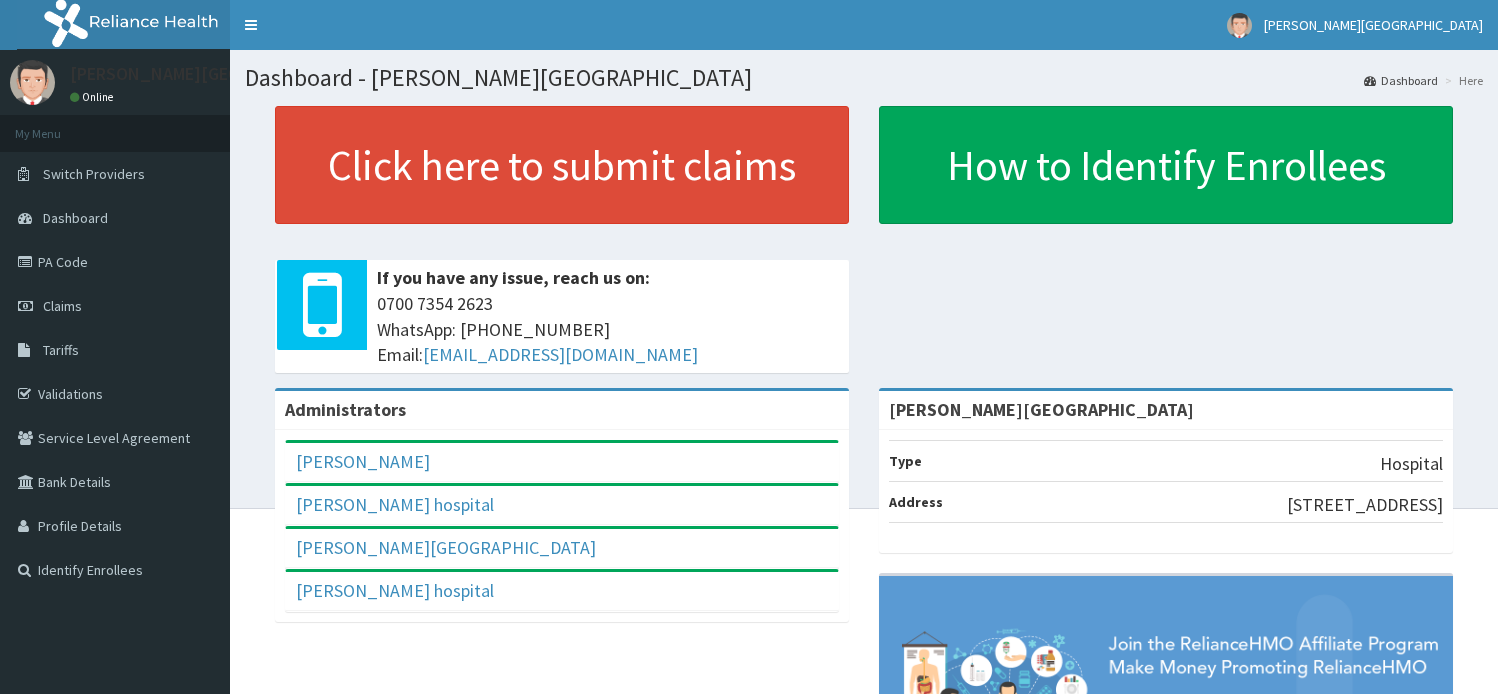 scroll, scrollTop: 0, scrollLeft: 0, axis: both 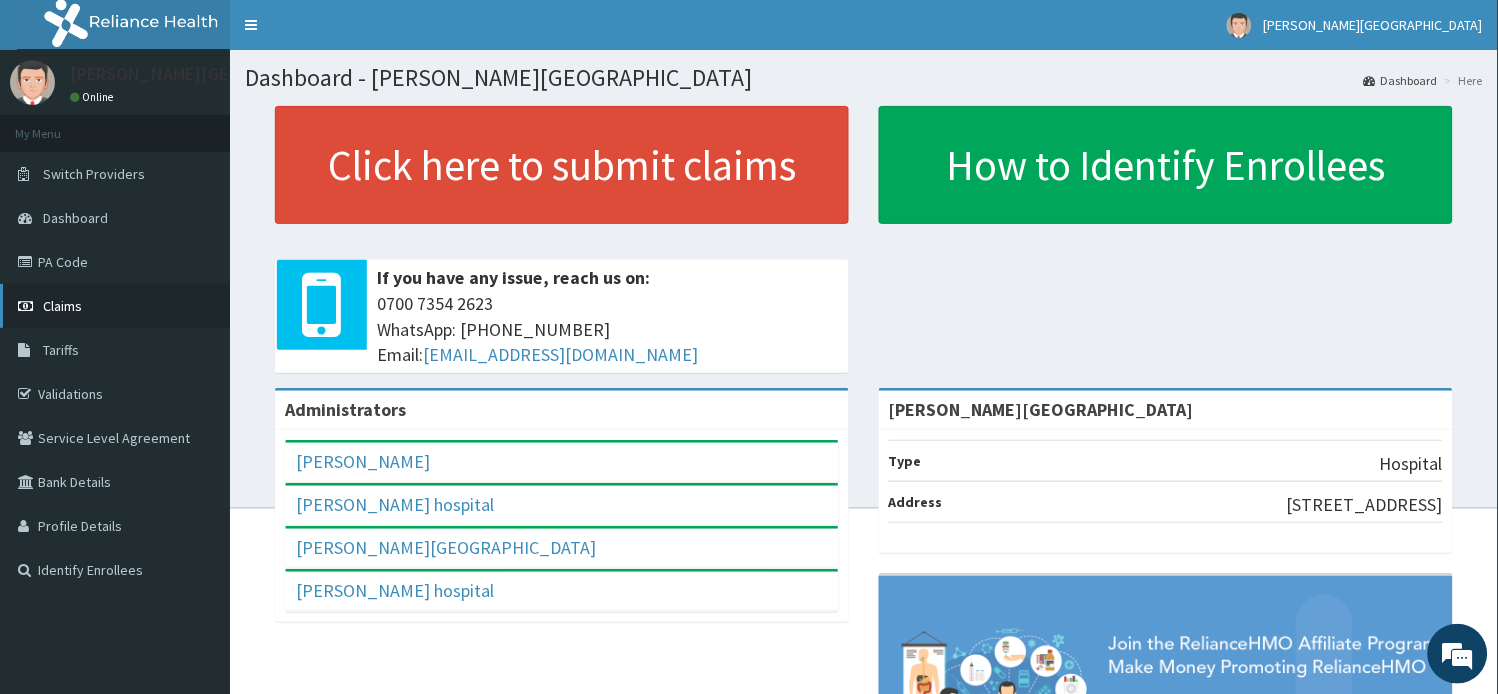 click on "Claims" at bounding box center (62, 306) 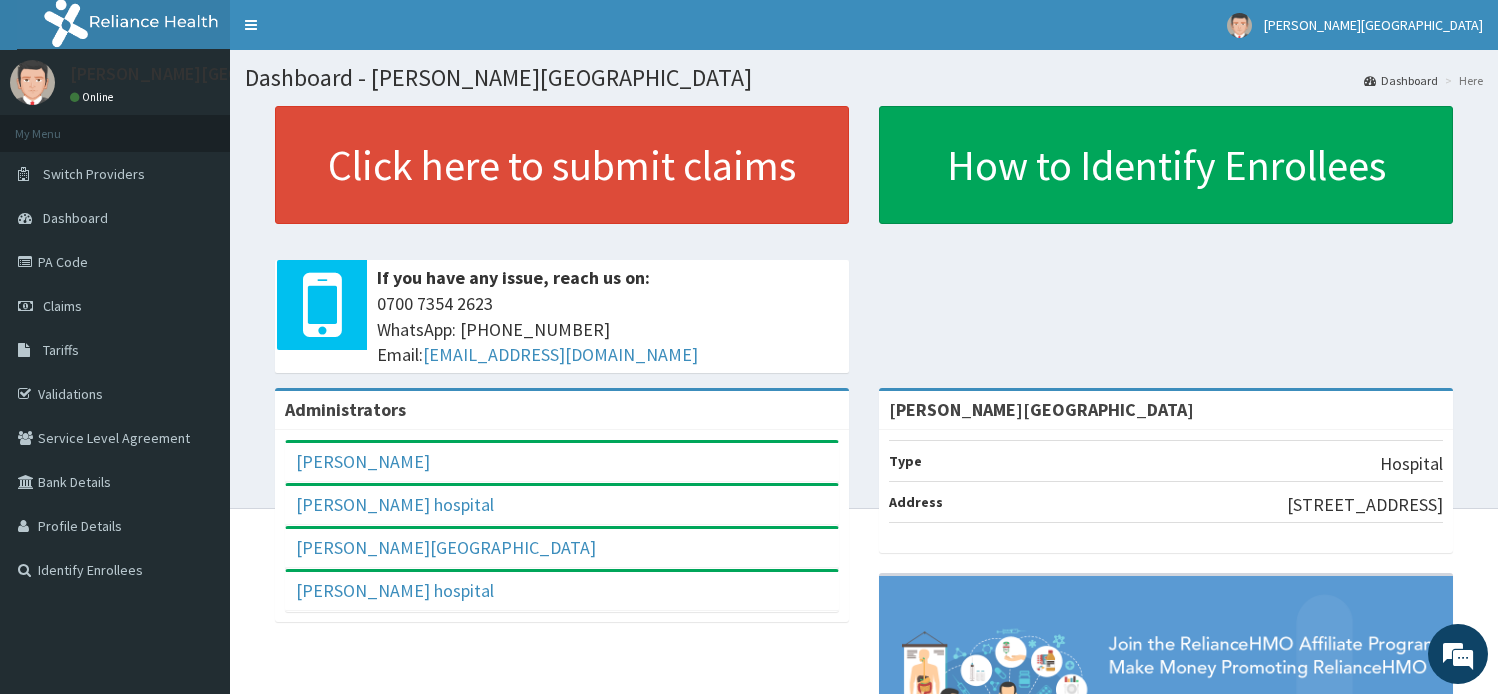 scroll, scrollTop: 0, scrollLeft: 0, axis: both 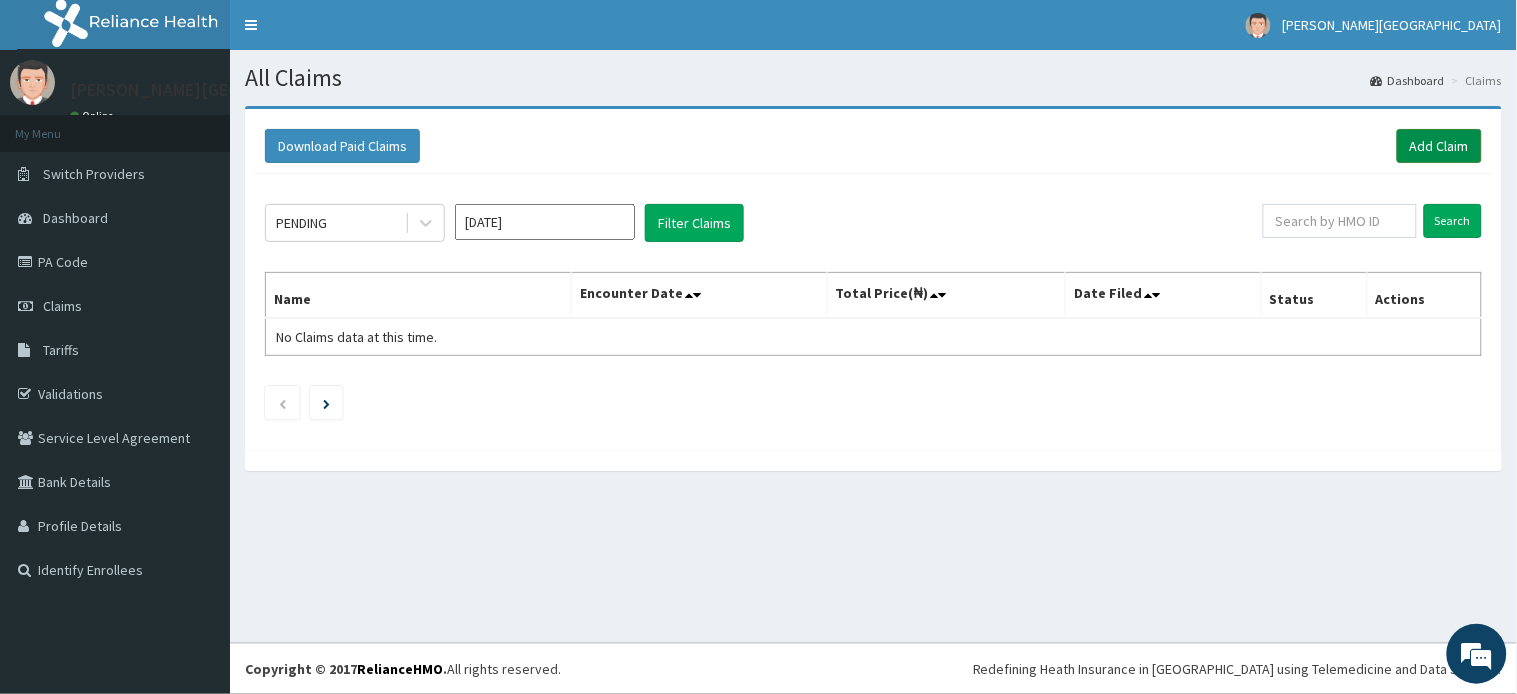 click on "Add Claim" at bounding box center [1439, 146] 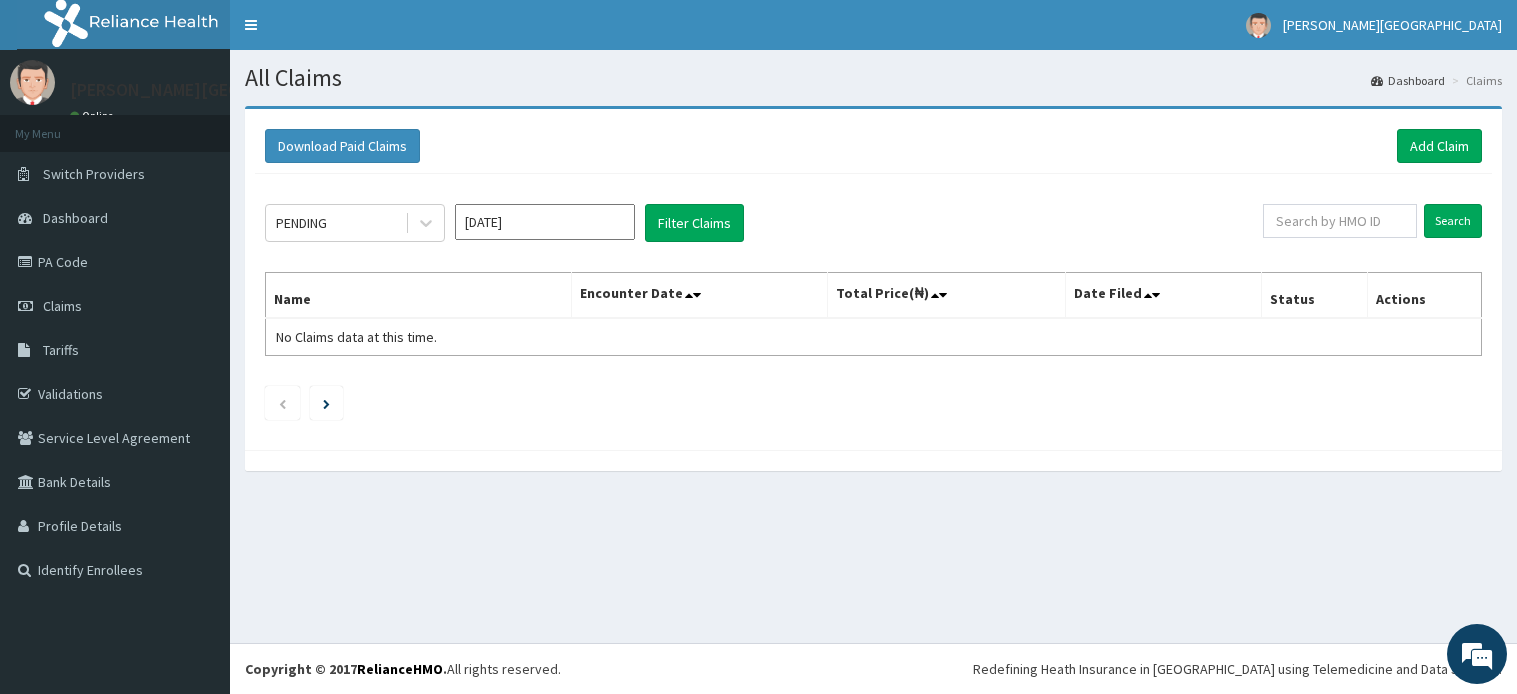 scroll, scrollTop: 0, scrollLeft: 0, axis: both 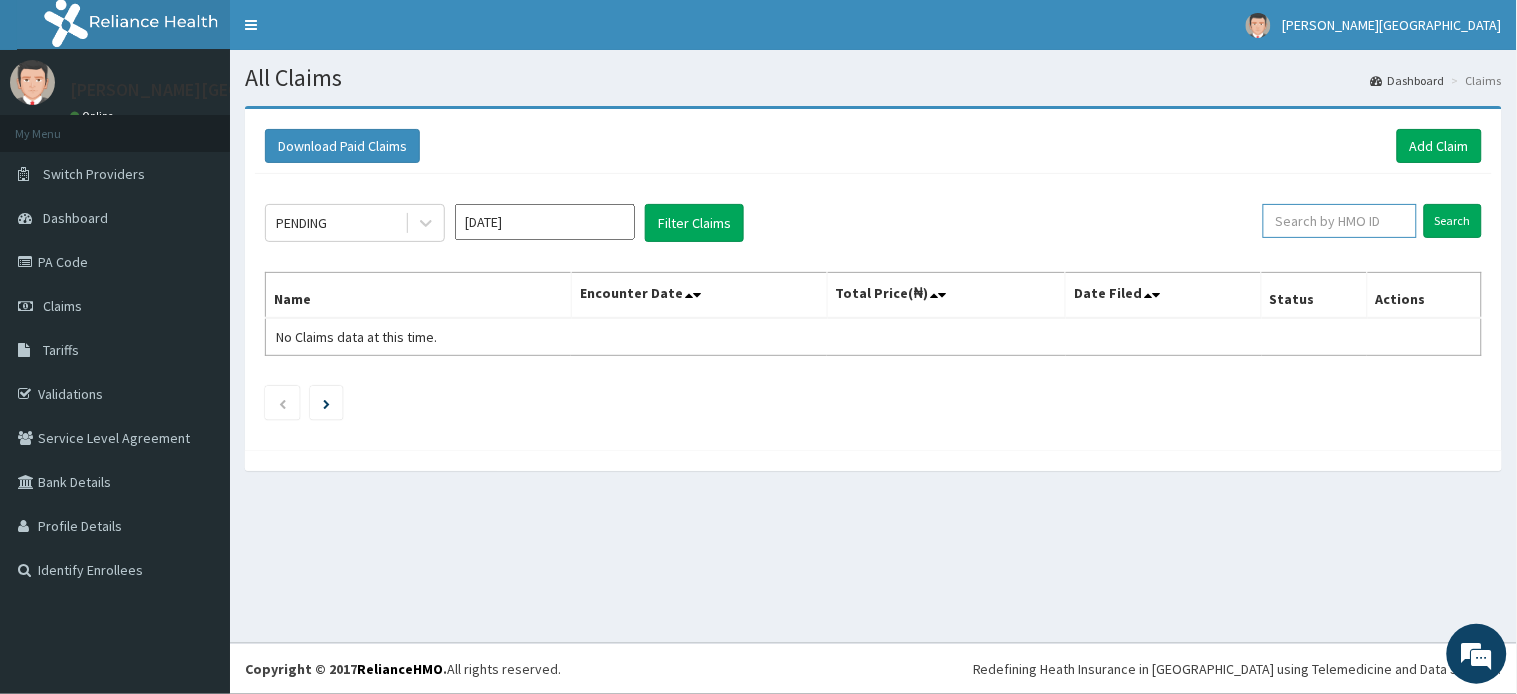 click at bounding box center [1340, 221] 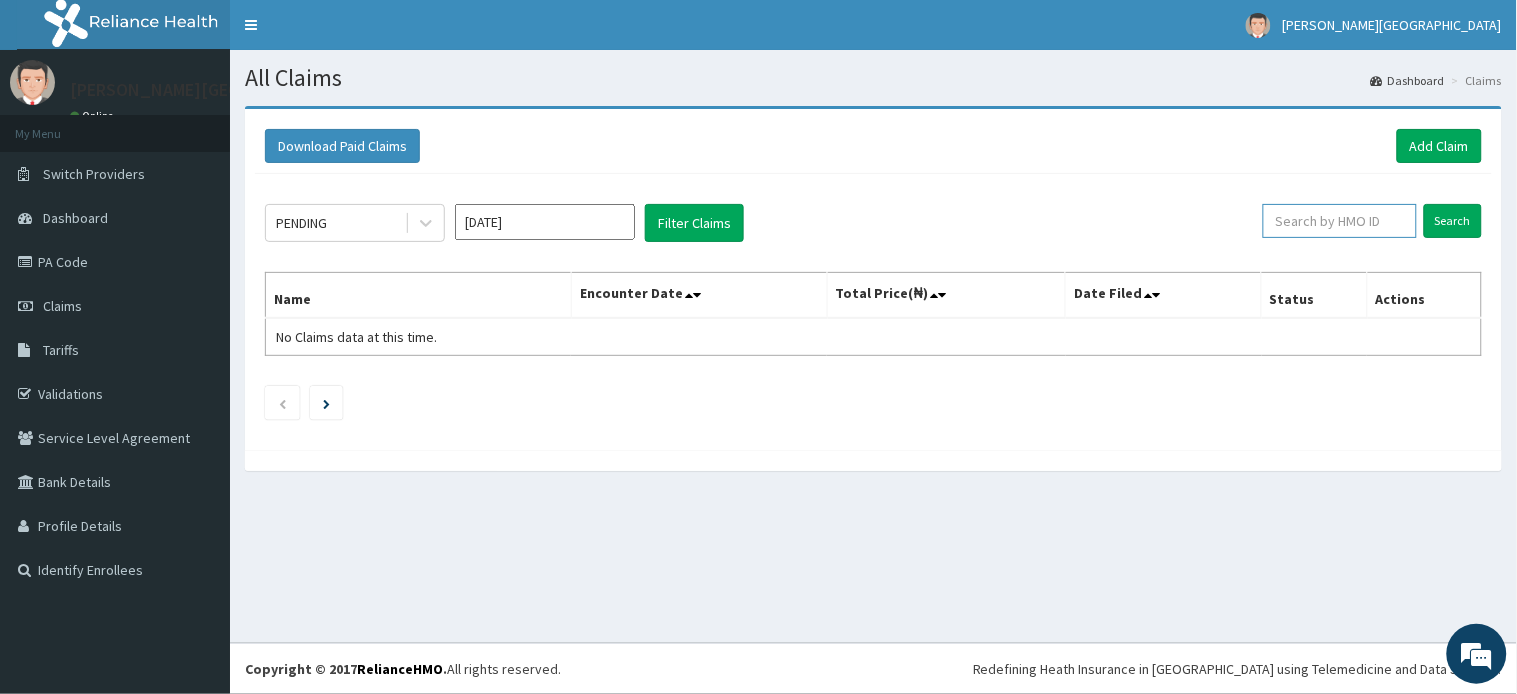 scroll, scrollTop: 0, scrollLeft: 0, axis: both 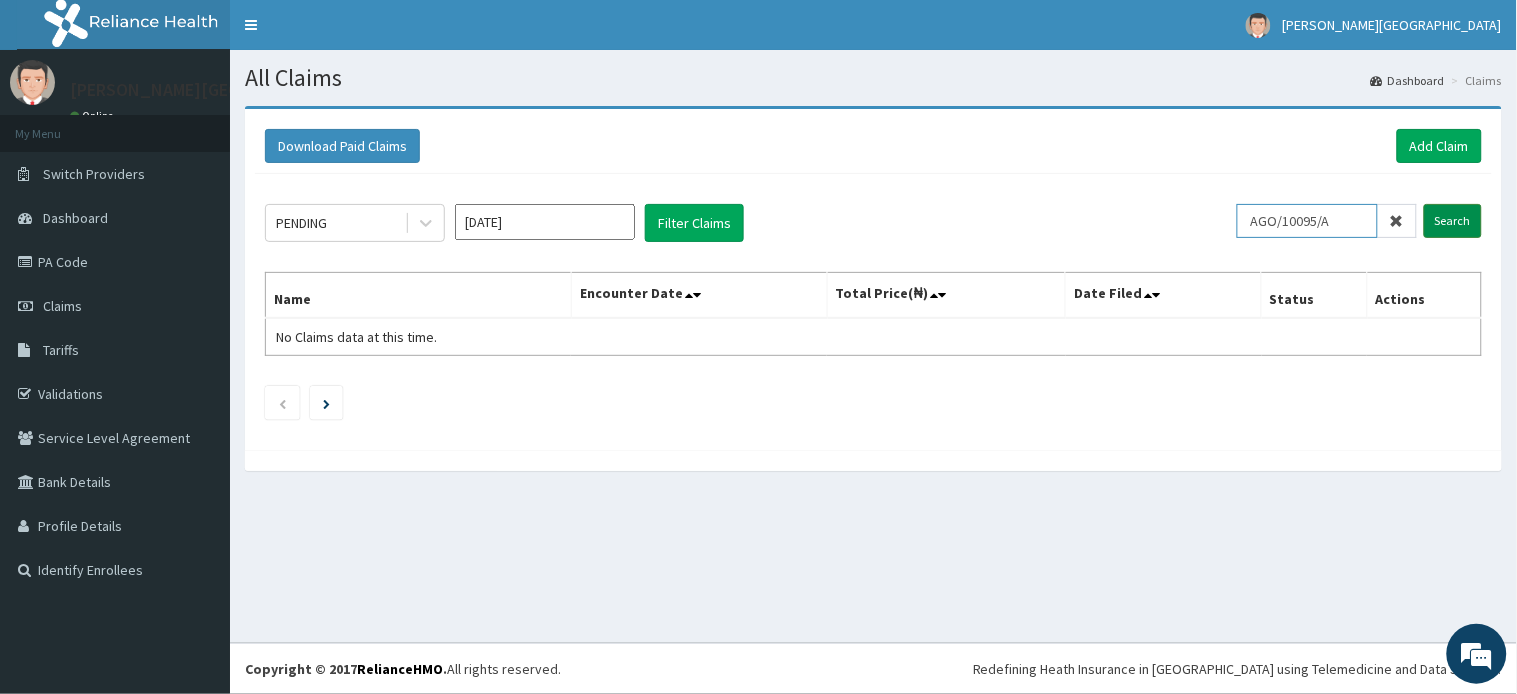 type on "AGO/10095/A" 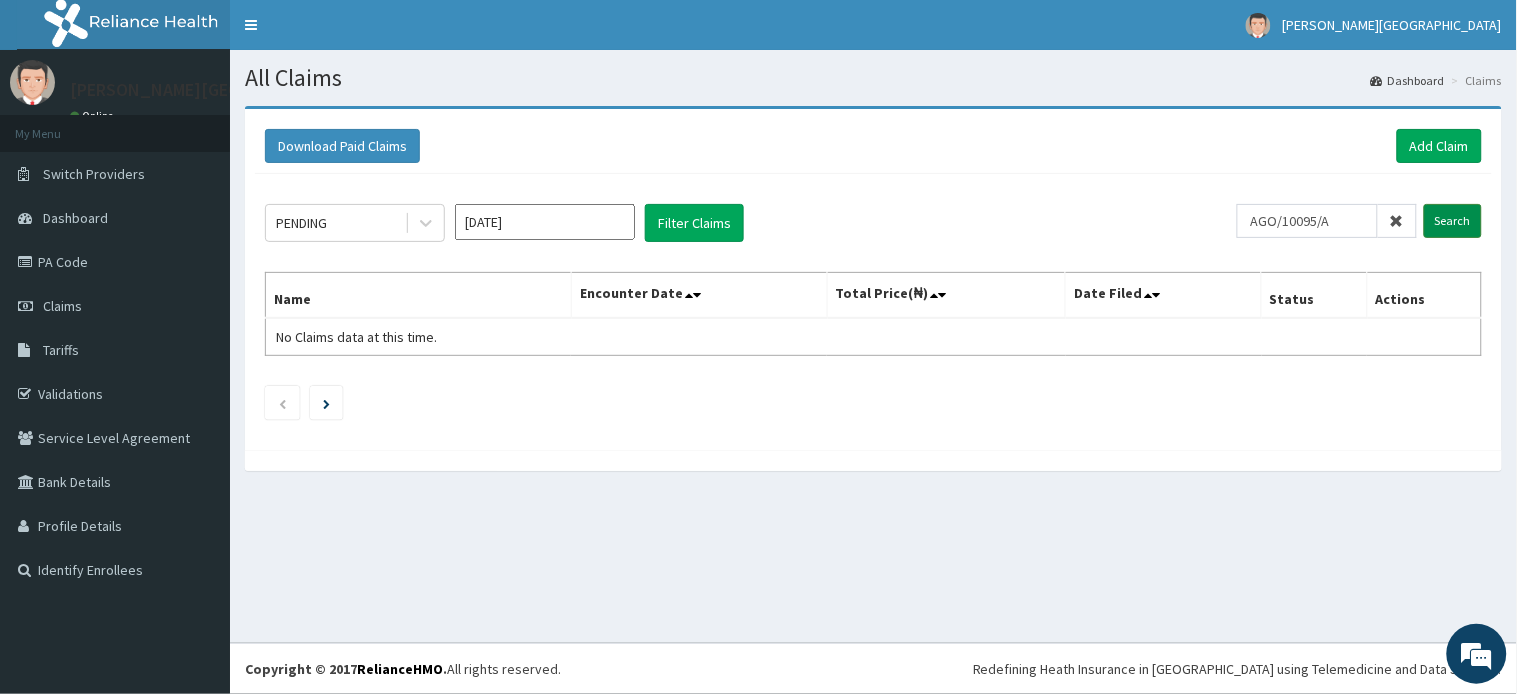 click on "Search" at bounding box center [1453, 221] 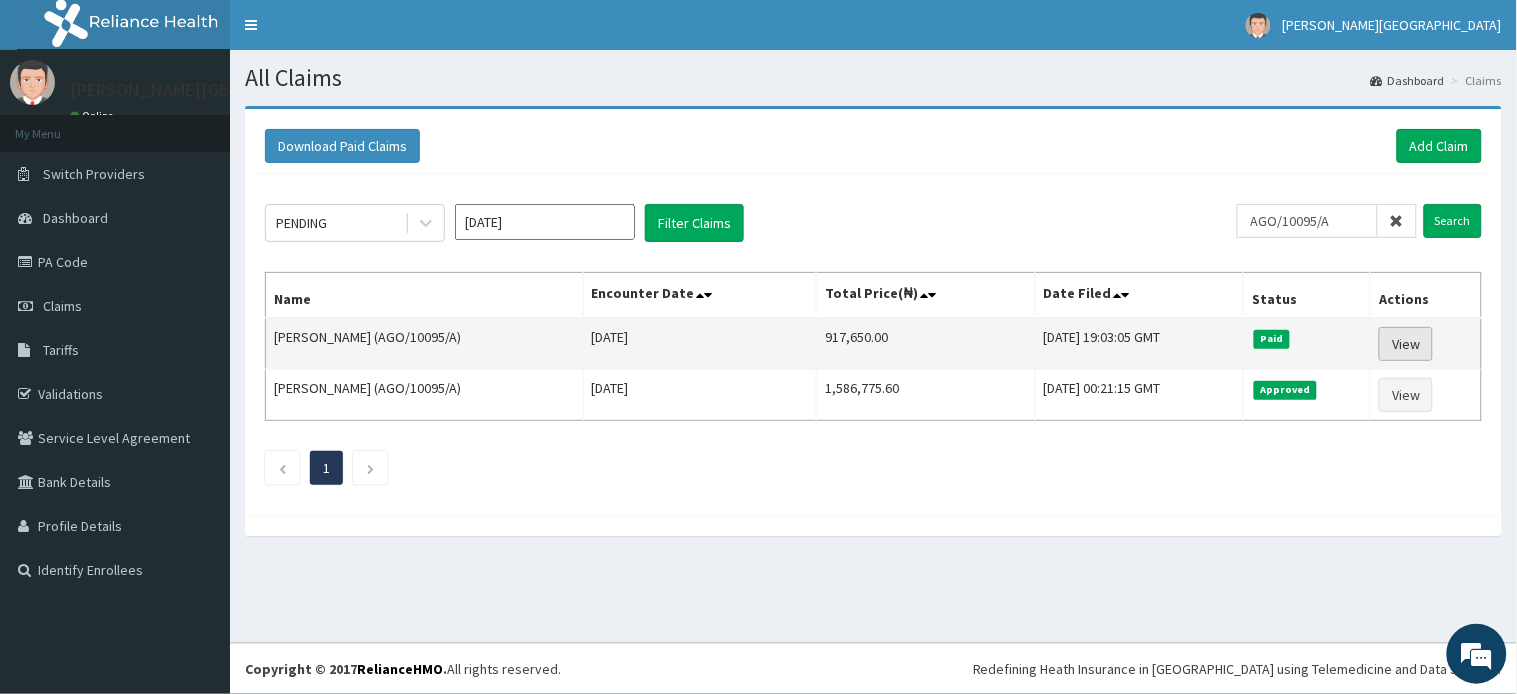 click on "View" at bounding box center (1406, 344) 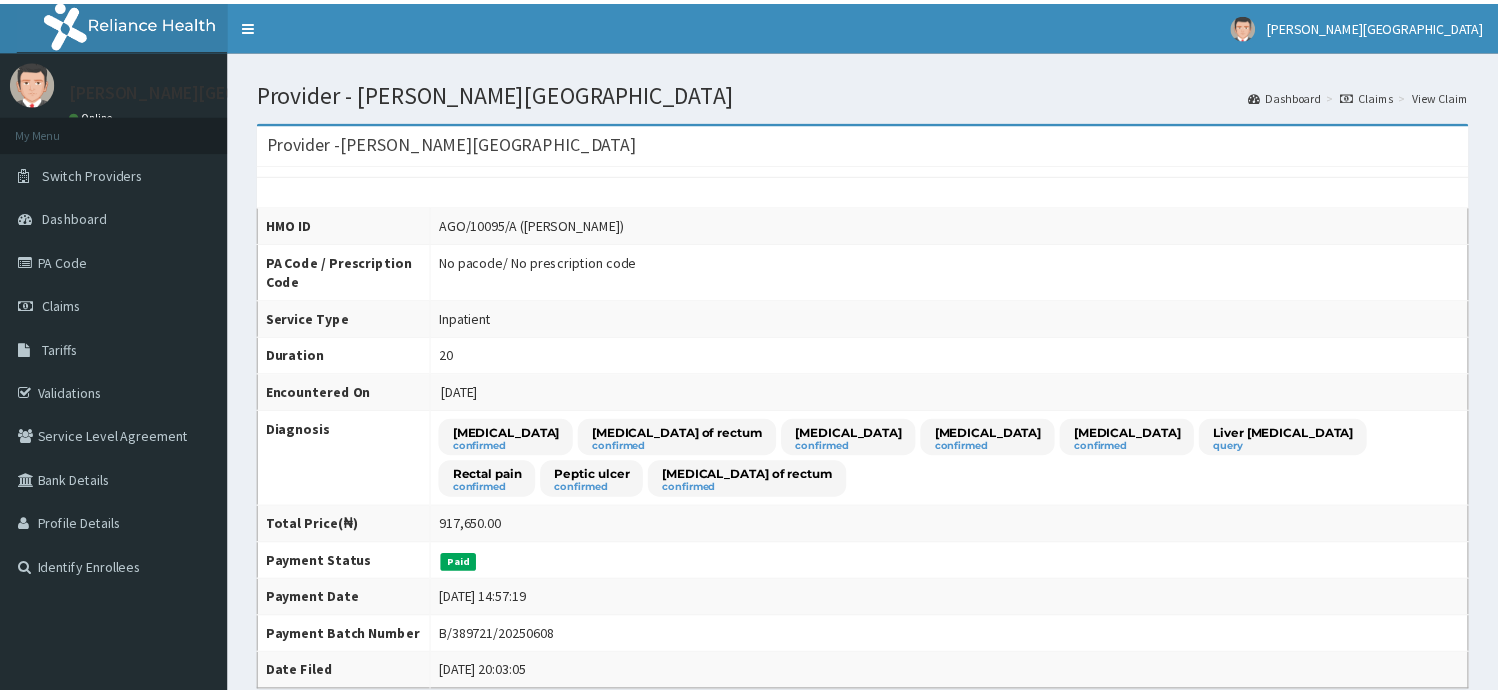 scroll, scrollTop: 0, scrollLeft: 0, axis: both 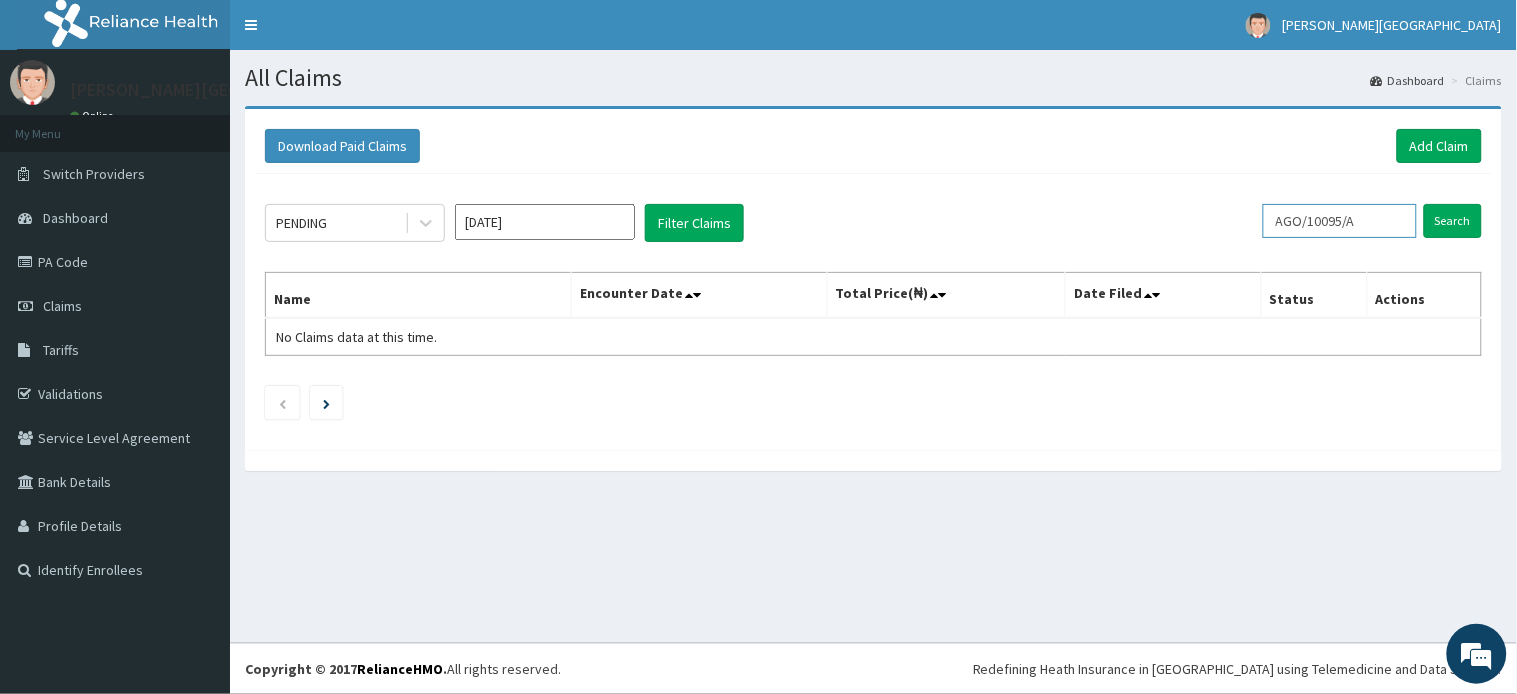 drag, startPoint x: 1296, startPoint y: 227, endPoint x: 1283, endPoint y: 227, distance: 13 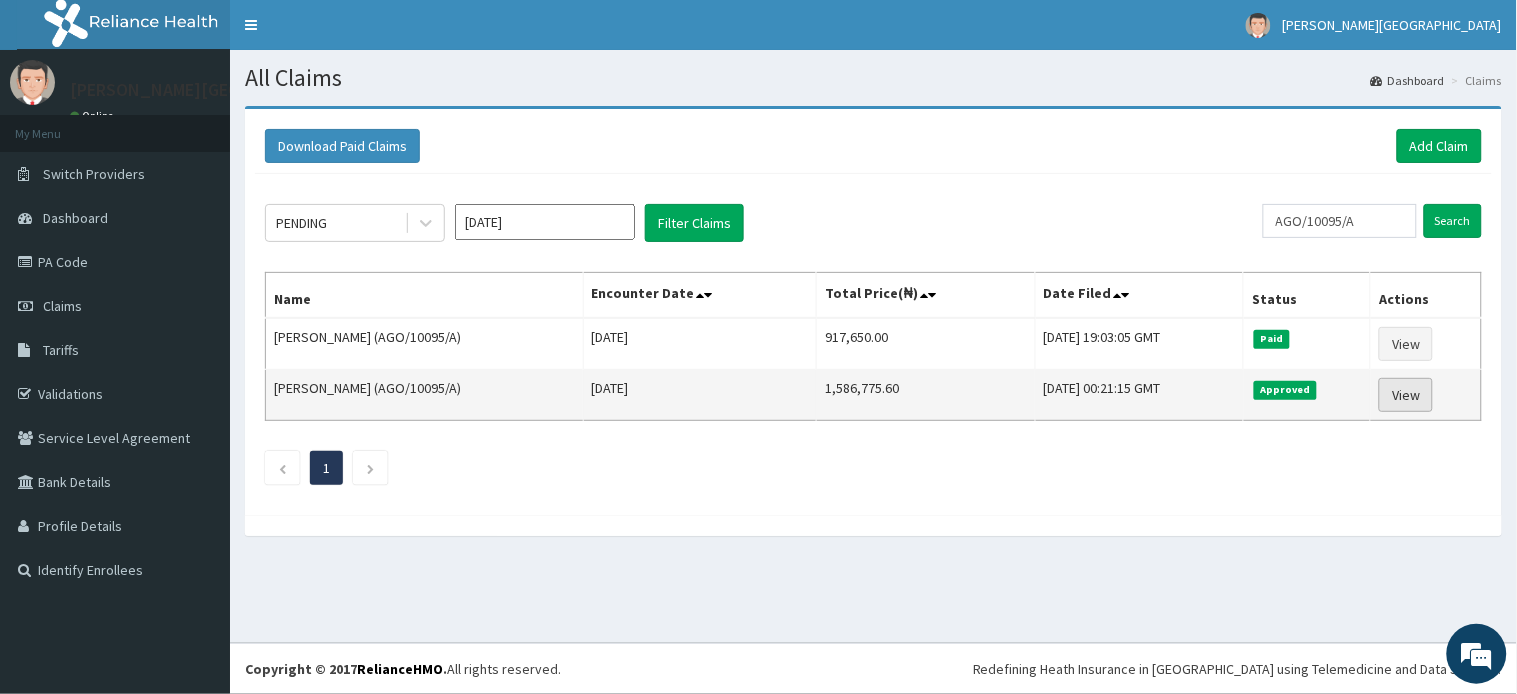 click on "View" at bounding box center [1406, 395] 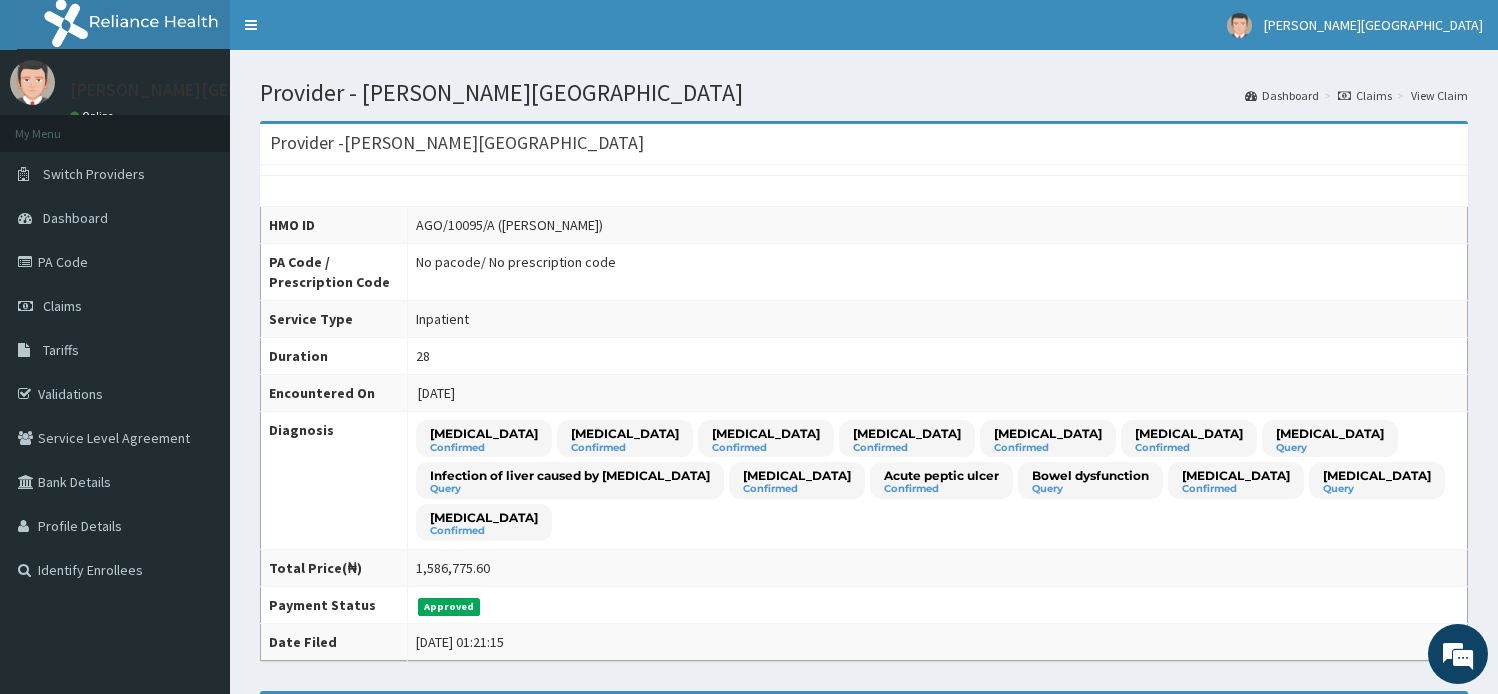 scroll, scrollTop: 0, scrollLeft: 0, axis: both 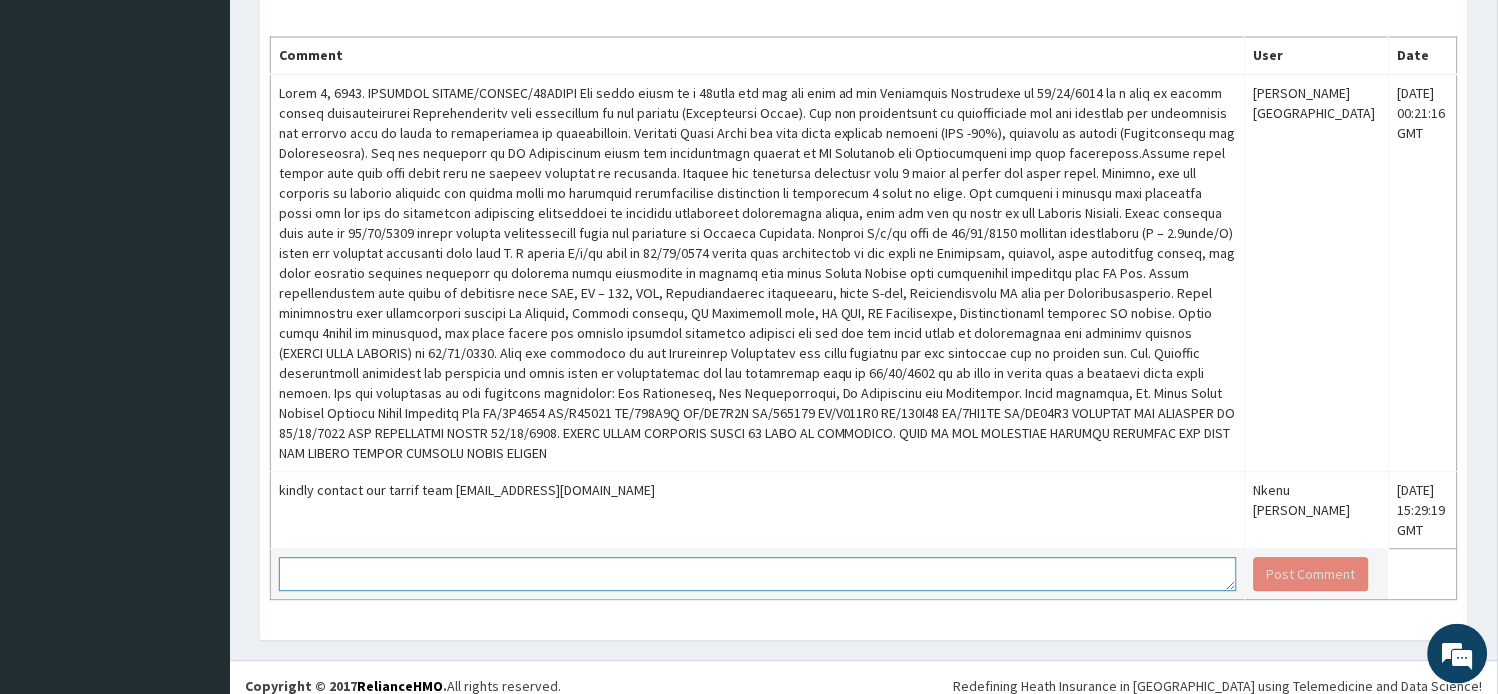 click at bounding box center (758, 575) 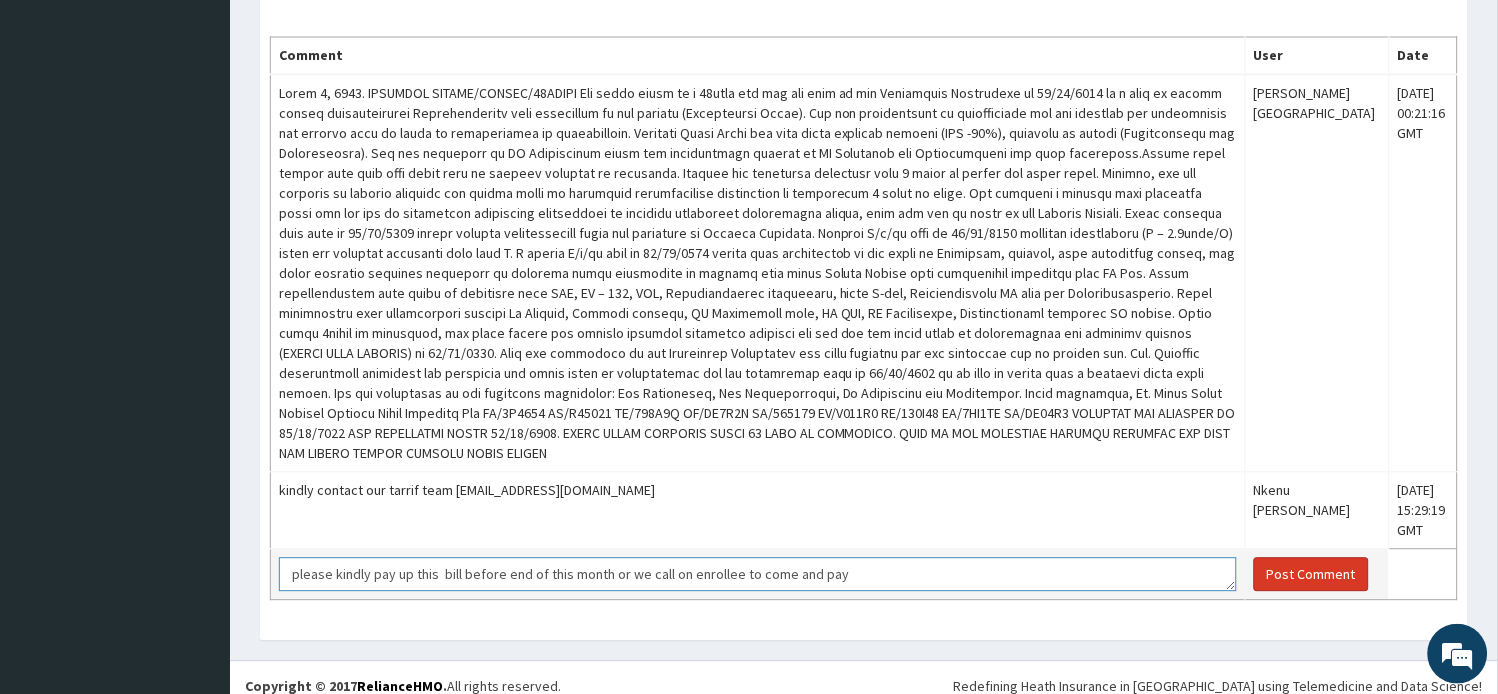 type on "please kindly pay up this  bill before end of this month or we call on enrollee to come and pay" 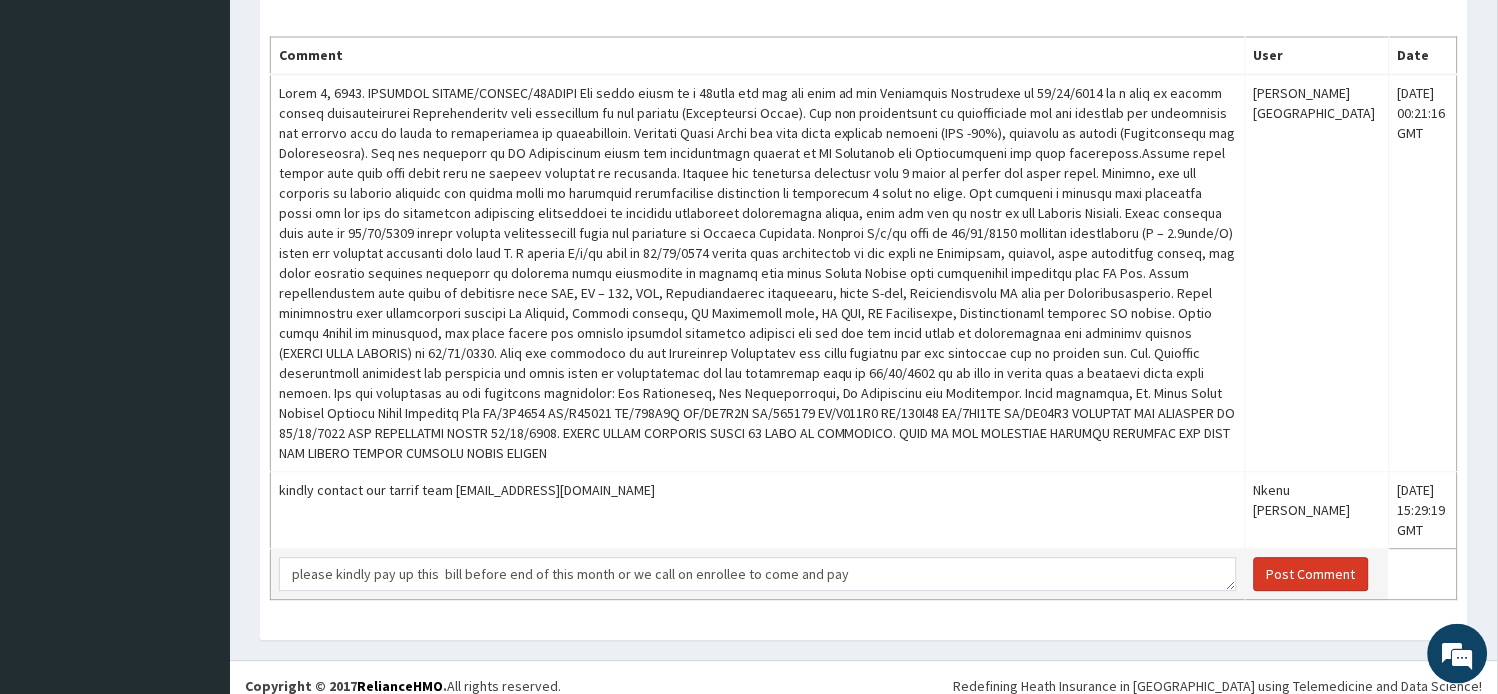 click on "Post Comment" at bounding box center (1311, 575) 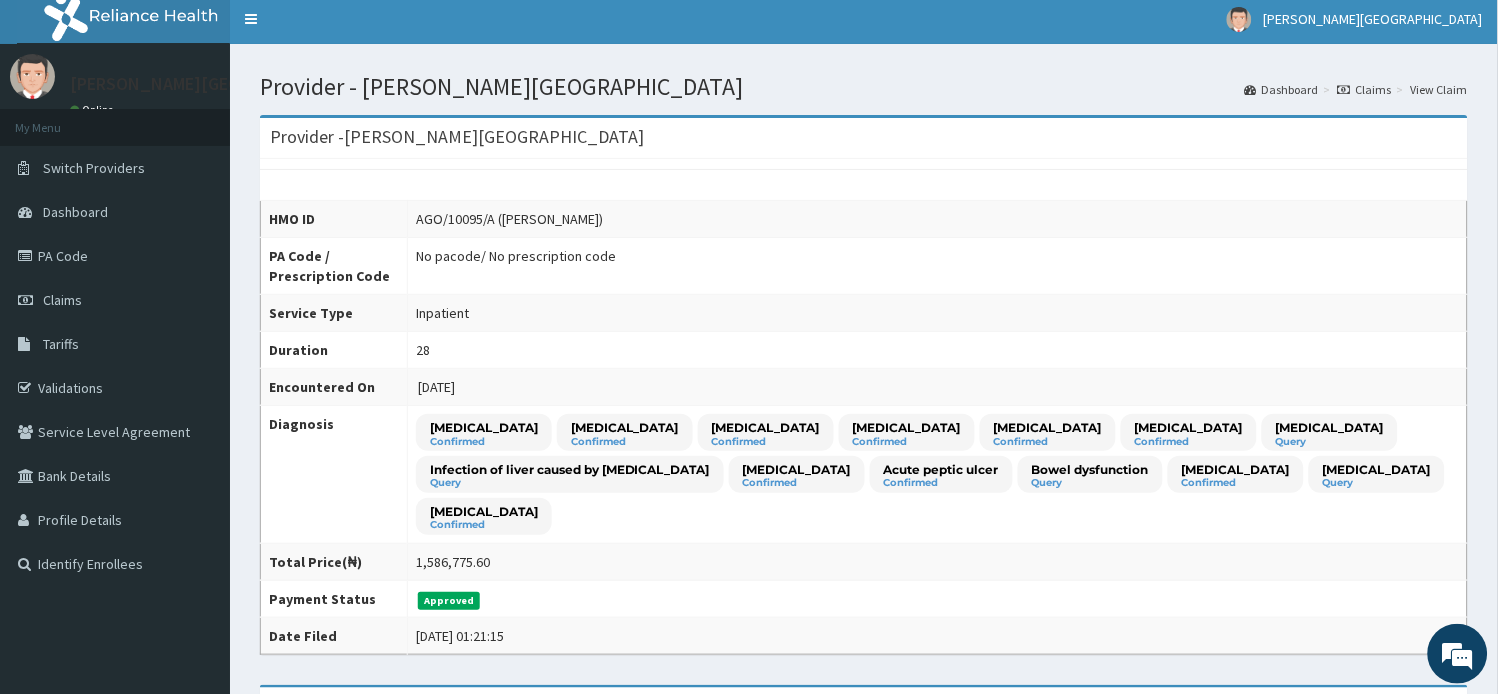 scroll, scrollTop: 0, scrollLeft: 0, axis: both 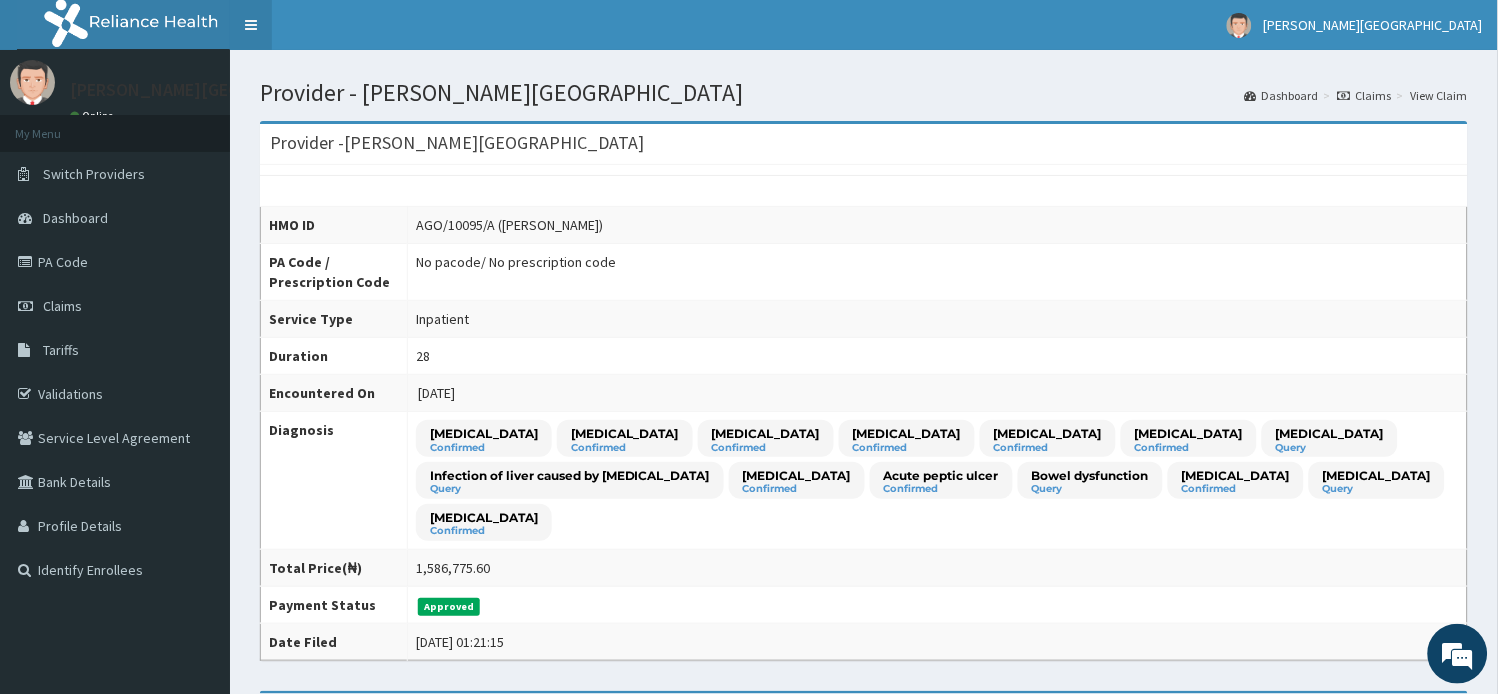 click on "Toggle navigation" at bounding box center [251, 25] 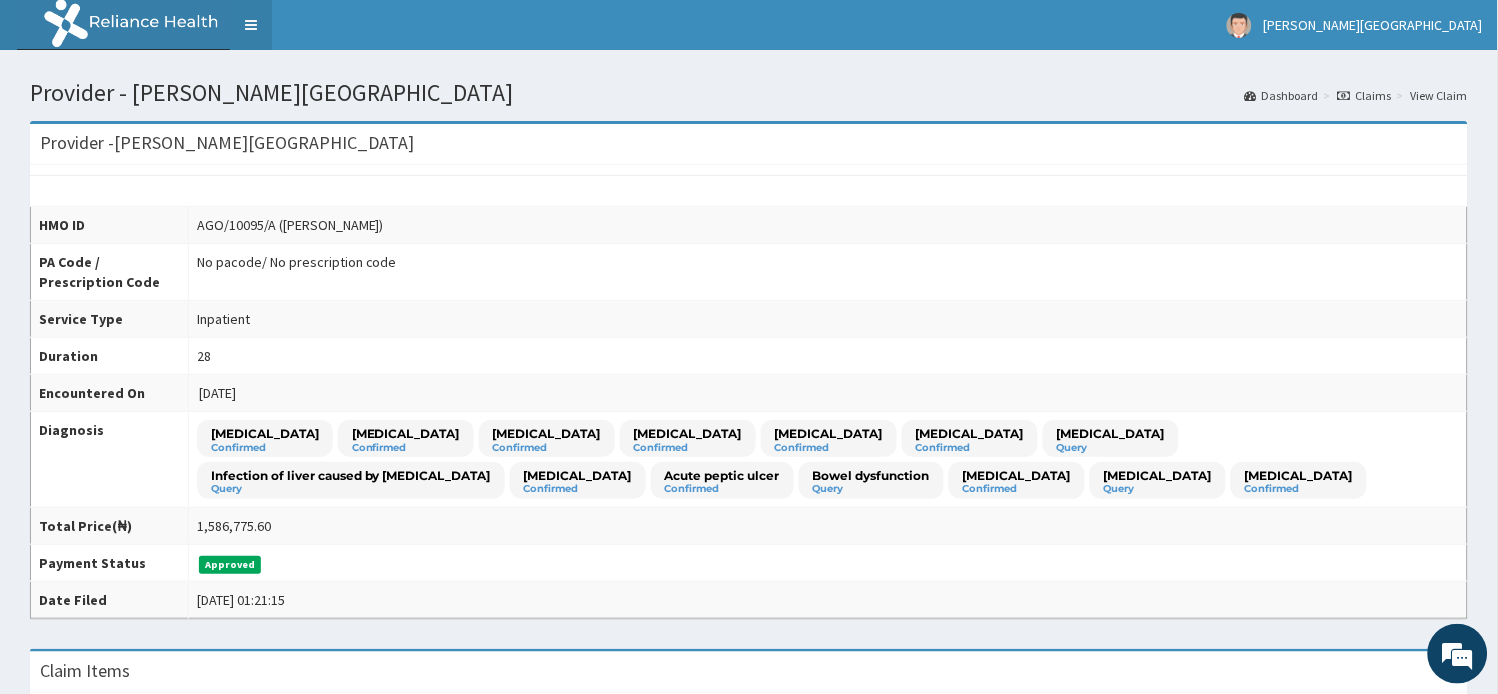 click on "Toggle navigation" at bounding box center (251, 25) 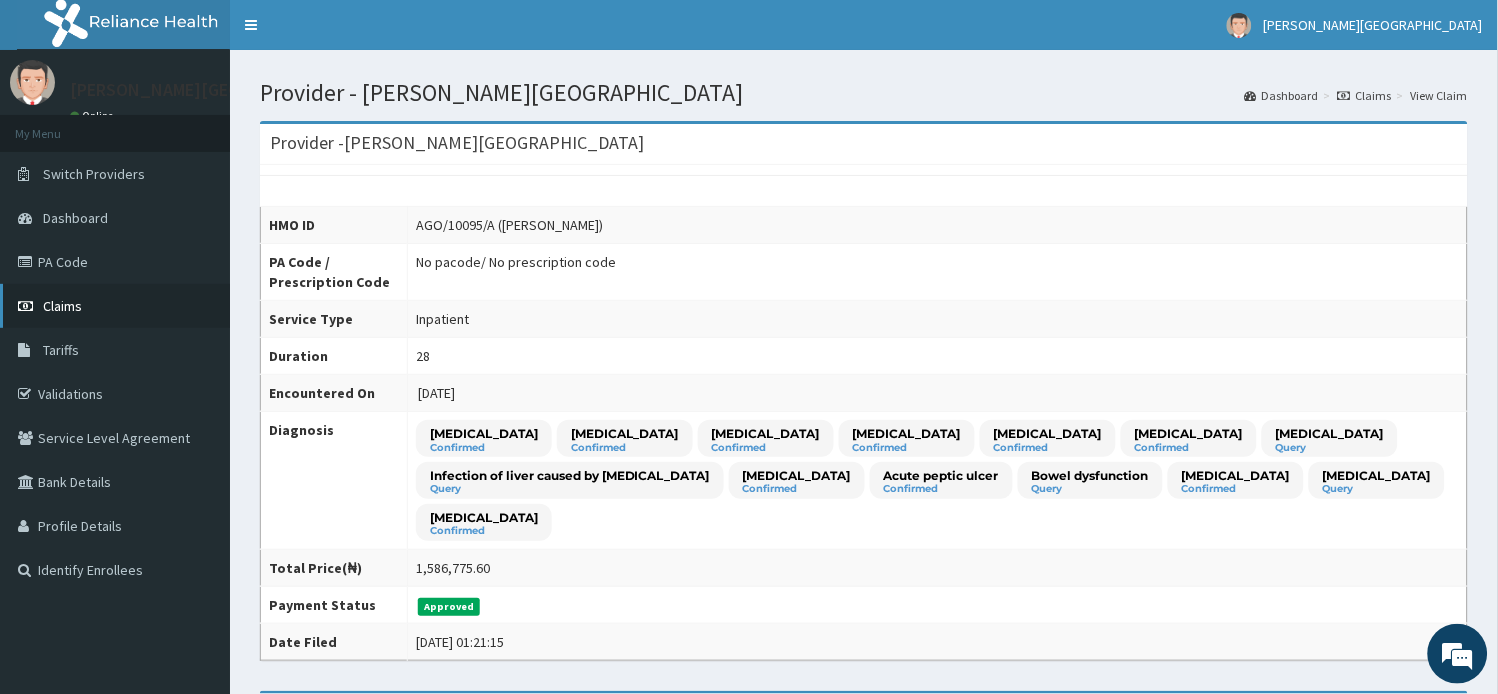 click on "Claims" at bounding box center [62, 306] 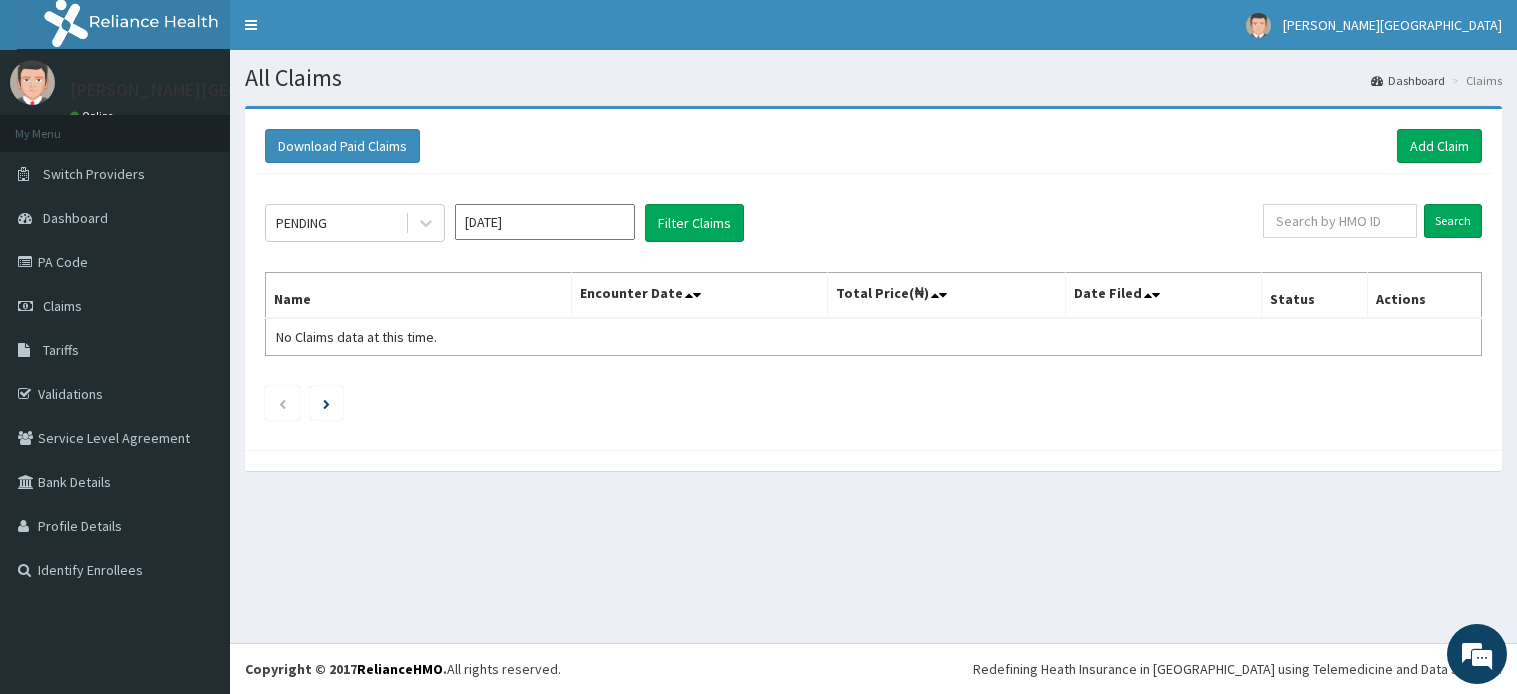 scroll, scrollTop: 0, scrollLeft: 0, axis: both 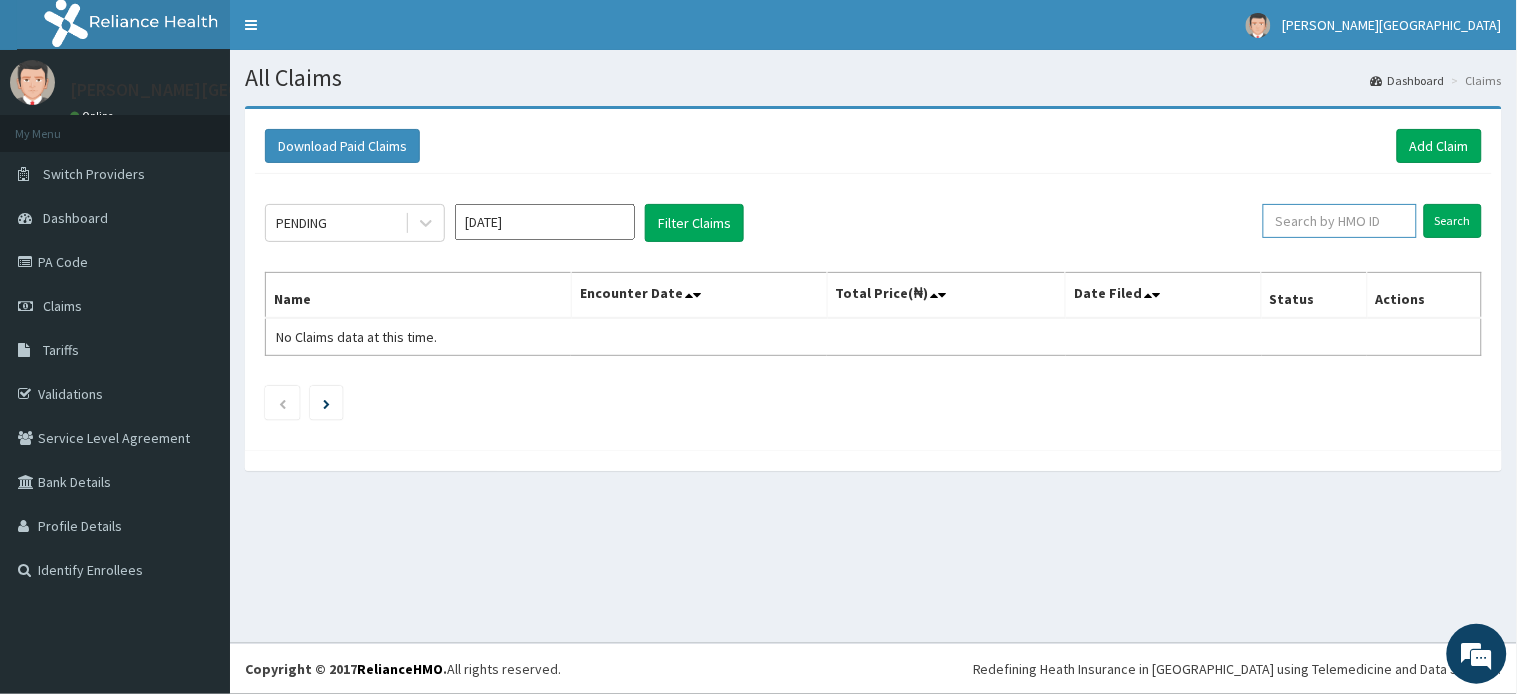 click at bounding box center (1340, 221) 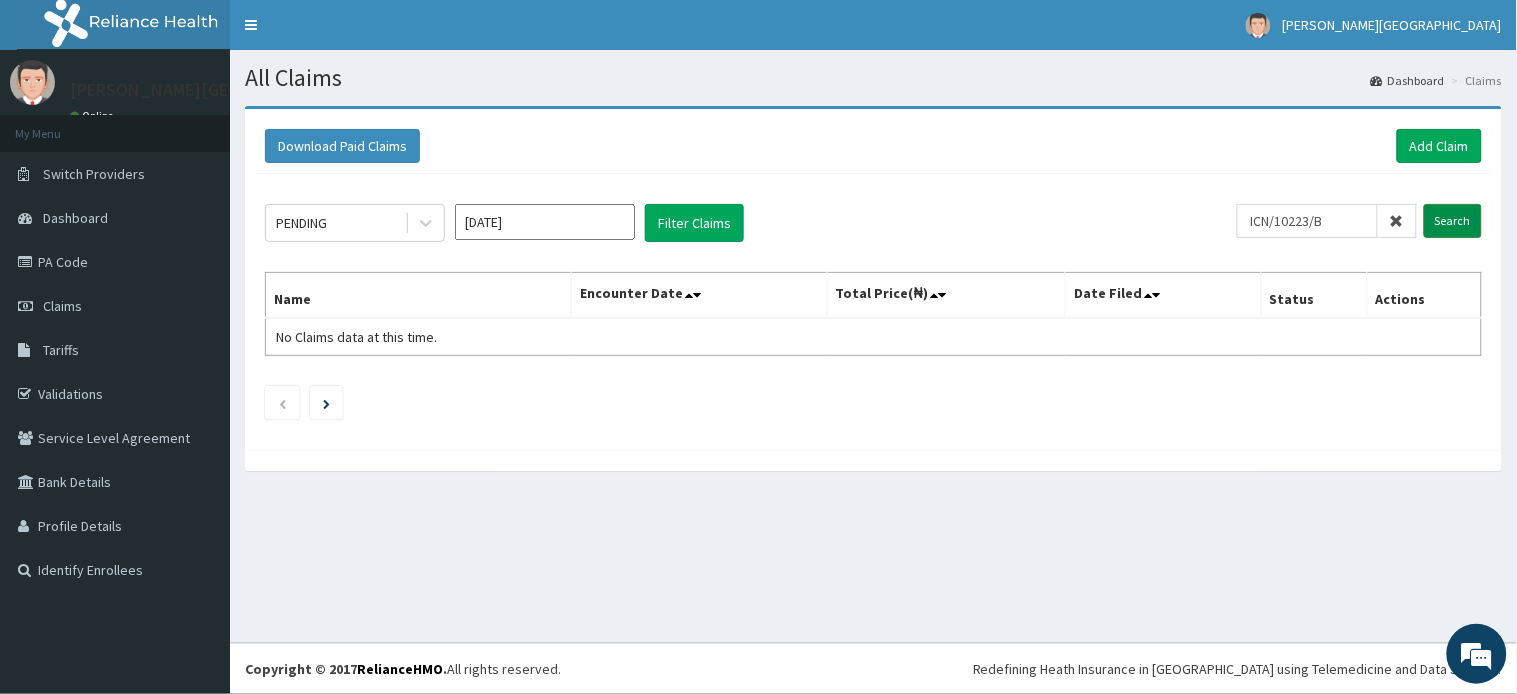 click on "Search" at bounding box center (1453, 221) 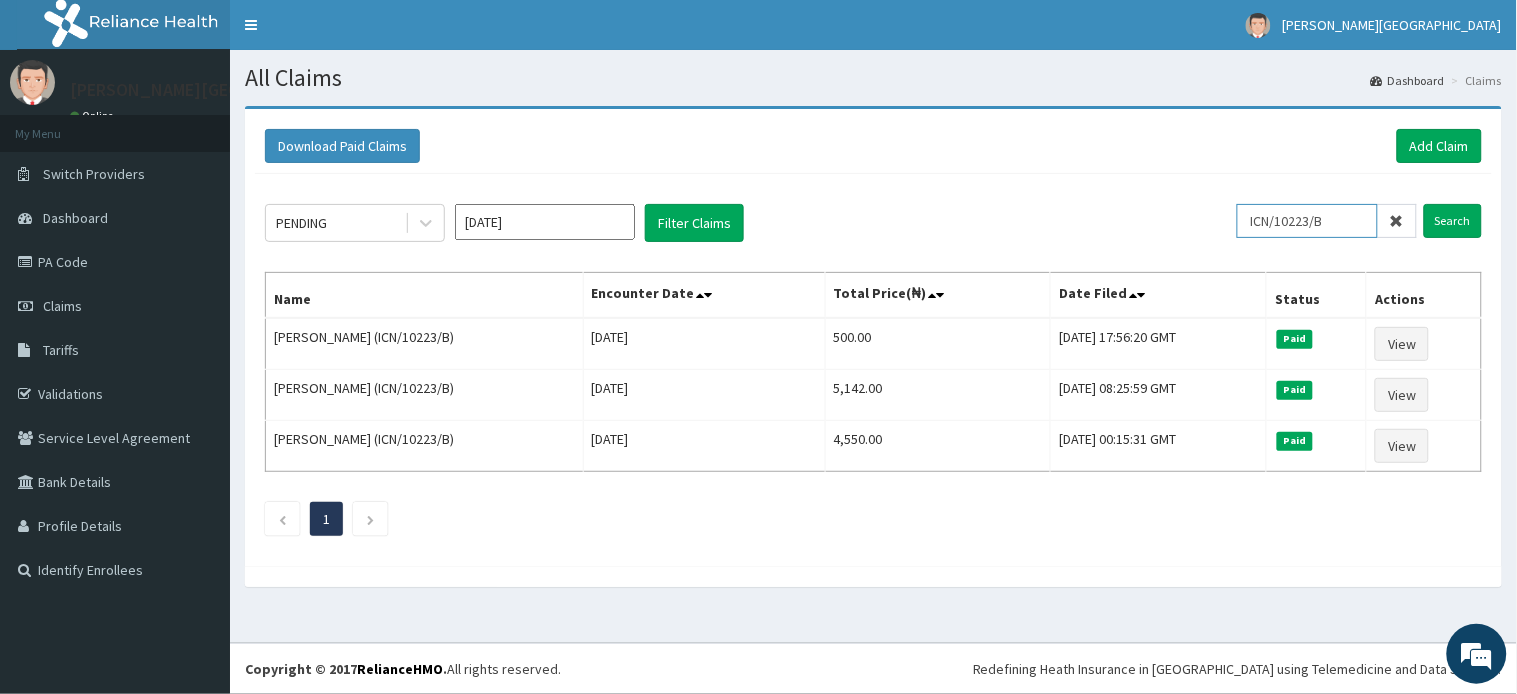 drag, startPoint x: 1328, startPoint y: 221, endPoint x: 1165, endPoint y: 217, distance: 163.04907 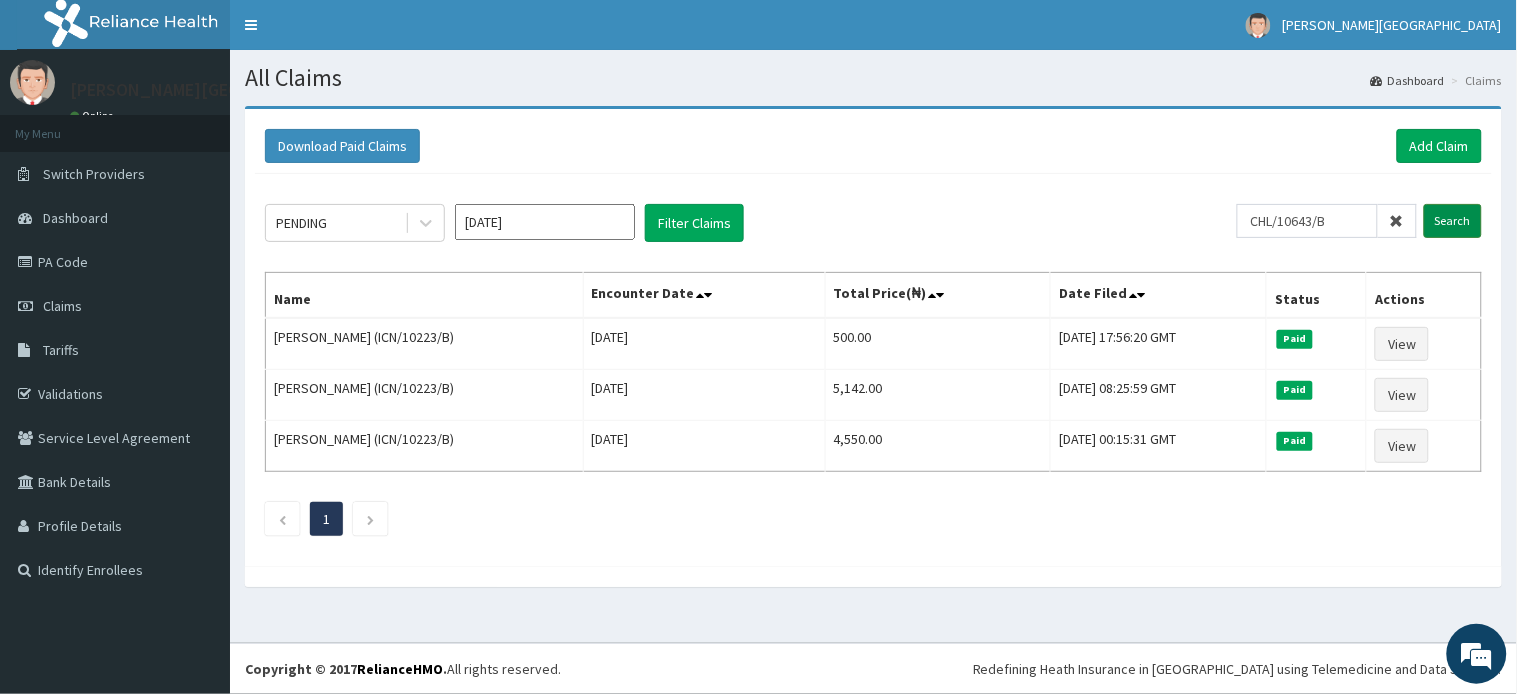 click on "Search" at bounding box center (1453, 221) 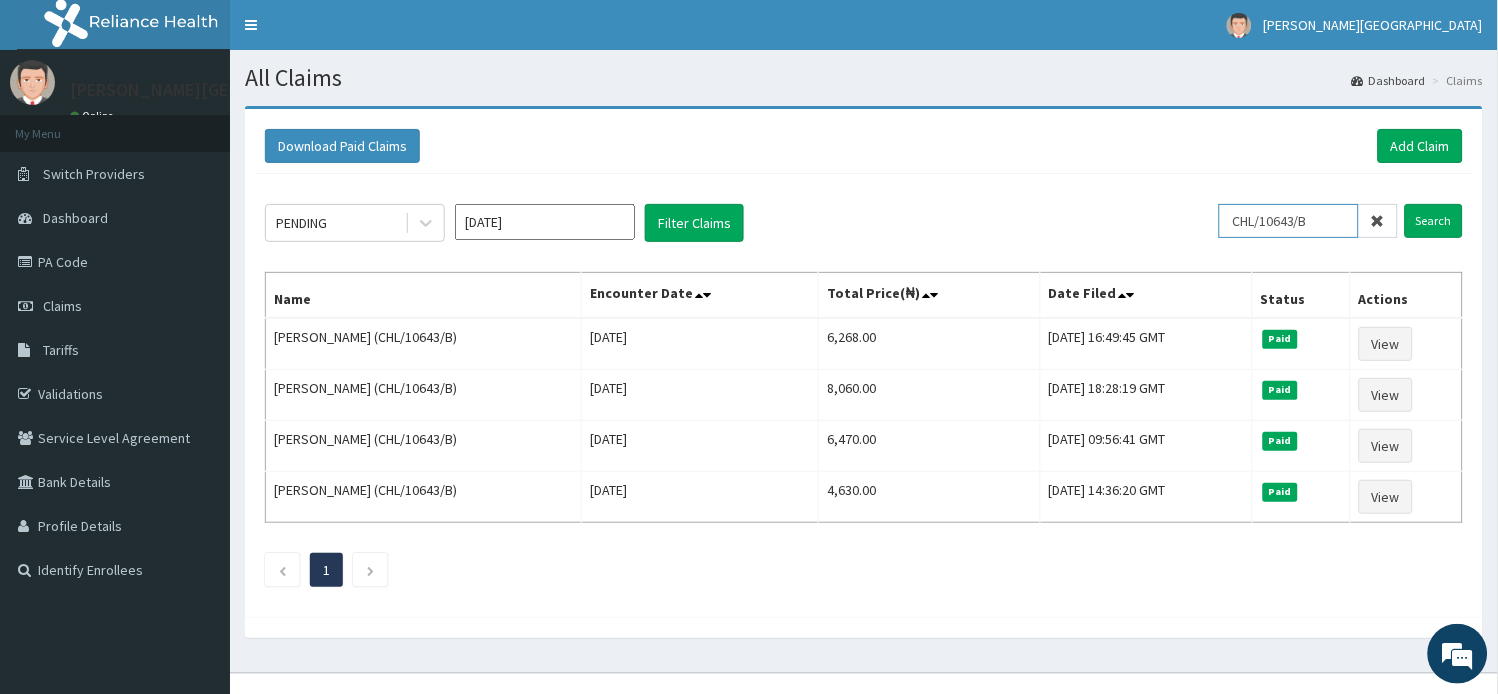 drag, startPoint x: 1321, startPoint y: 218, endPoint x: 1120, endPoint y: 218, distance: 201 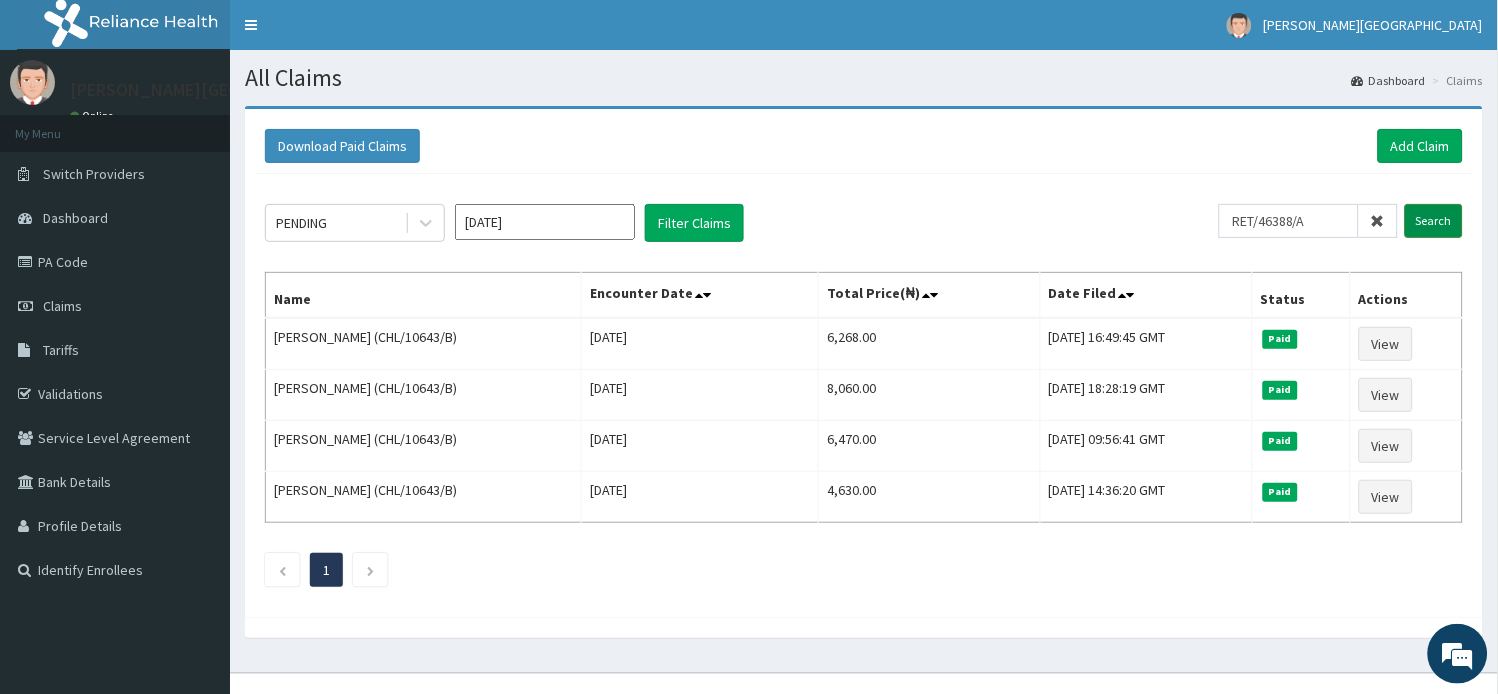 click on "Search" at bounding box center [1434, 221] 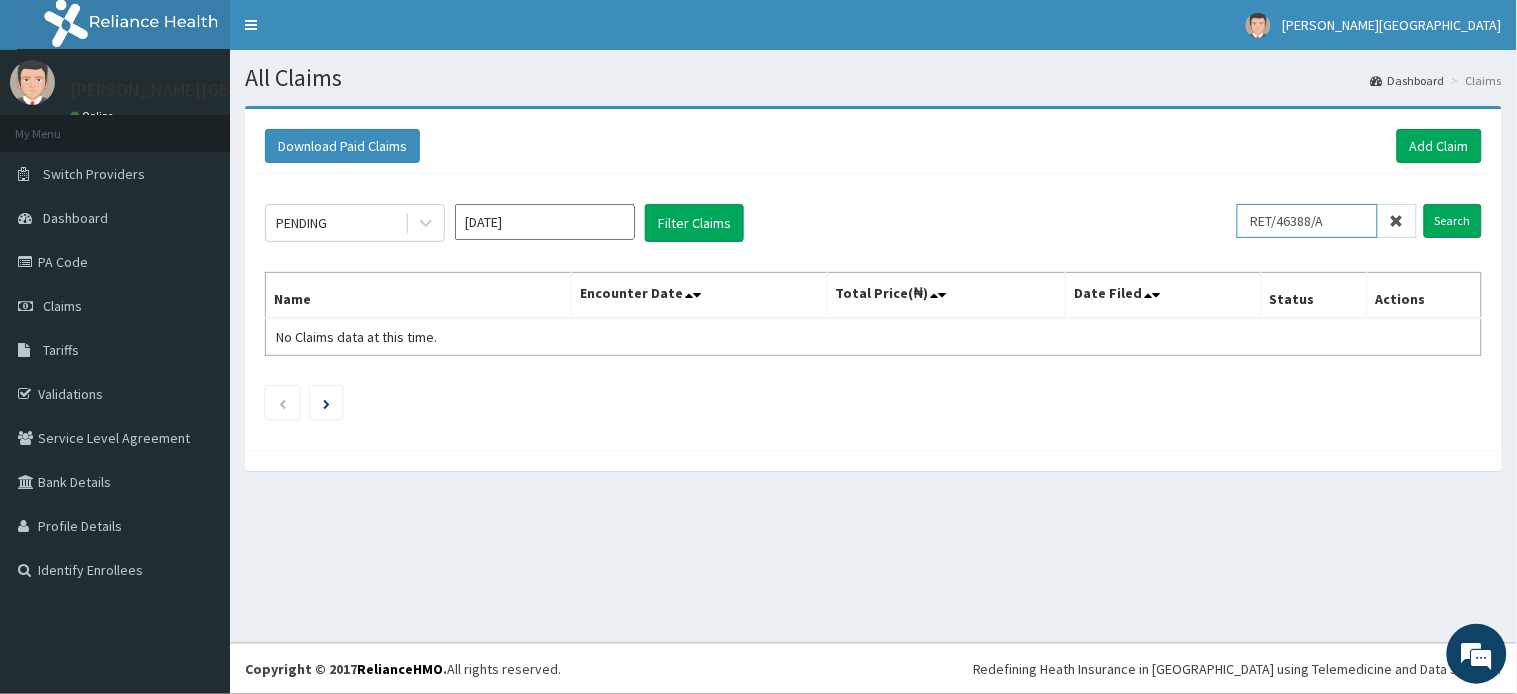 click on "RET/46388/A" at bounding box center (1307, 221) 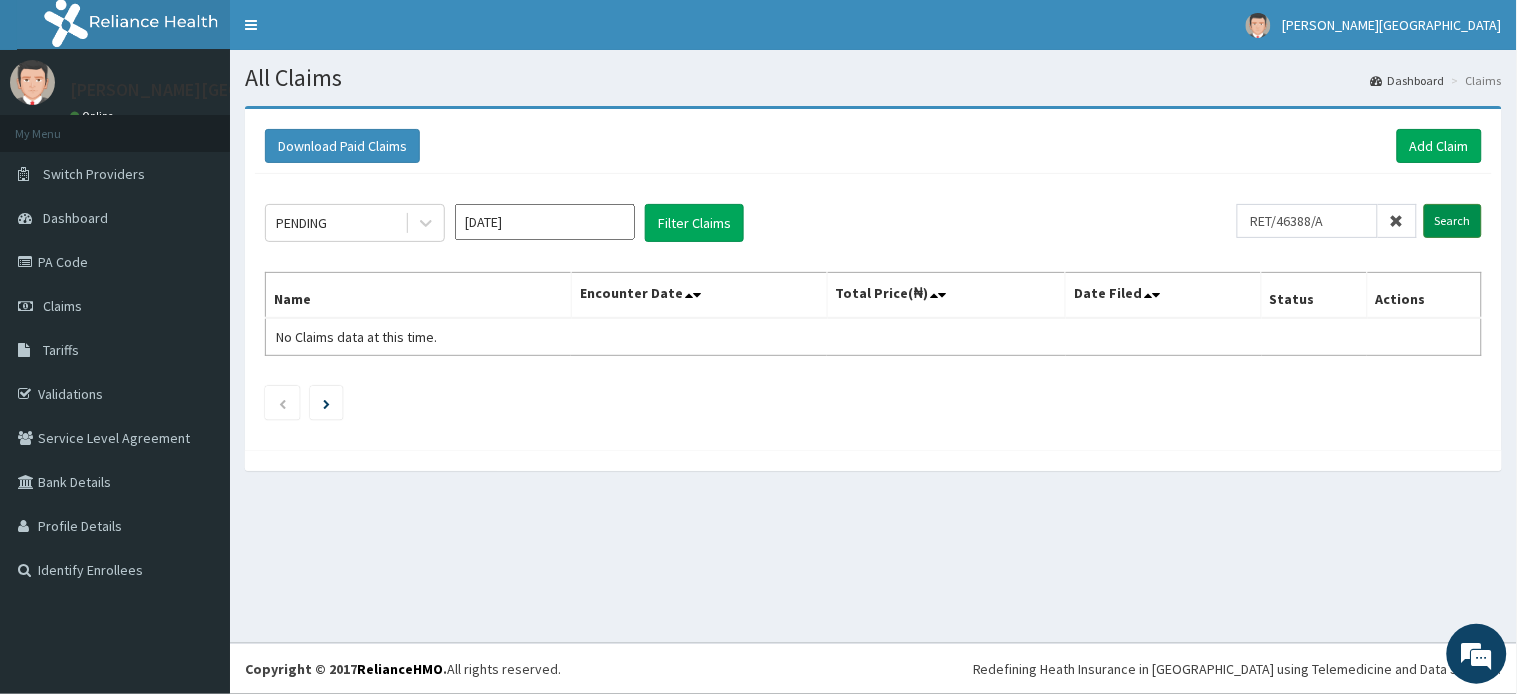 click on "Search" at bounding box center (1453, 221) 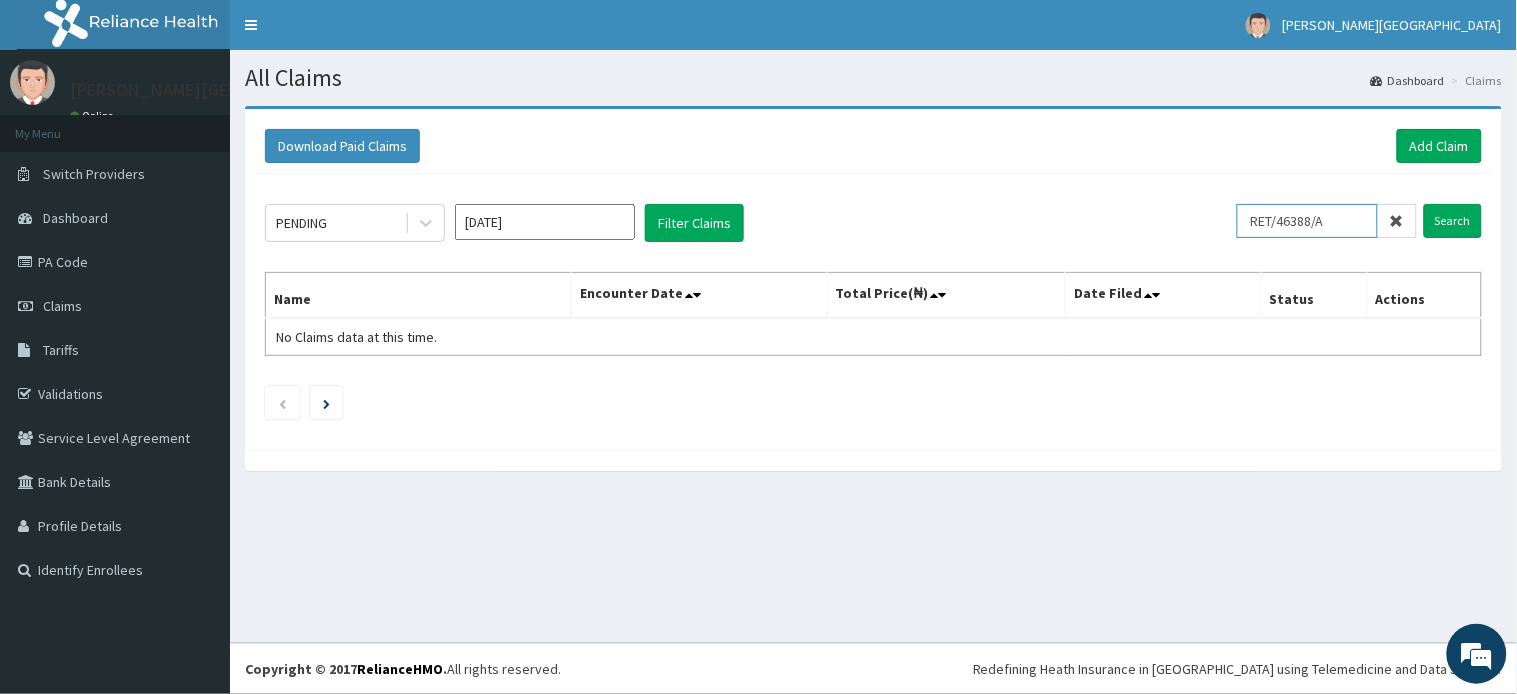 click on "RET/46388/A" at bounding box center (1307, 221) 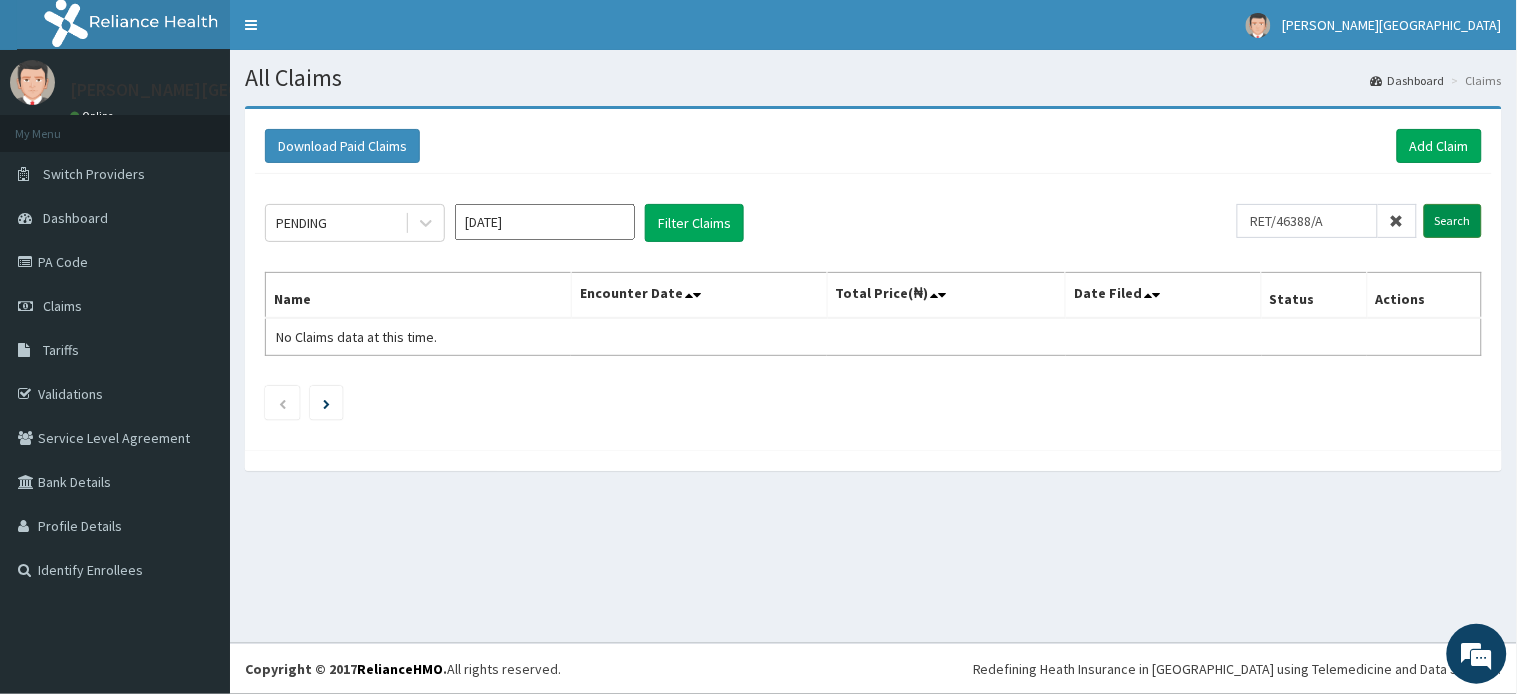 click on "Search" at bounding box center [1453, 221] 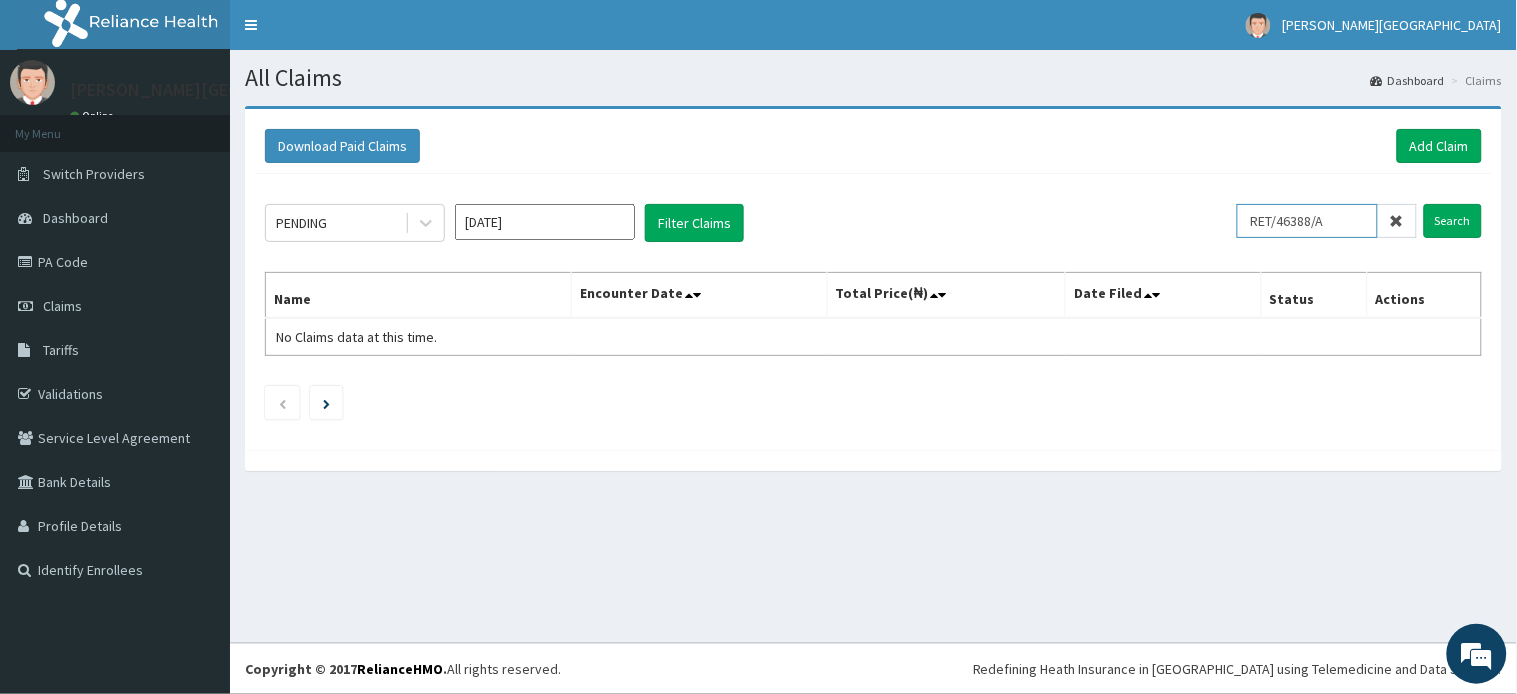drag, startPoint x: 1323, startPoint y: 222, endPoint x: 1297, endPoint y: 221, distance: 26.019224 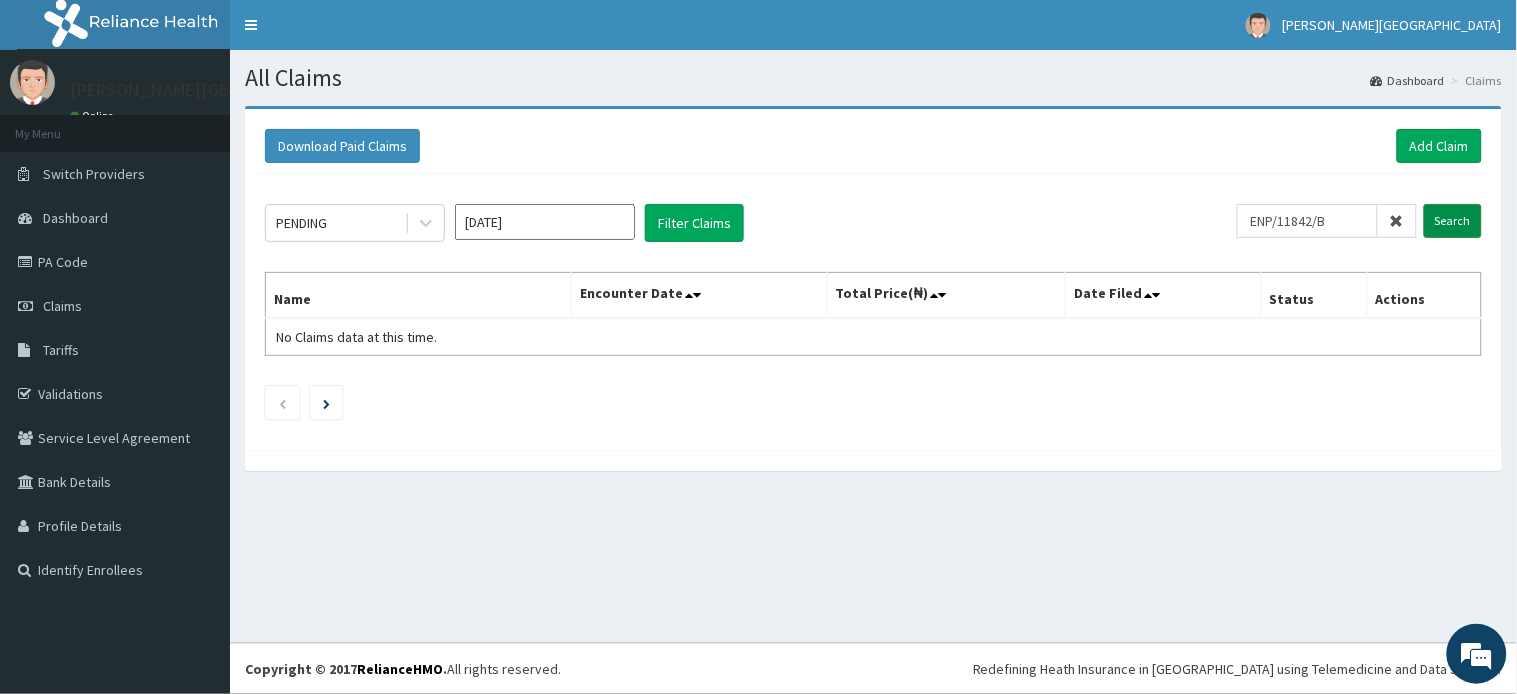 click on "Search" at bounding box center [1453, 221] 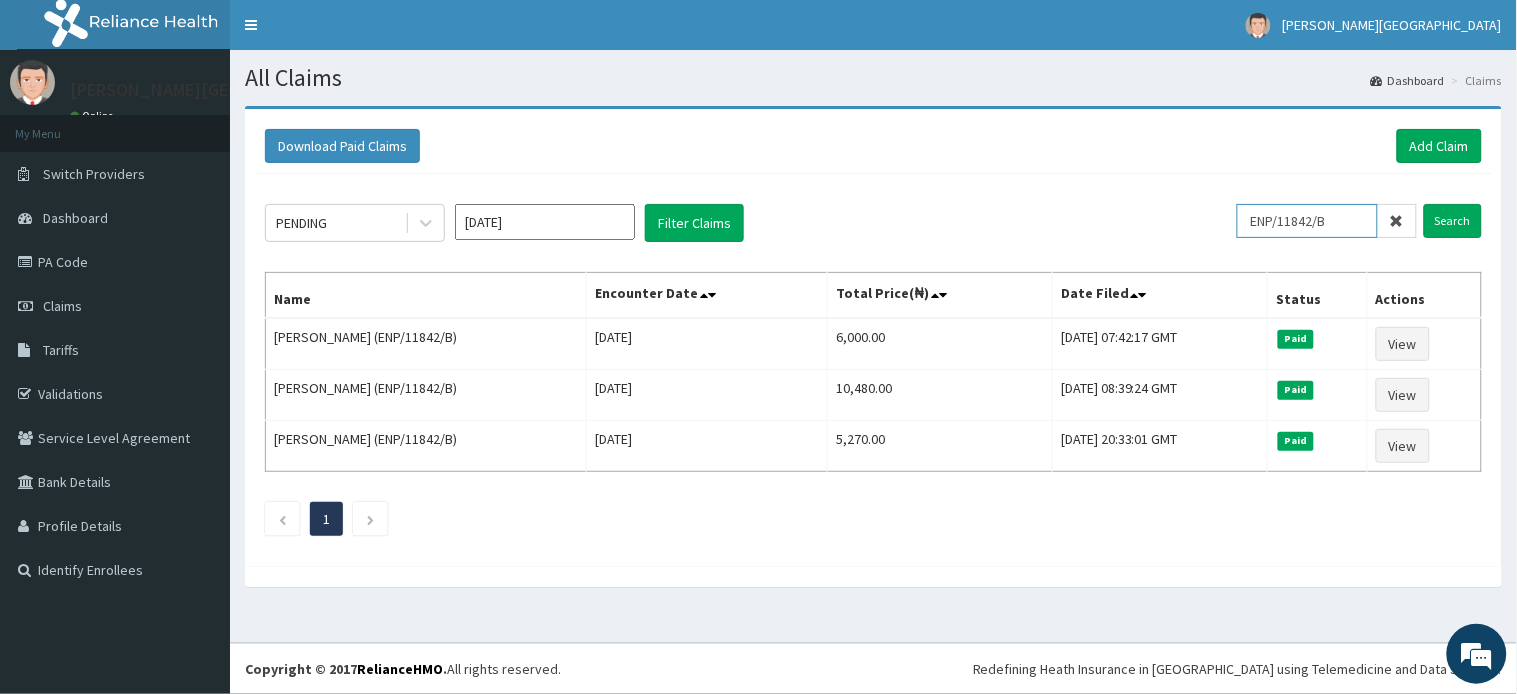 drag, startPoint x: 1332, startPoint y: 214, endPoint x: 1205, endPoint y: 215, distance: 127.00394 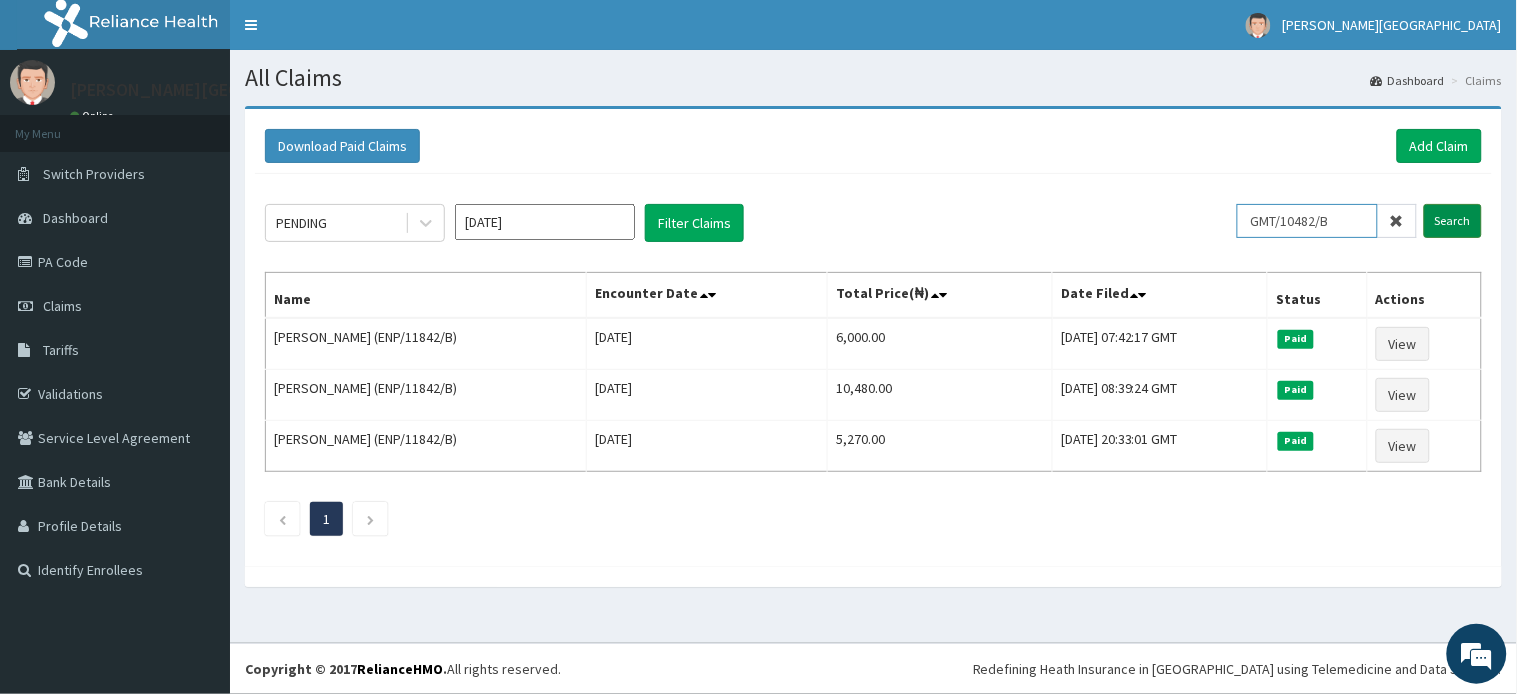 type on "GMT/10482/B" 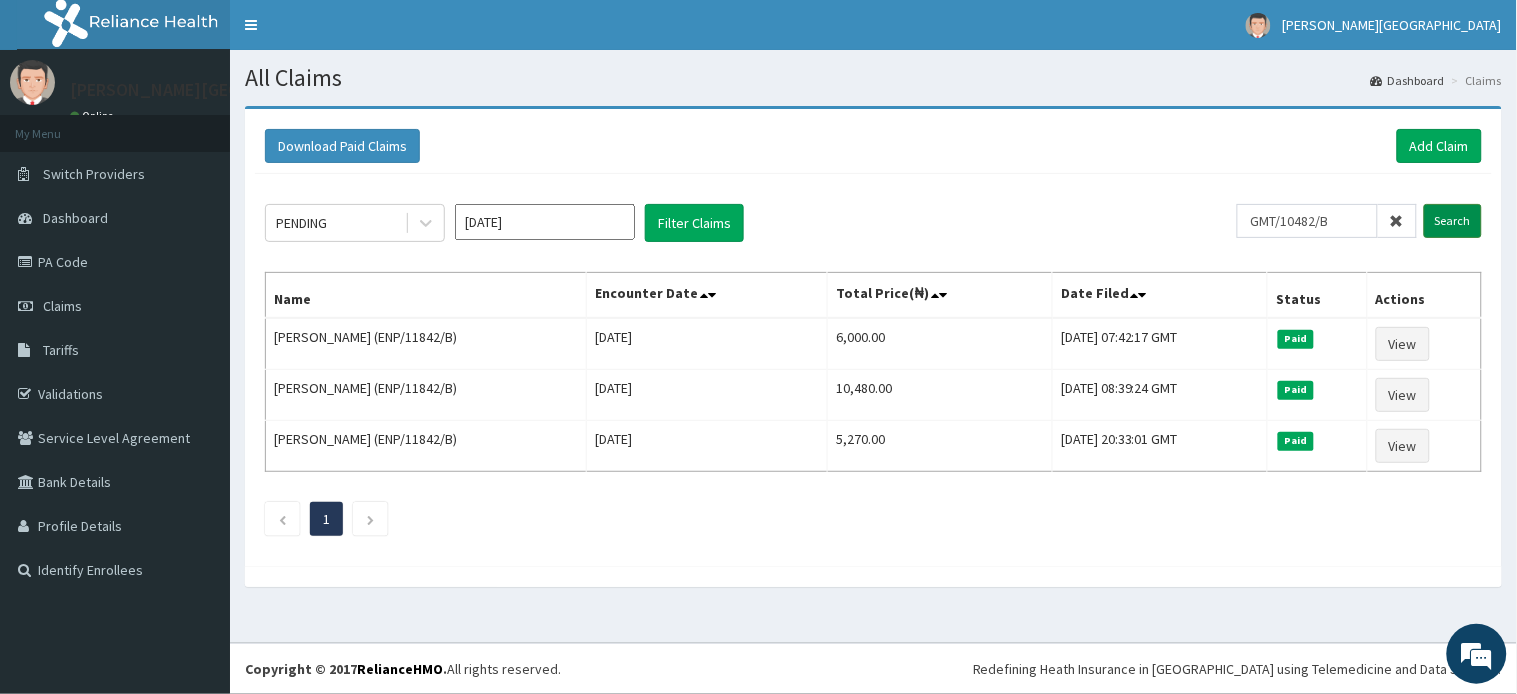 click on "Search" at bounding box center (1453, 221) 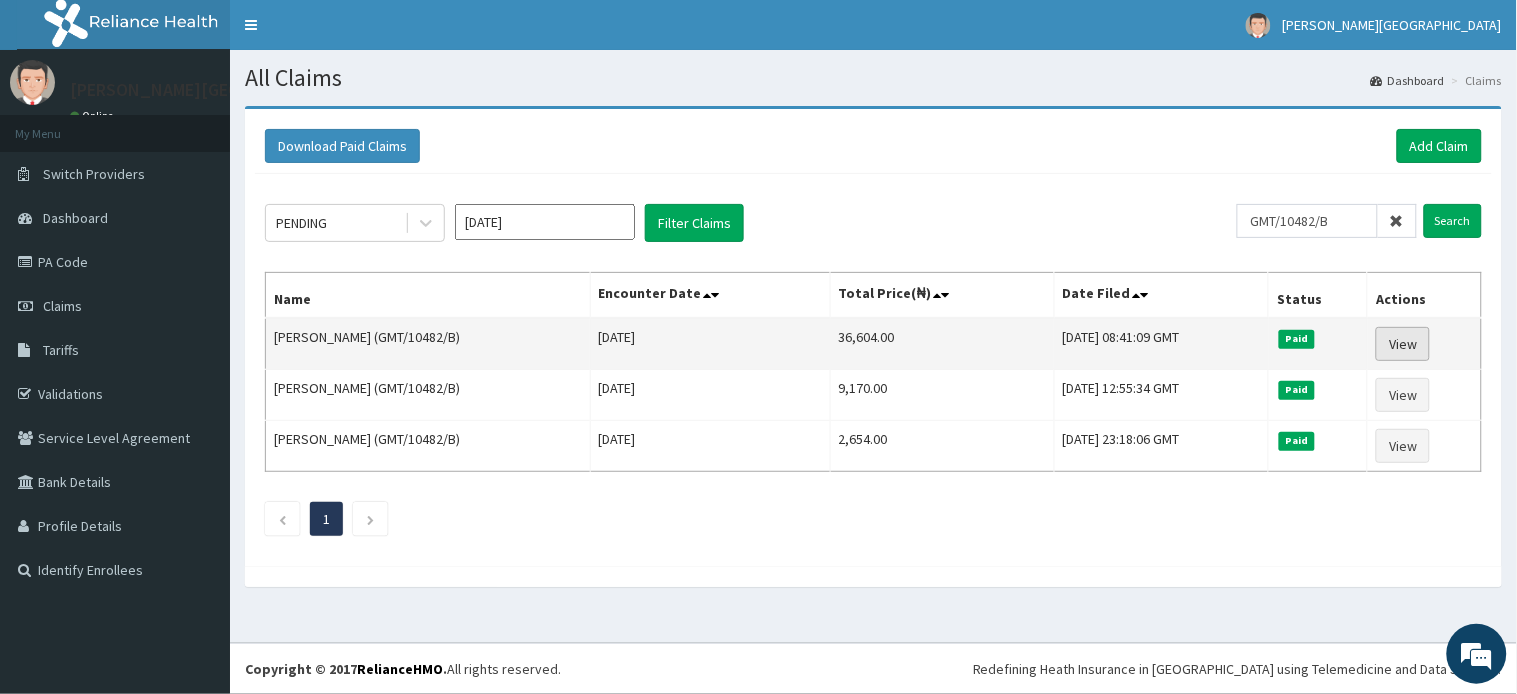 click on "View" at bounding box center (1403, 344) 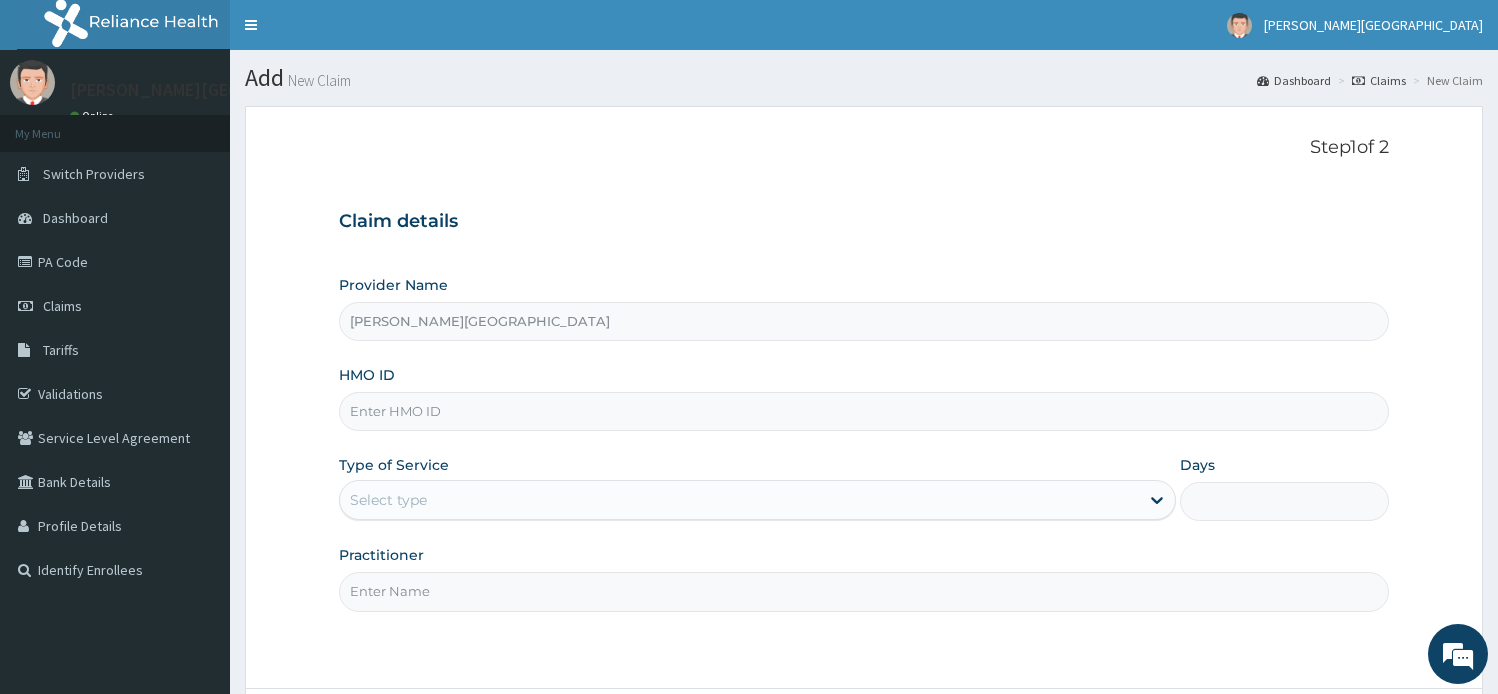 scroll, scrollTop: 0, scrollLeft: 0, axis: both 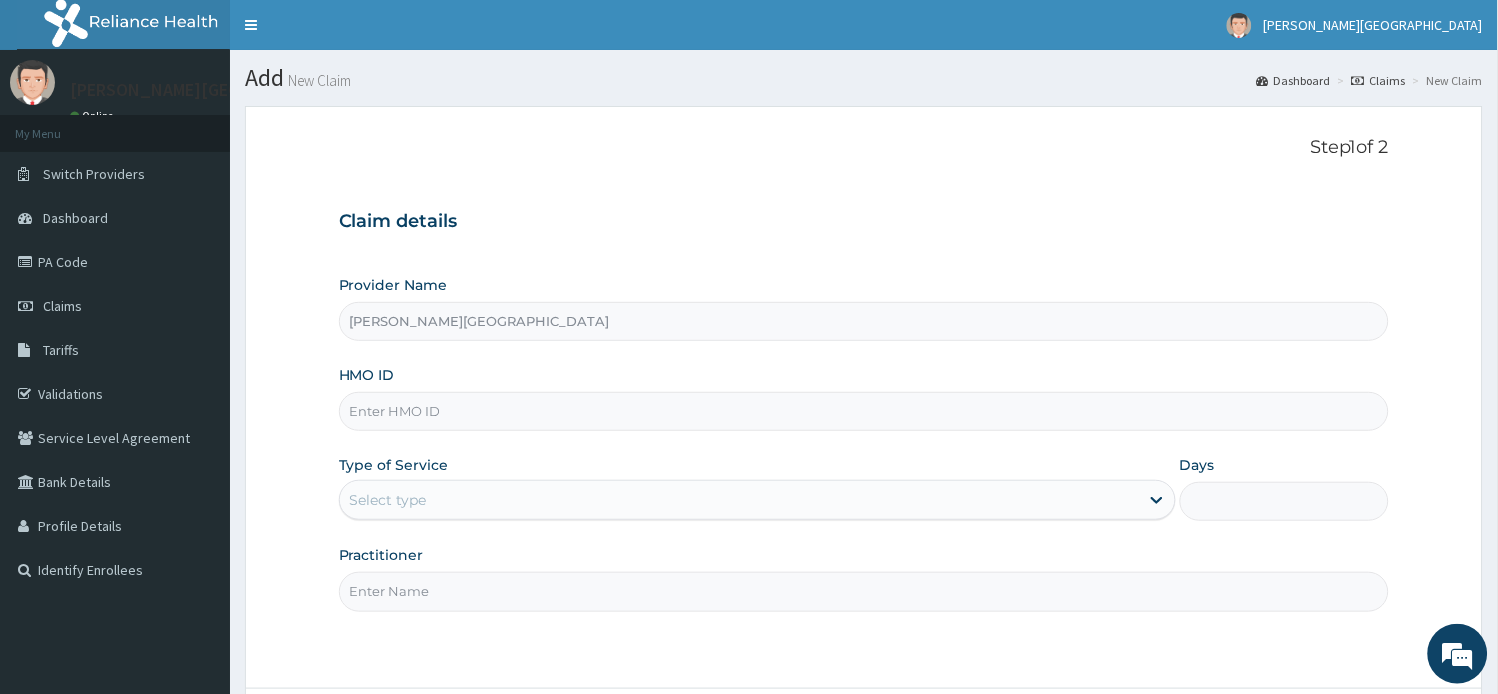 click on "HMO ID" at bounding box center [864, 411] 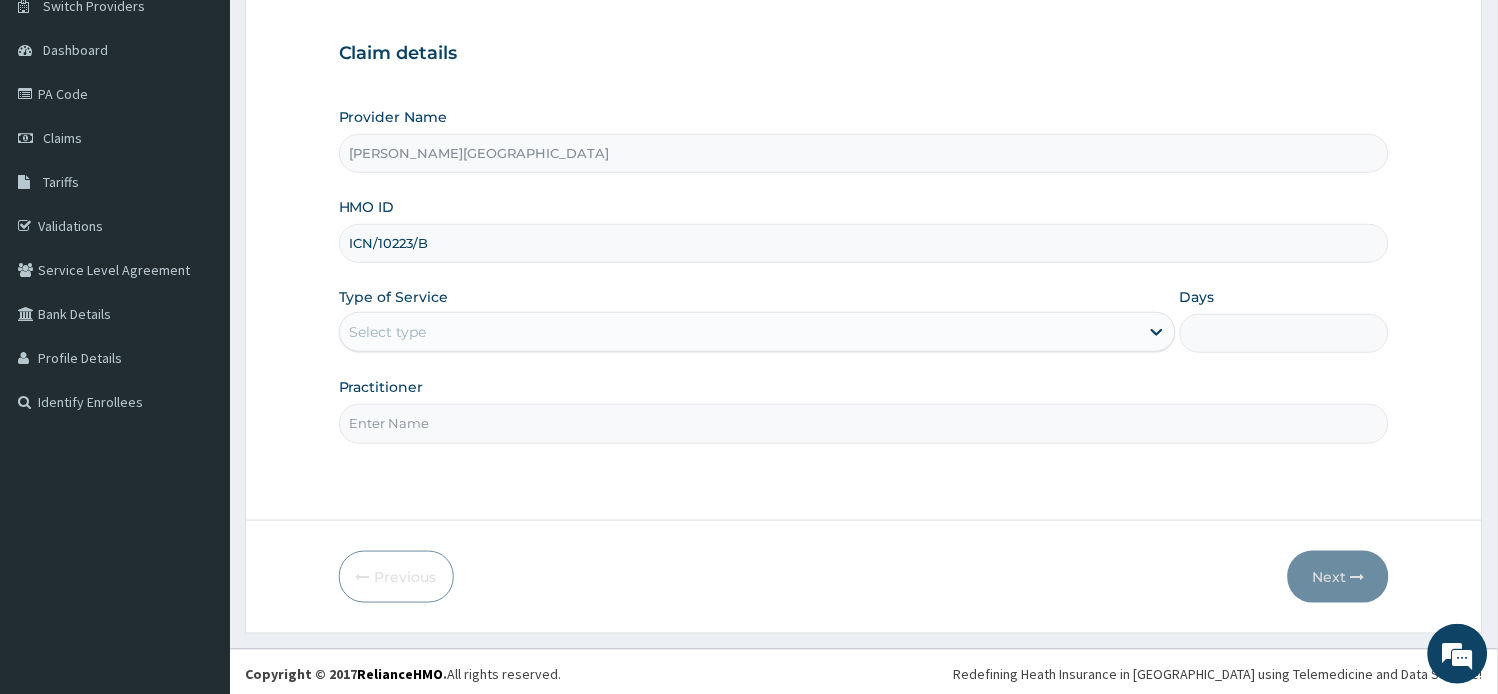 scroll, scrollTop: 174, scrollLeft: 0, axis: vertical 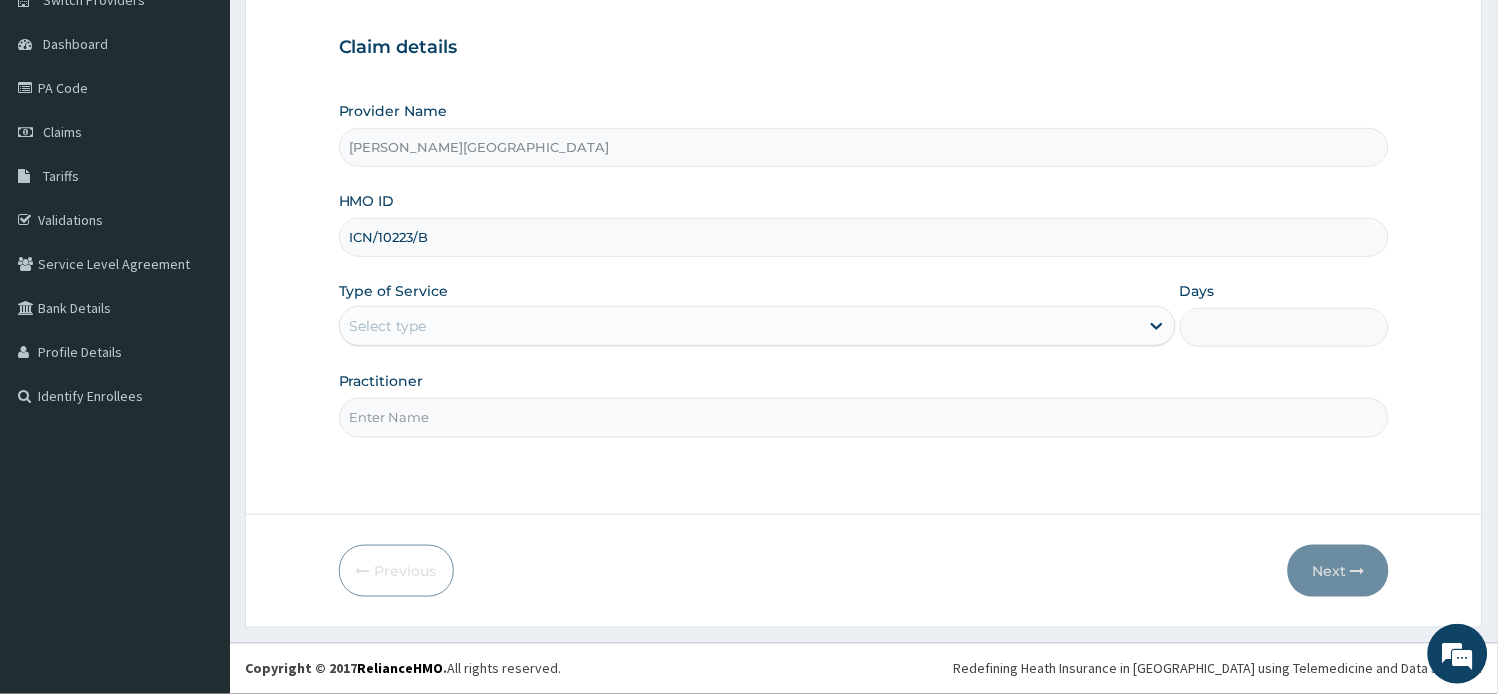 type on "ICN/10223/B" 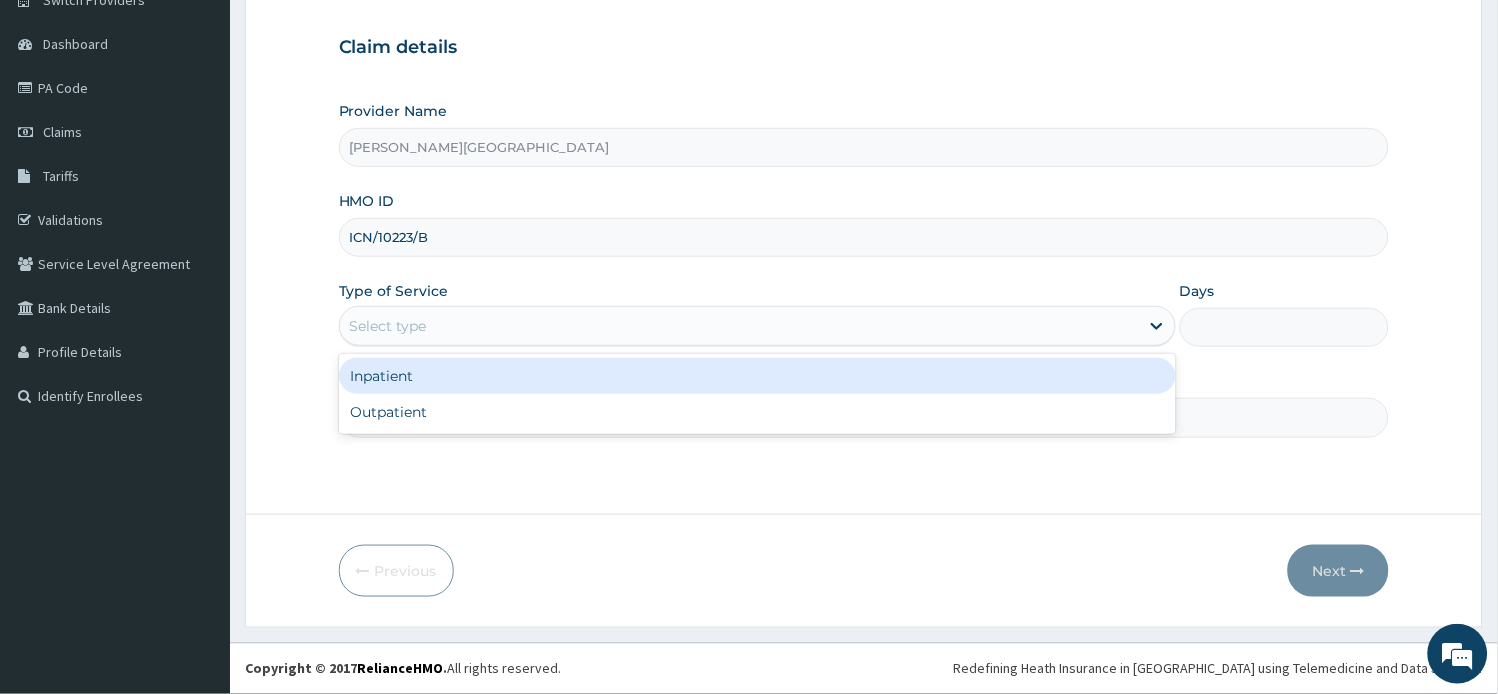 click on "Select type" at bounding box center (739, 326) 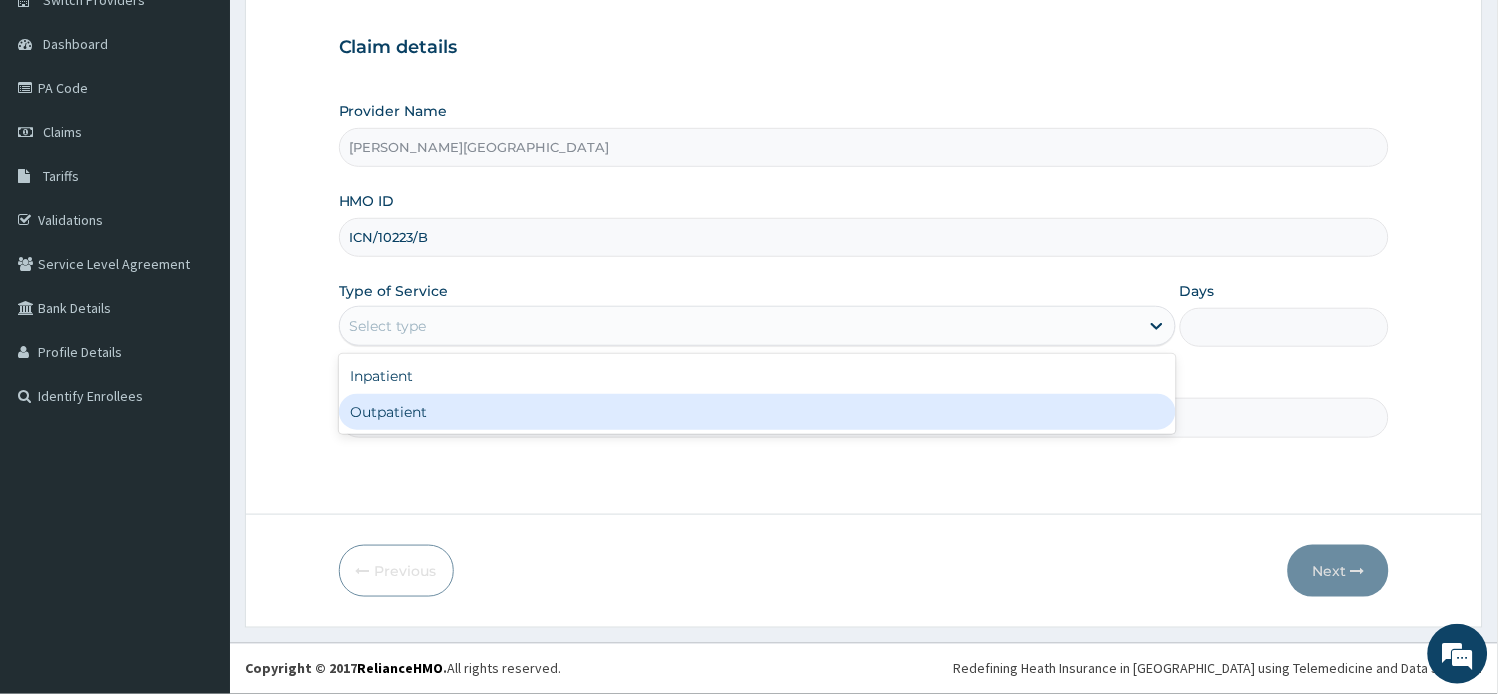 click on "Outpatient" at bounding box center [757, 412] 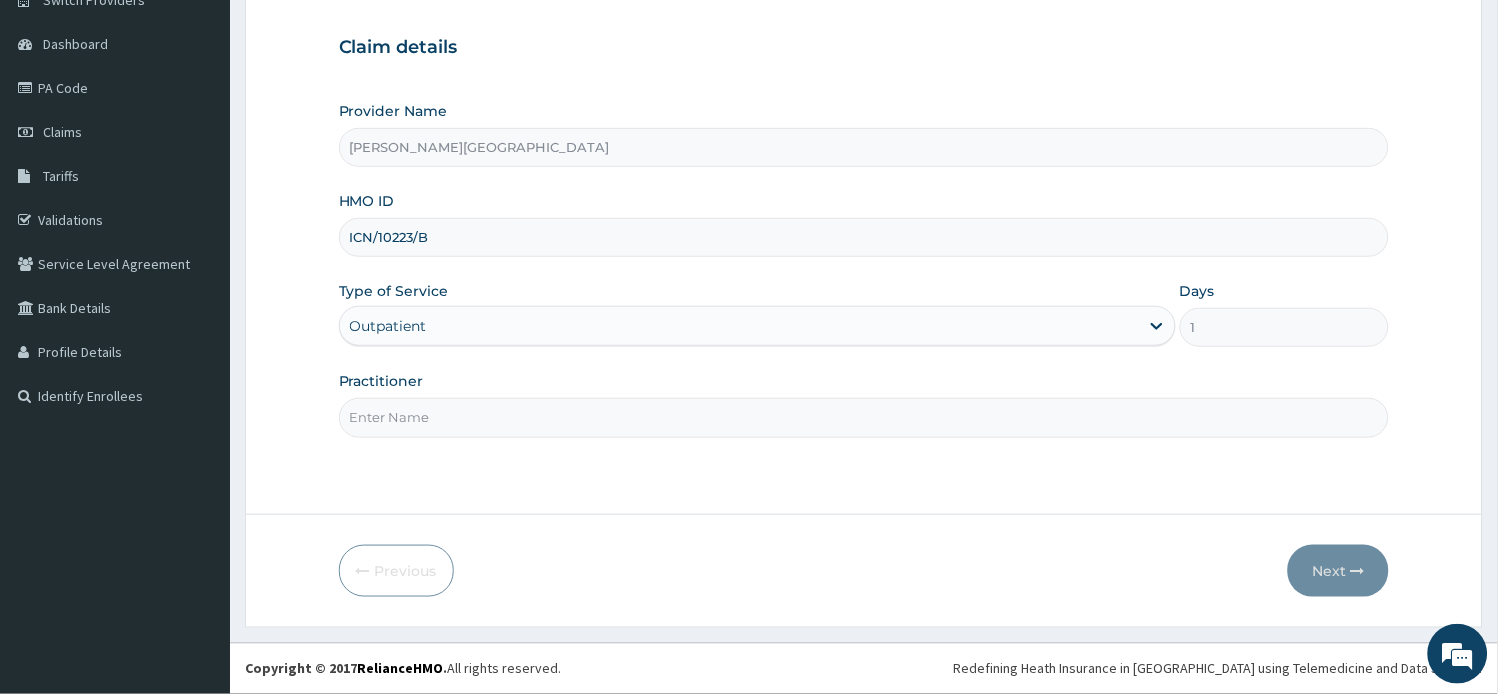 scroll, scrollTop: 0, scrollLeft: 0, axis: both 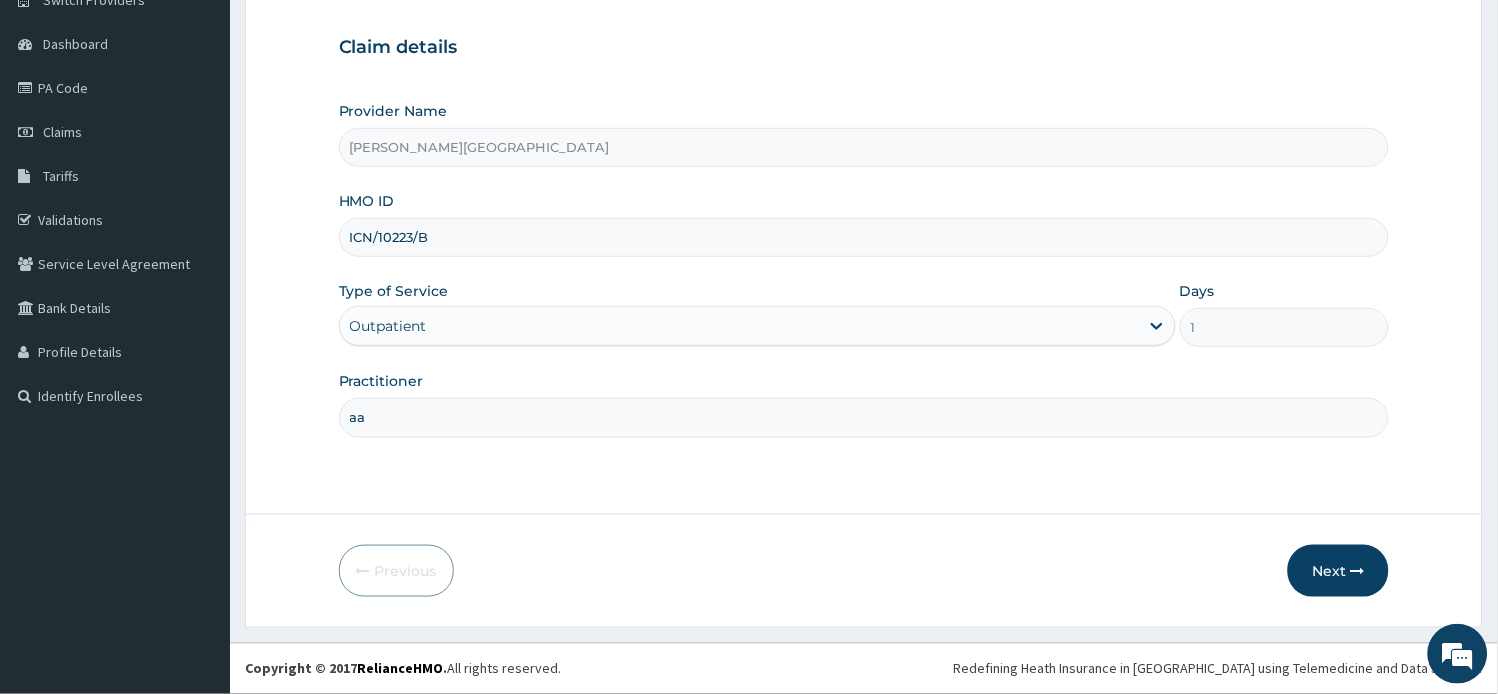 type on "a" 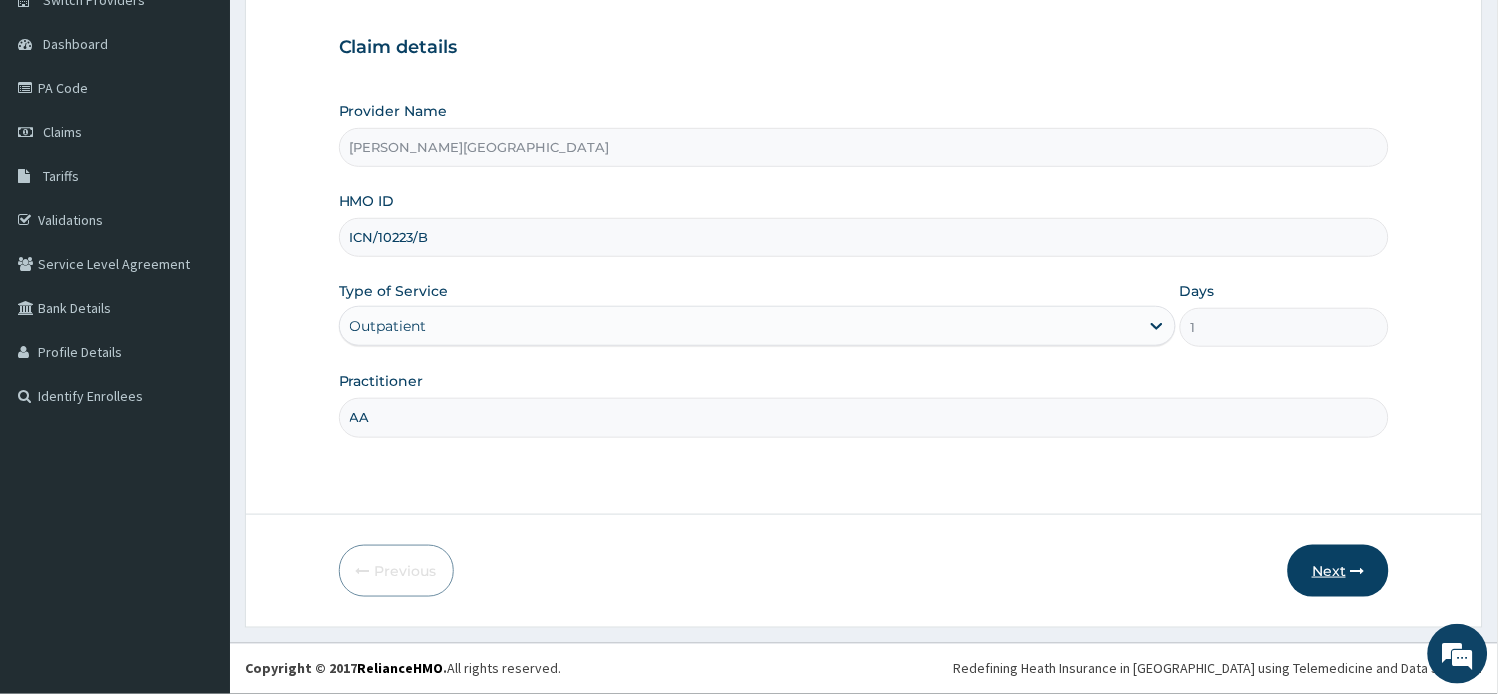 type on "AA" 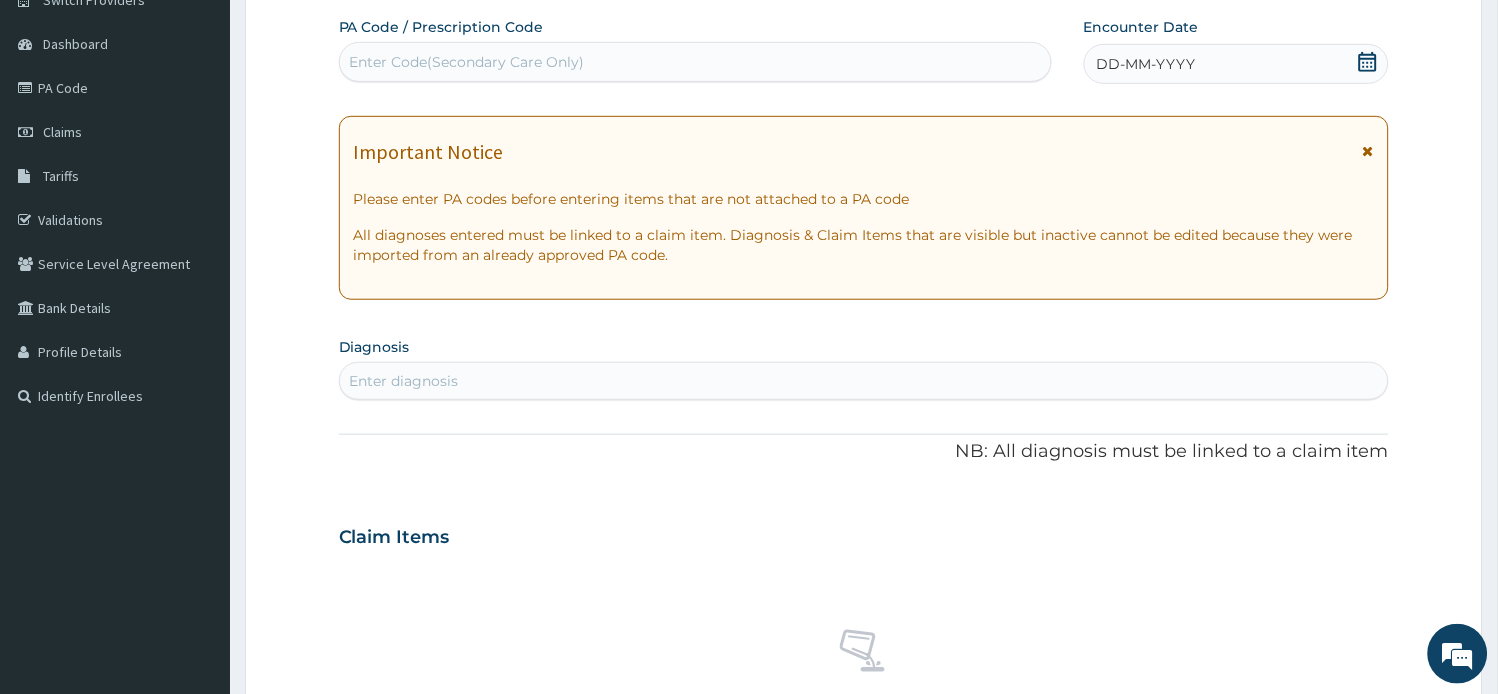 click at bounding box center (1368, 151) 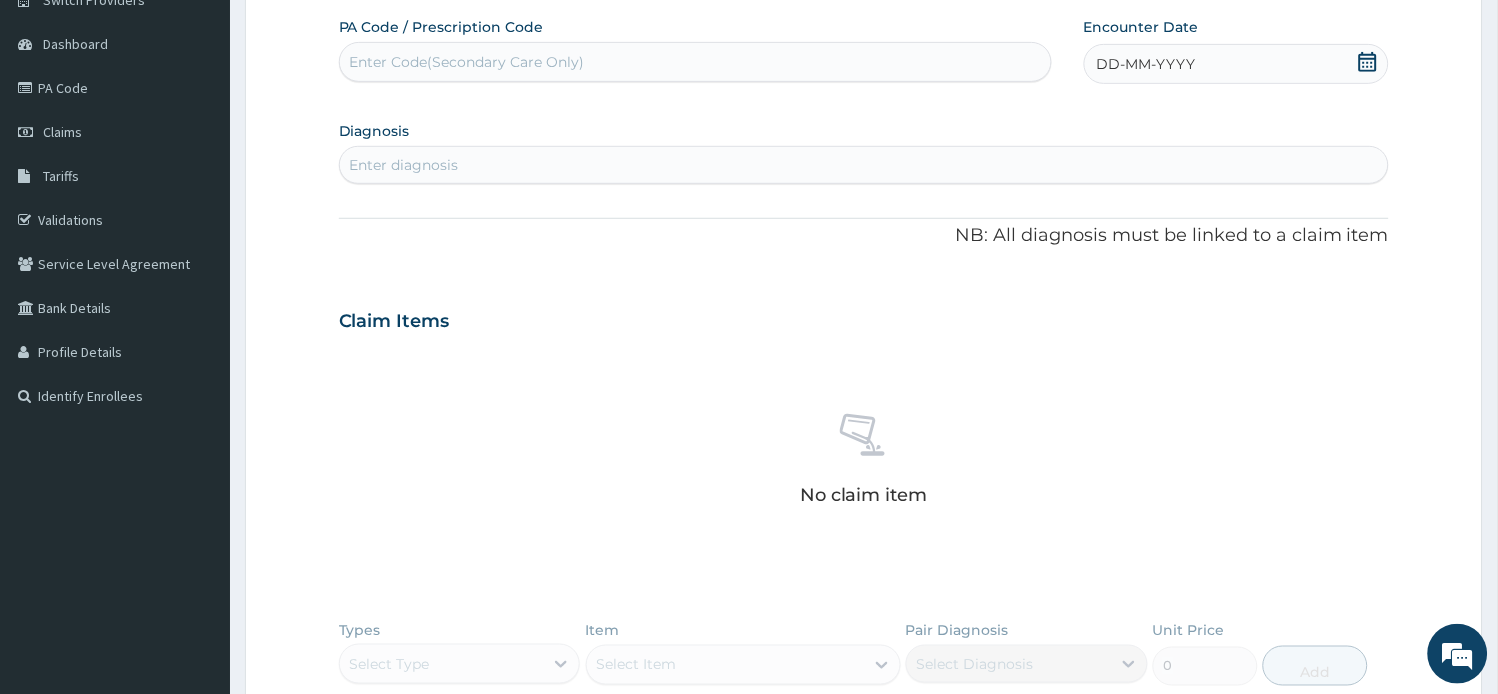 click on "Enter Code(Secondary Care Only)" at bounding box center (467, 62) 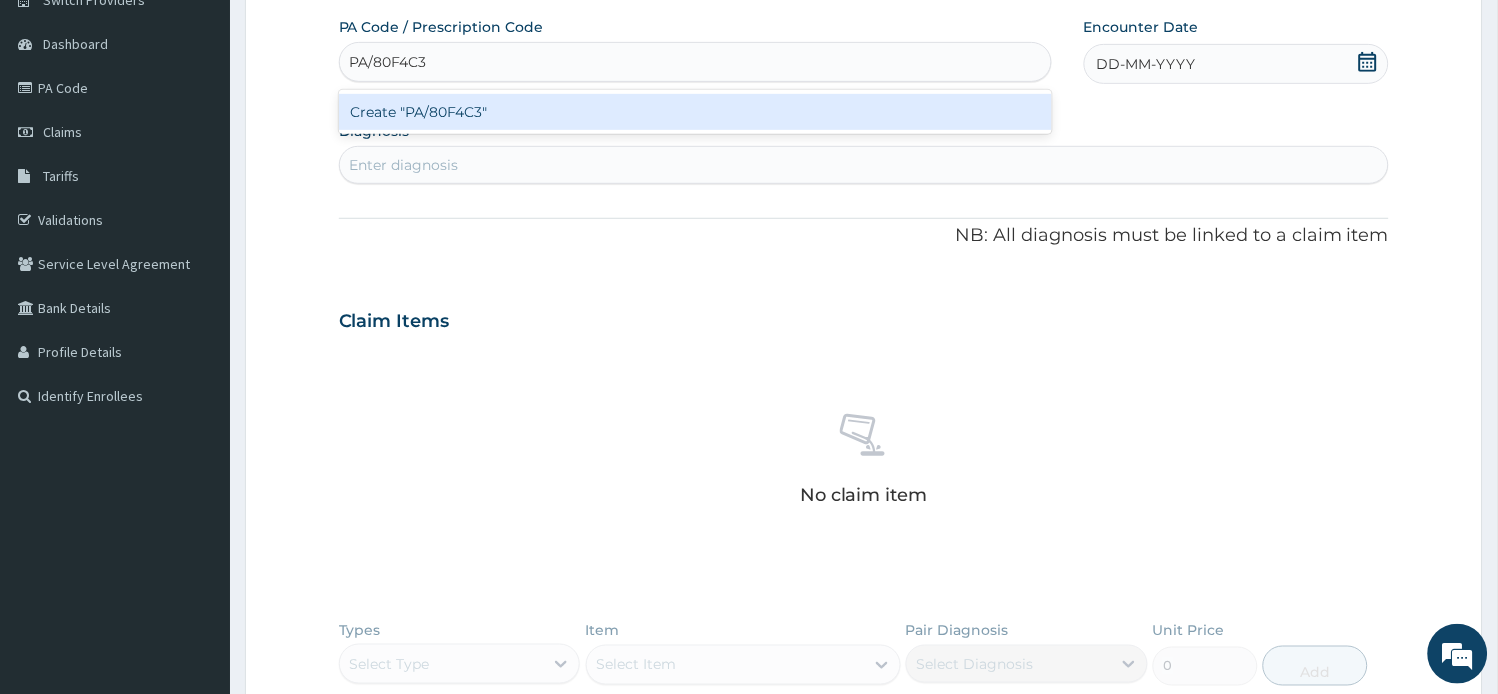 click on "Create "PA/80F4C3"" at bounding box center (695, 112) 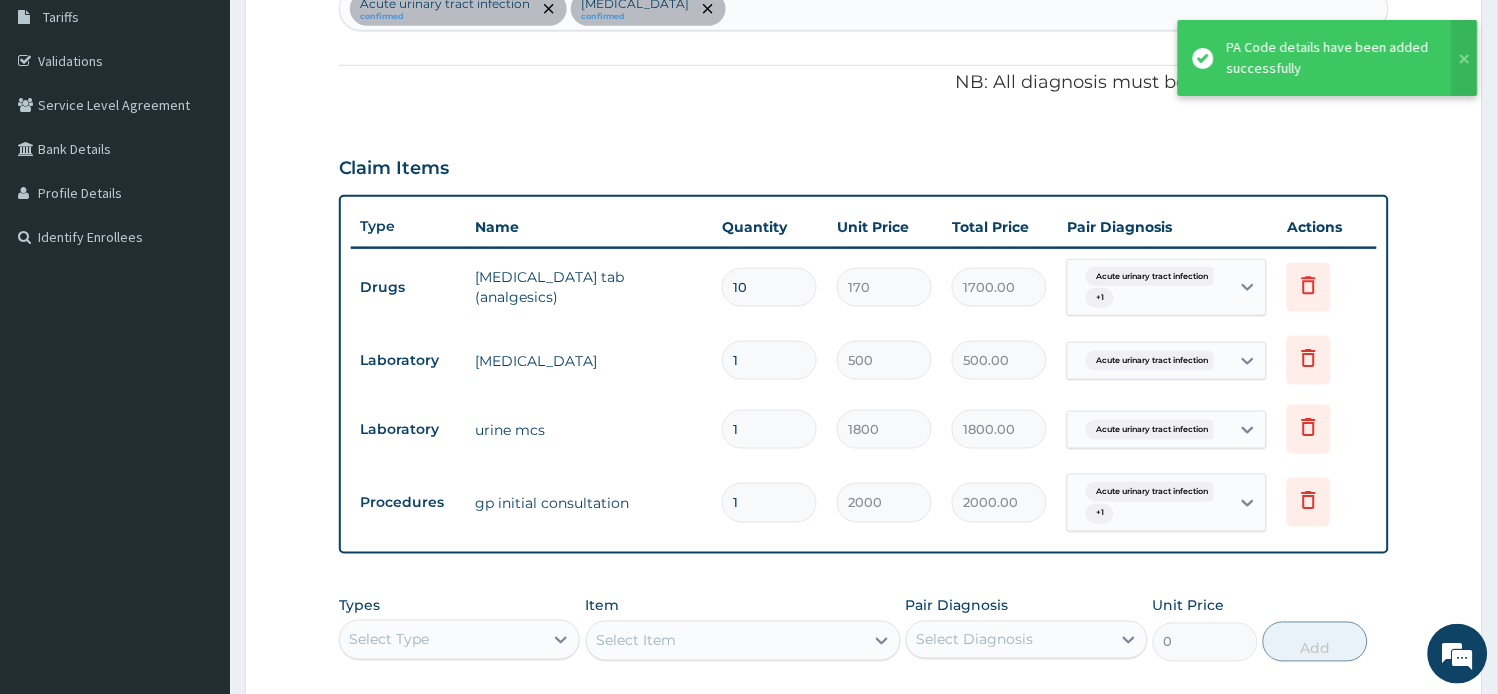 scroll, scrollTop: 396, scrollLeft: 0, axis: vertical 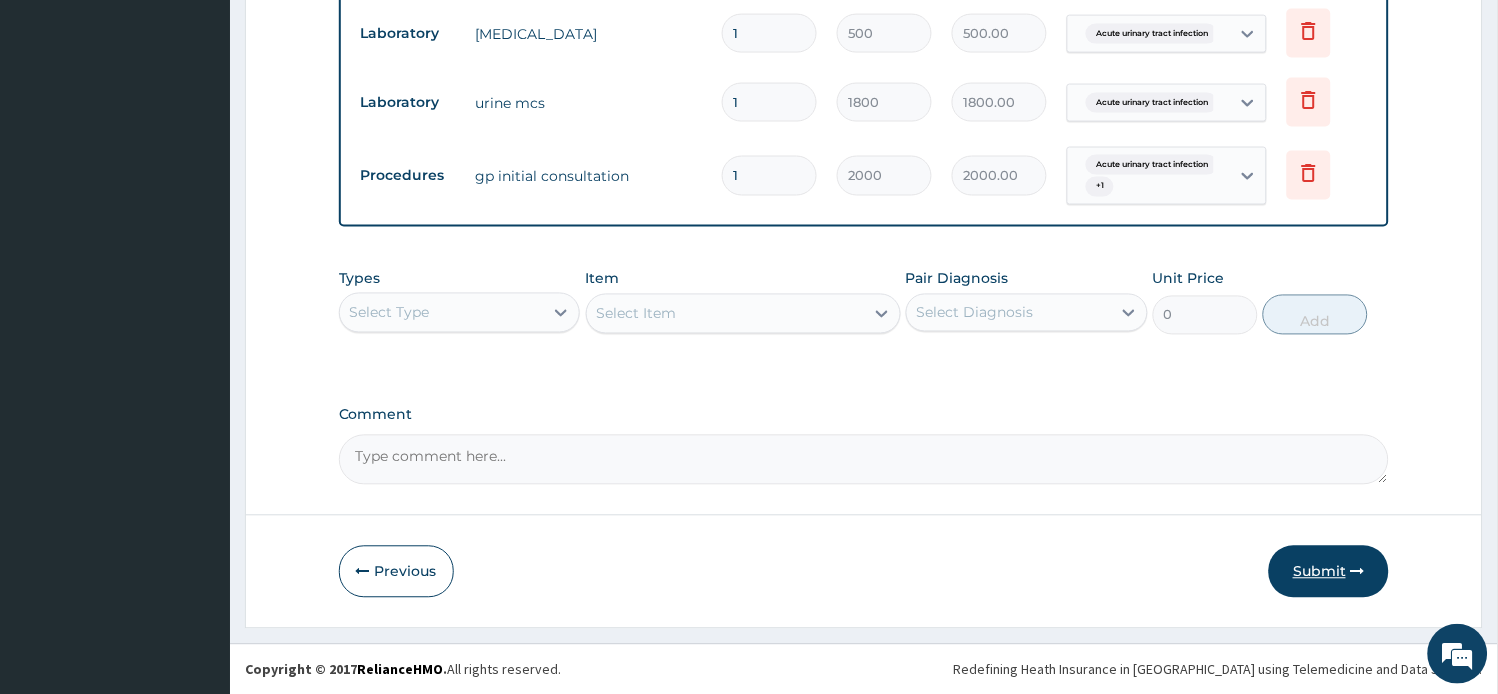 click on "Submit" at bounding box center [1329, 572] 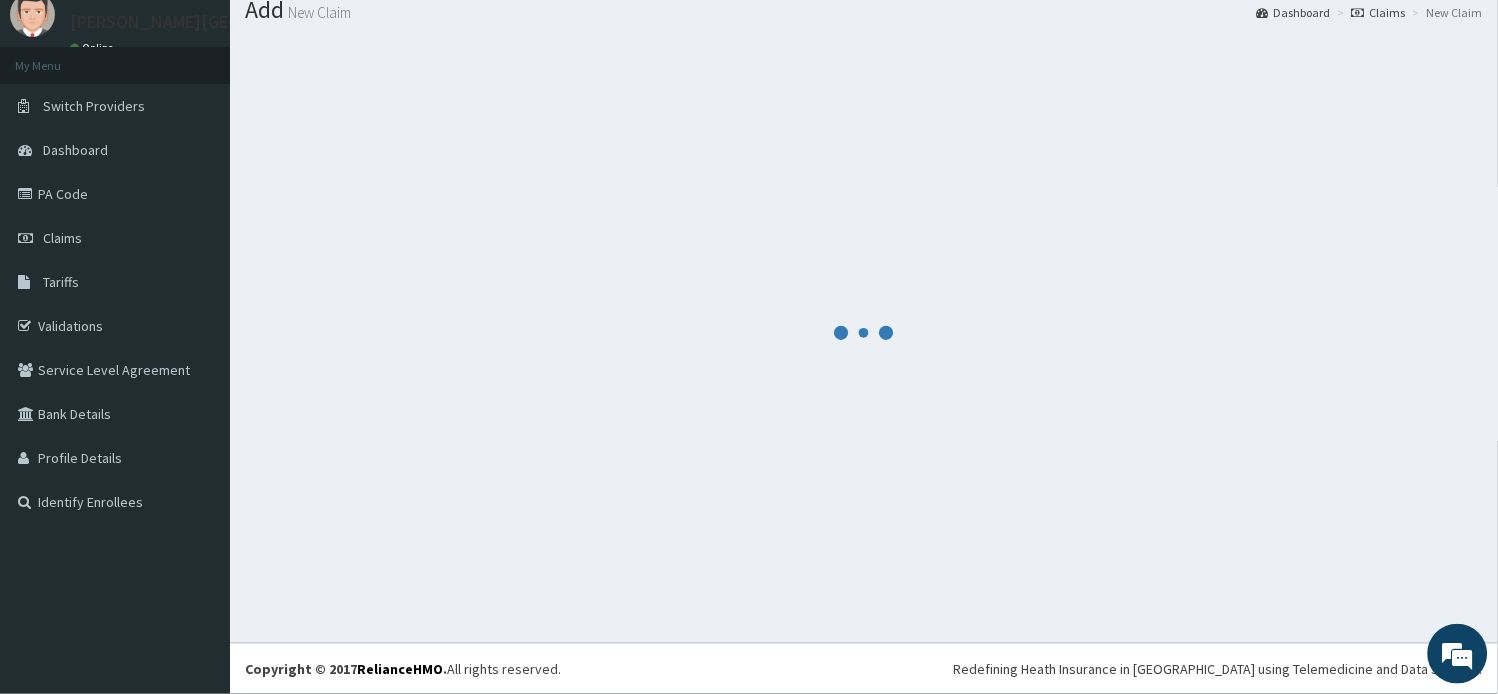 scroll, scrollTop: 67, scrollLeft: 0, axis: vertical 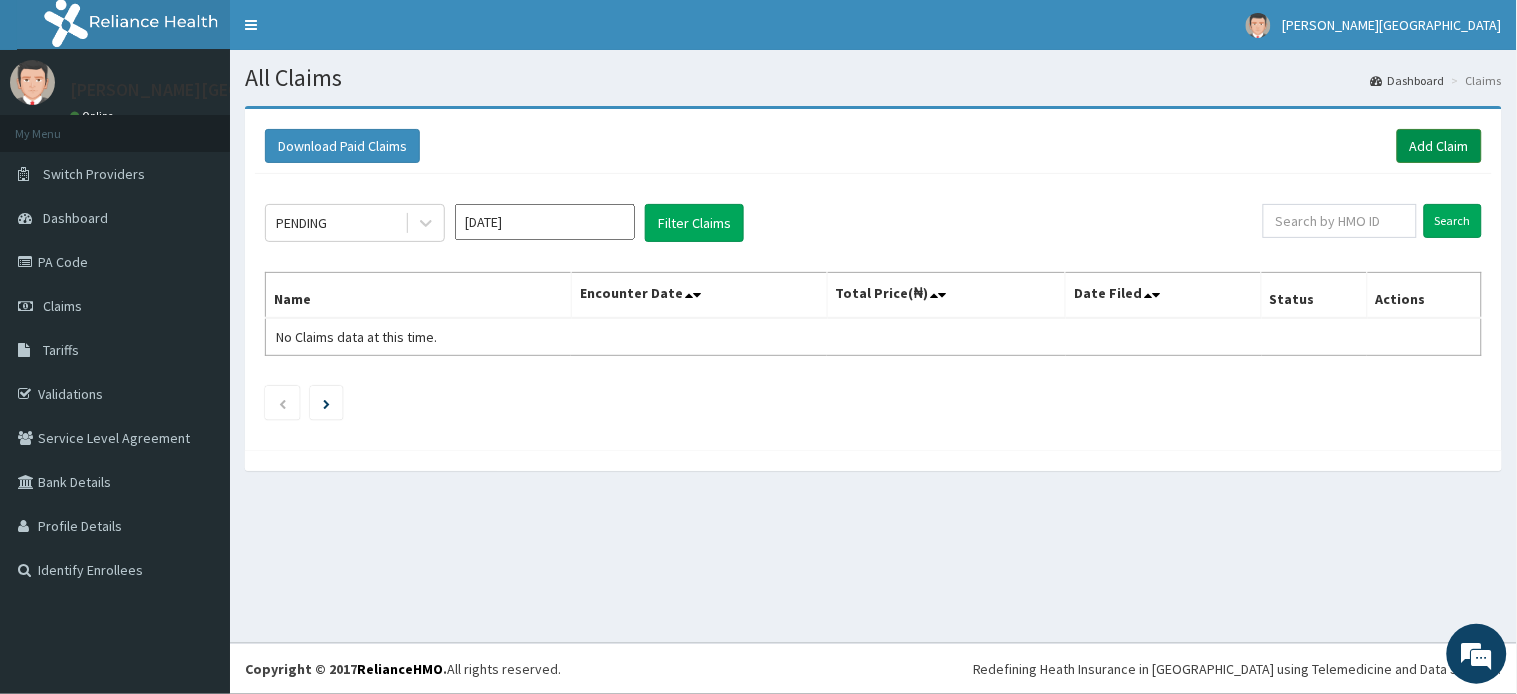 click on "Add Claim" at bounding box center (1439, 146) 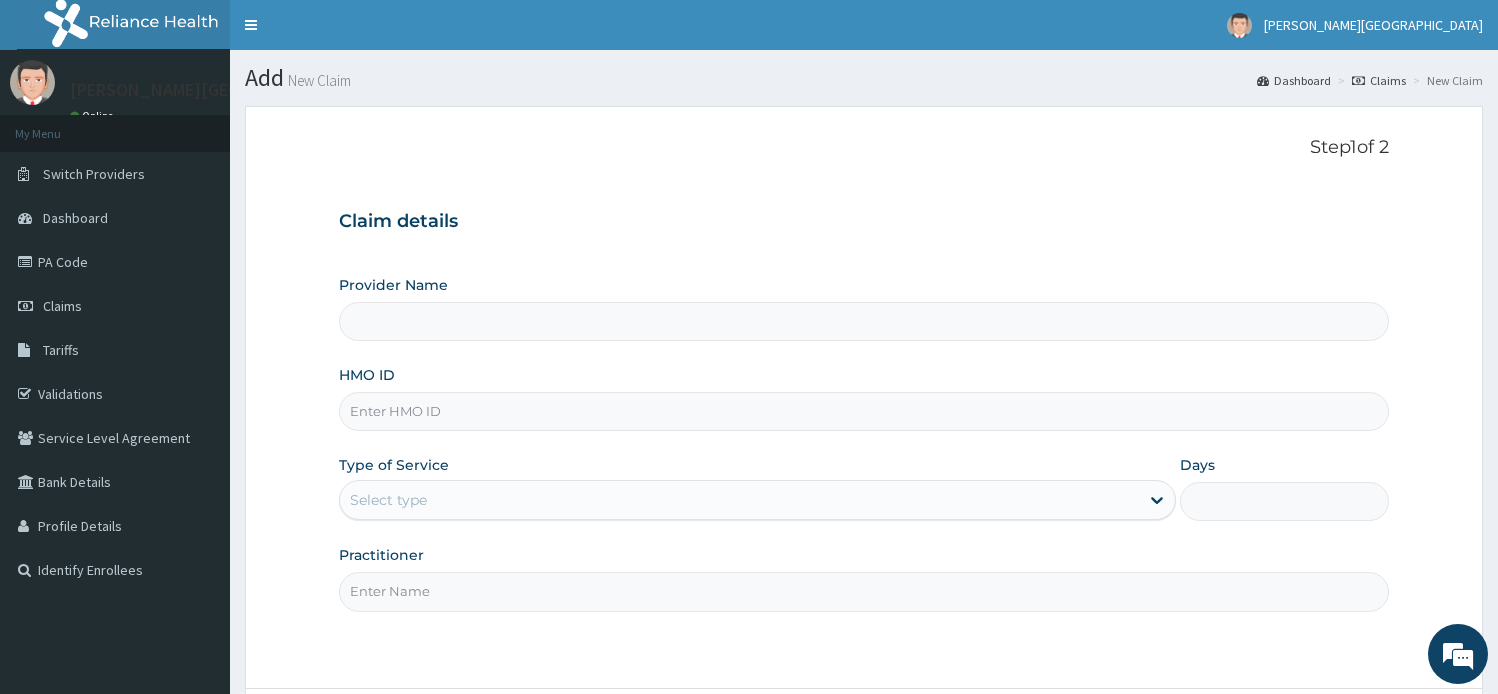 scroll, scrollTop: 0, scrollLeft: 0, axis: both 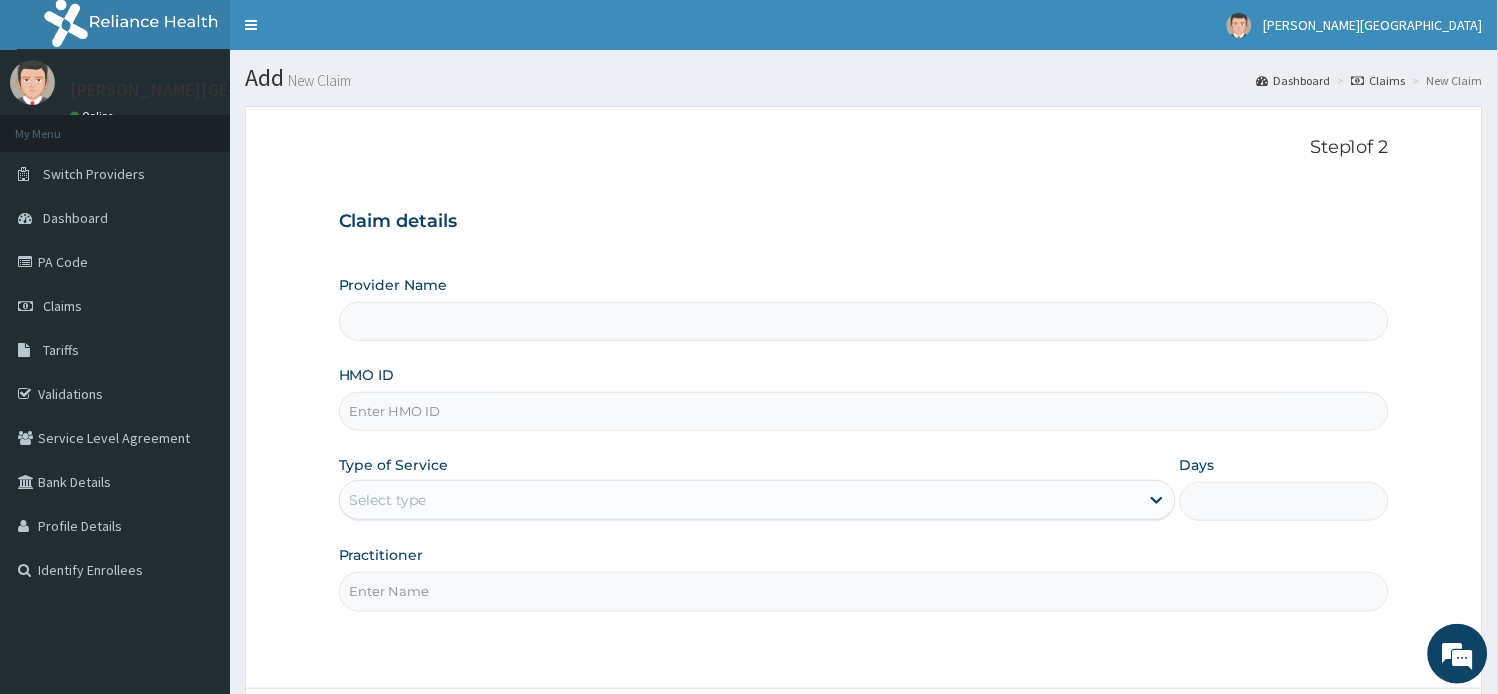 type on "[PERSON_NAME][GEOGRAPHIC_DATA]" 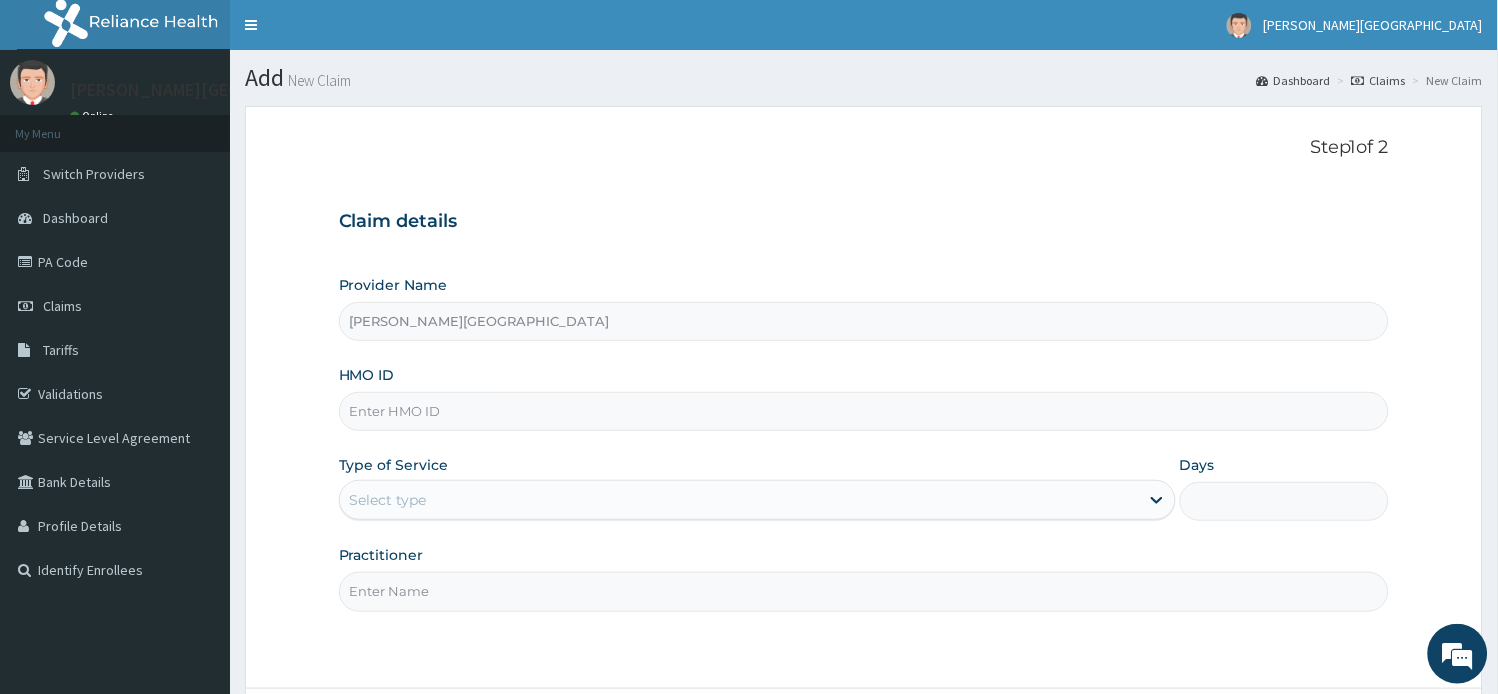scroll, scrollTop: 0, scrollLeft: 0, axis: both 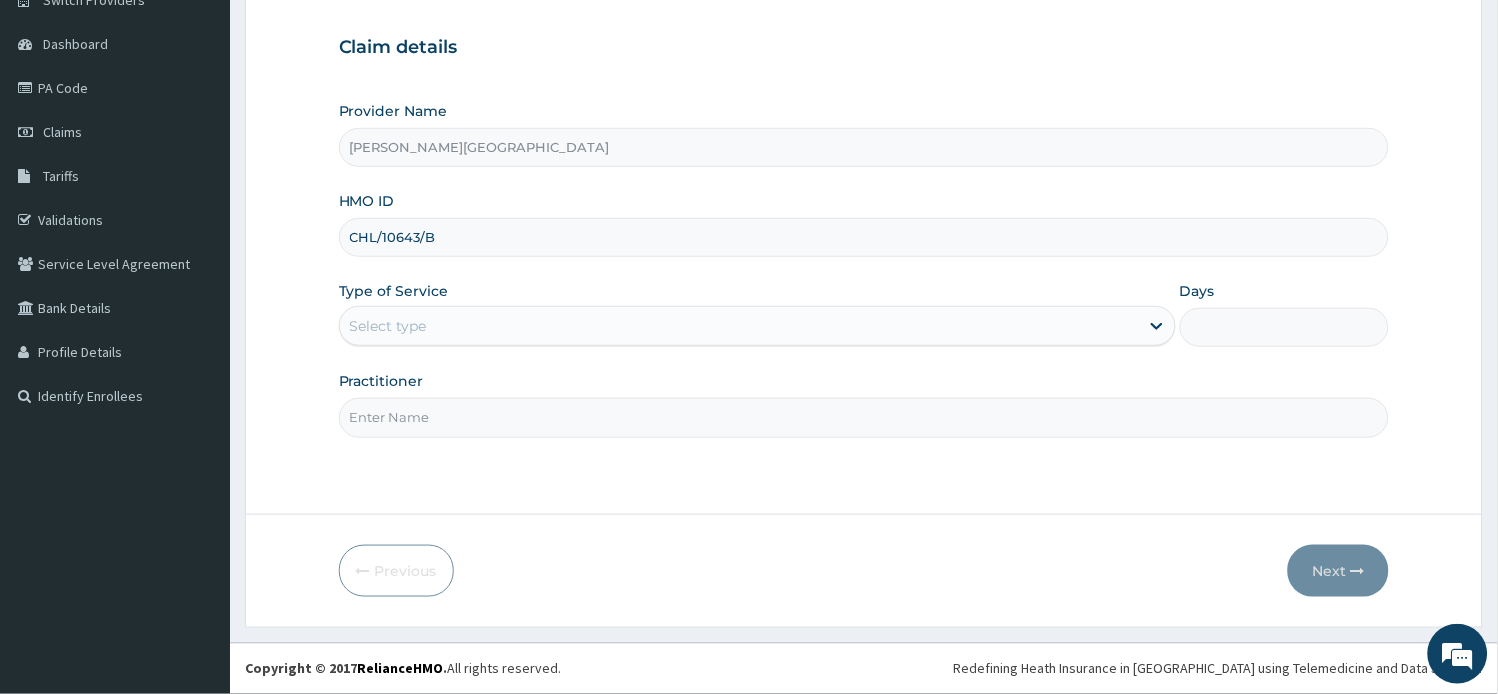 type on "CHL/10643/B" 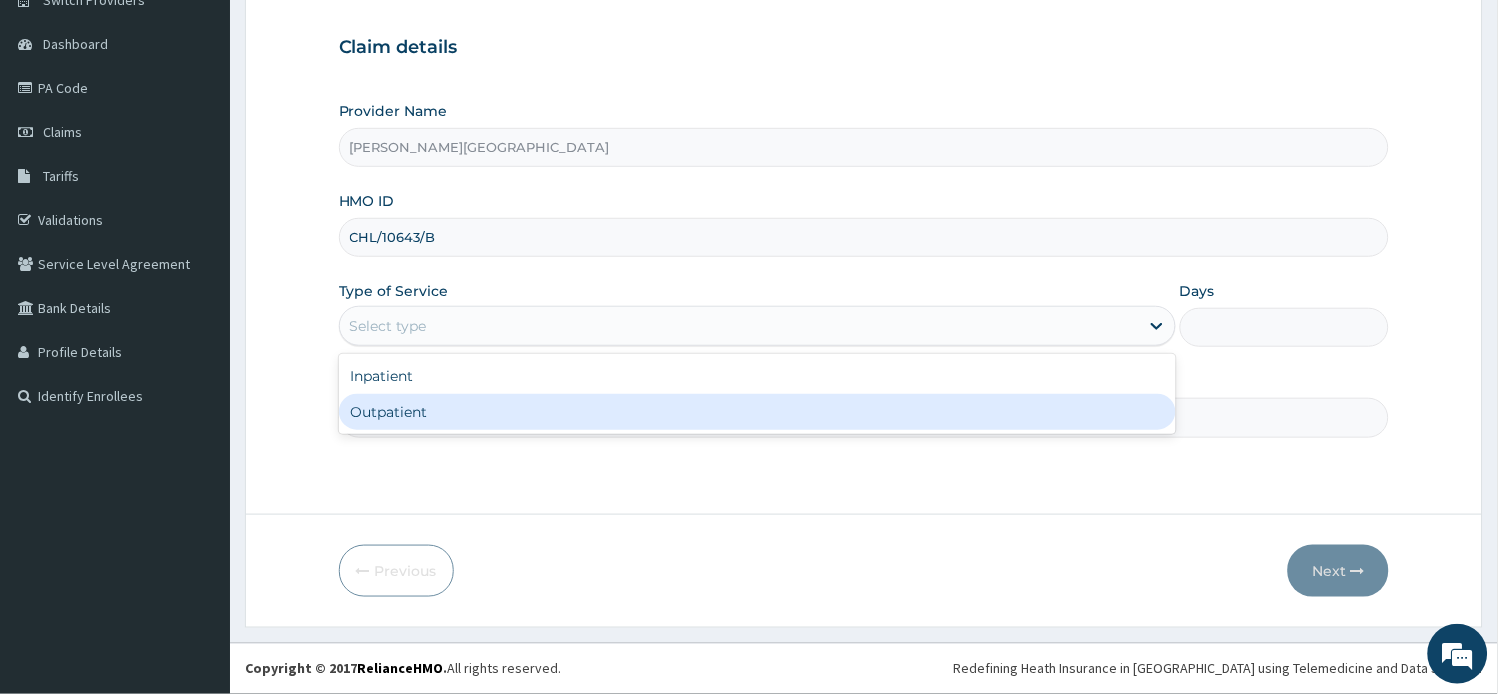 click on "Outpatient" at bounding box center (757, 412) 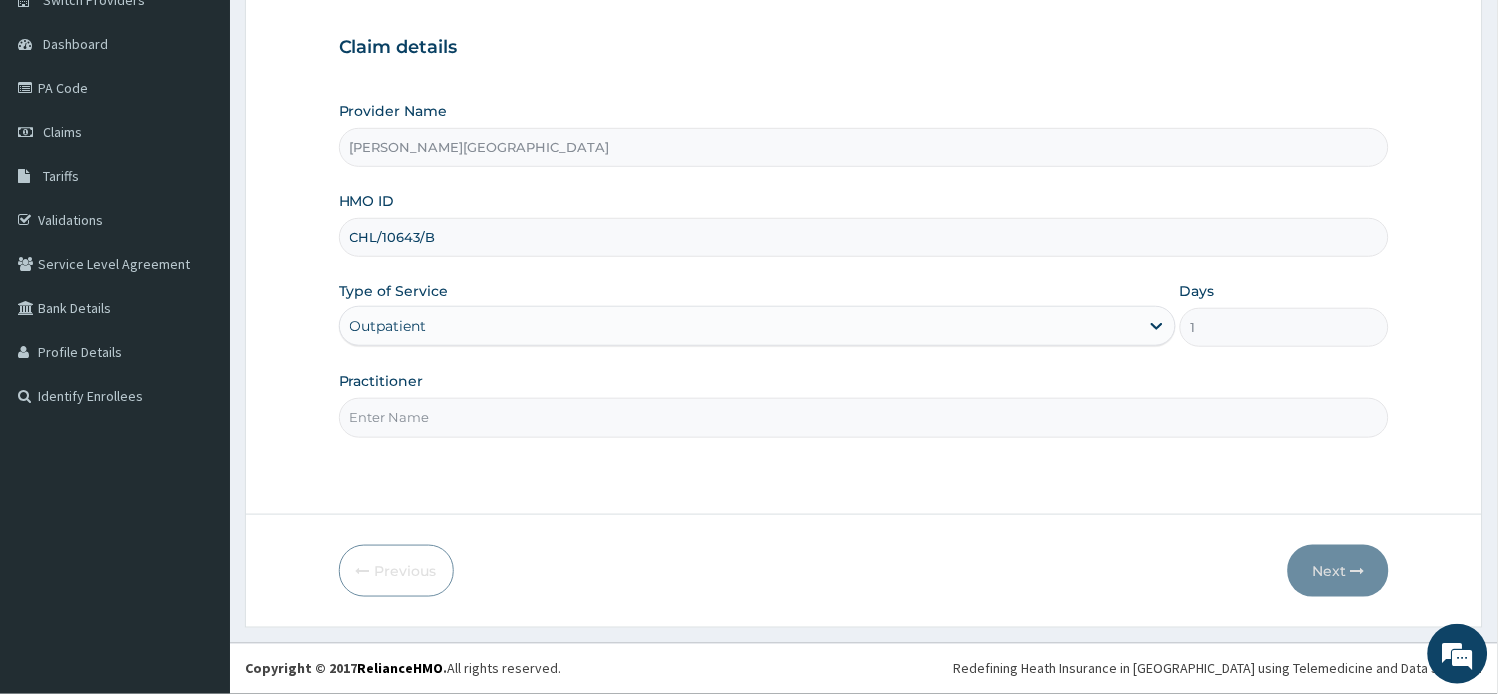 click on "Practitioner" at bounding box center [864, 417] 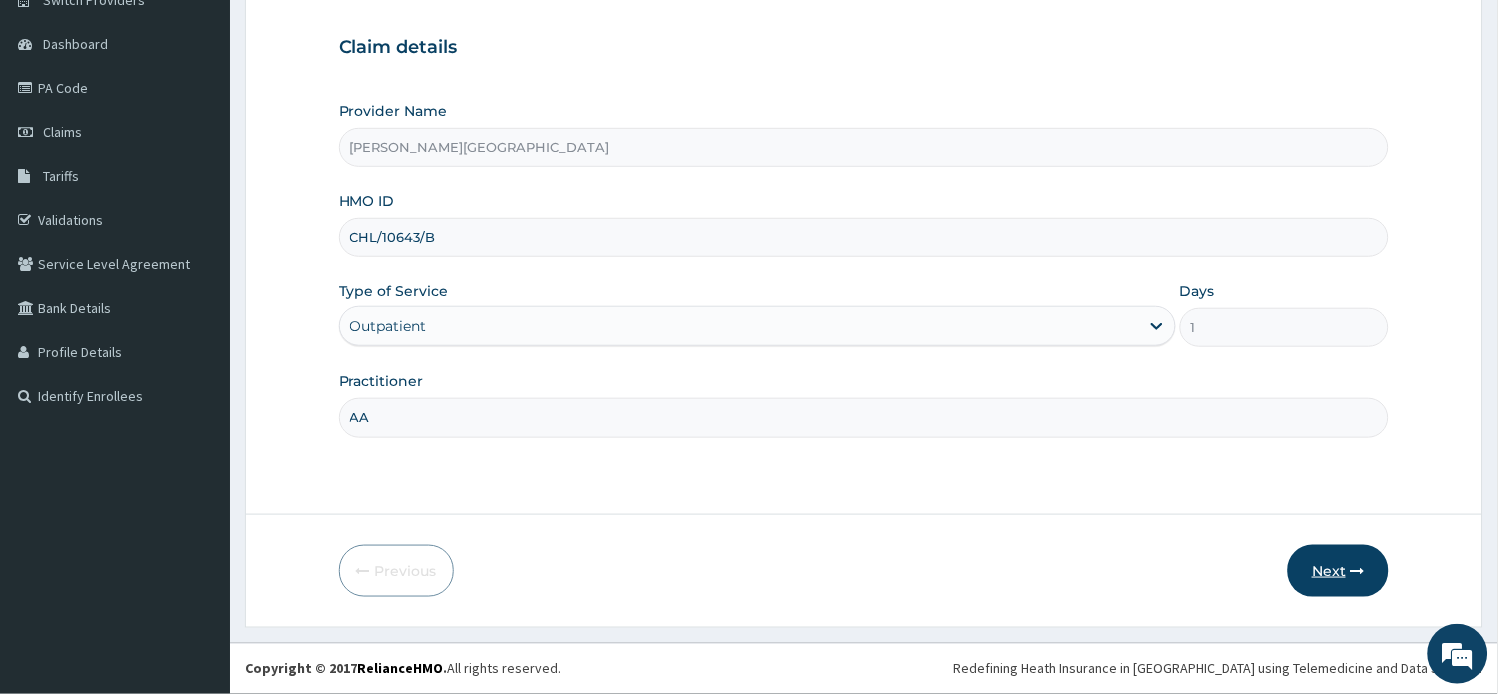 type on "AA" 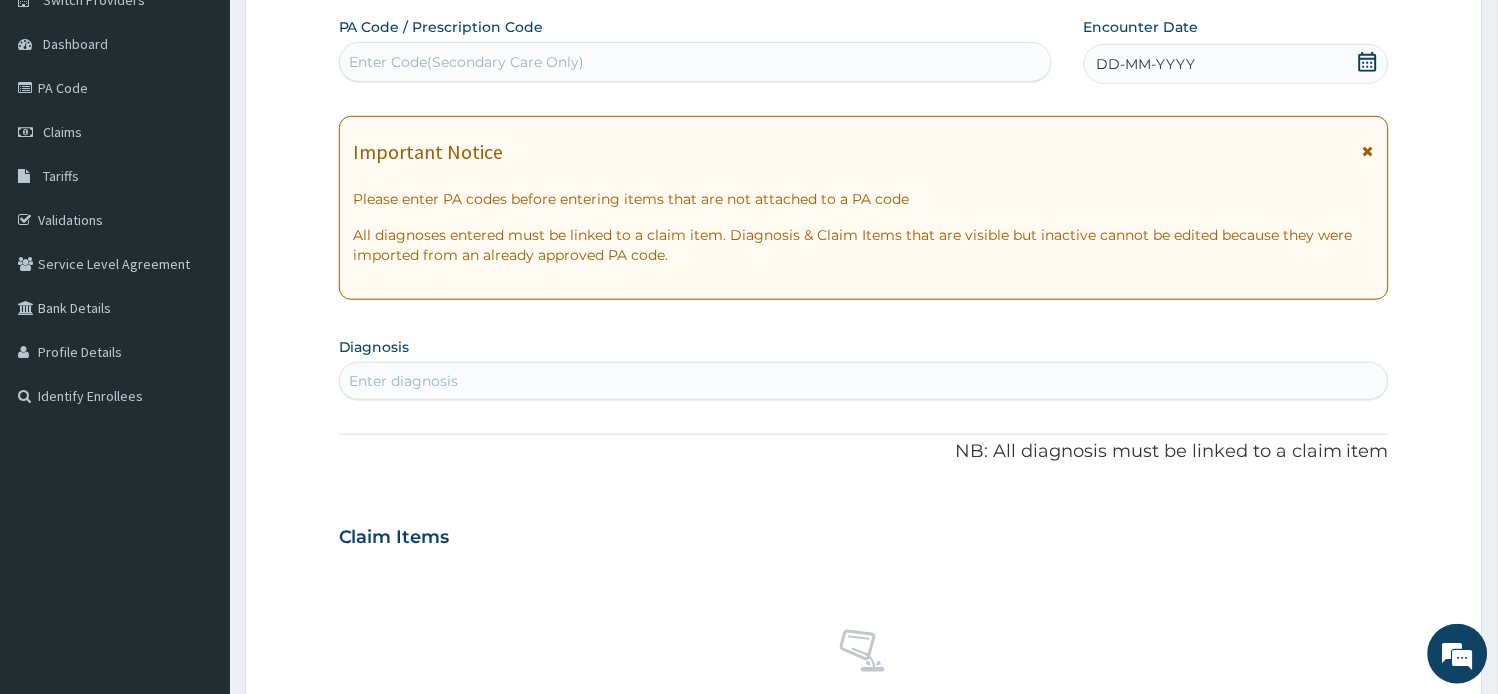 click at bounding box center [1368, 151] 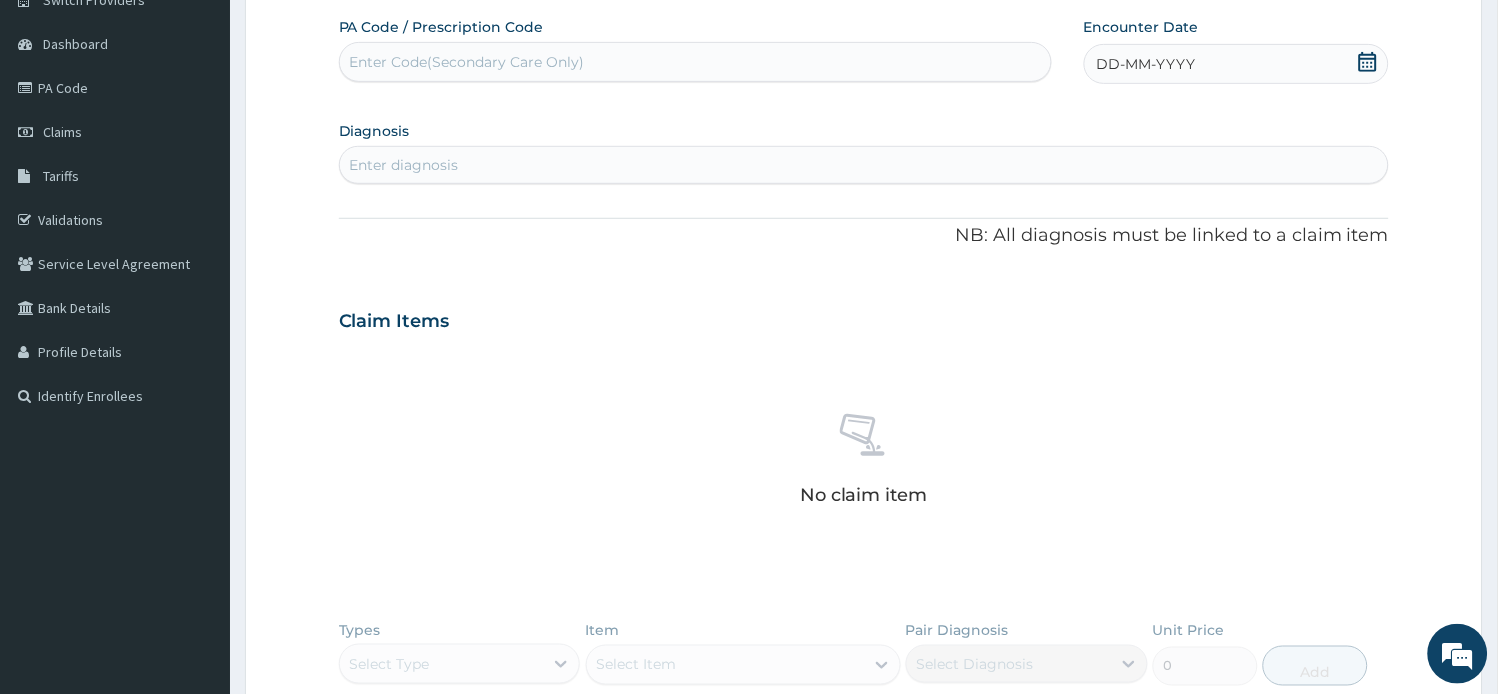 scroll, scrollTop: 0, scrollLeft: 0, axis: both 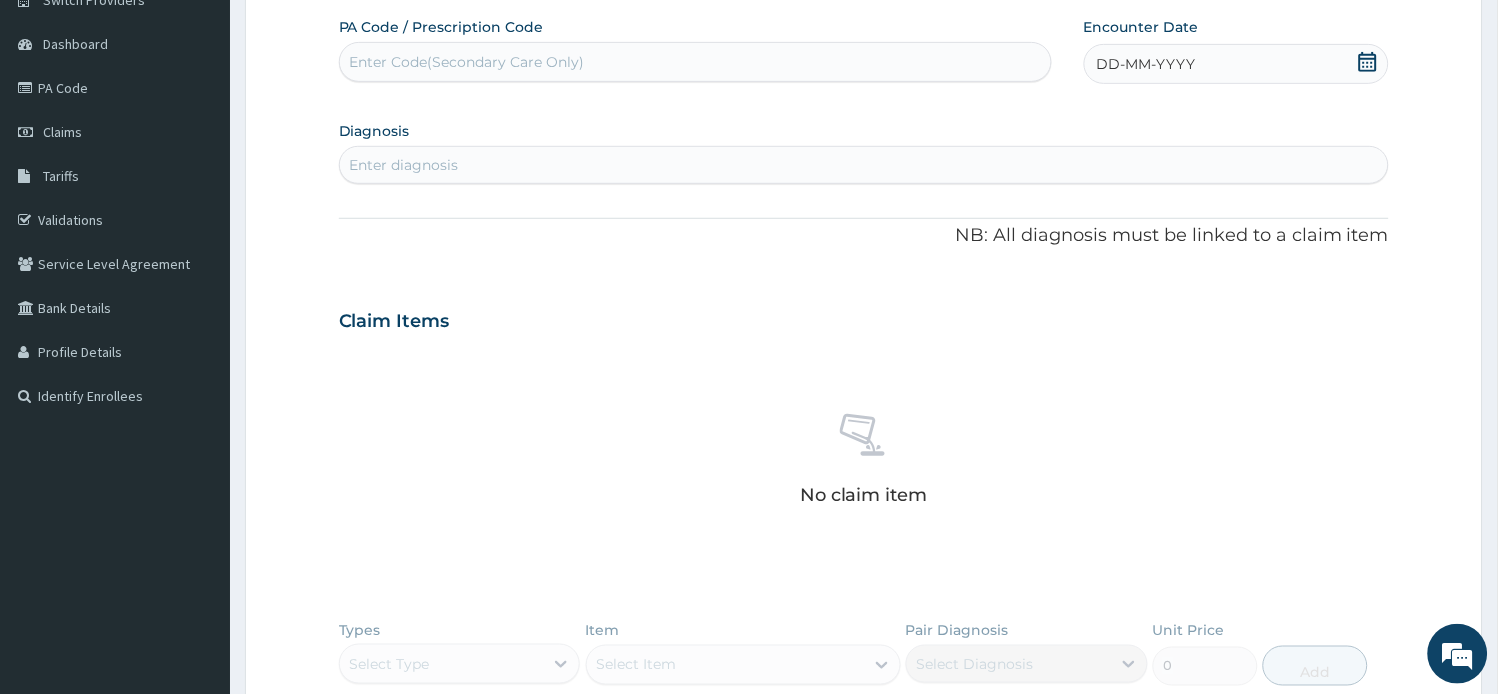 click on "Enter Code(Secondary Care Only)" at bounding box center [467, 62] 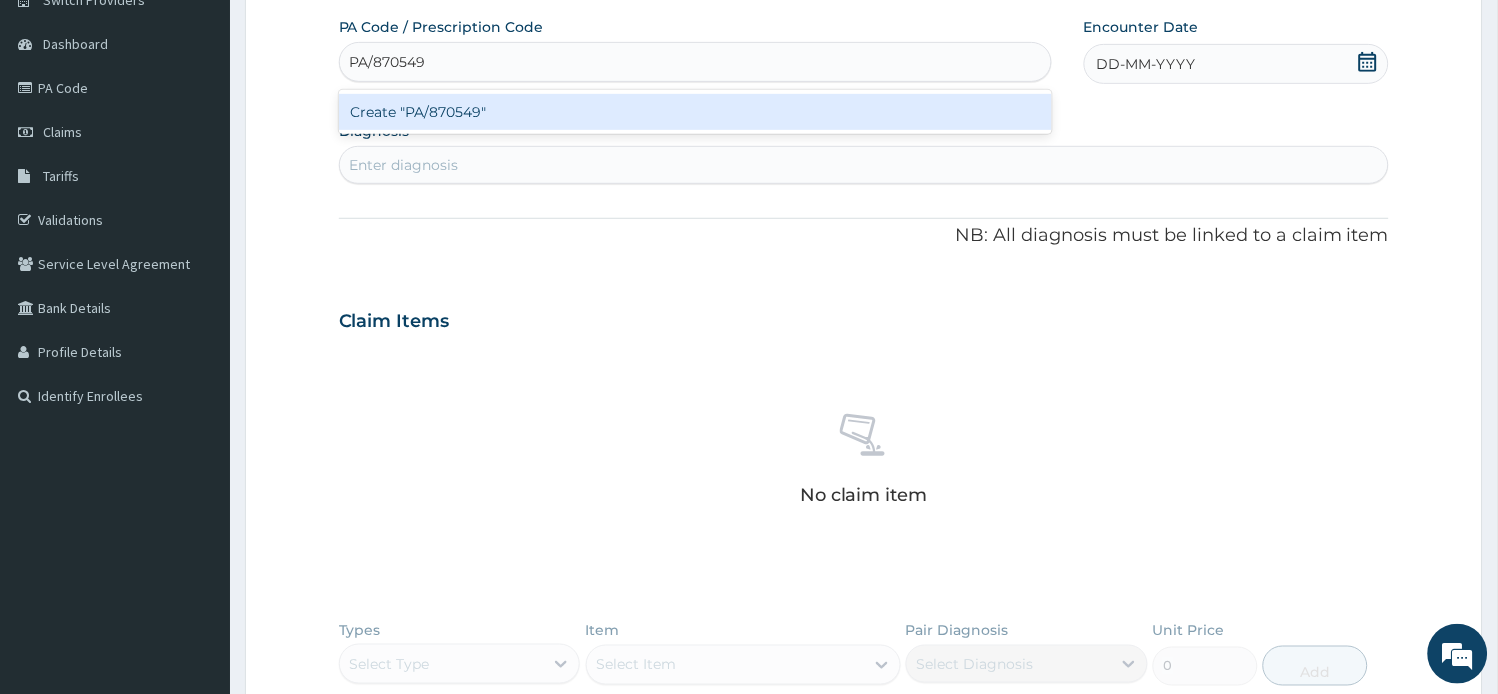 click on "Create "PA/870549"" at bounding box center [695, 112] 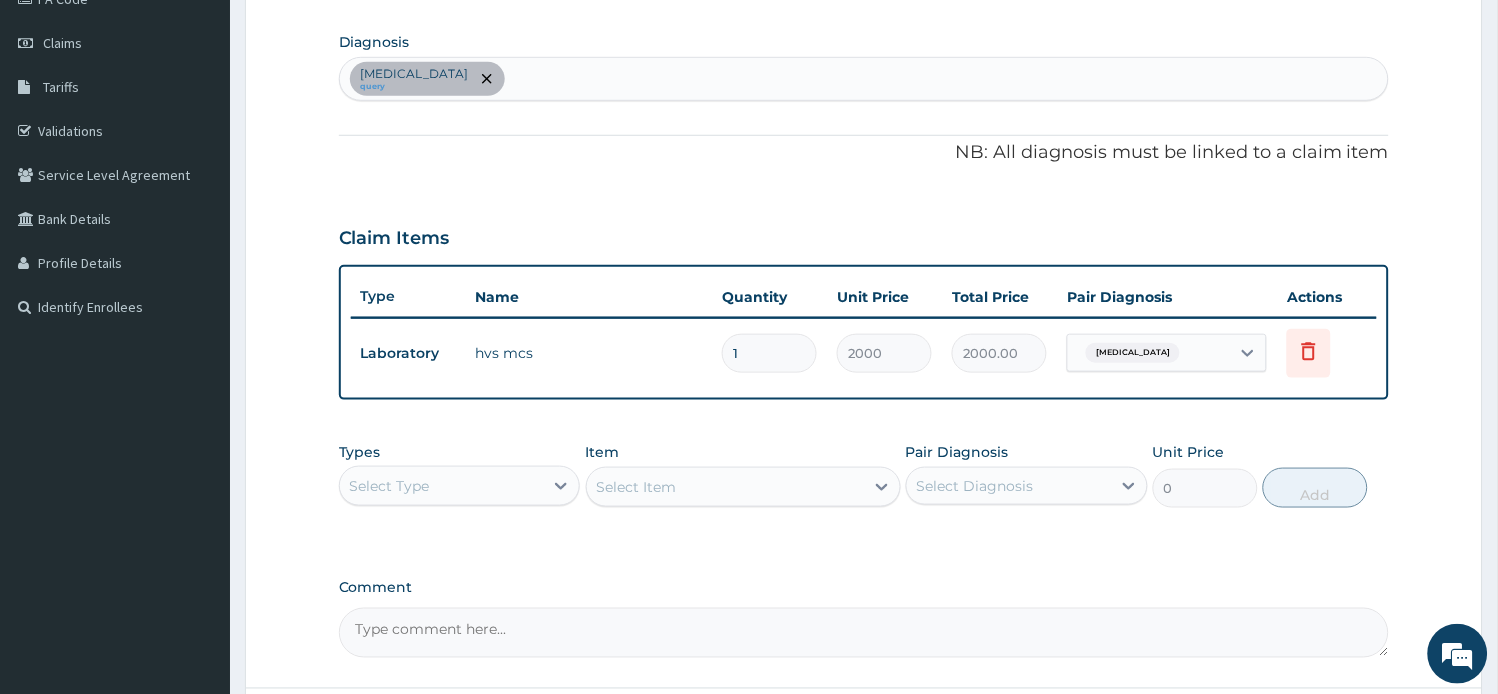 scroll, scrollTop: 396, scrollLeft: 0, axis: vertical 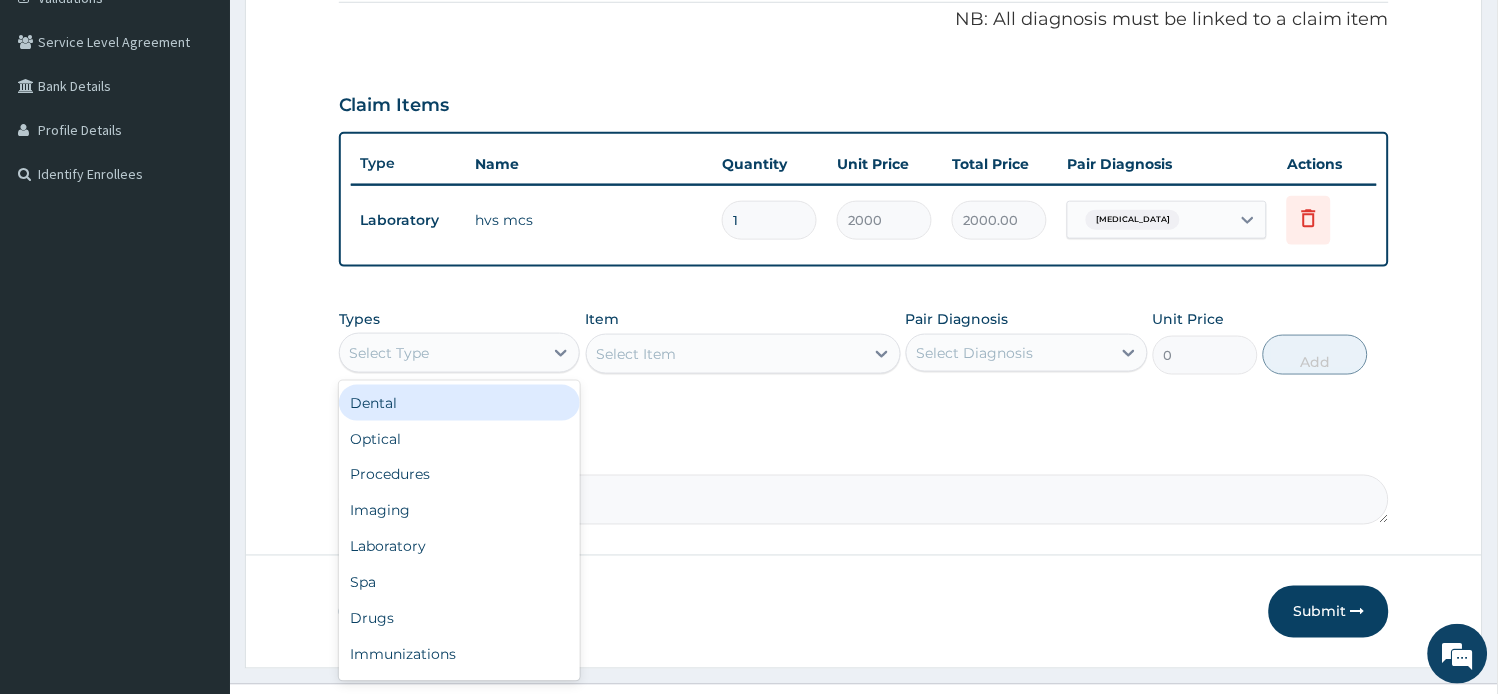 click on "Select Type" at bounding box center [442, 353] 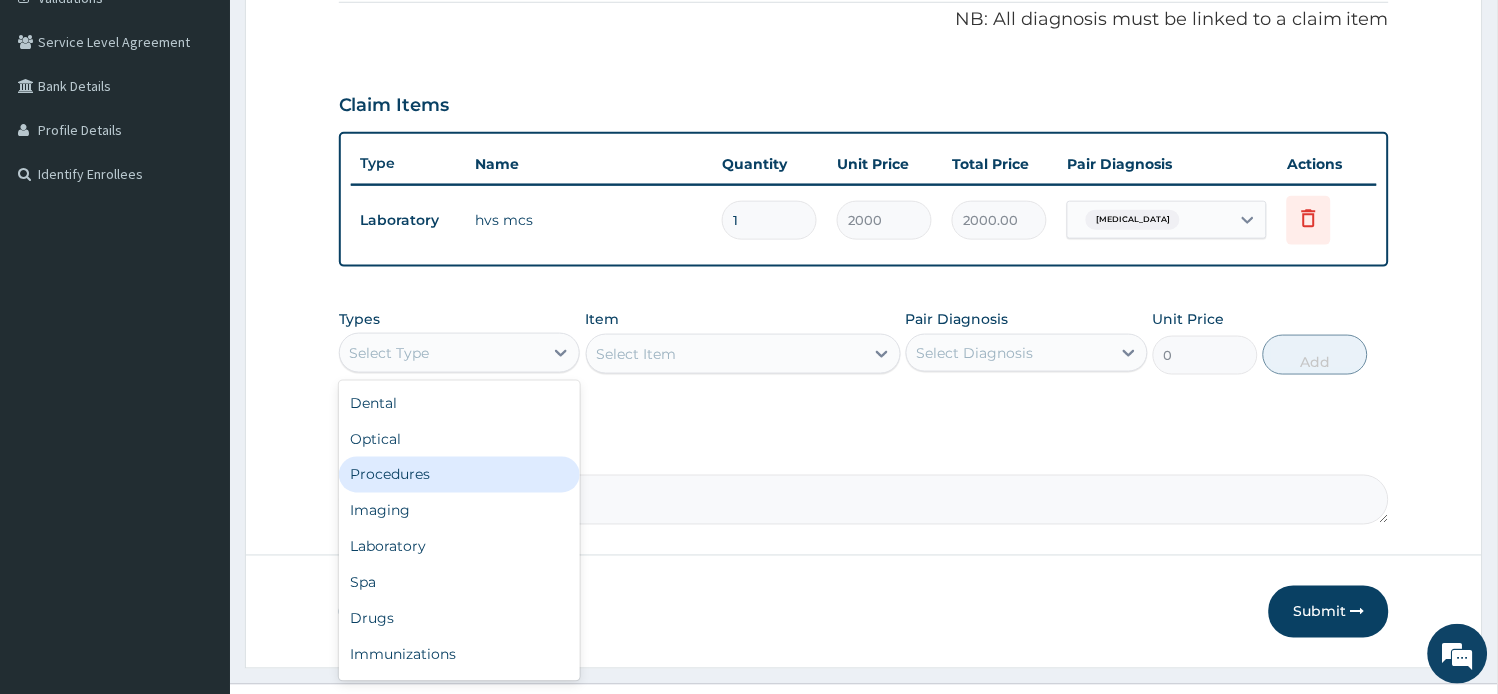 click on "Procedures" at bounding box center [460, 475] 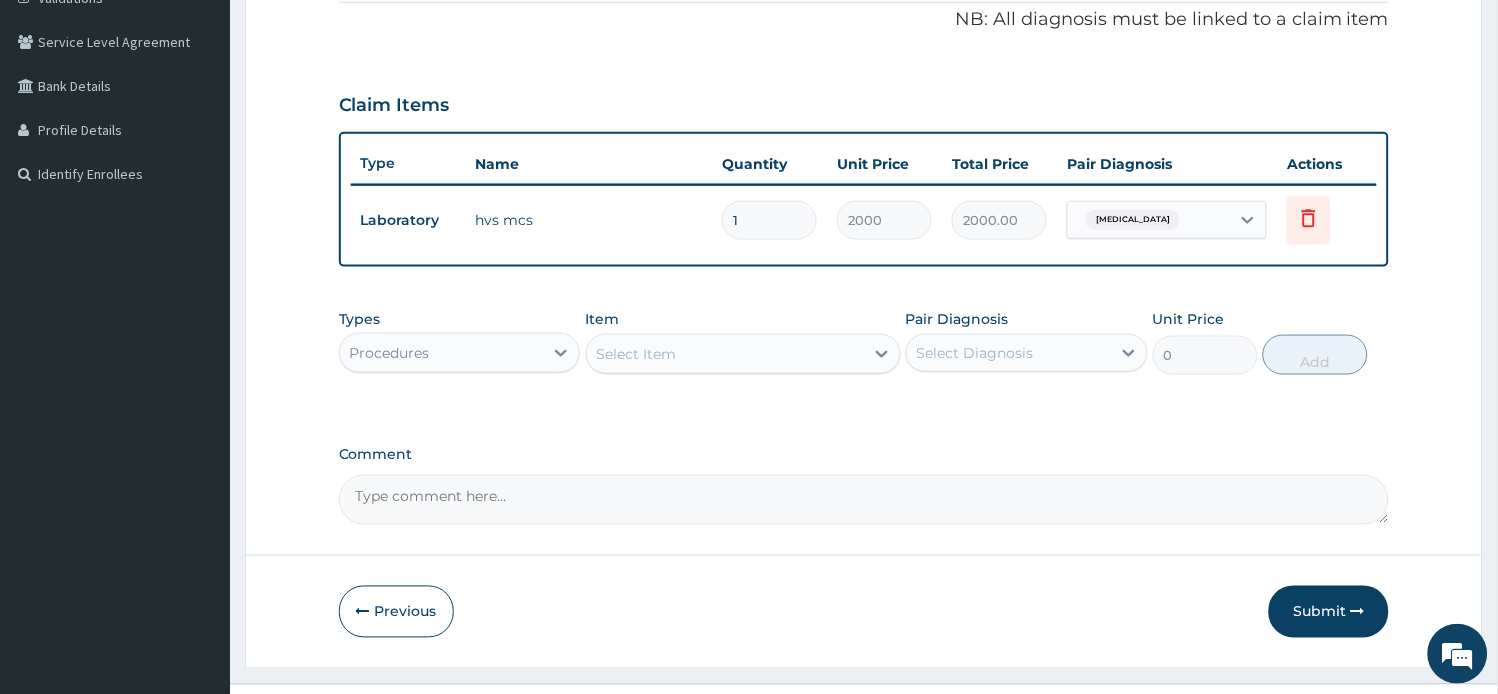 click on "Select Item" at bounding box center [725, 354] 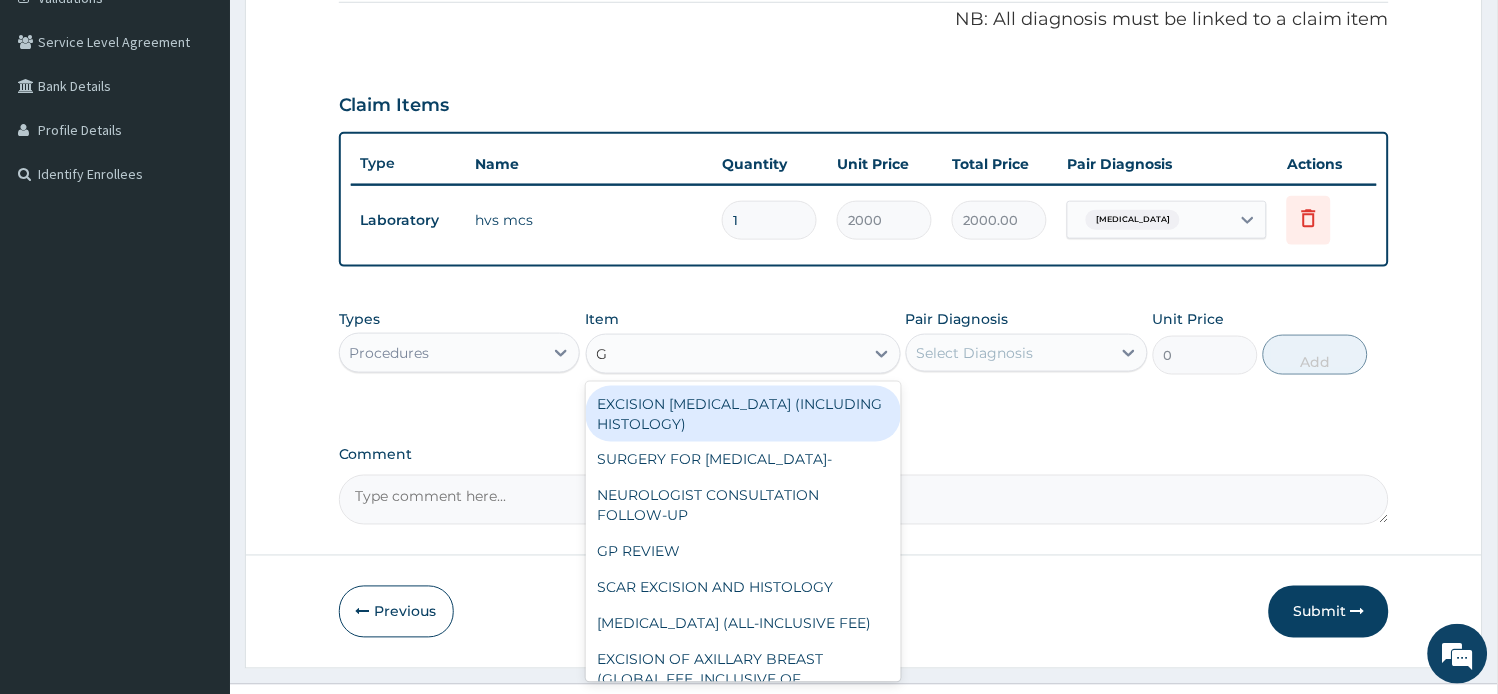 type on "GP" 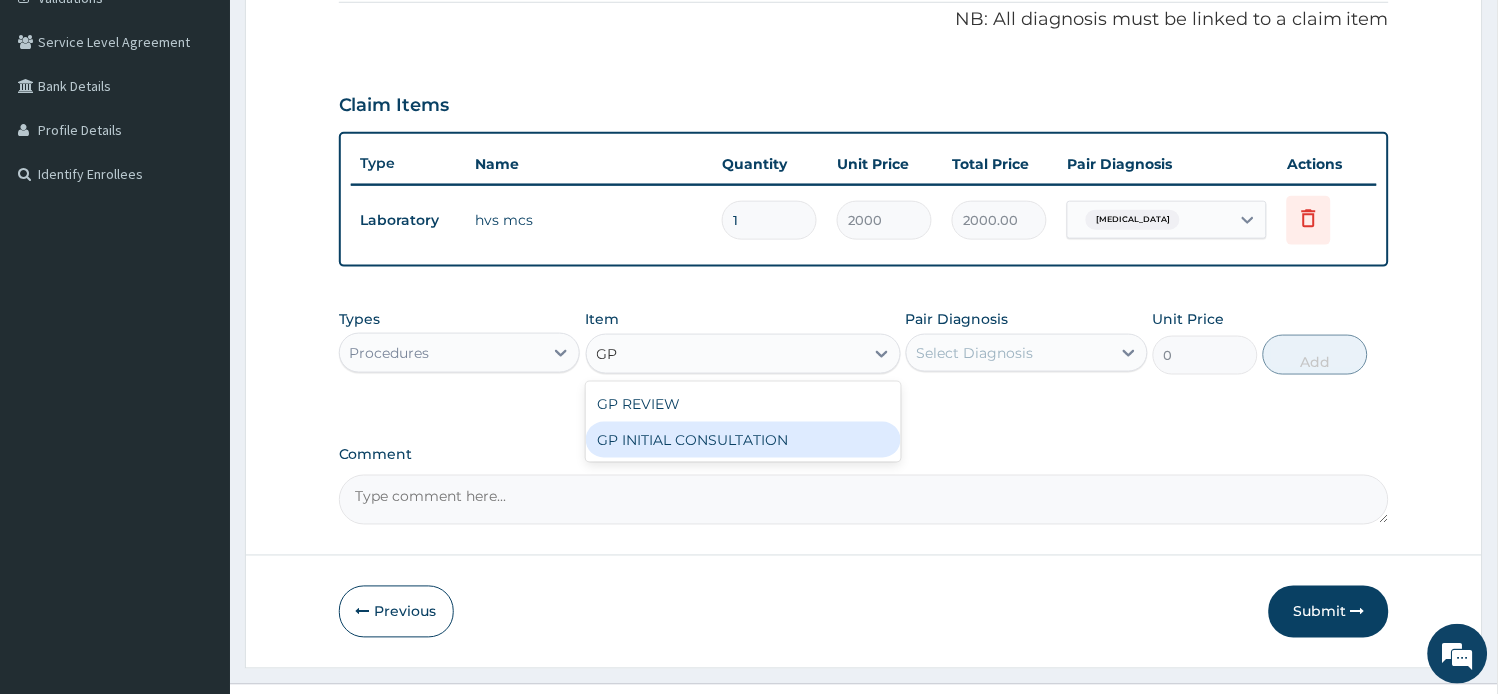 click on "GP INITIAL CONSULTATION" at bounding box center [743, 440] 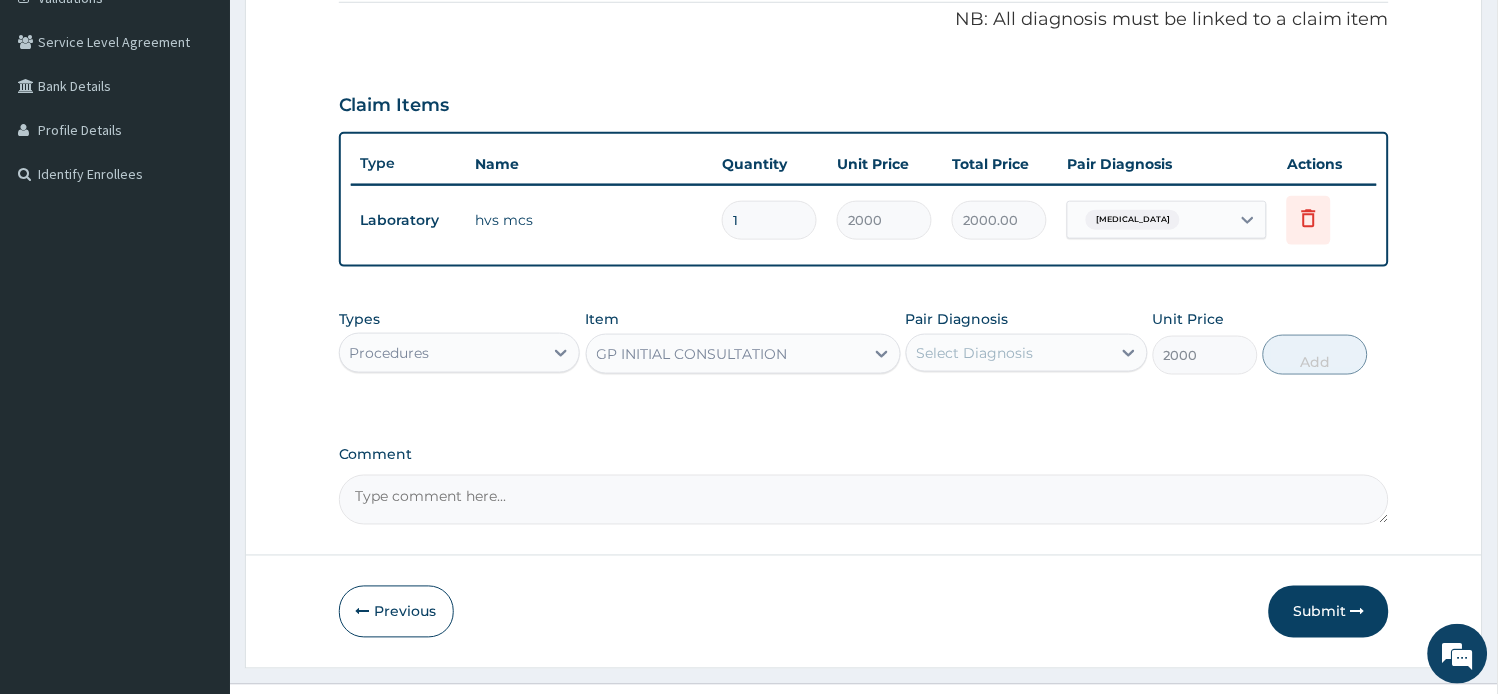 click on "Select Diagnosis" at bounding box center [975, 353] 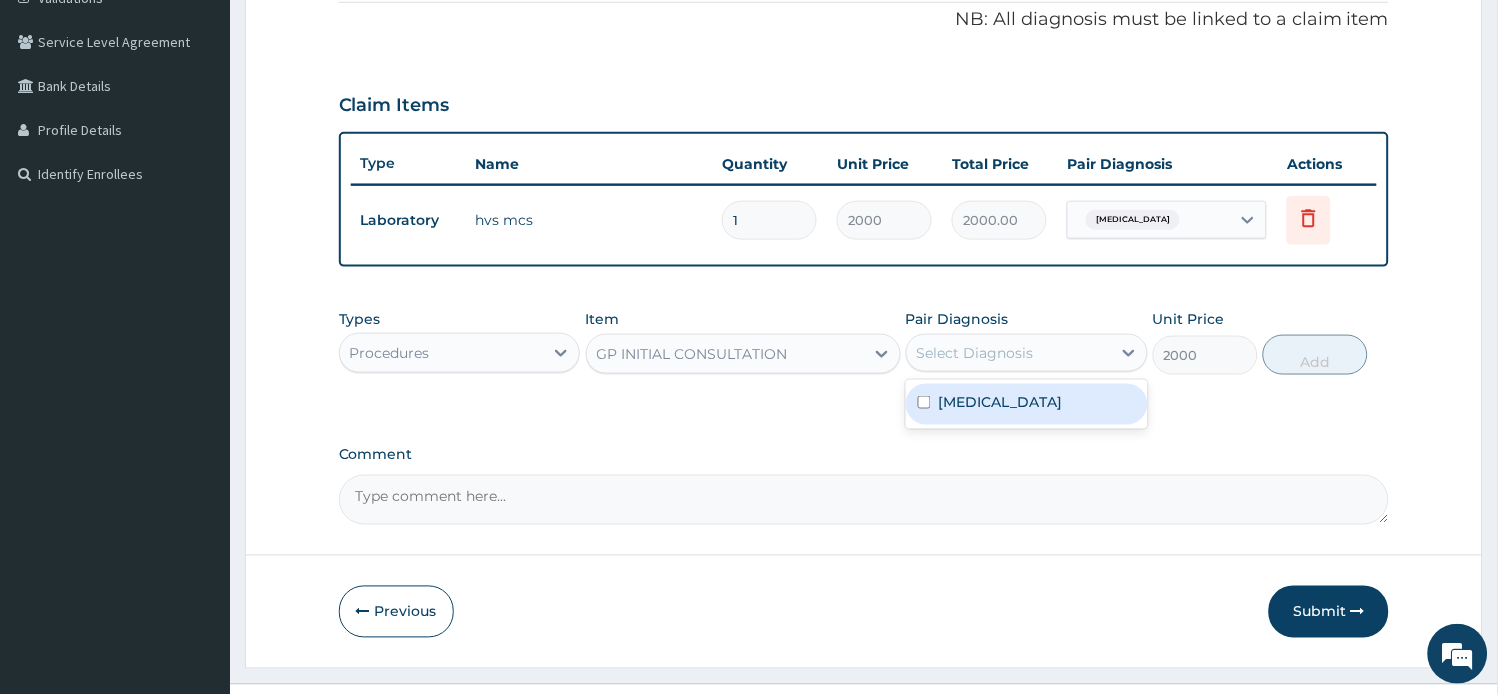click on "Vaginitis" at bounding box center [1027, 404] 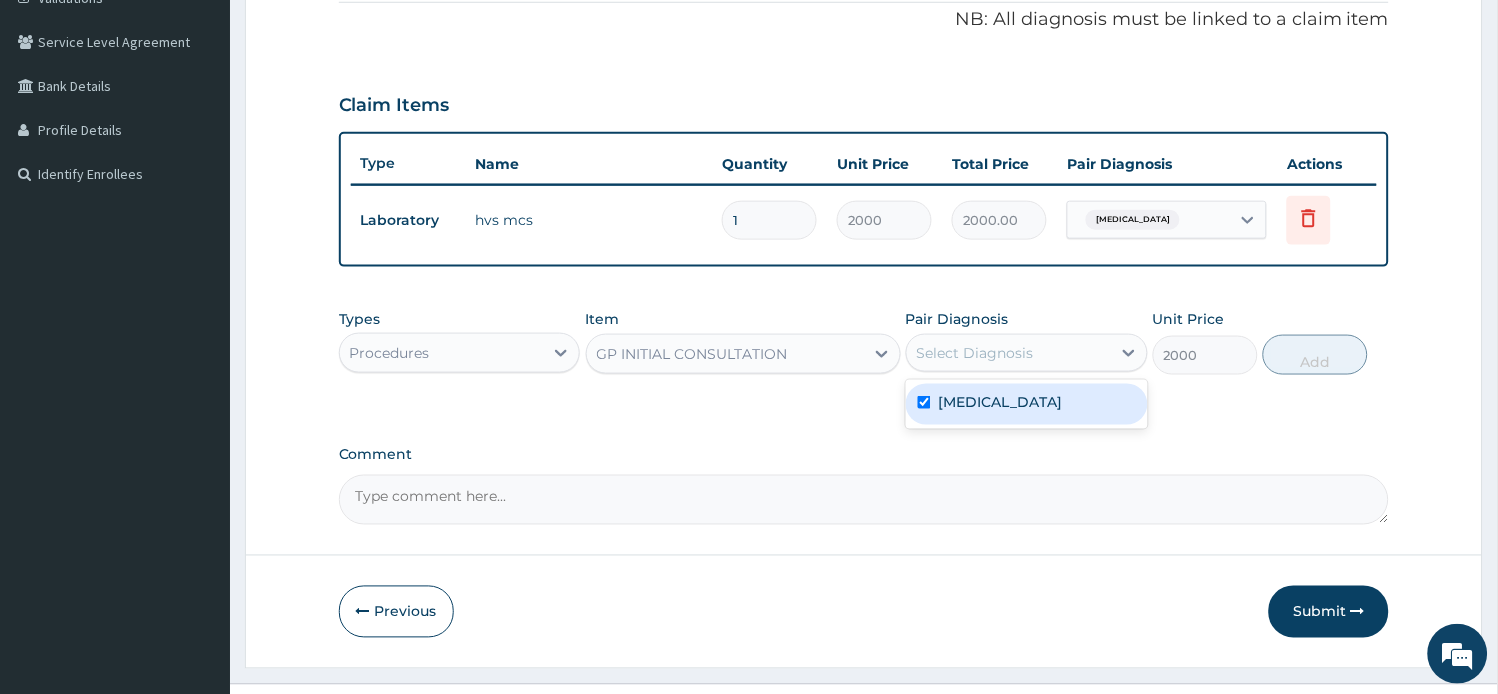 checkbox on "true" 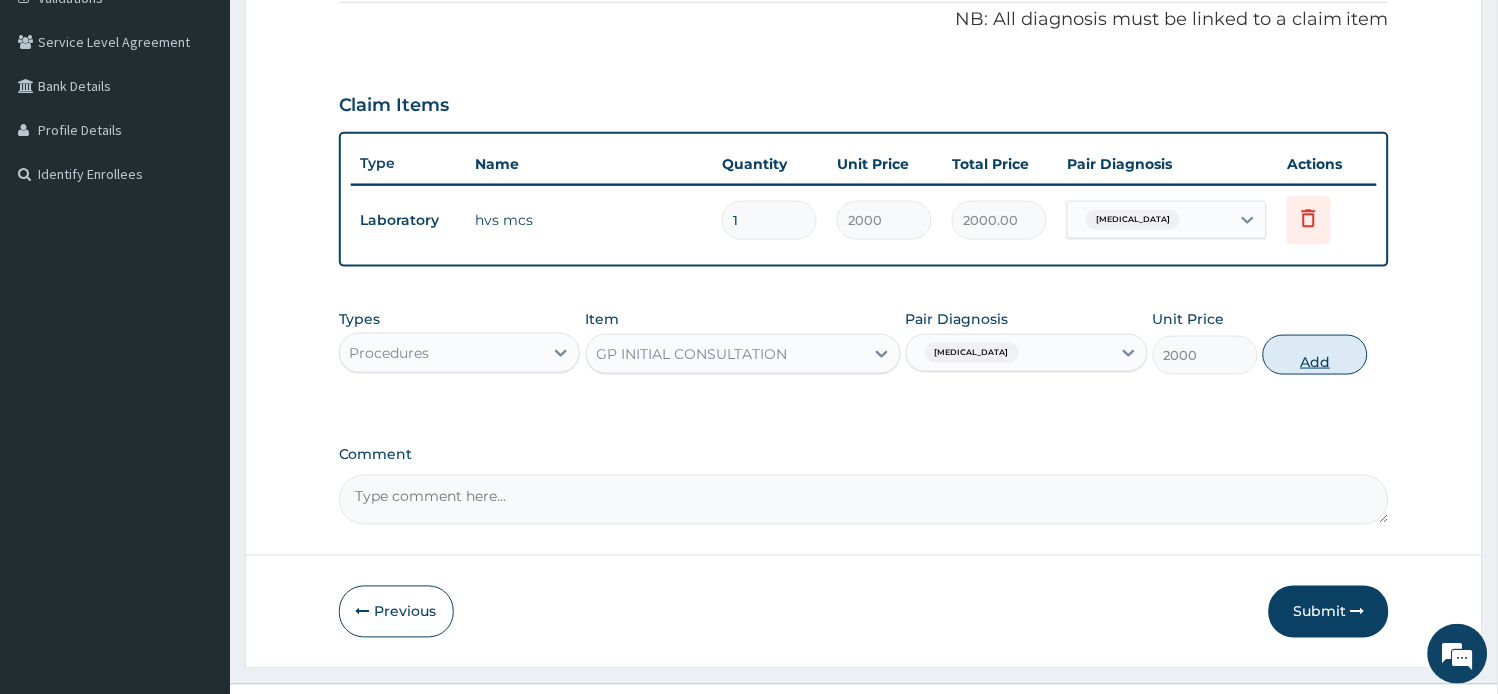 click on "Add" at bounding box center (1315, 355) 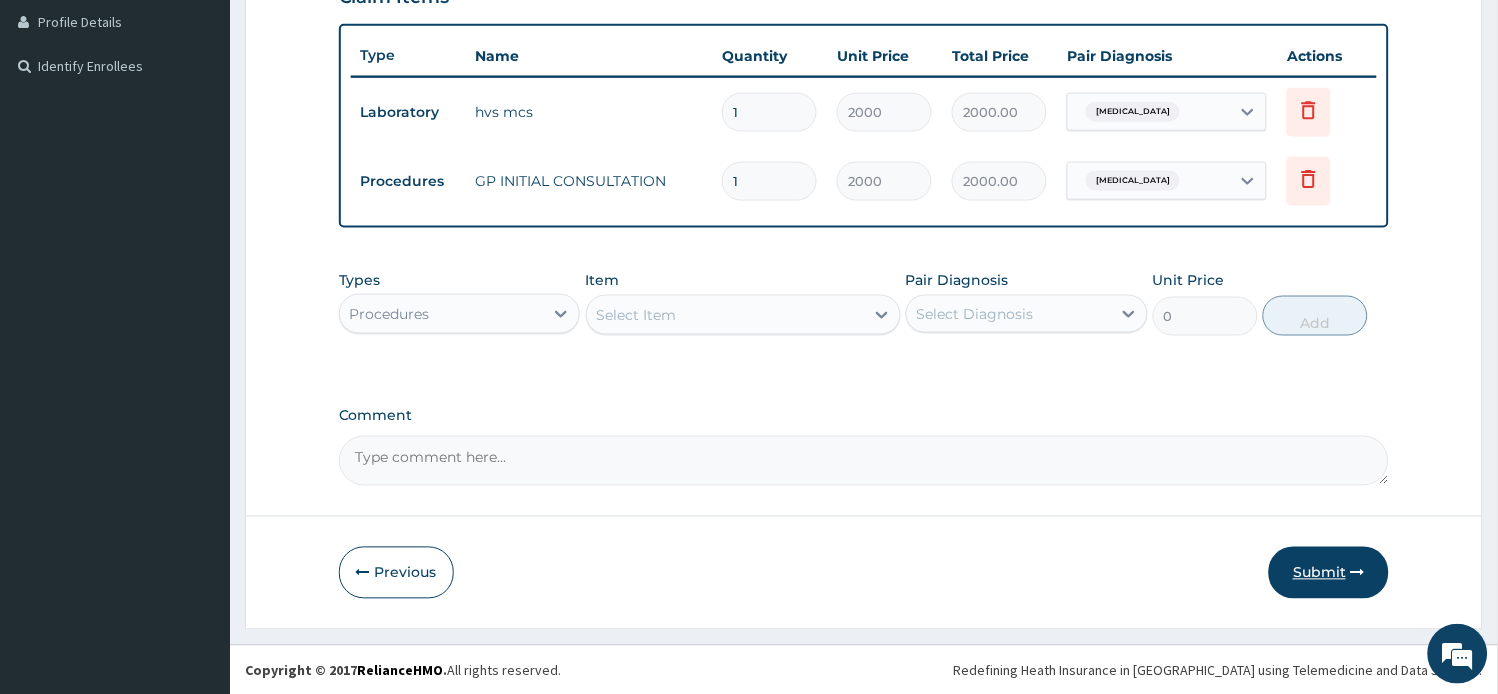 click on "Submit" at bounding box center (1329, 573) 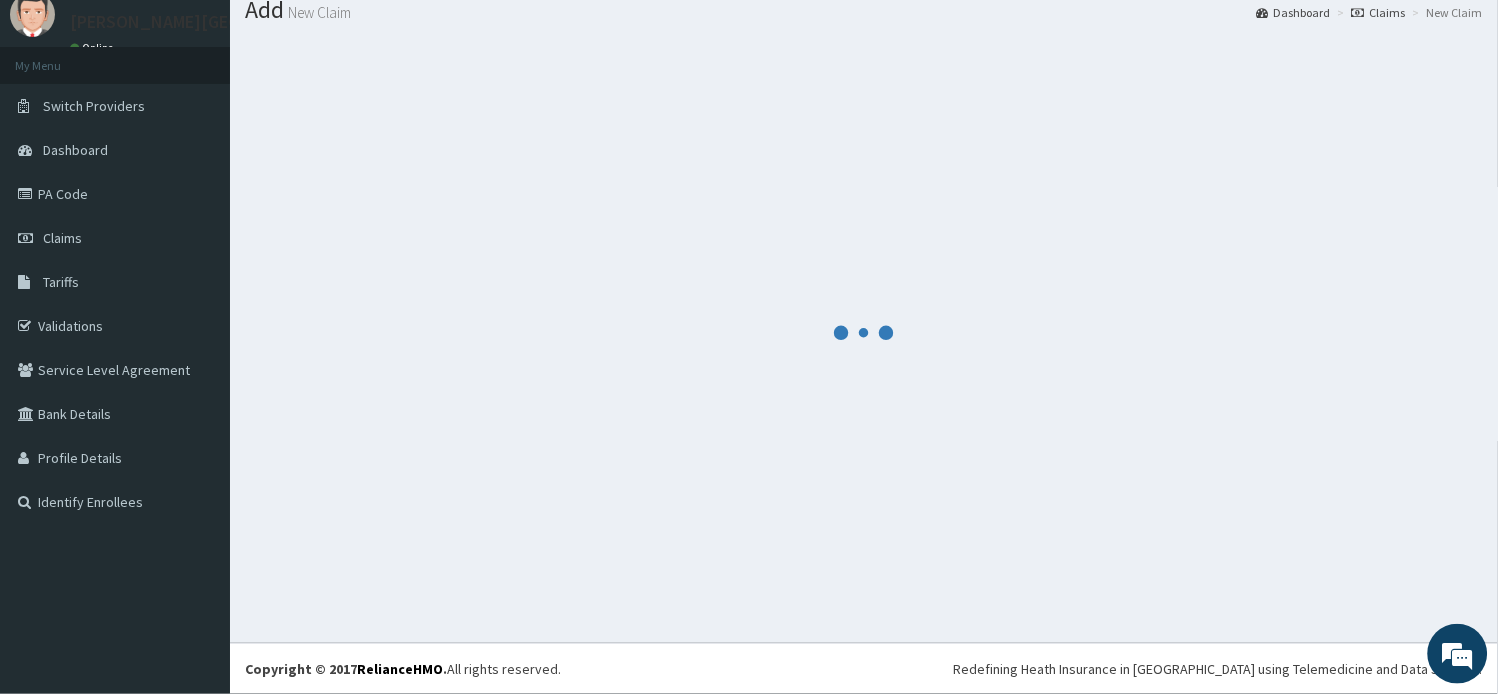 scroll, scrollTop: 67, scrollLeft: 0, axis: vertical 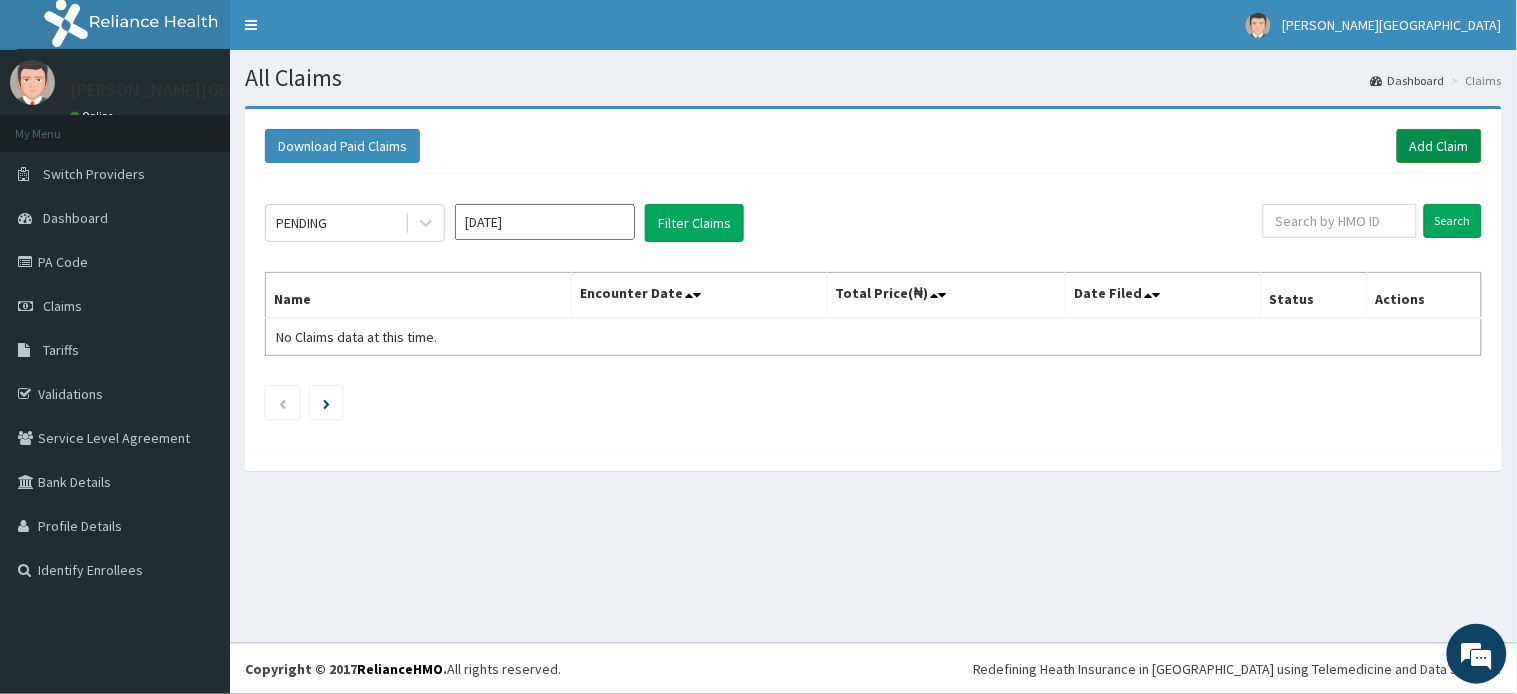click on "Add Claim" at bounding box center [1439, 146] 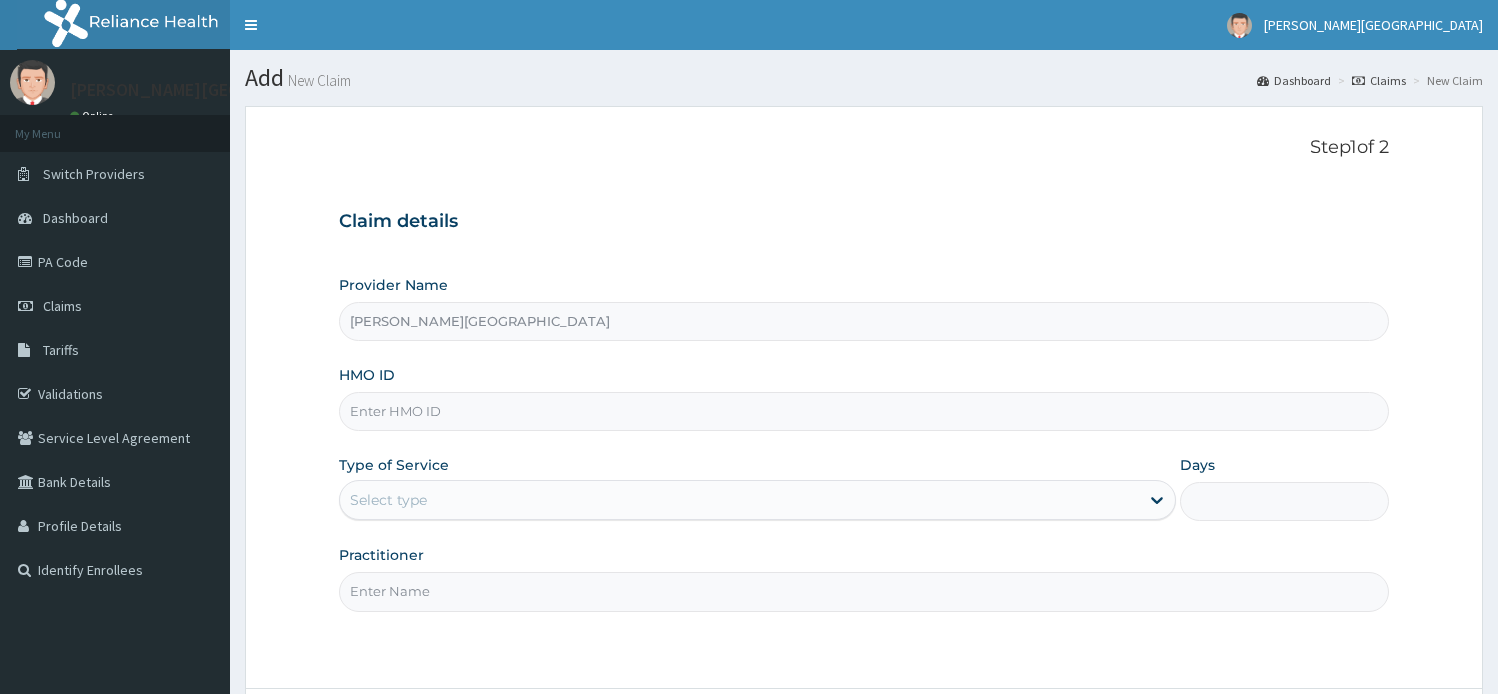 click on "HMO ID" at bounding box center (864, 411) 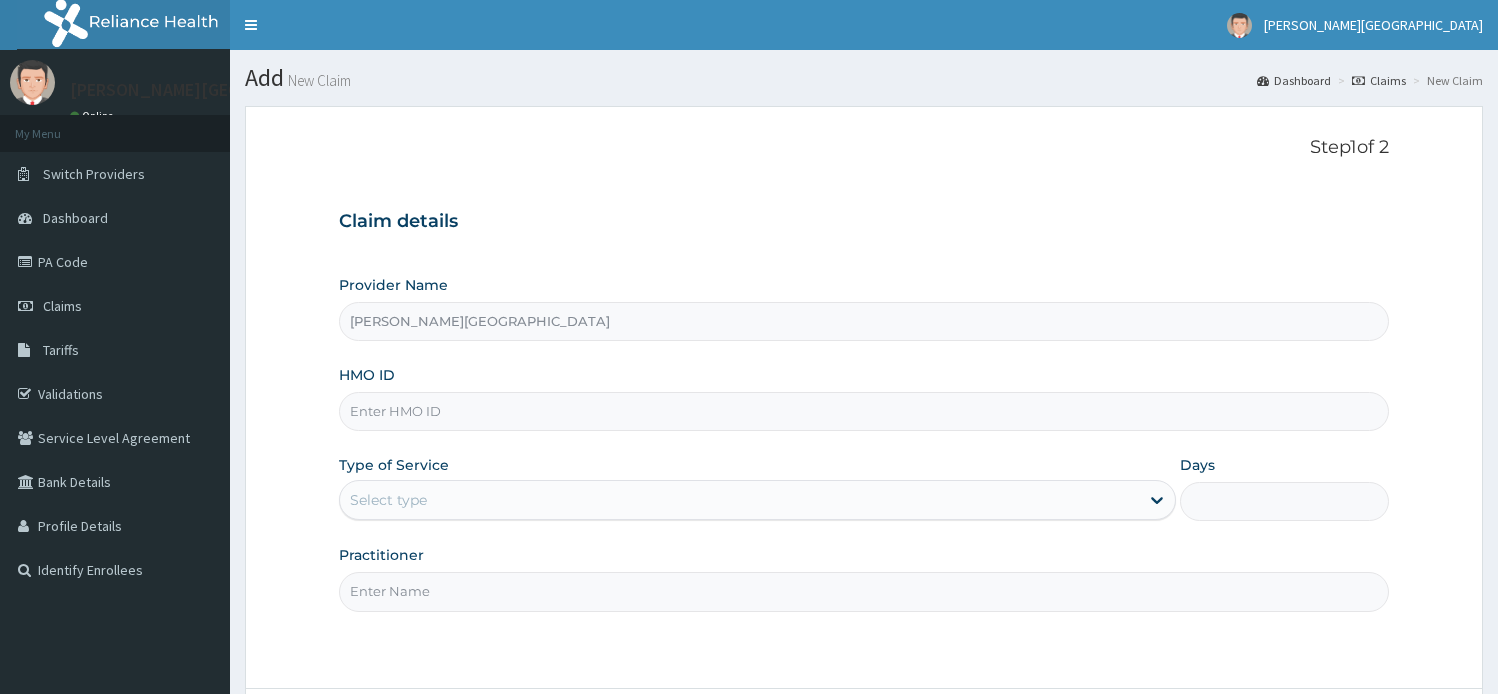 scroll, scrollTop: 0, scrollLeft: 0, axis: both 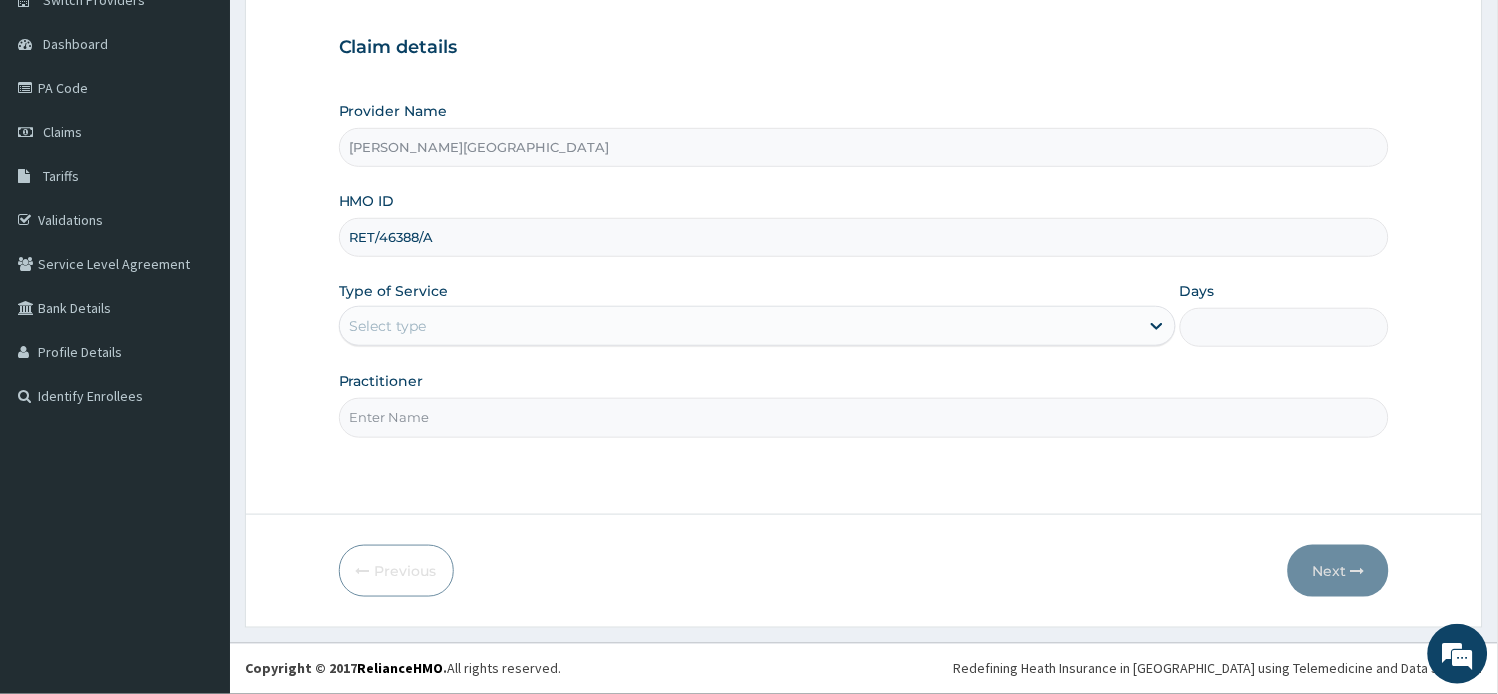 type on "RET/46388/A" 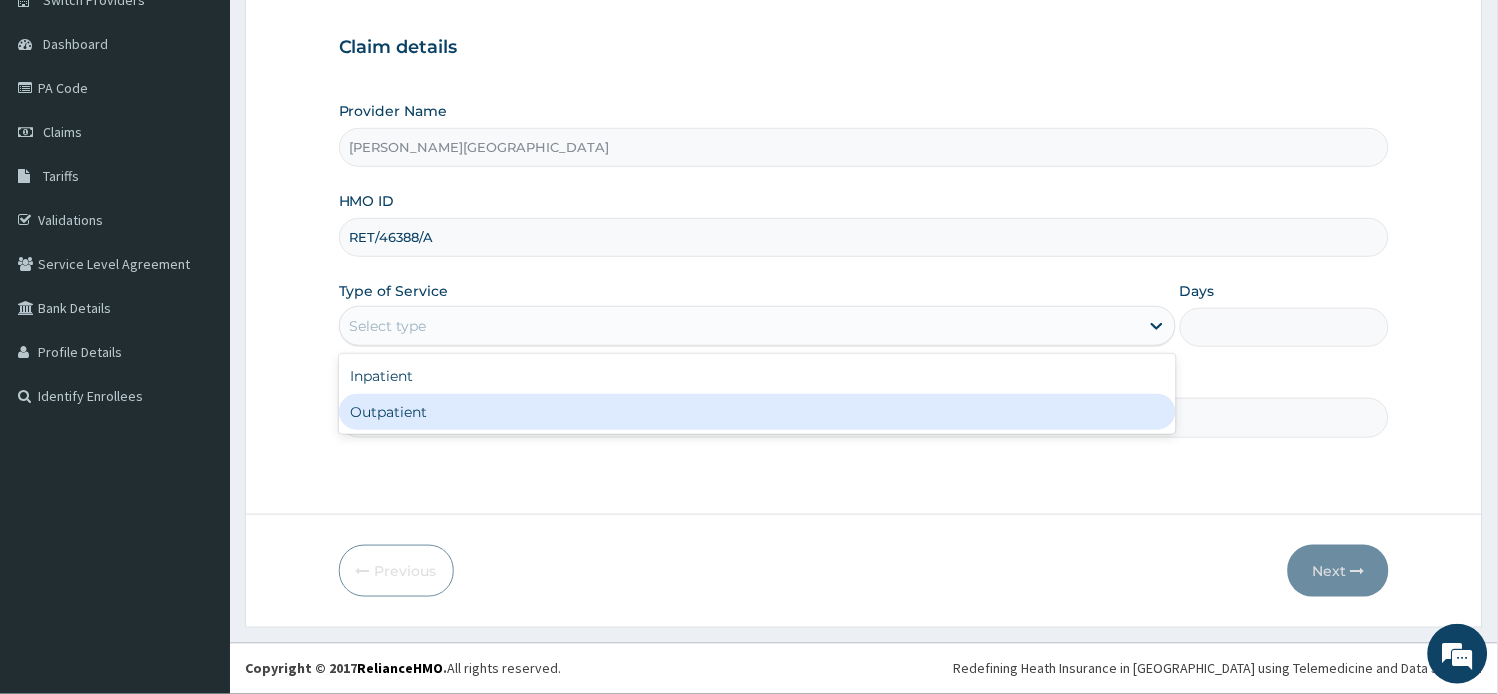 click on "Outpatient" at bounding box center (757, 412) 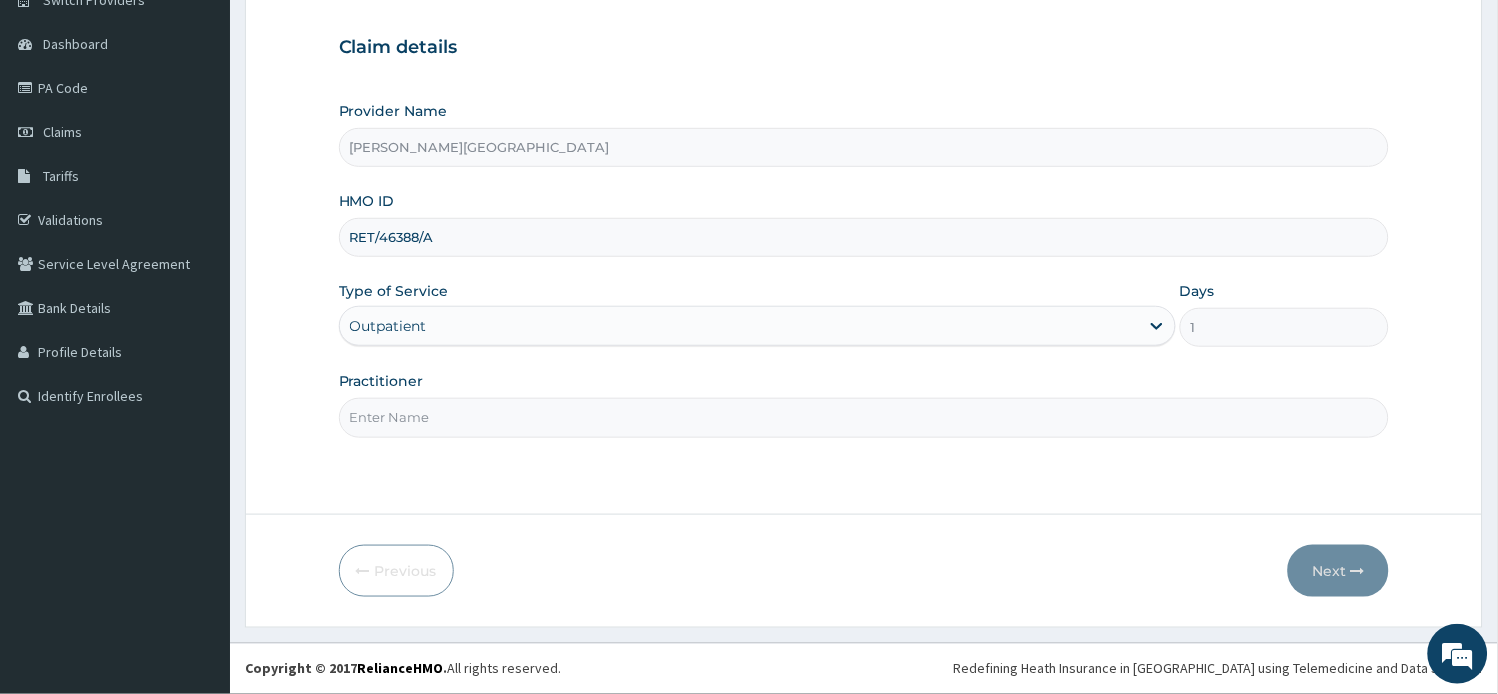click on "Practitioner" at bounding box center (864, 417) 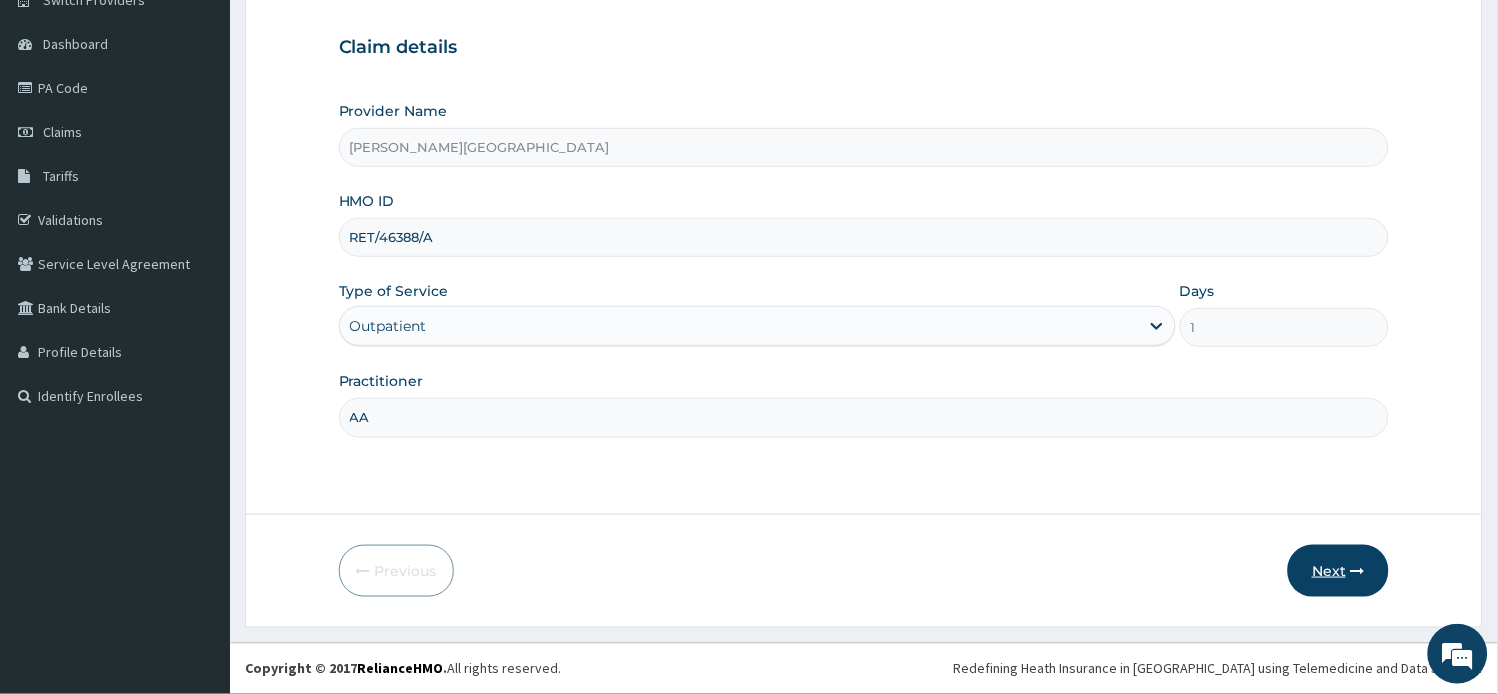 type on "AA" 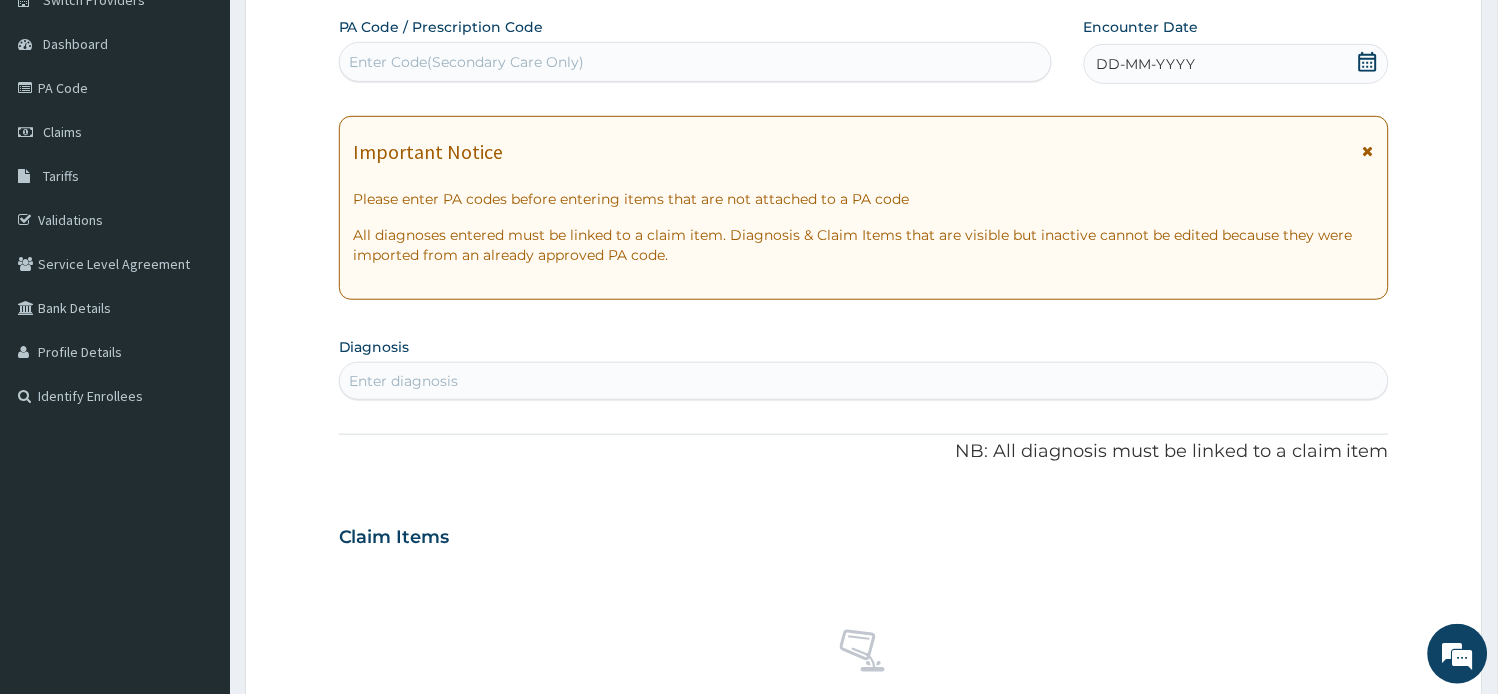 click at bounding box center [1368, 151] 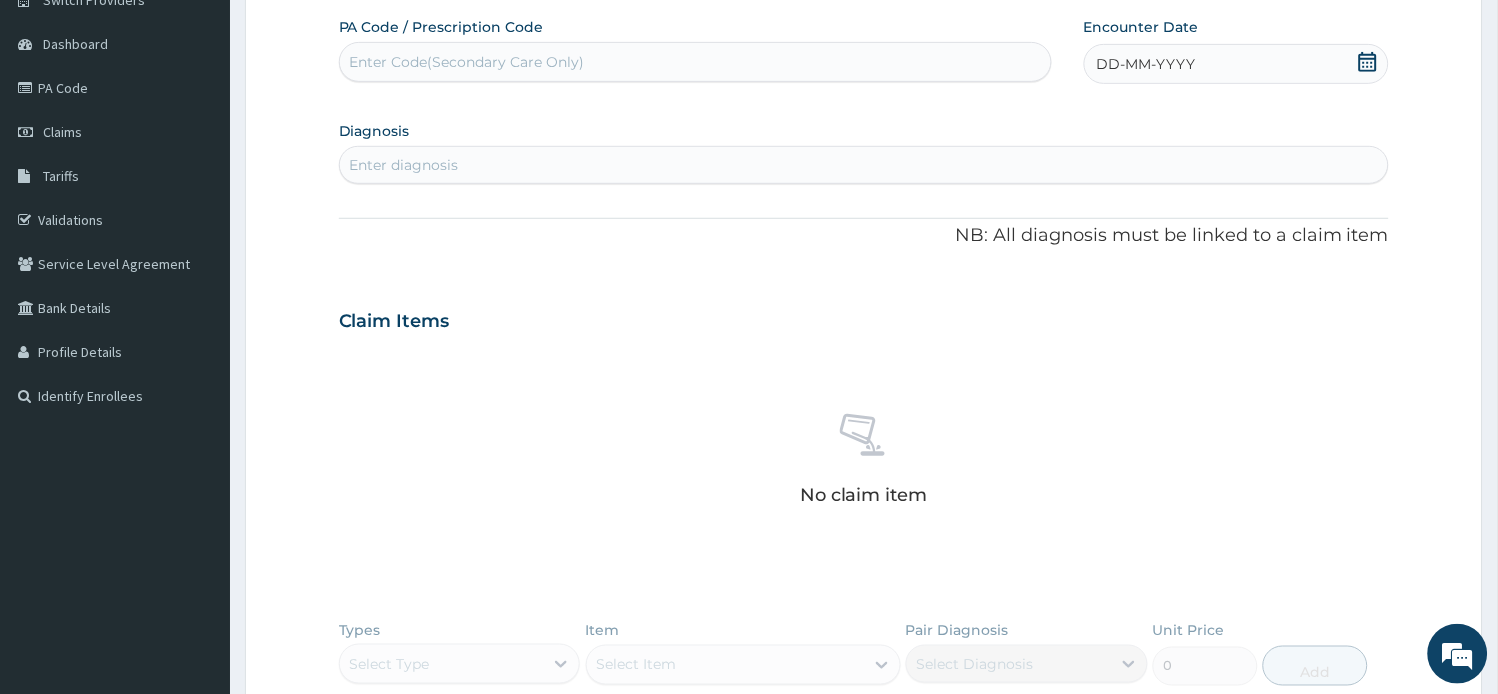scroll, scrollTop: 0, scrollLeft: 0, axis: both 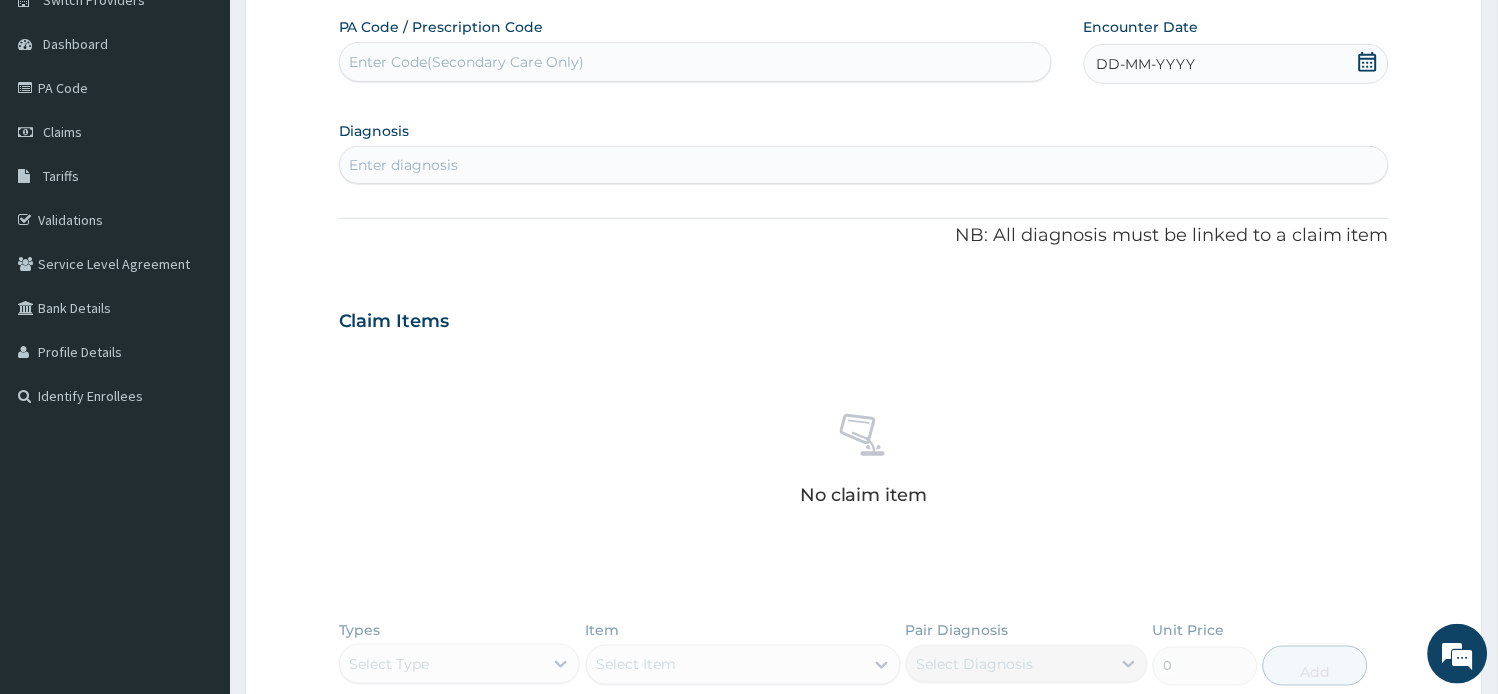 click on "Enter Code(Secondary Care Only)" at bounding box center [467, 62] 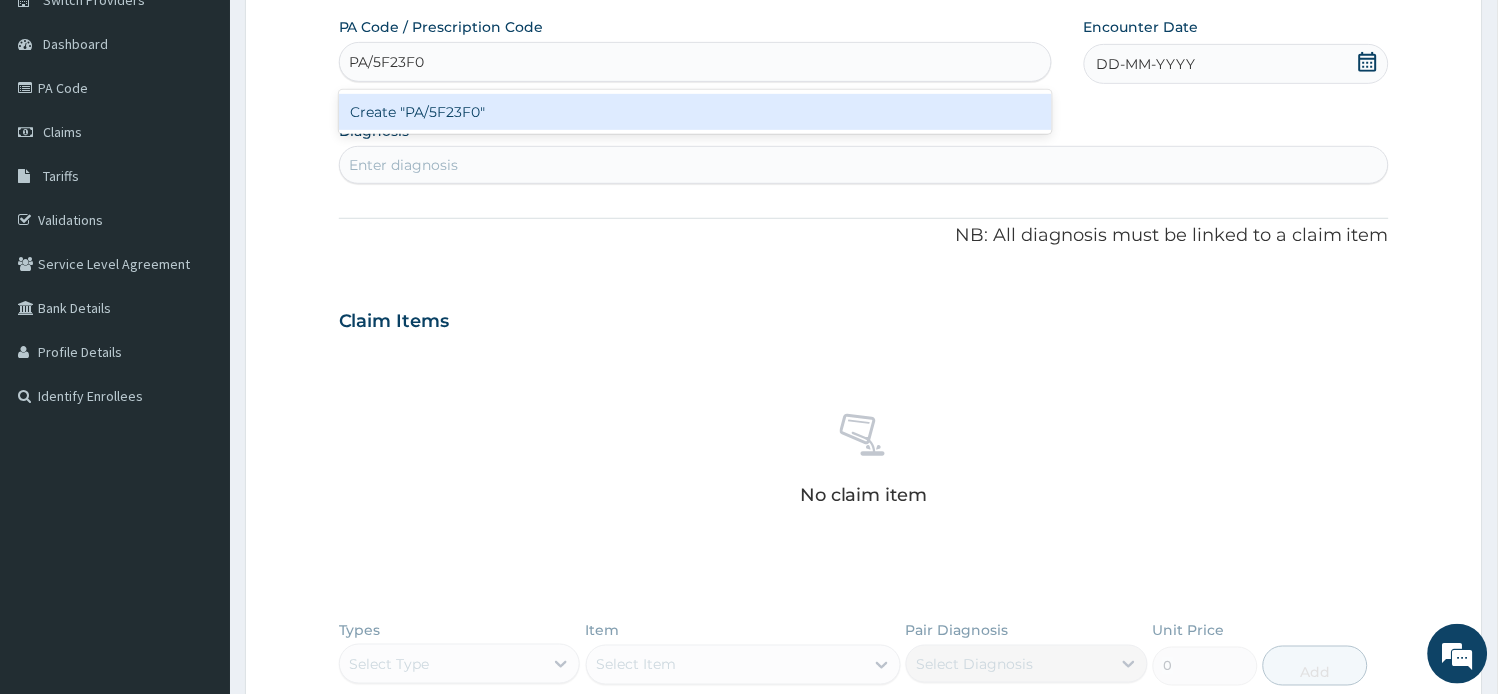 click on "Create "PA/5F23F0"" at bounding box center [695, 112] 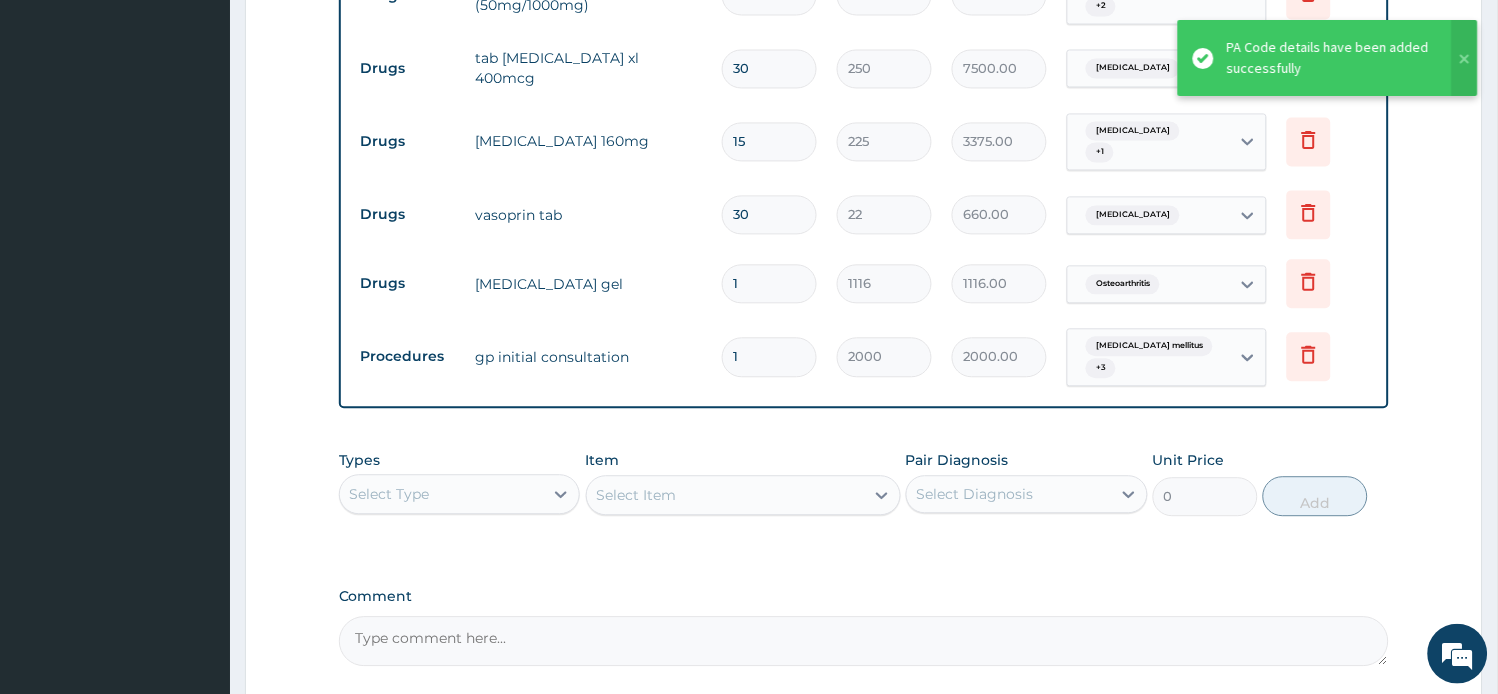 scroll, scrollTop: 728, scrollLeft: 0, axis: vertical 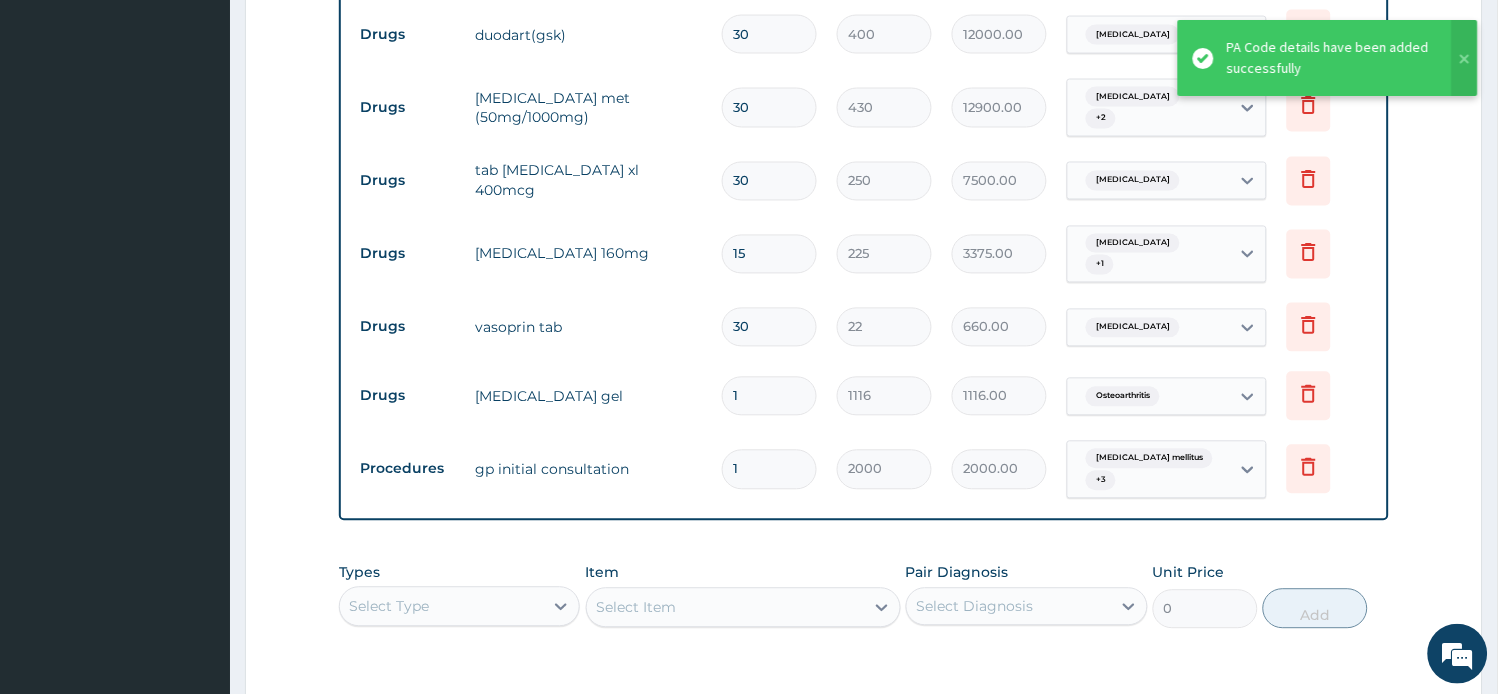 drag, startPoint x: 744, startPoint y: 317, endPoint x: 721, endPoint y: 316, distance: 23.021729 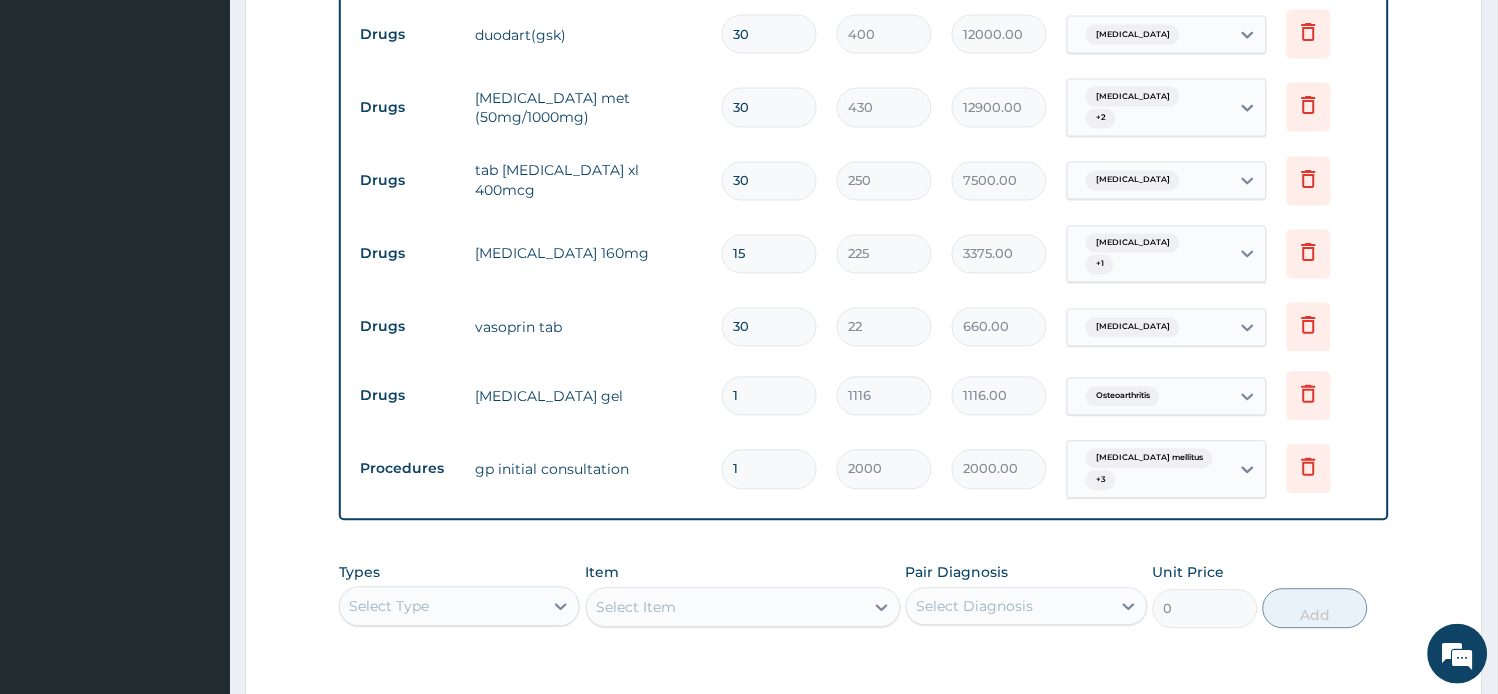 click on "30" at bounding box center [769, 327] 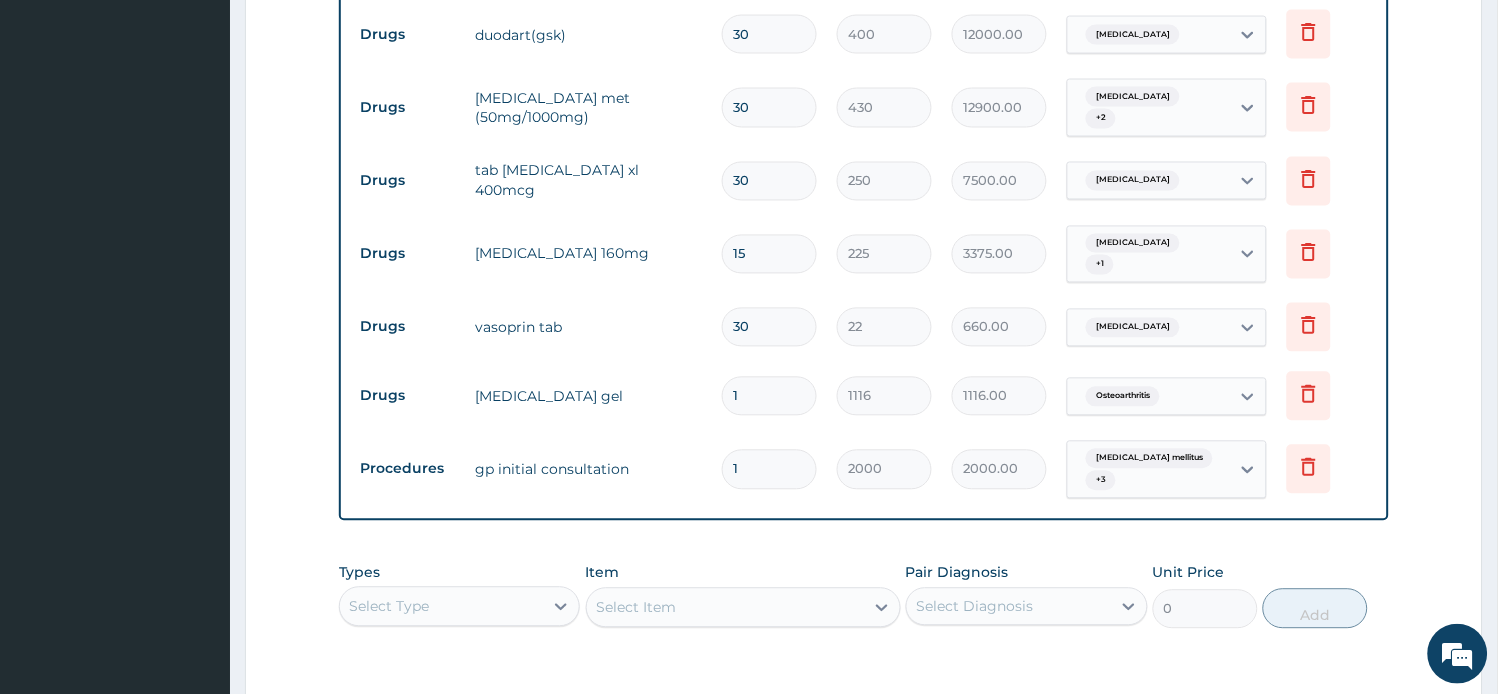 type on "1" 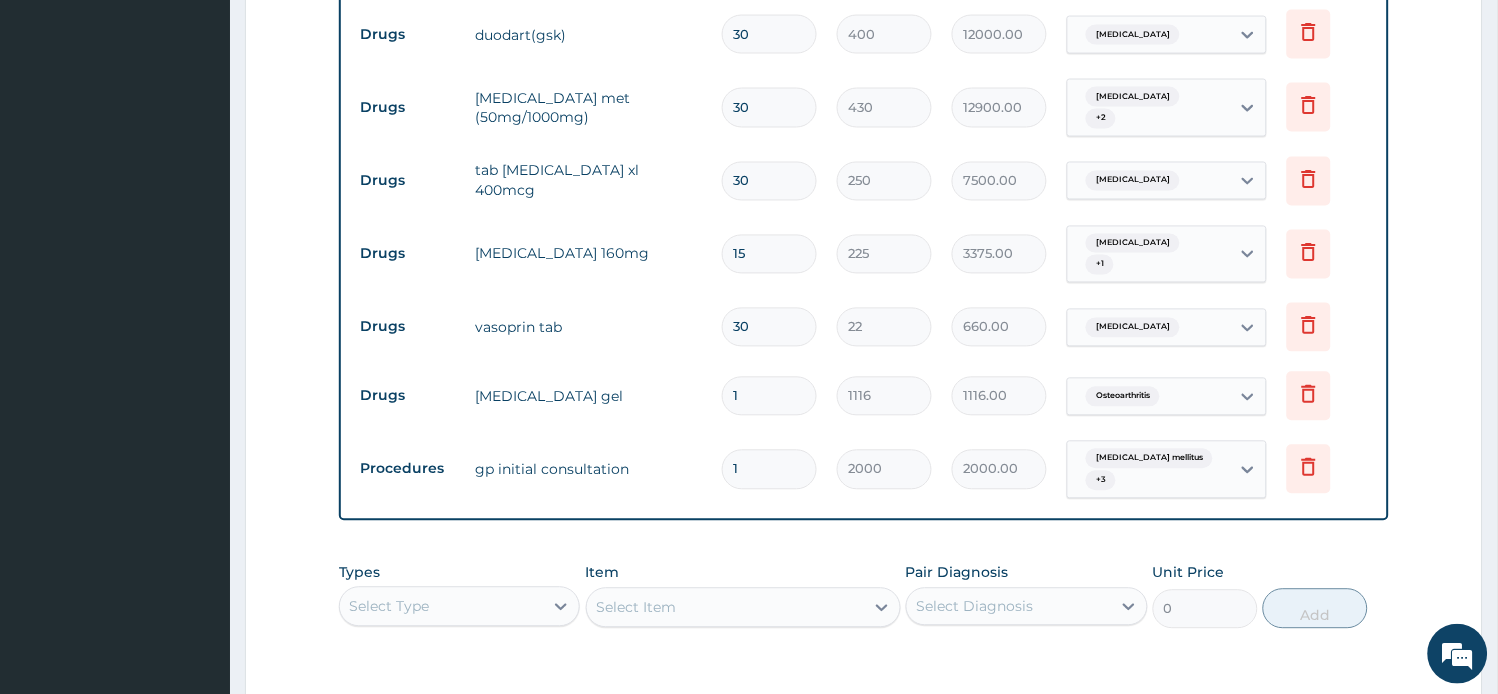 type on "22.00" 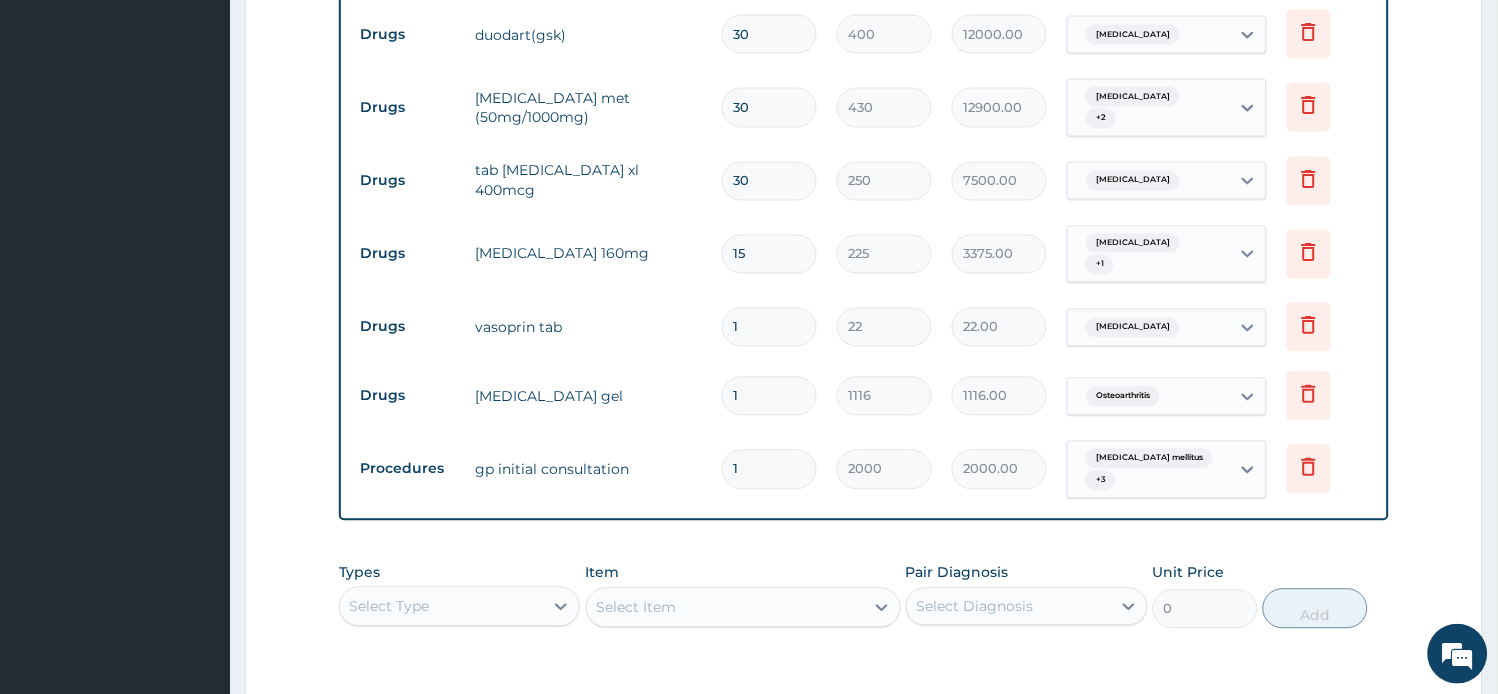 type on "14" 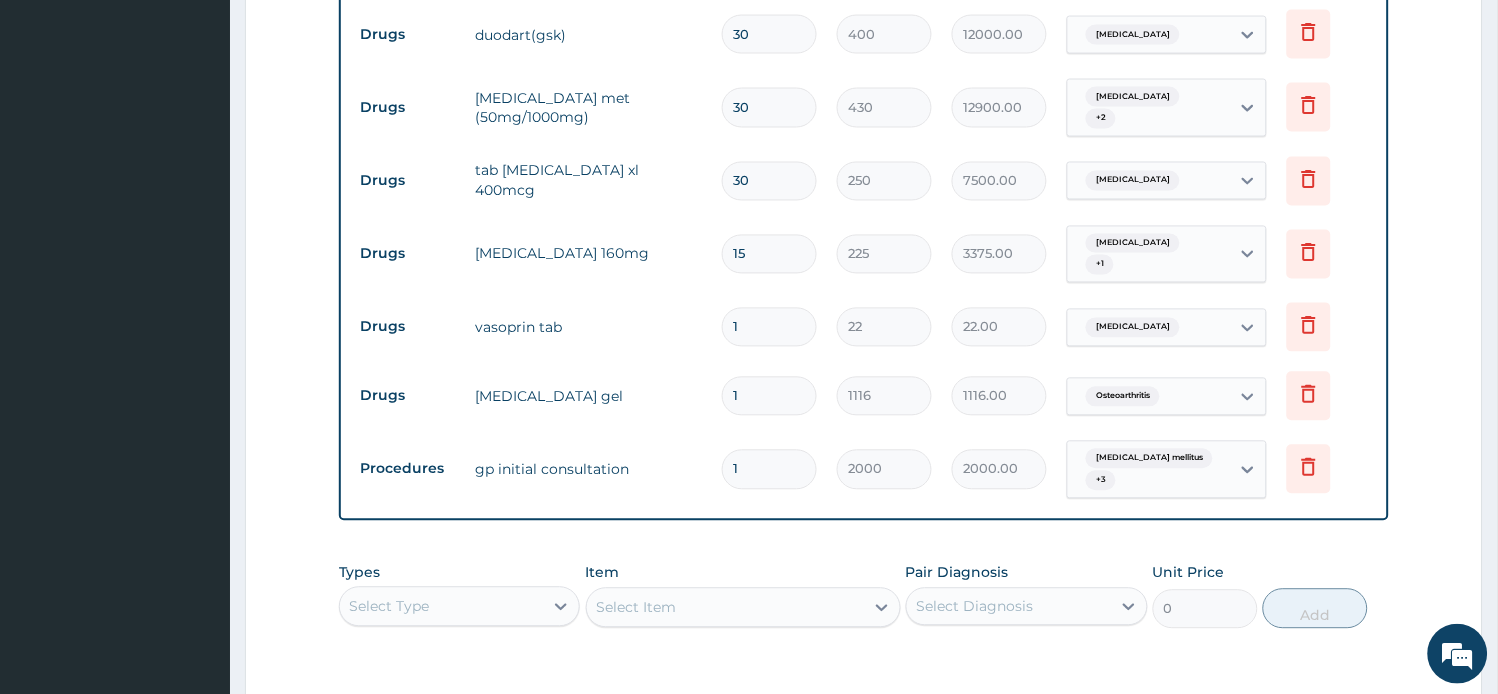 type on "308.00" 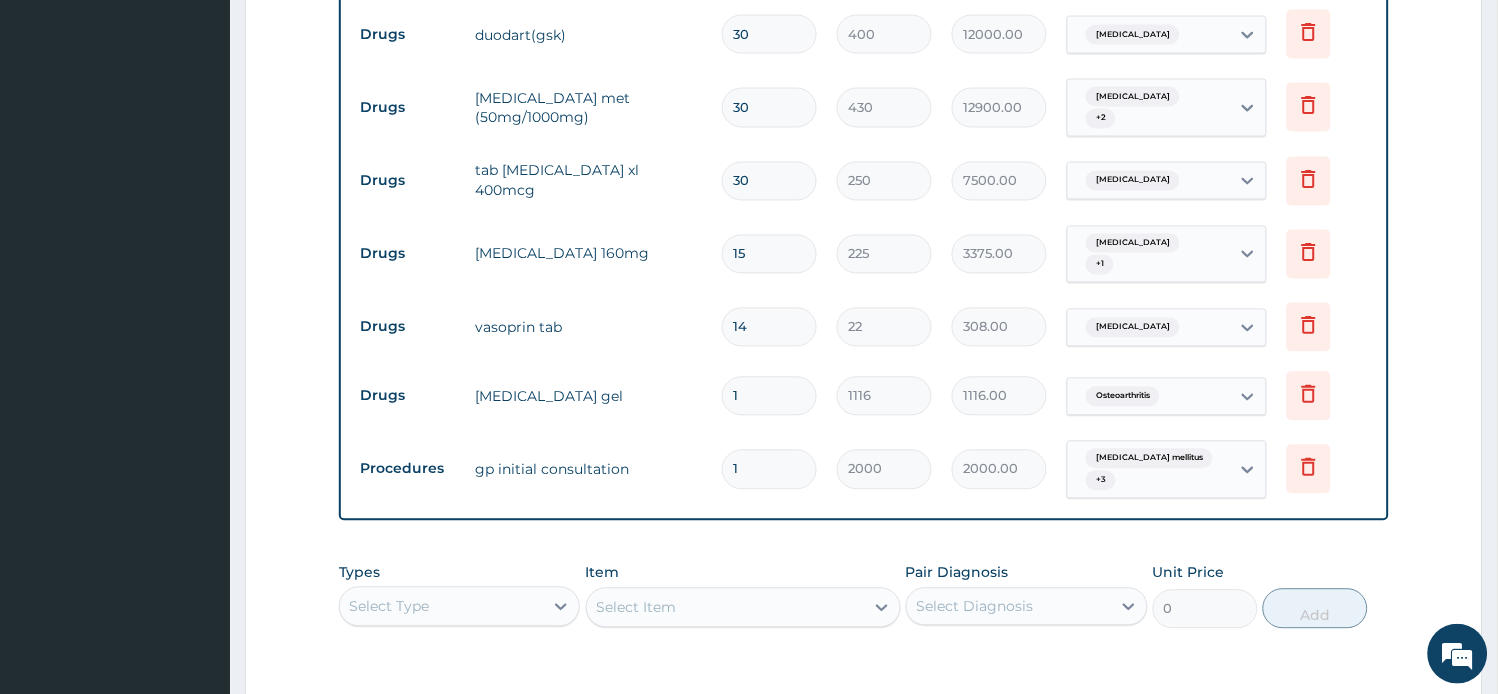 drag, startPoint x: 757, startPoint y: 325, endPoint x: 641, endPoint y: 315, distance: 116.43024 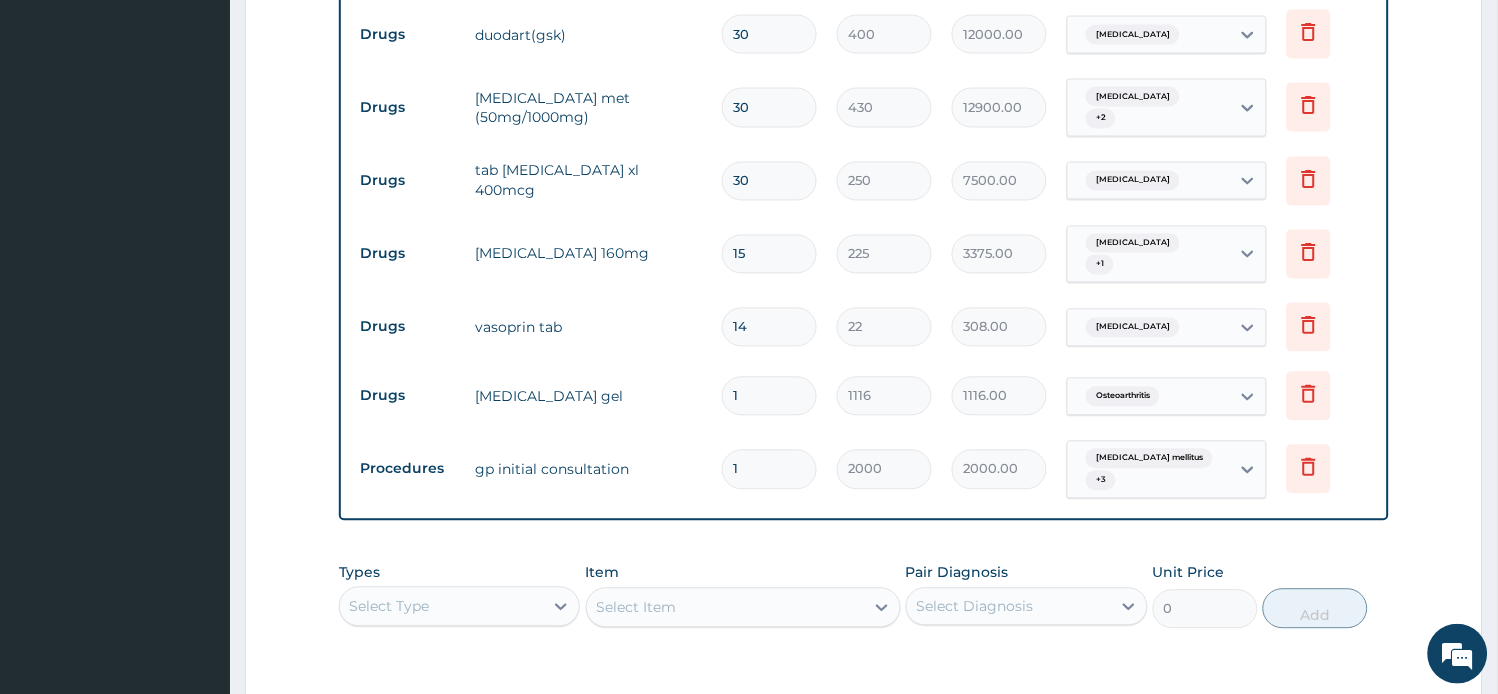 type on "1" 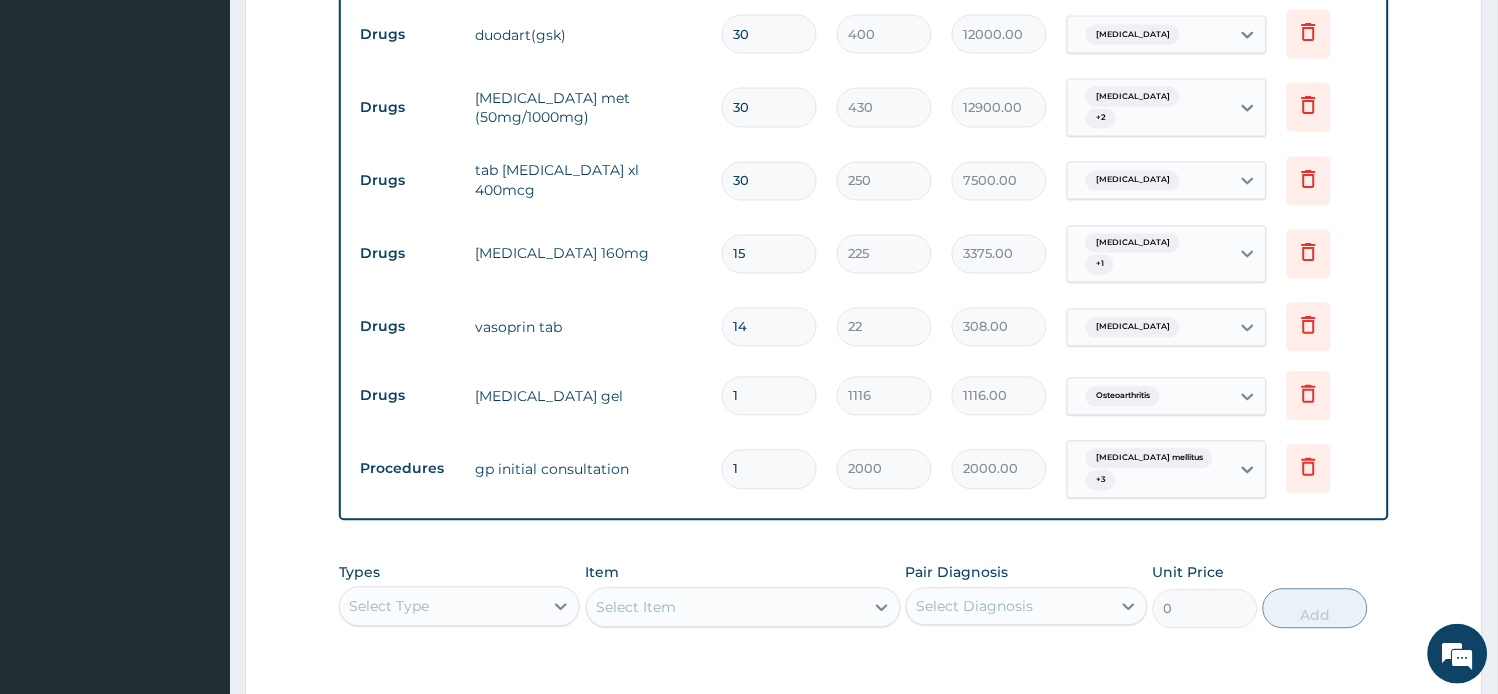 type on "22.00" 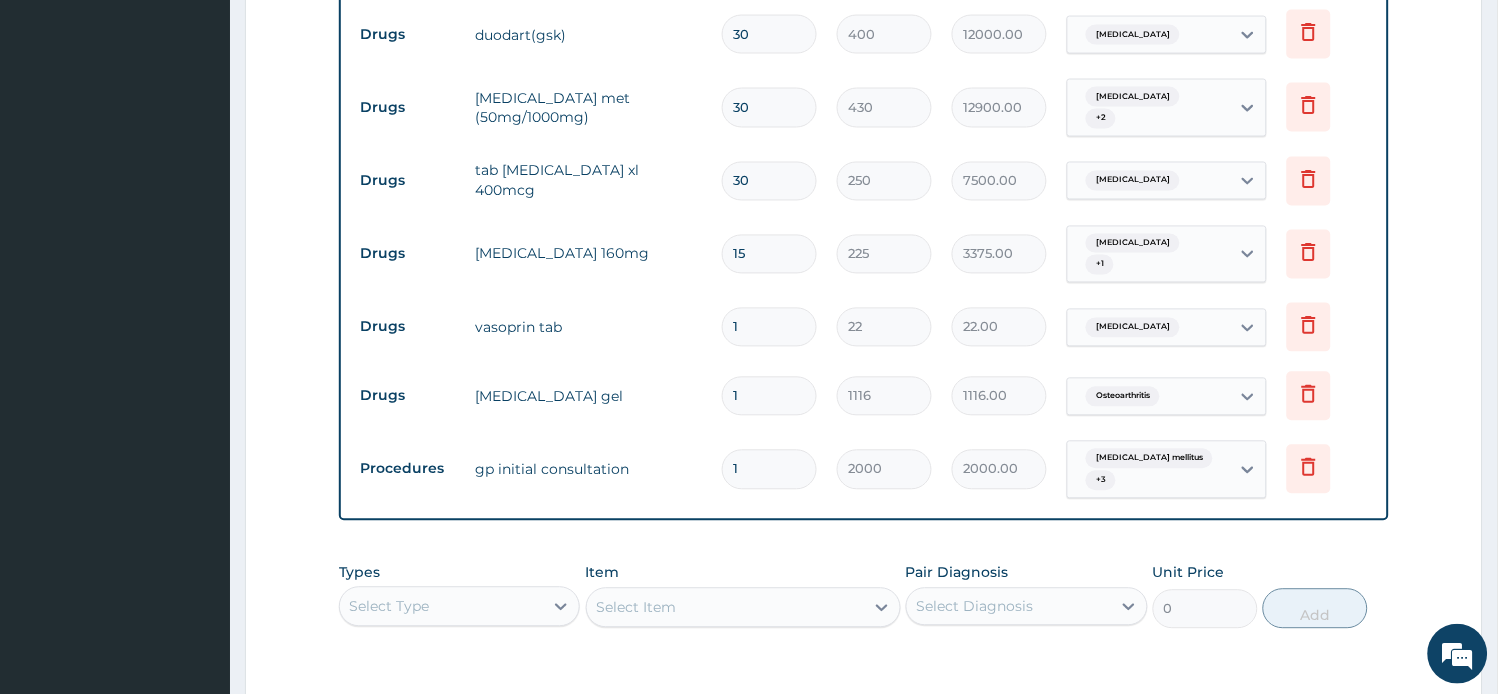 type on "15" 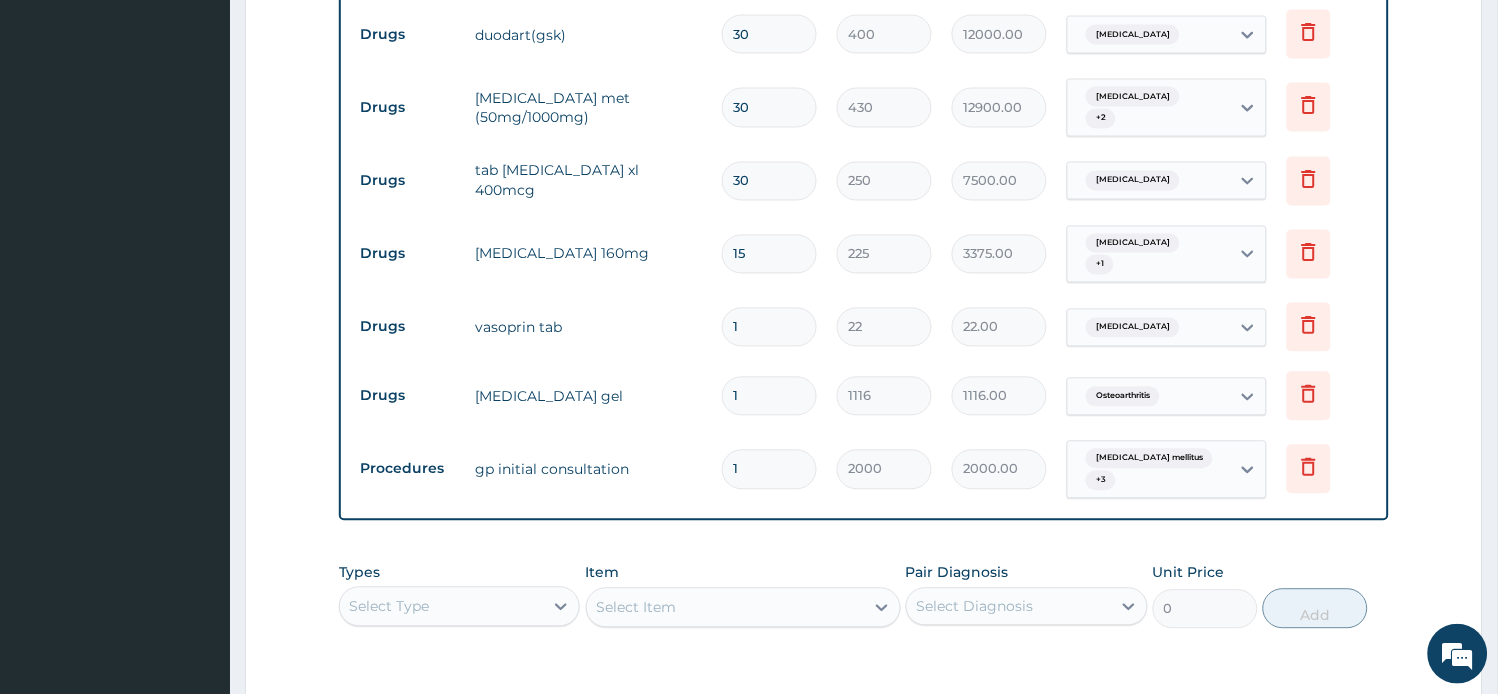 type on "330.00" 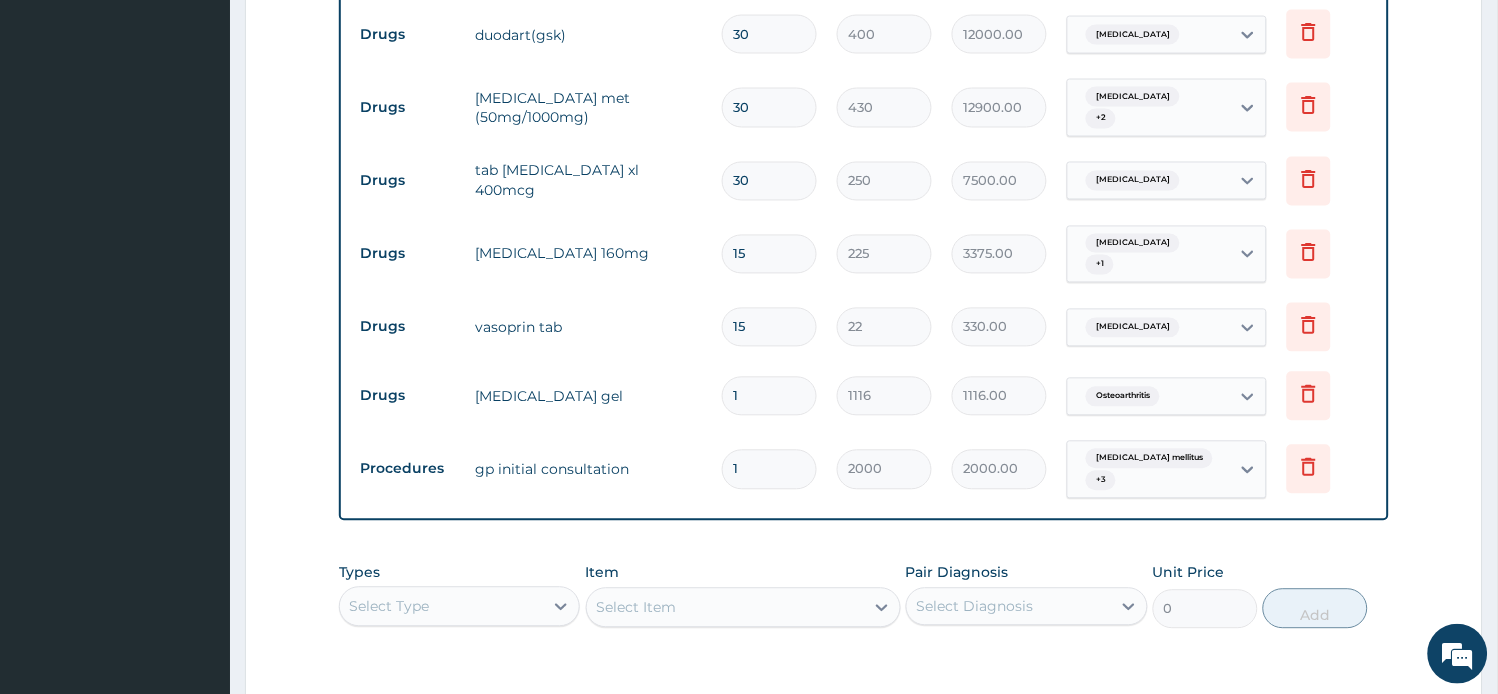 drag, startPoint x: 713, startPoint y: 310, endPoint x: 652, endPoint y: 310, distance: 61 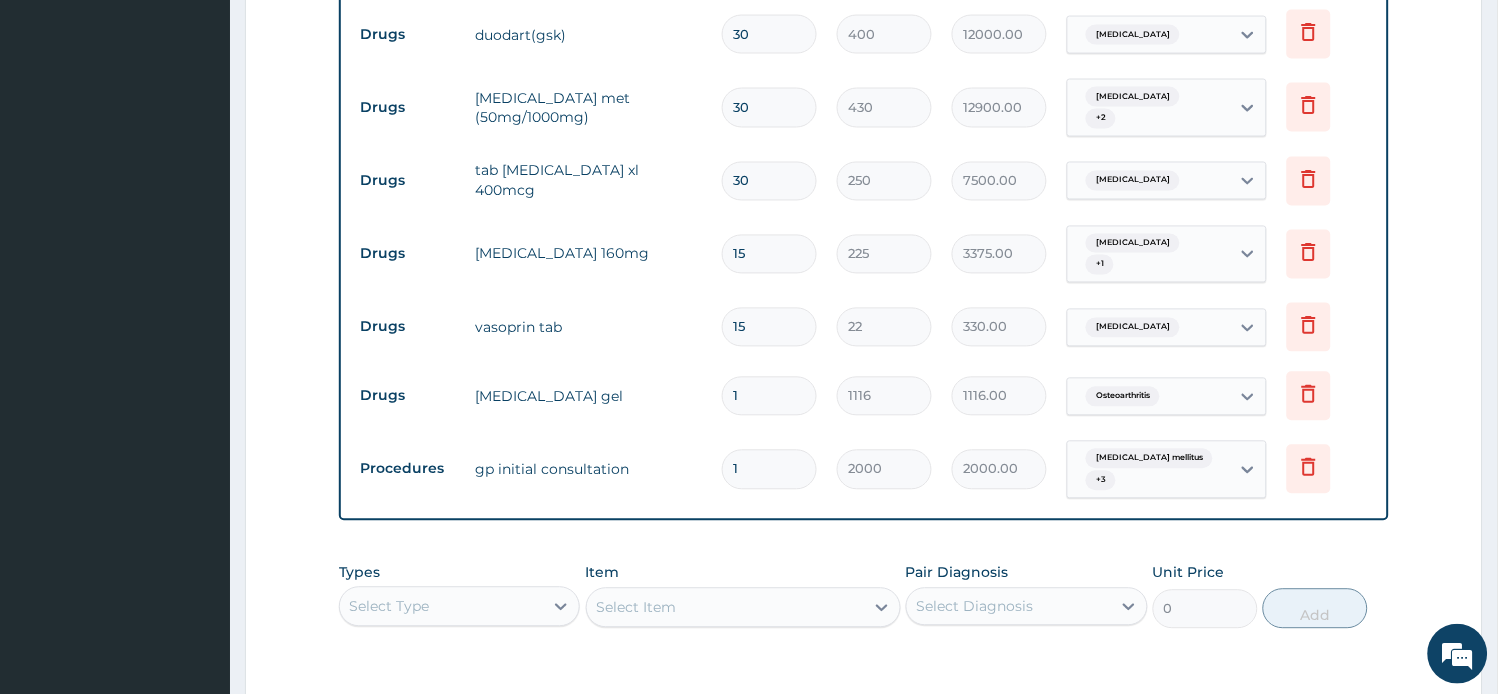 type on "15" 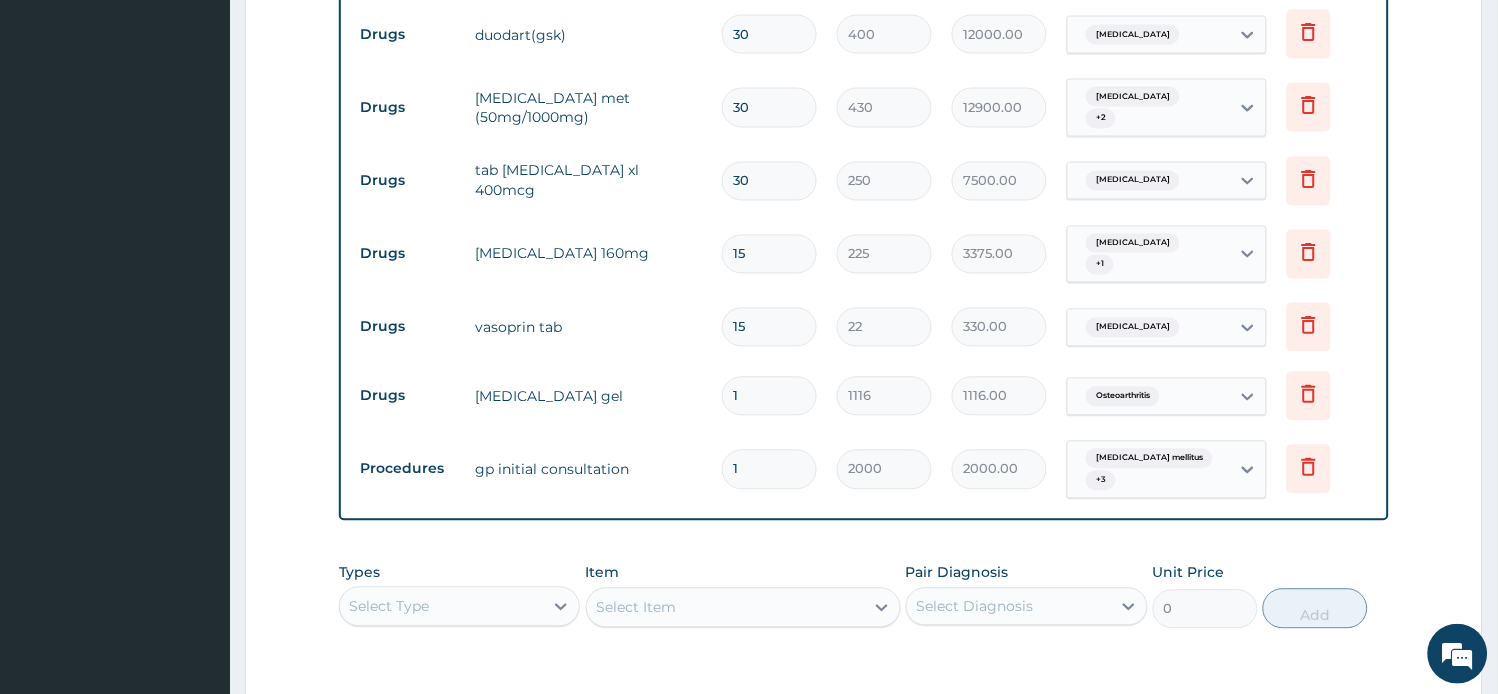 drag, startPoint x: 788, startPoint y: 171, endPoint x: 654, endPoint y: 170, distance: 134.00374 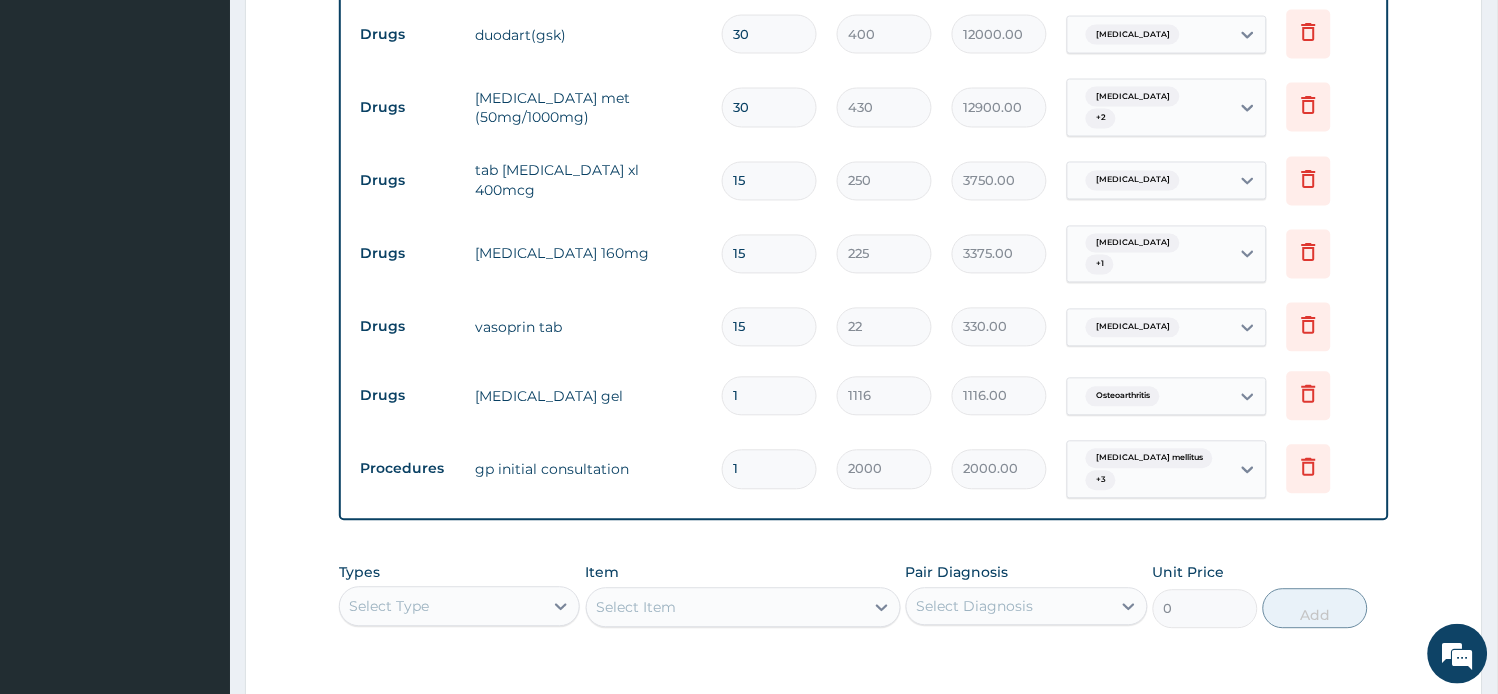 type on "15" 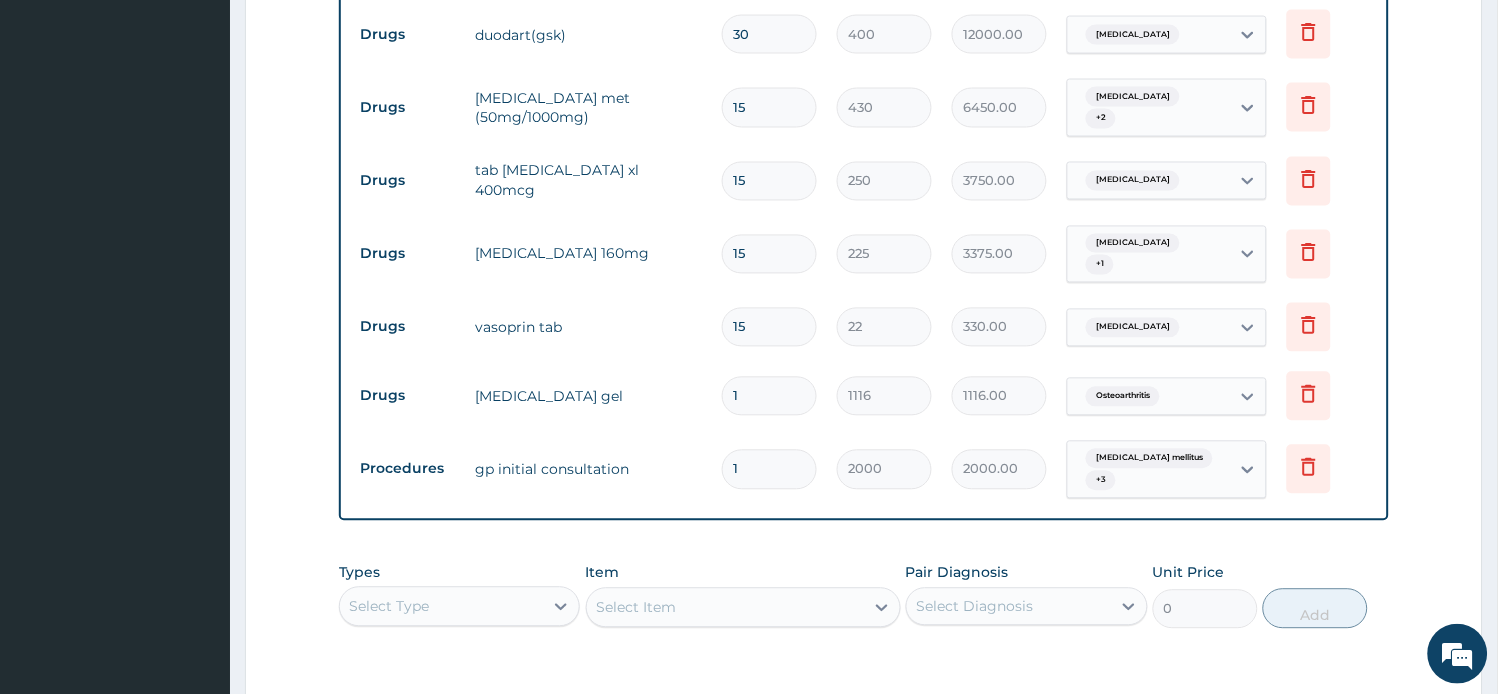 type on "15" 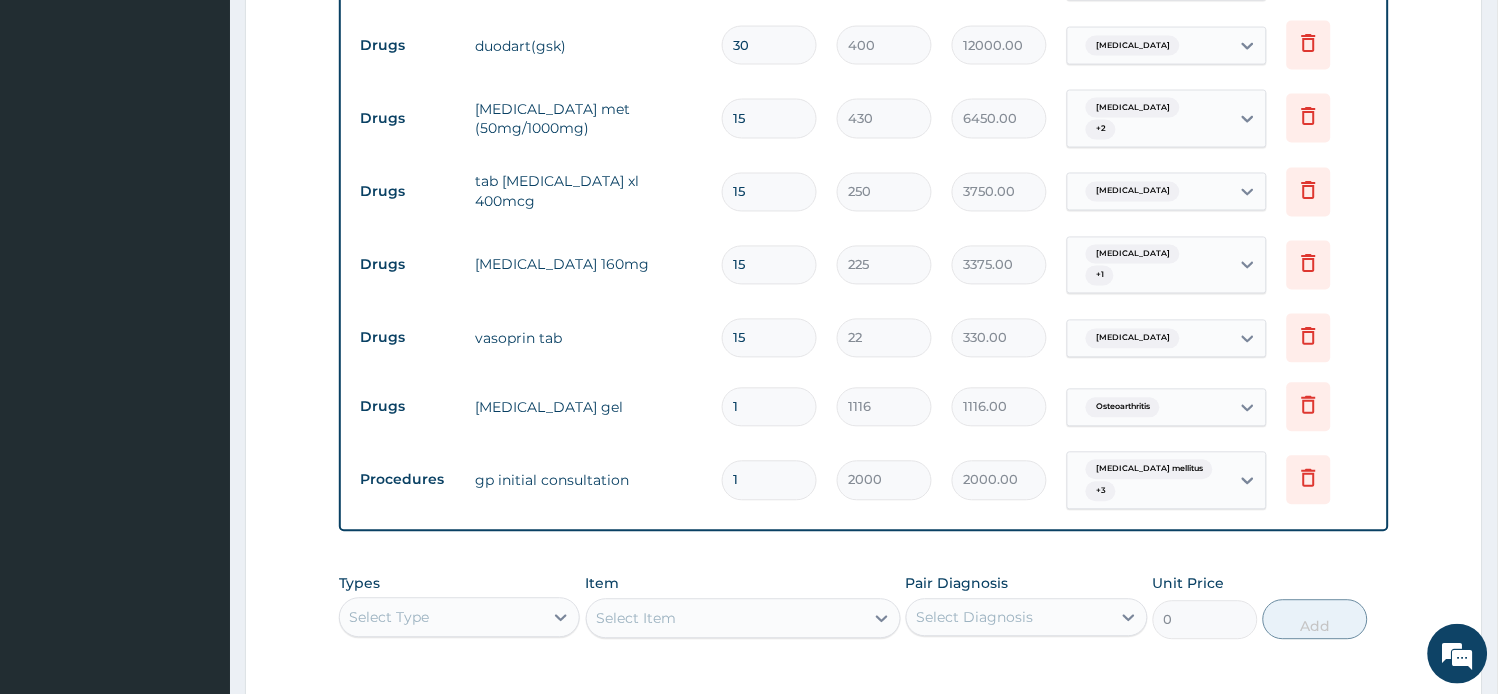 drag, startPoint x: 787, startPoint y: 17, endPoint x: 727, endPoint y: 21, distance: 60.133186 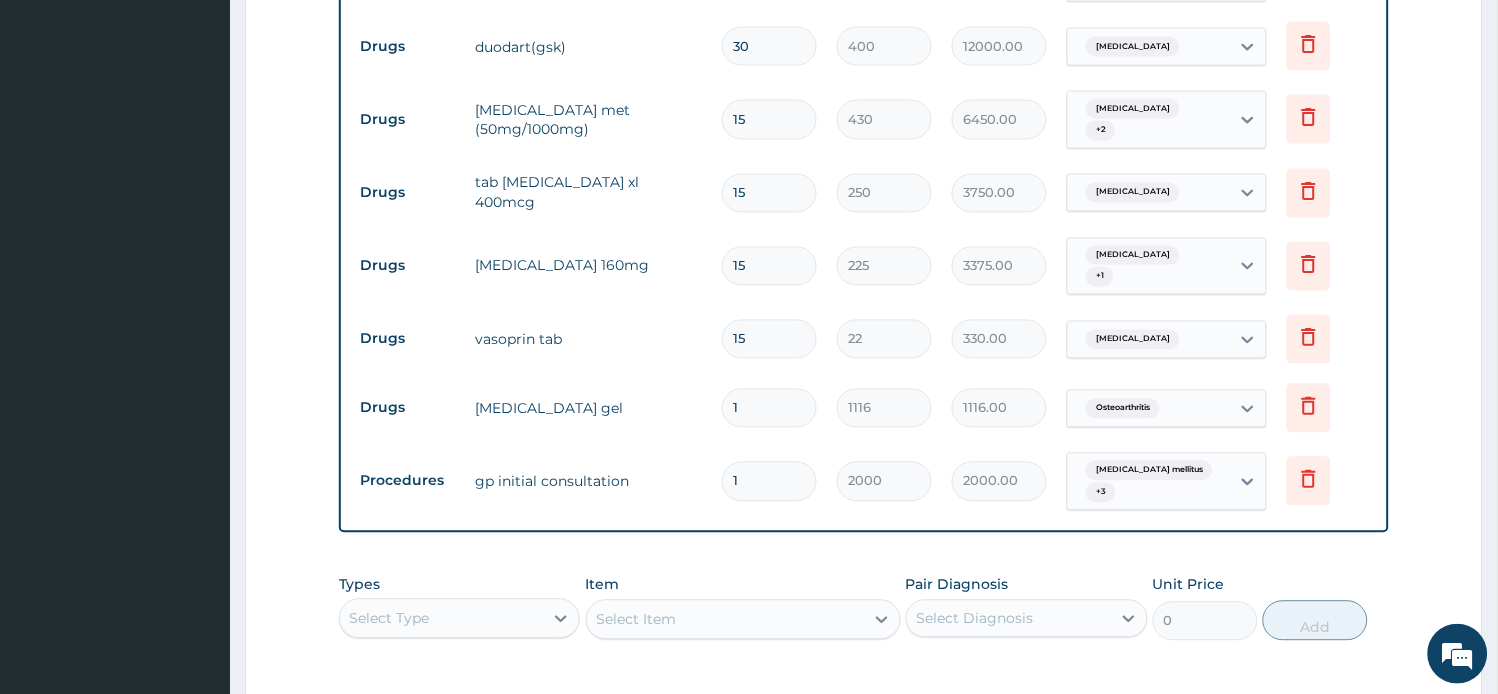 paste on "15" 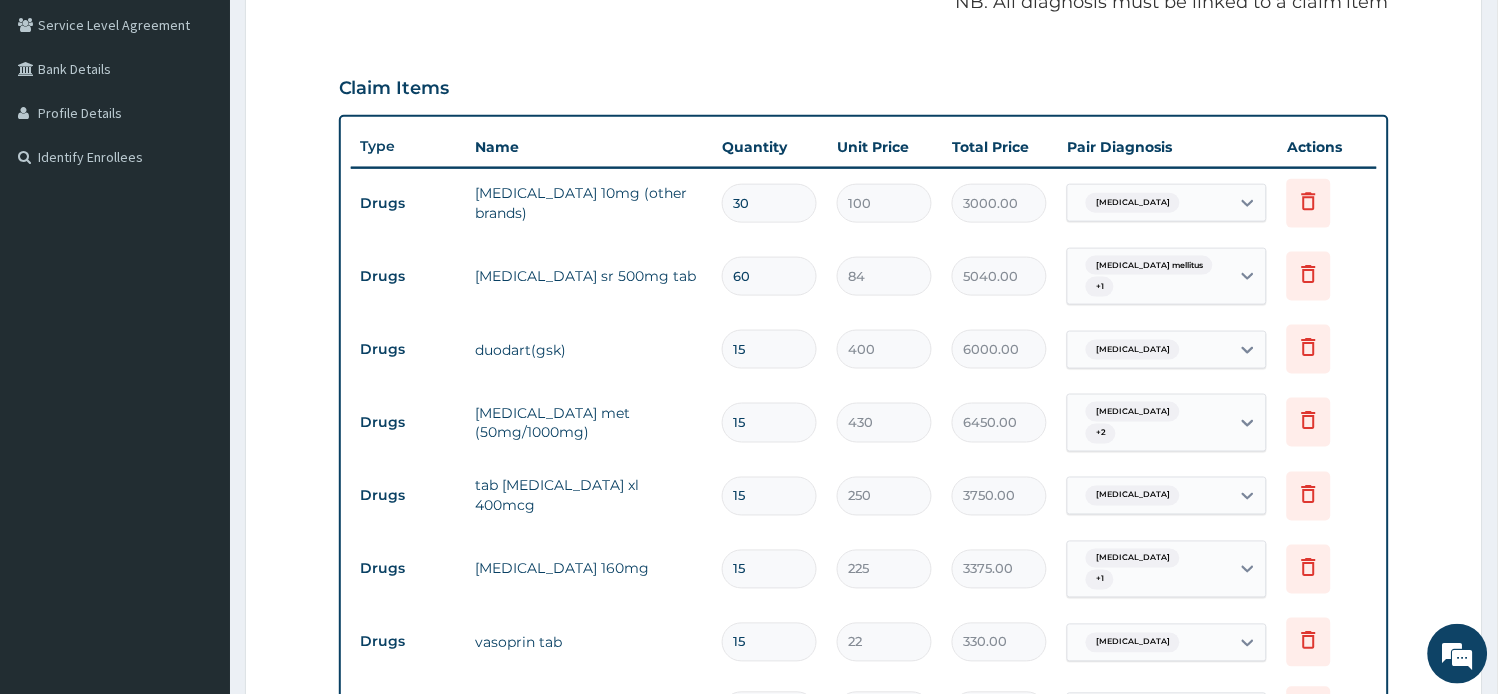 scroll, scrollTop: 383, scrollLeft: 0, axis: vertical 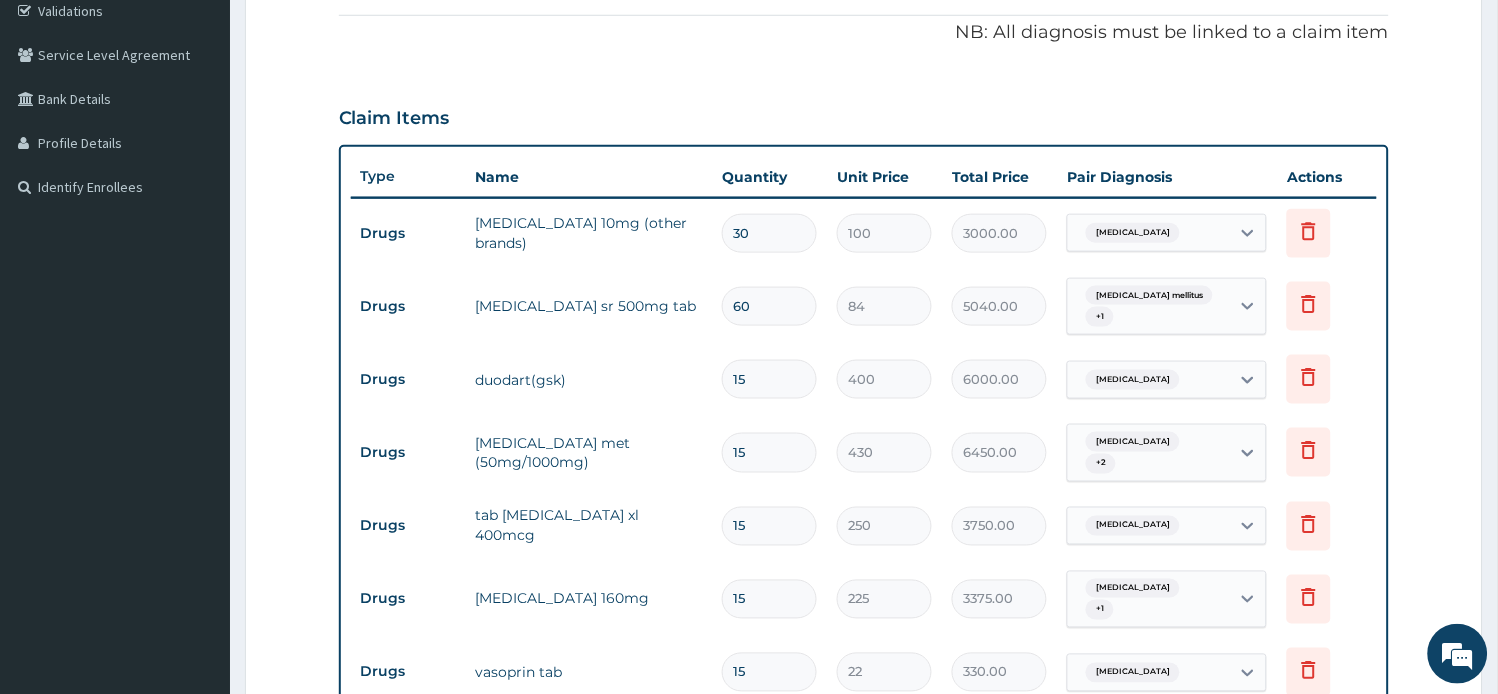 type on "15" 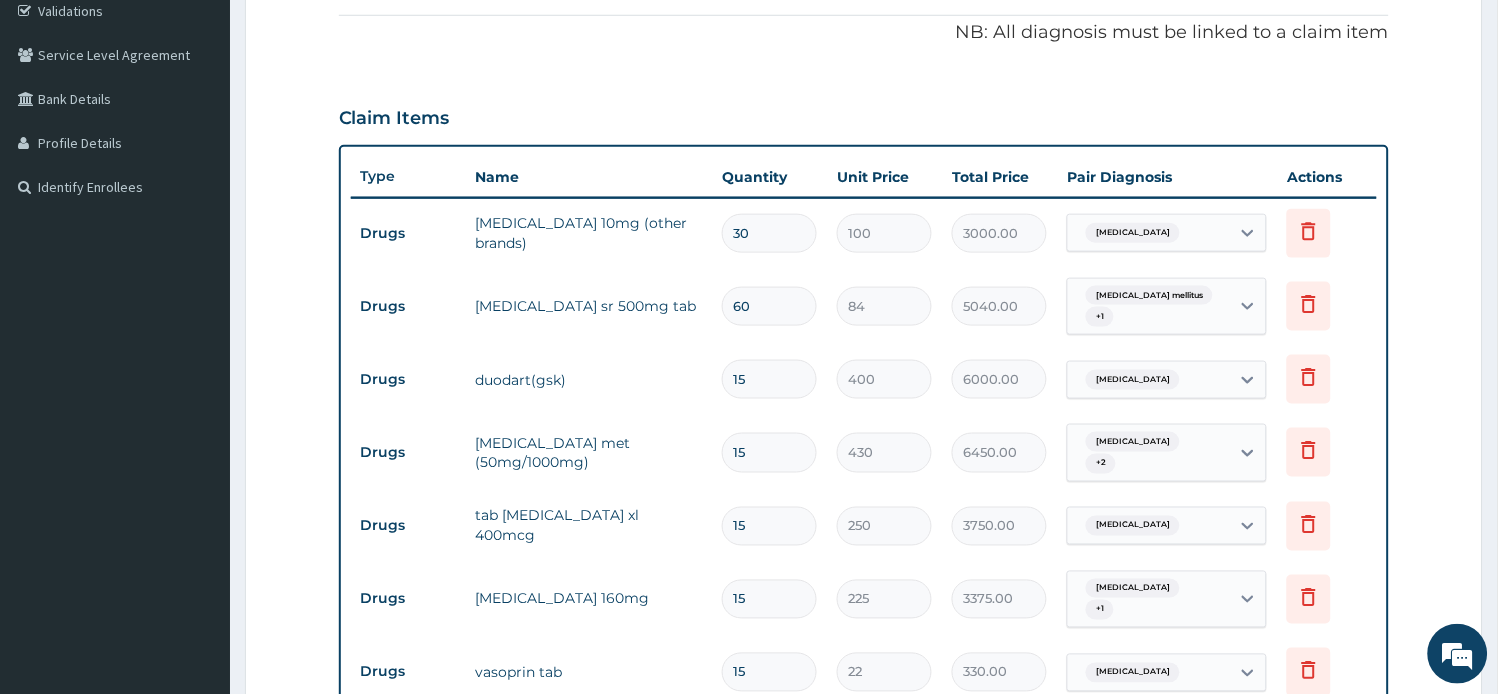 drag, startPoint x: 738, startPoint y: 302, endPoint x: 705, endPoint y: 298, distance: 33.24154 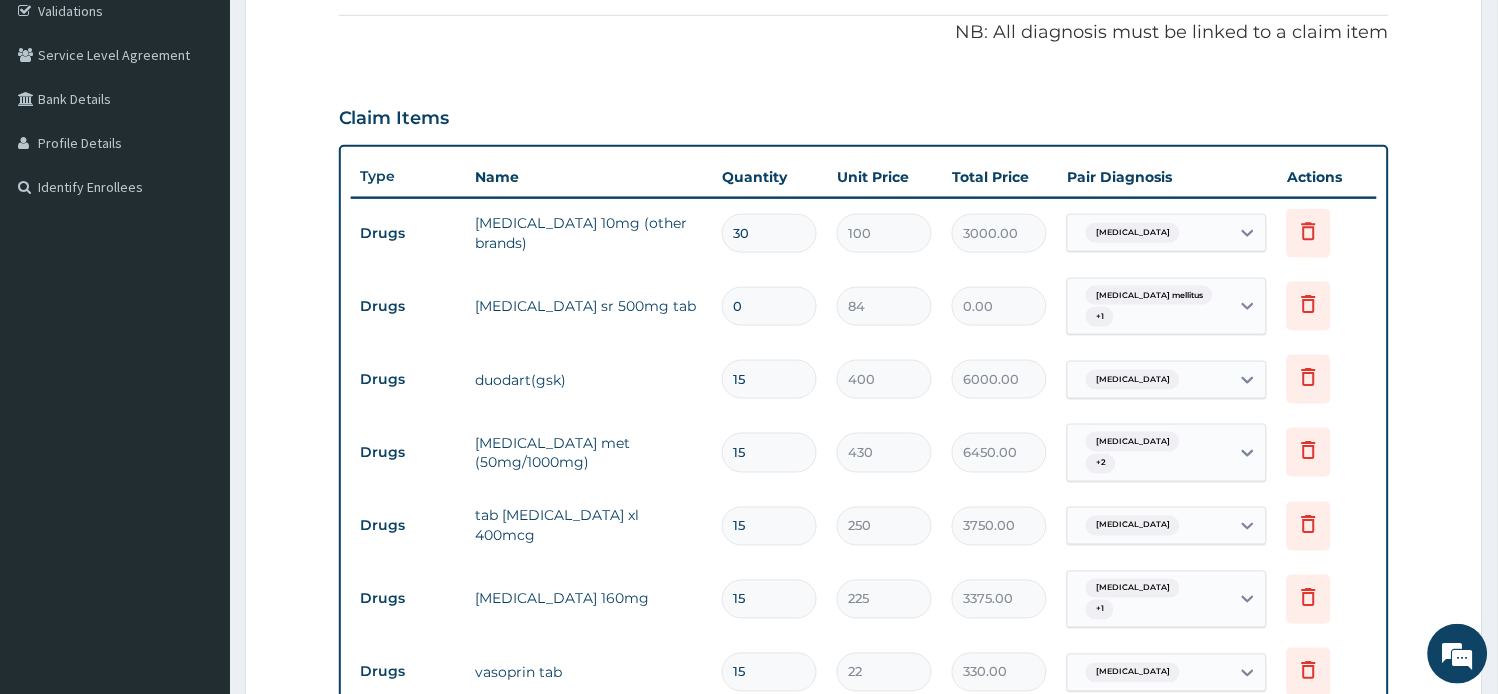 type on "30" 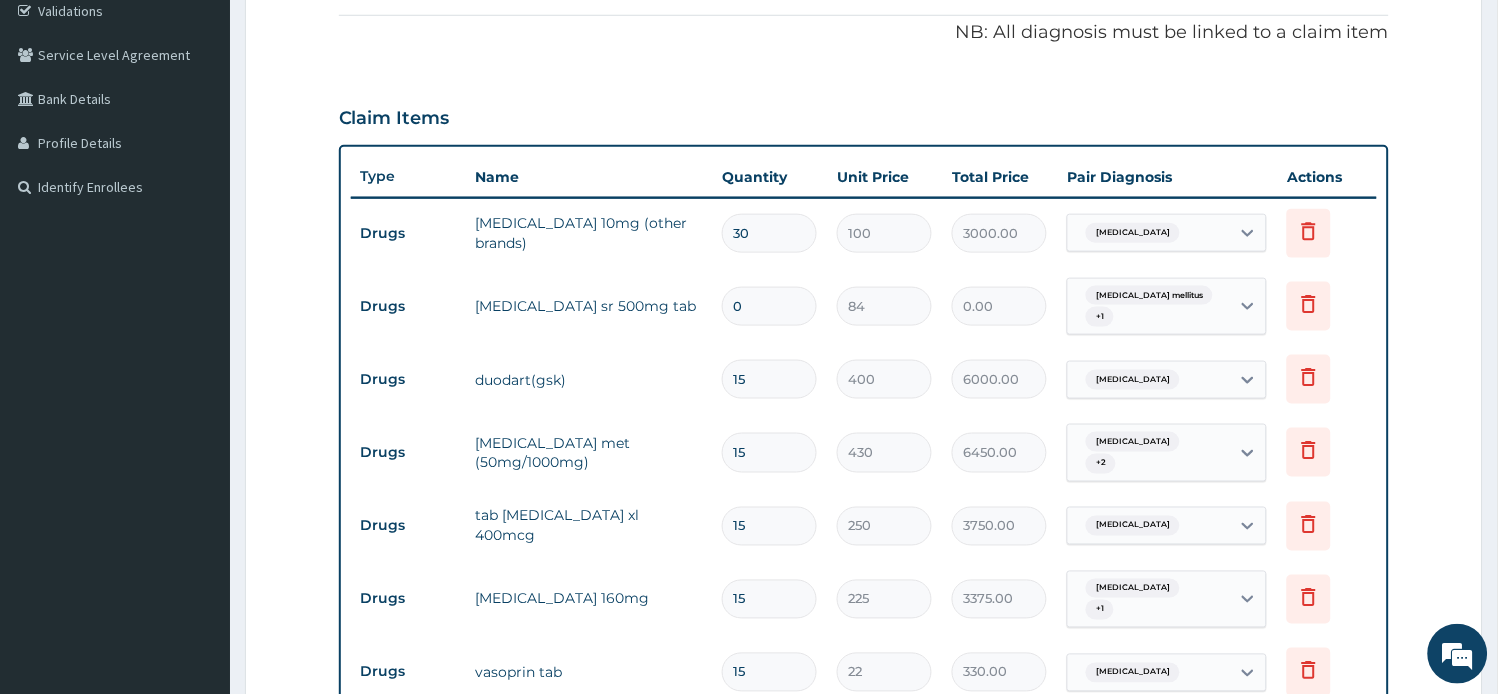type on "2520.00" 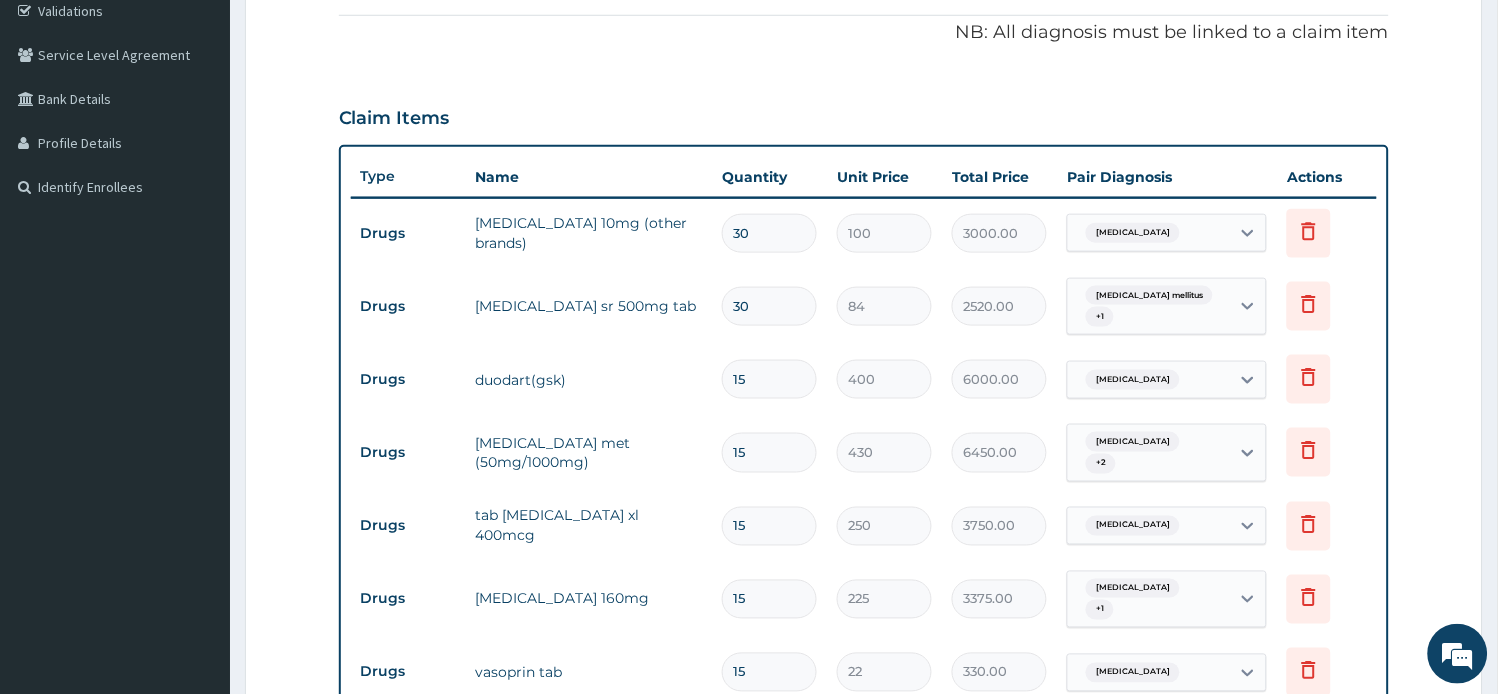 type on "30" 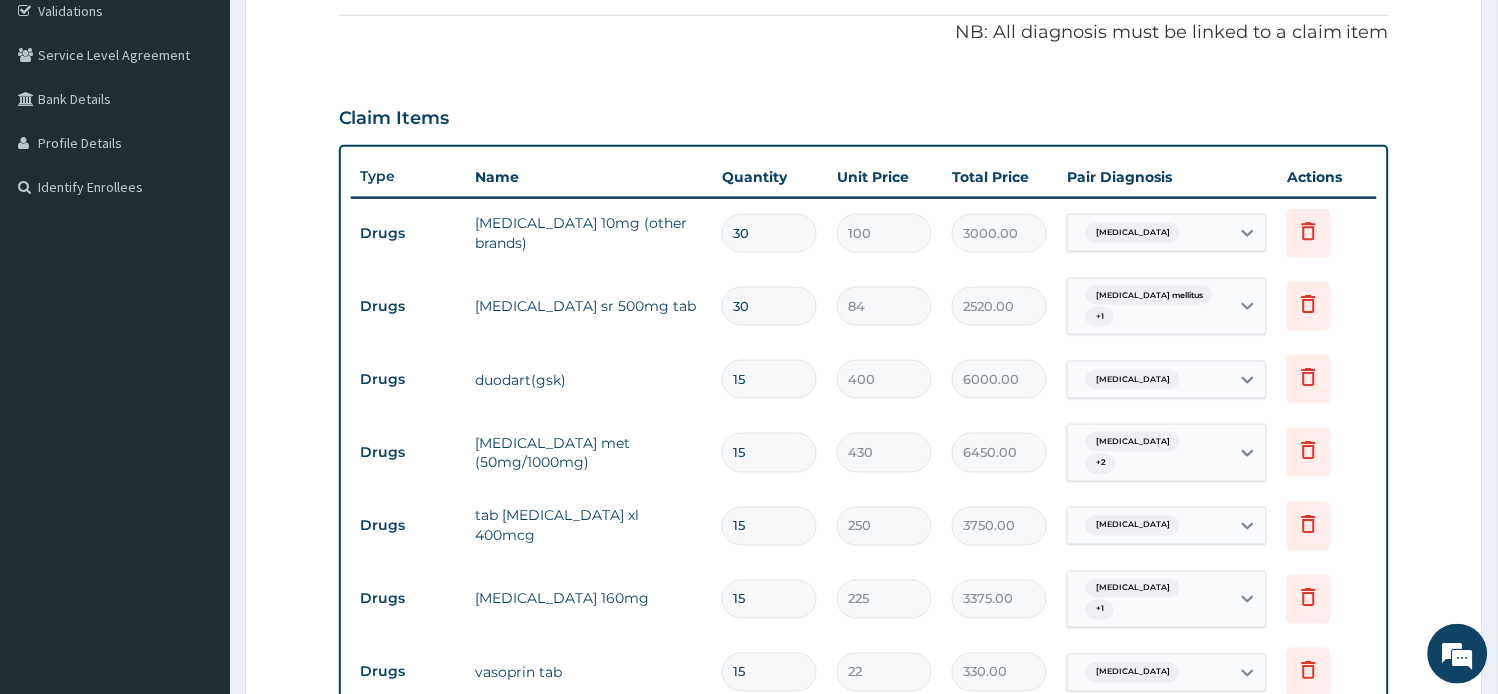 click on "30" at bounding box center [769, 233] 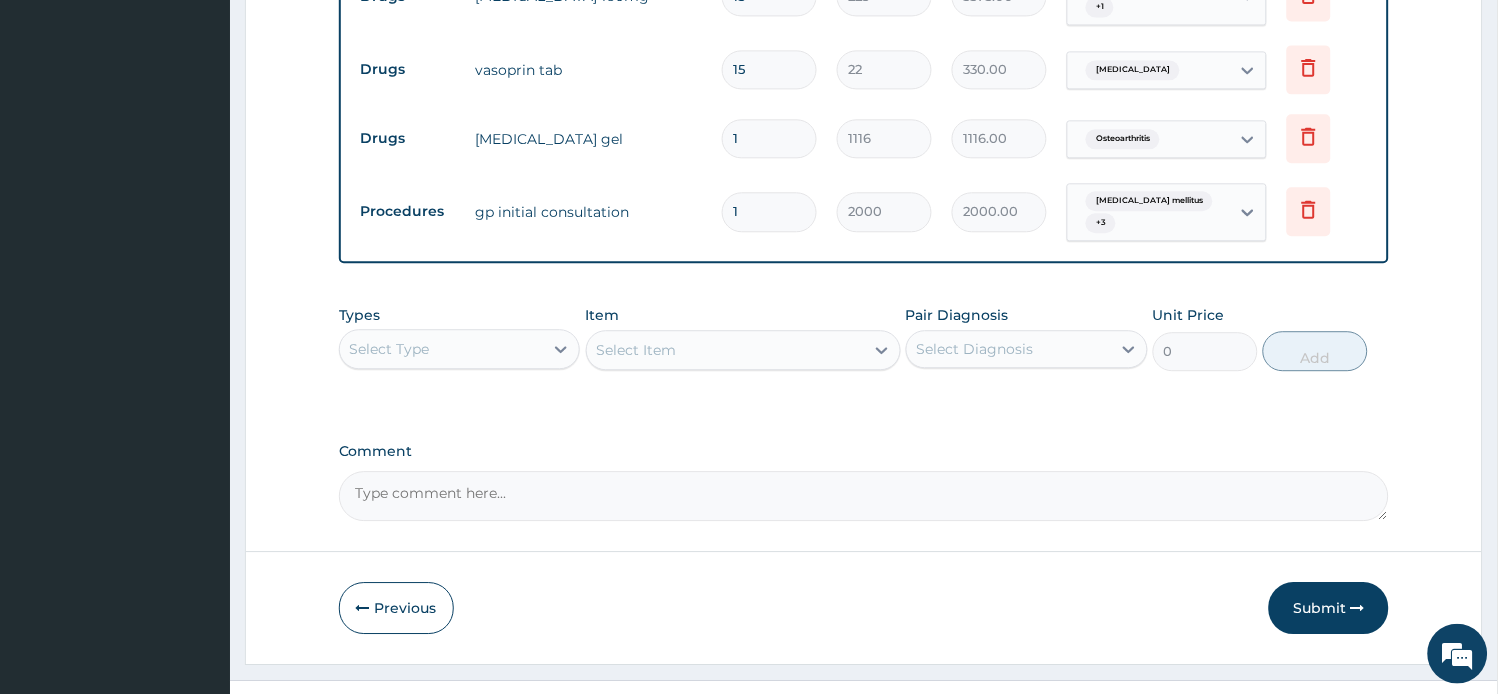 scroll, scrollTop: 1007, scrollLeft: 0, axis: vertical 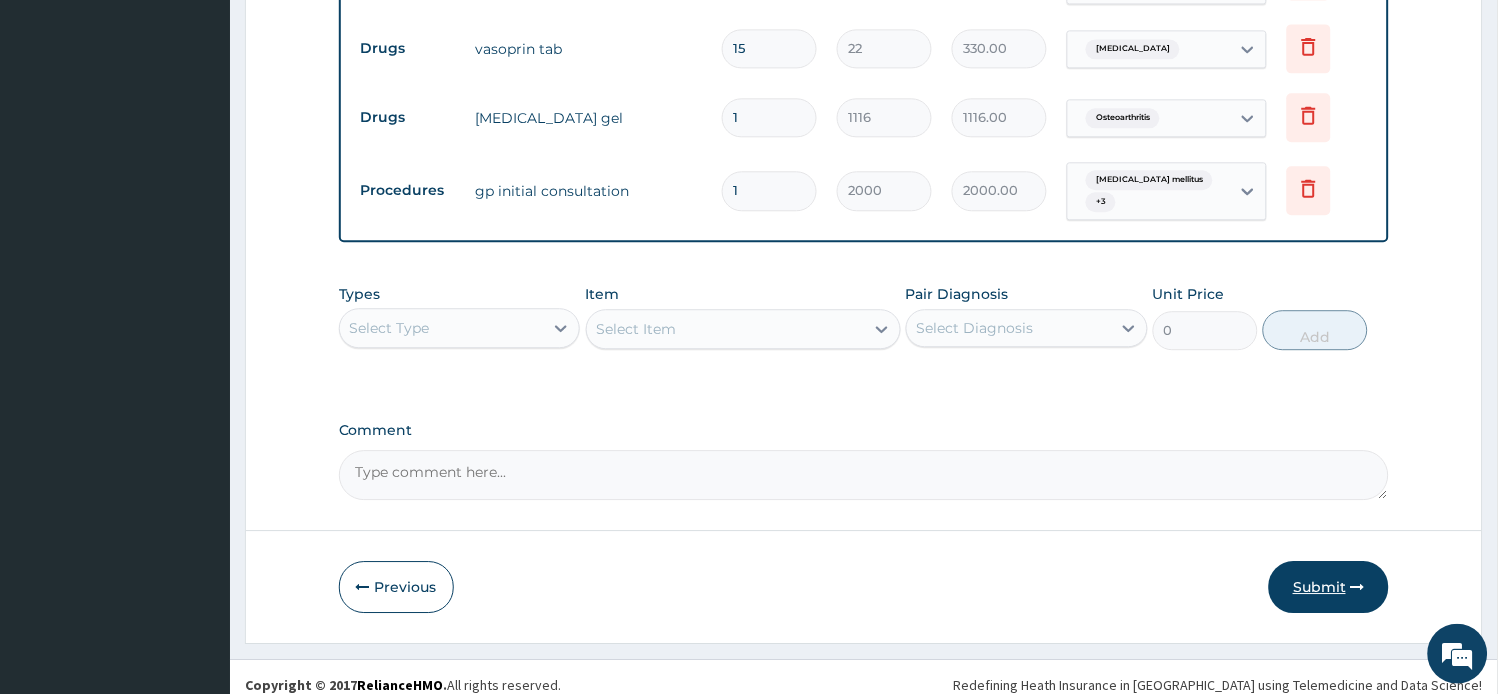 type on "15" 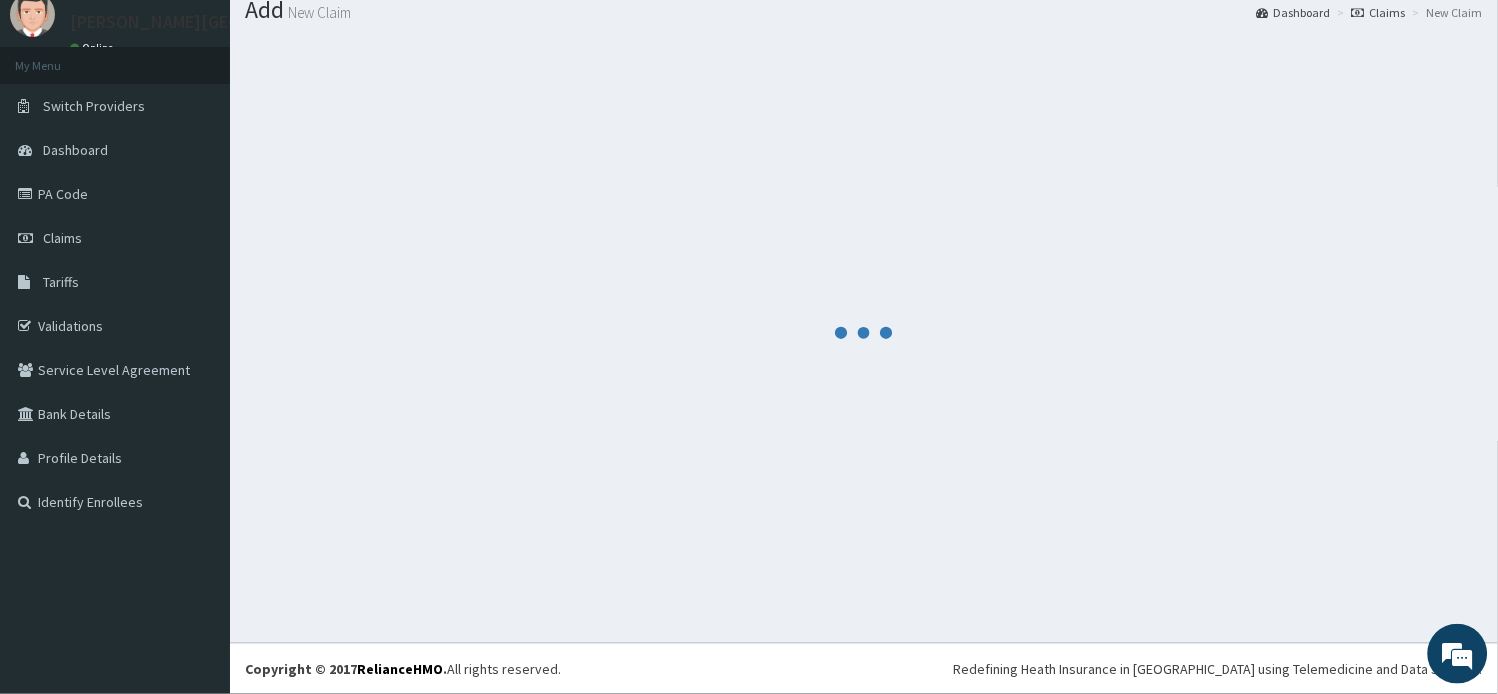scroll, scrollTop: 67, scrollLeft: 0, axis: vertical 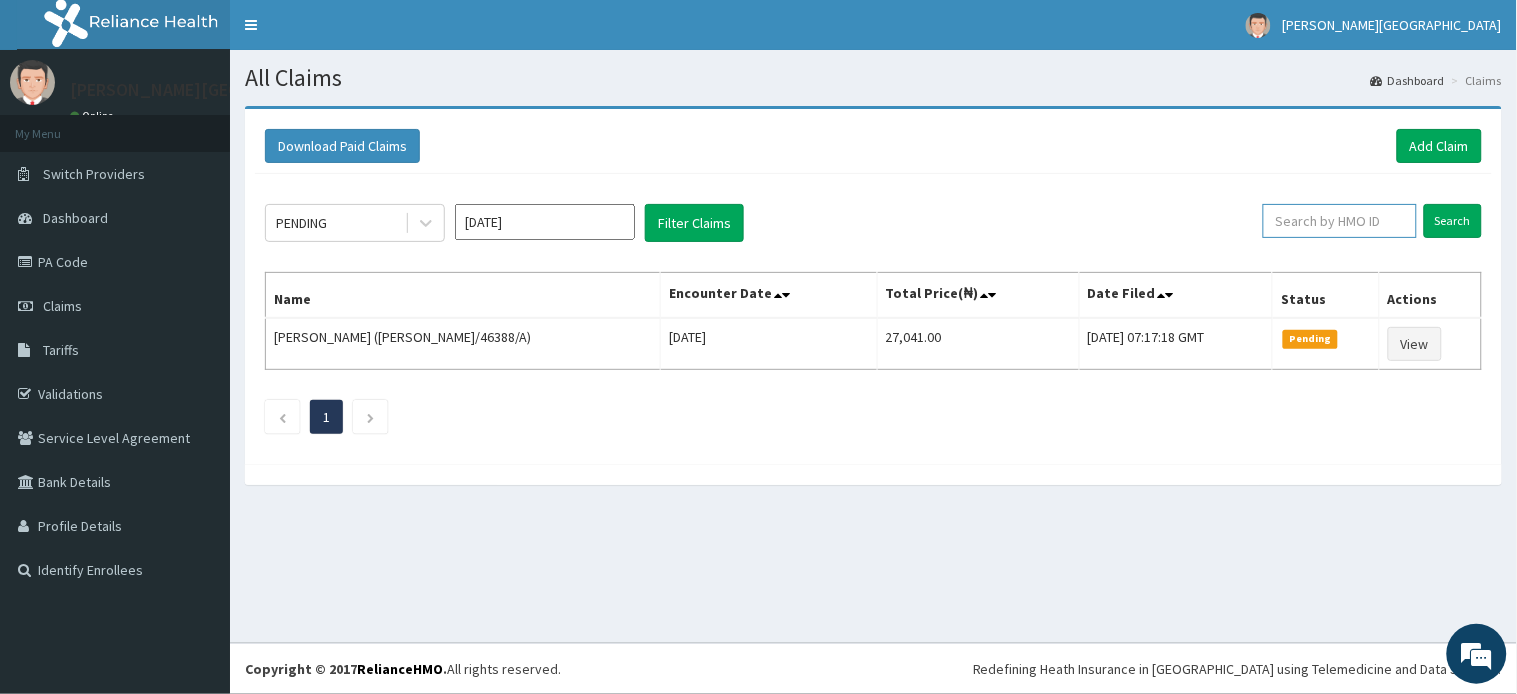 click at bounding box center (1340, 221) 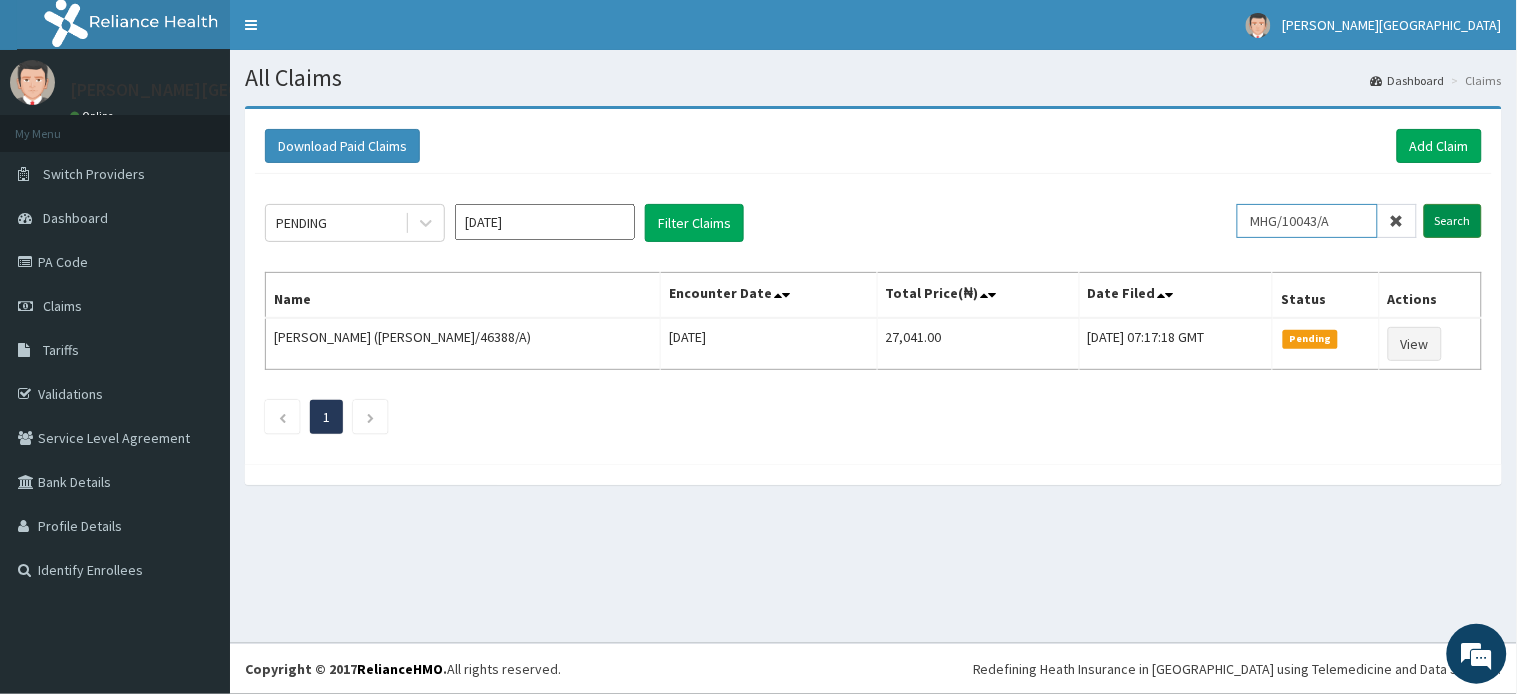 type on "MHG/10043/A" 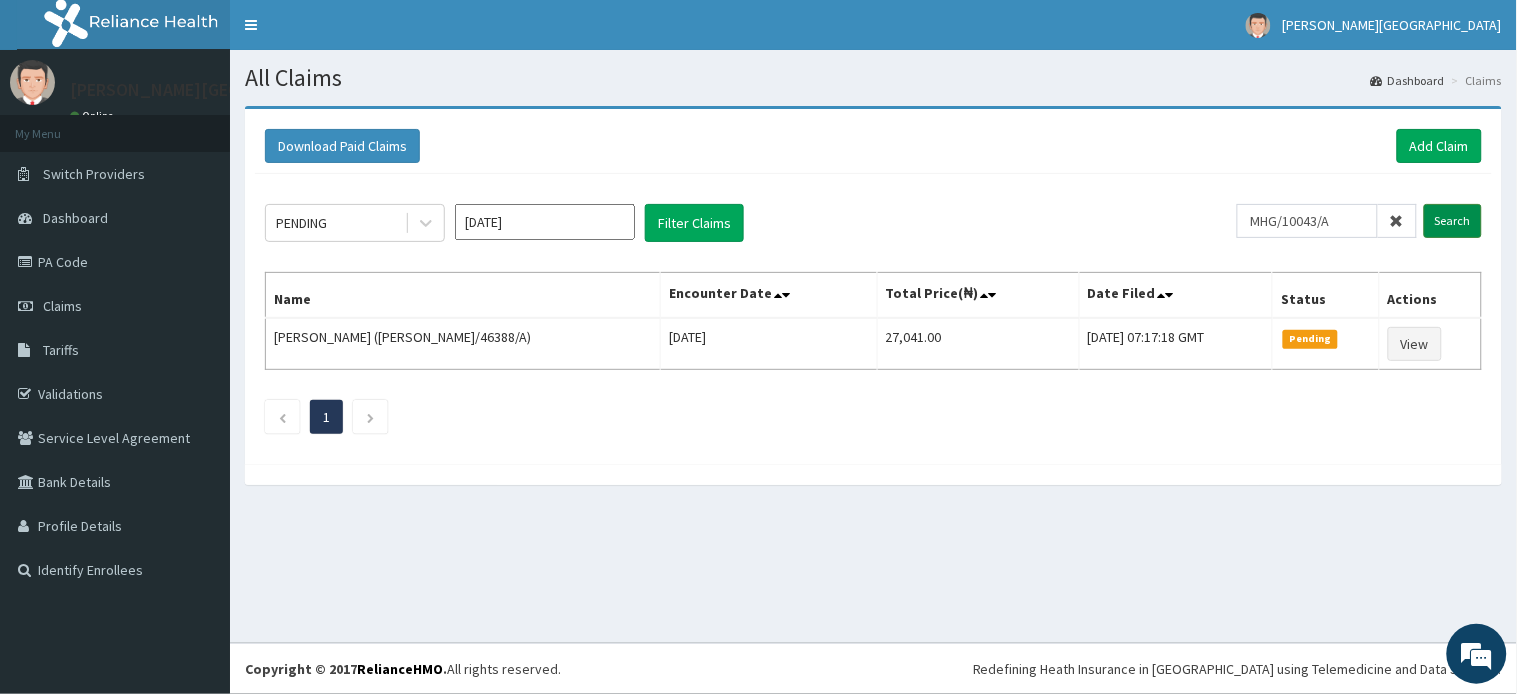 click on "Search" at bounding box center (1453, 221) 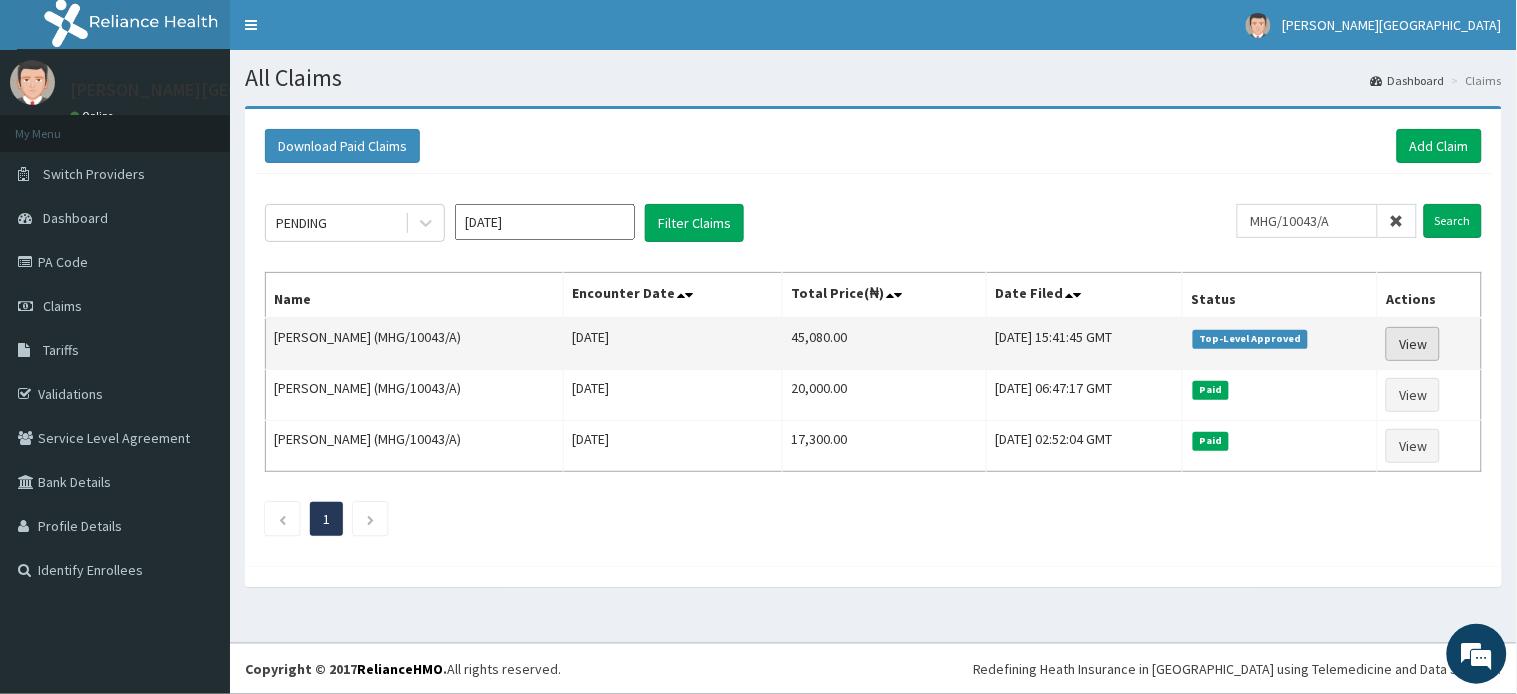 click on "View" at bounding box center [1413, 344] 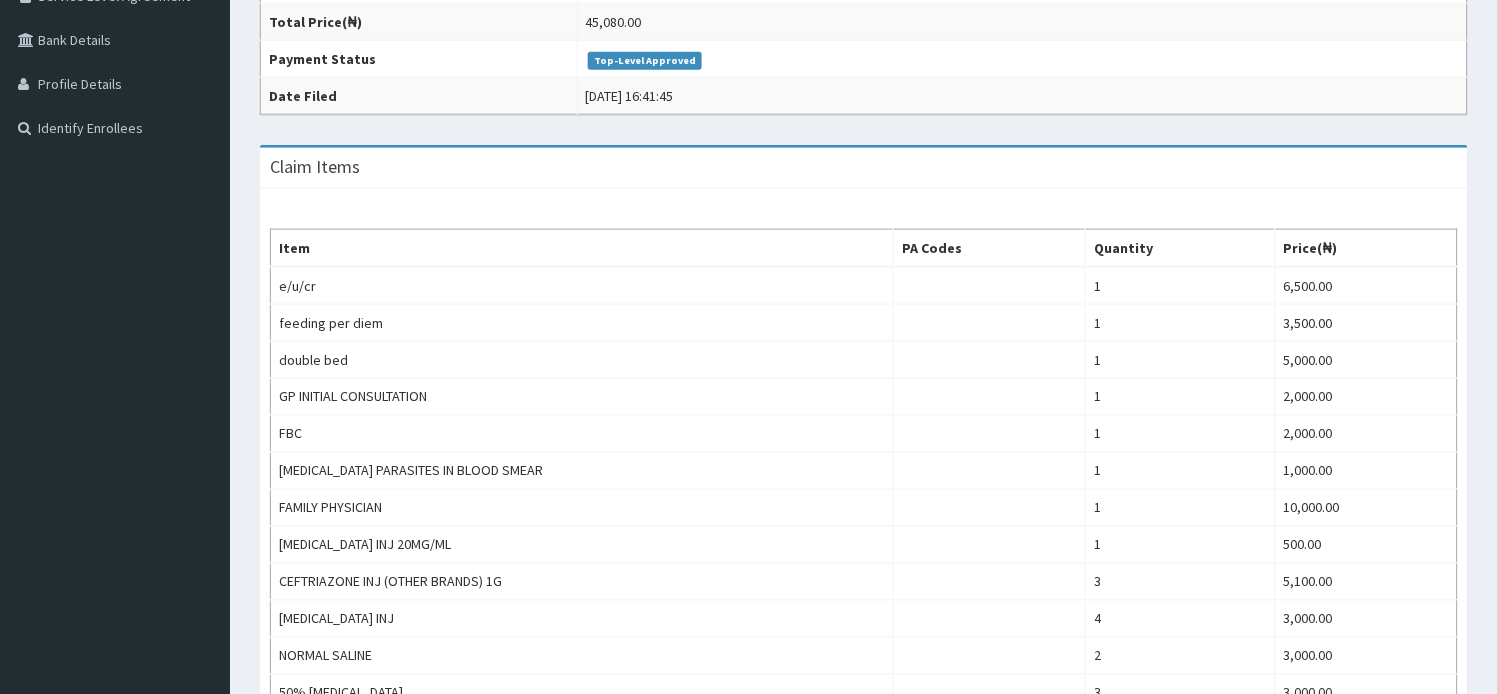 scroll, scrollTop: 0, scrollLeft: 0, axis: both 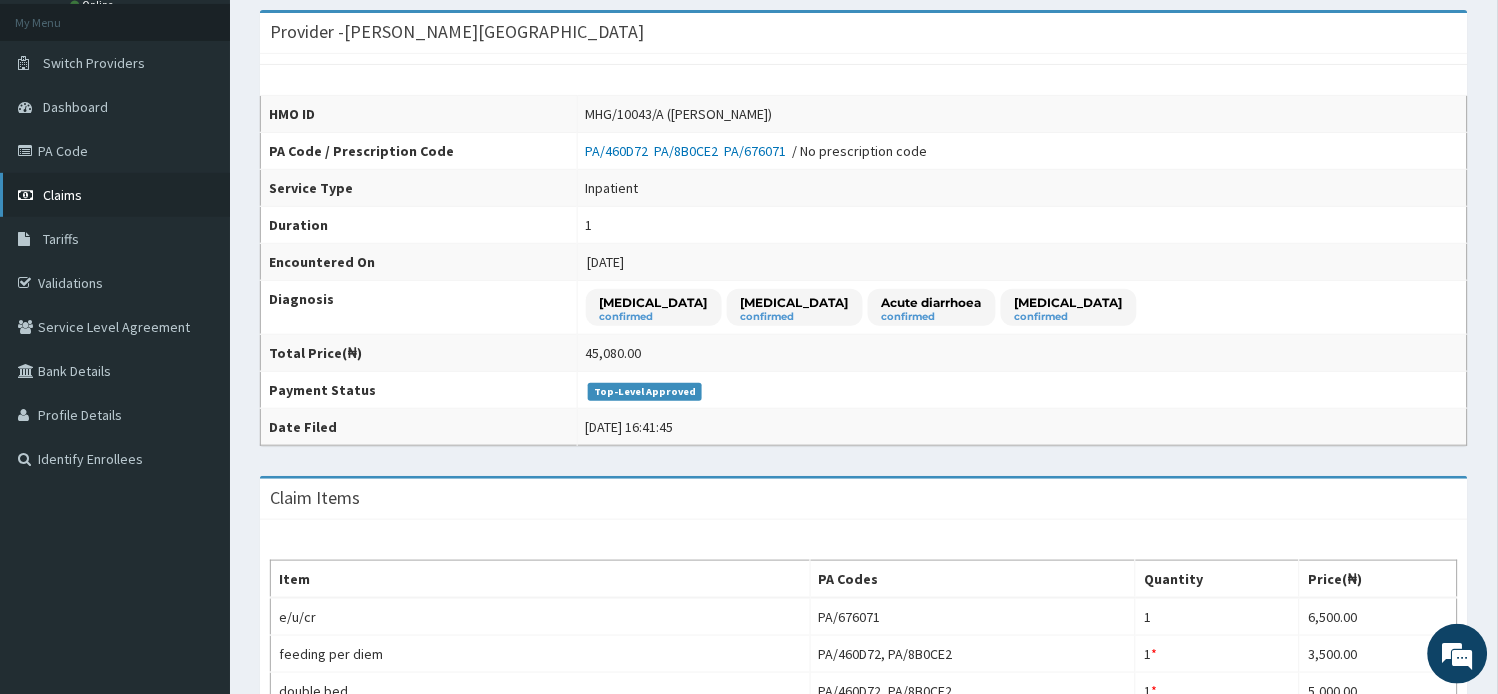 click on "Claims" at bounding box center (62, 195) 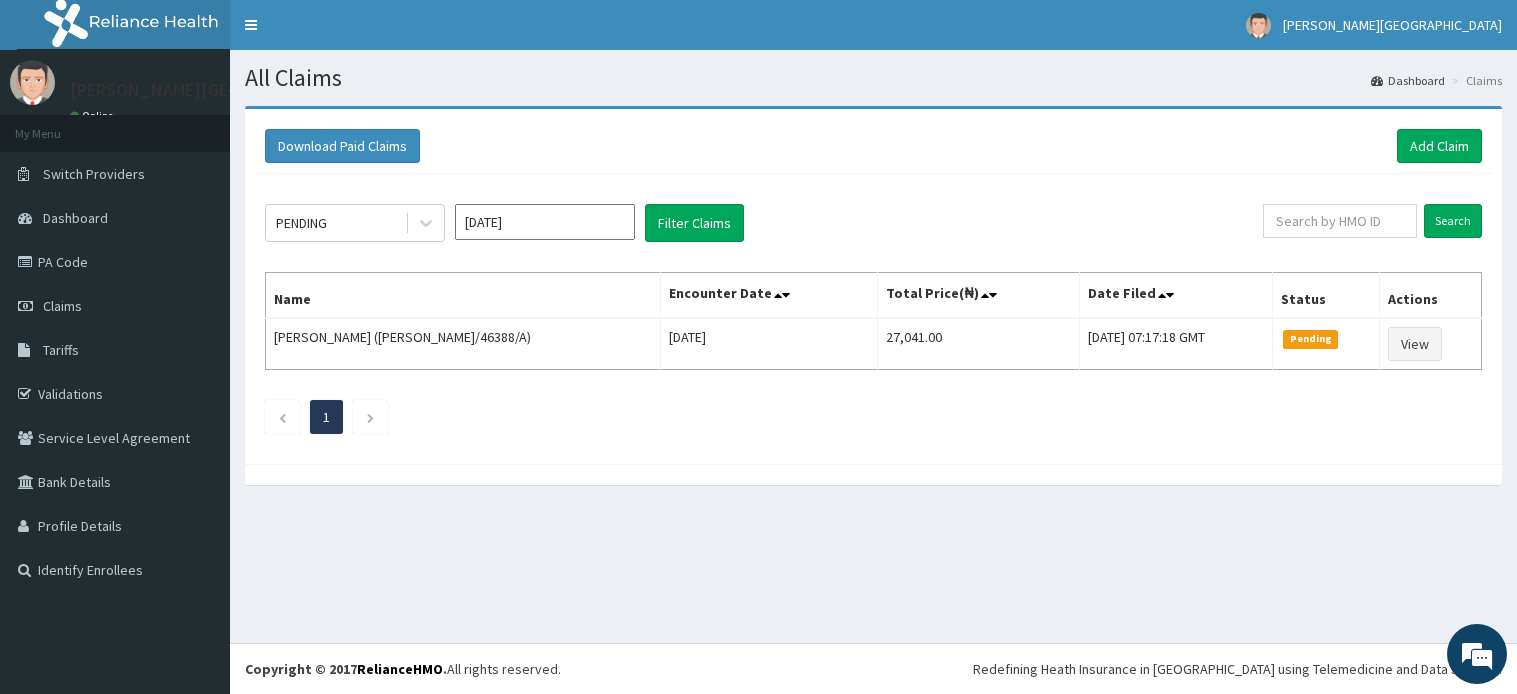 scroll, scrollTop: 0, scrollLeft: 0, axis: both 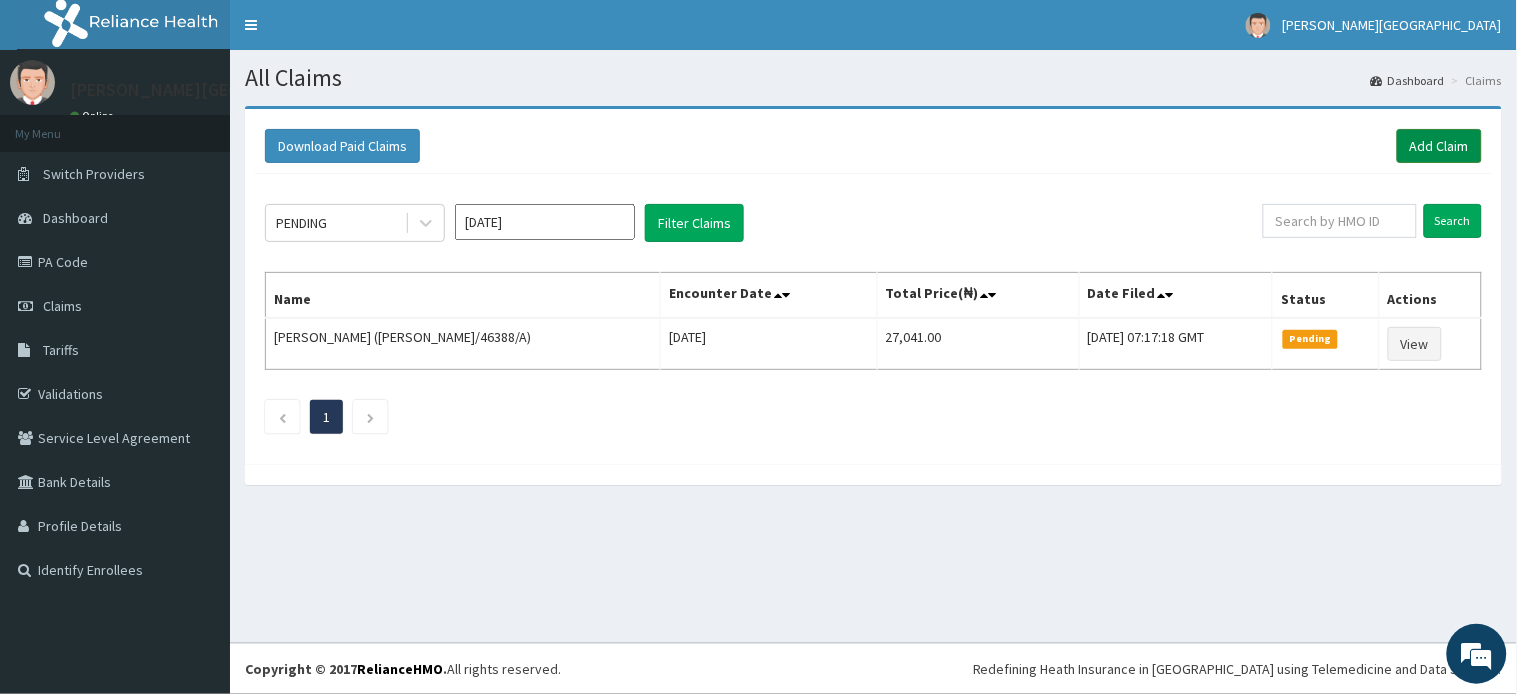 click on "Add Claim" at bounding box center [1439, 146] 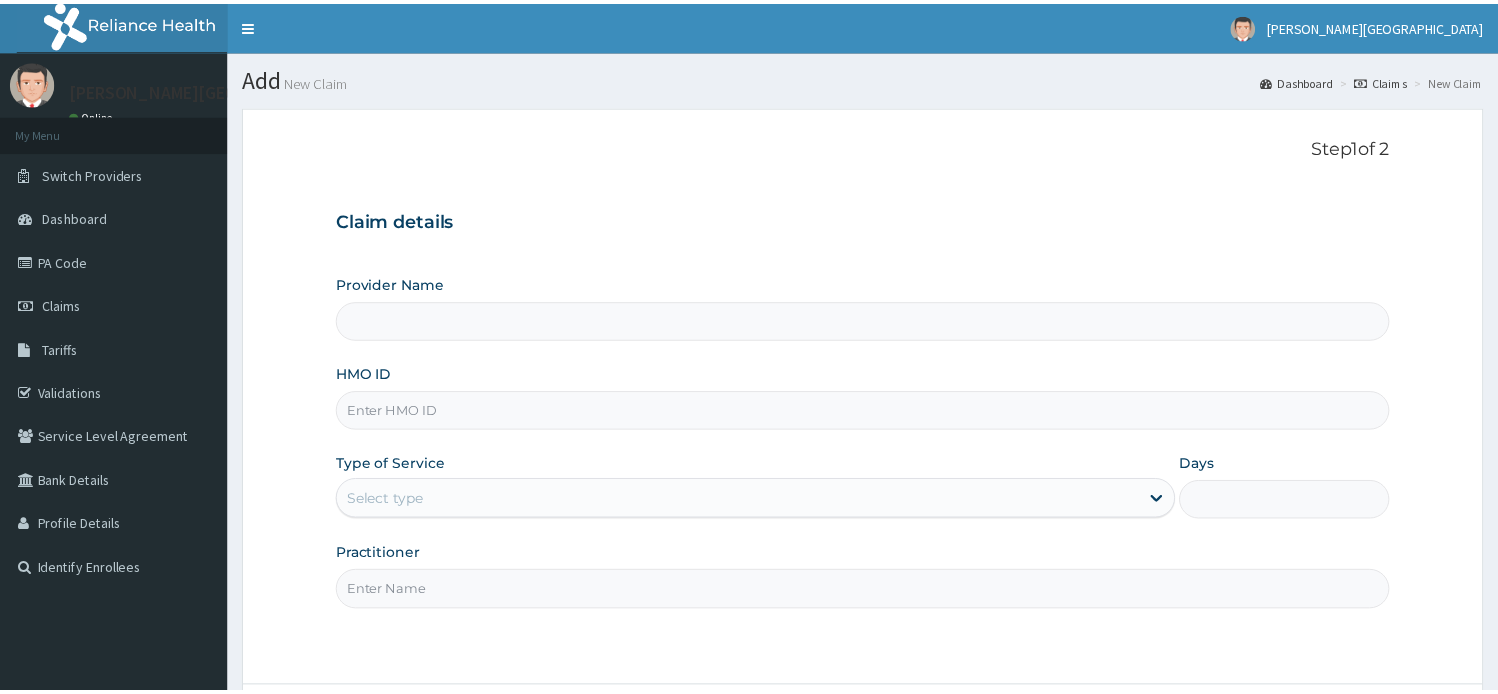 scroll, scrollTop: 0, scrollLeft: 0, axis: both 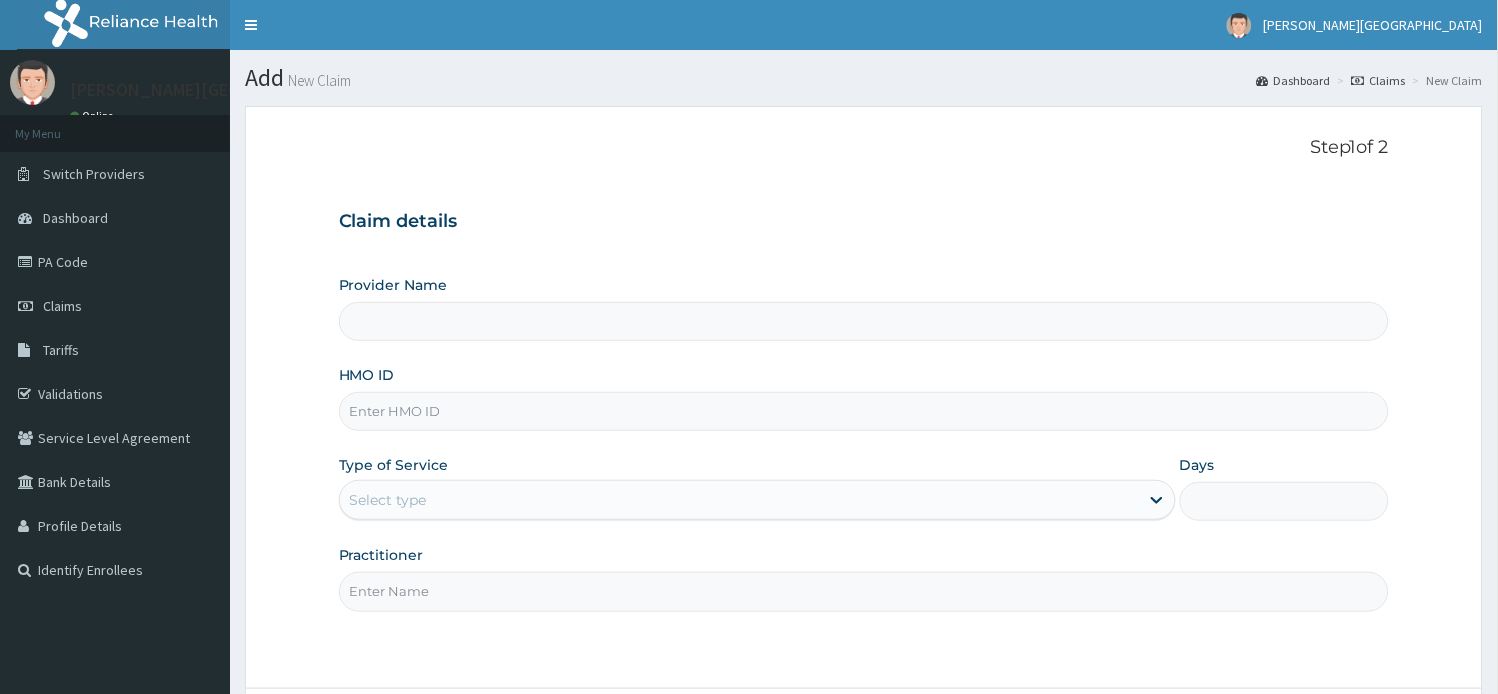 type on "[PERSON_NAME][GEOGRAPHIC_DATA]" 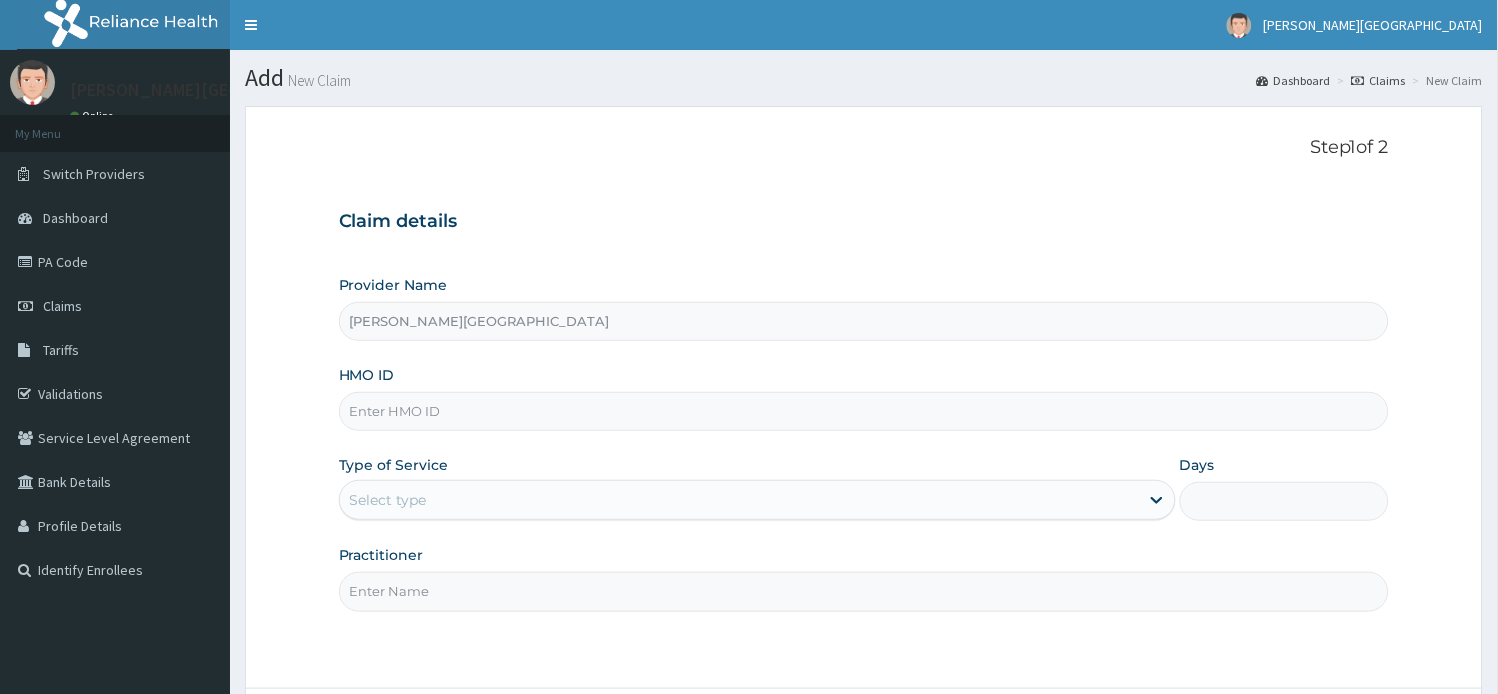 scroll, scrollTop: 0, scrollLeft: 0, axis: both 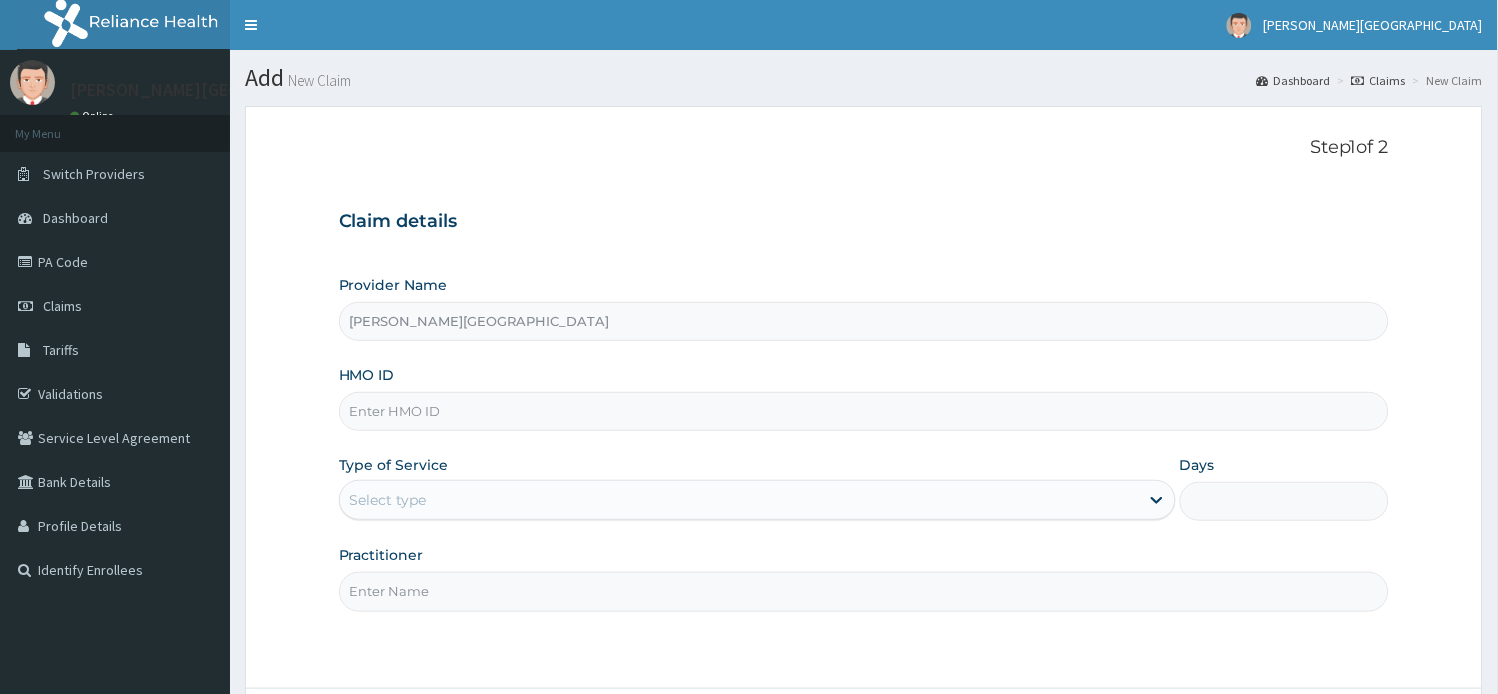 click on "HMO ID" at bounding box center [864, 411] 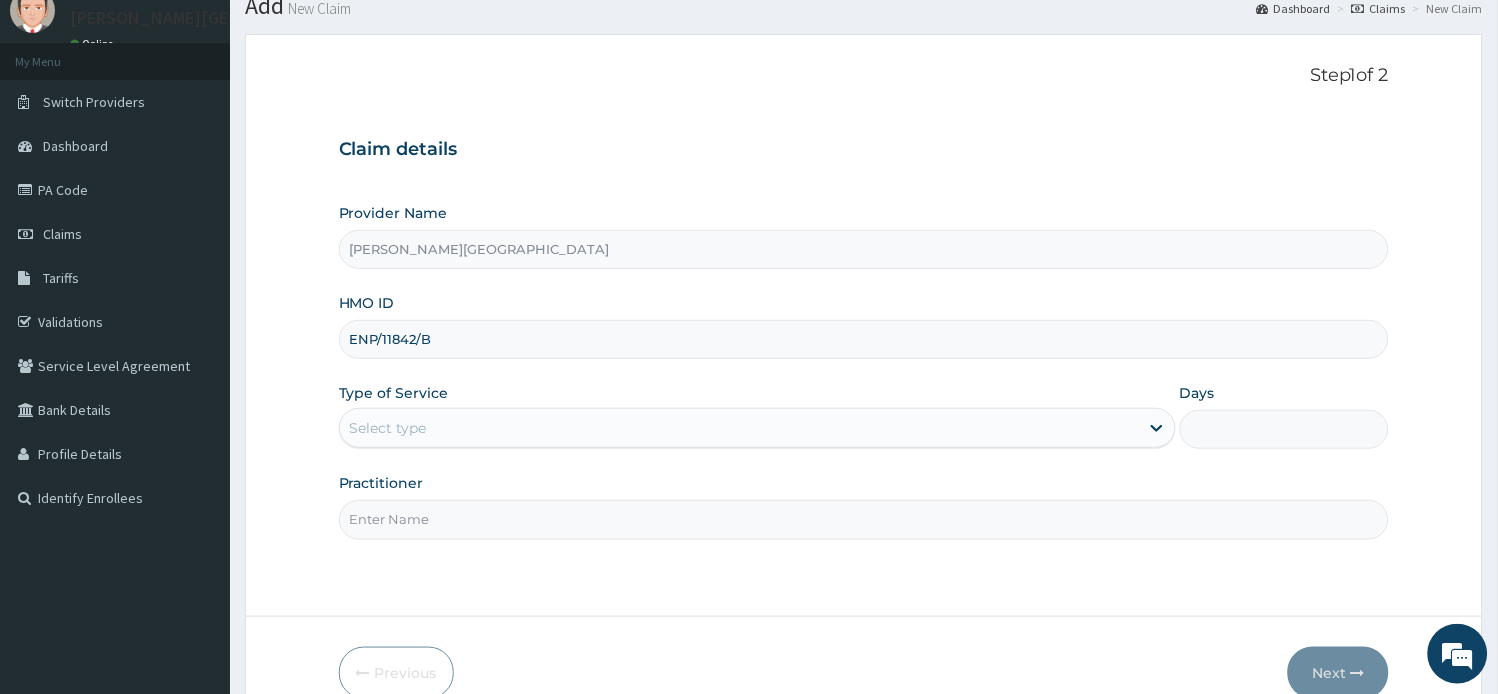scroll, scrollTop: 111, scrollLeft: 0, axis: vertical 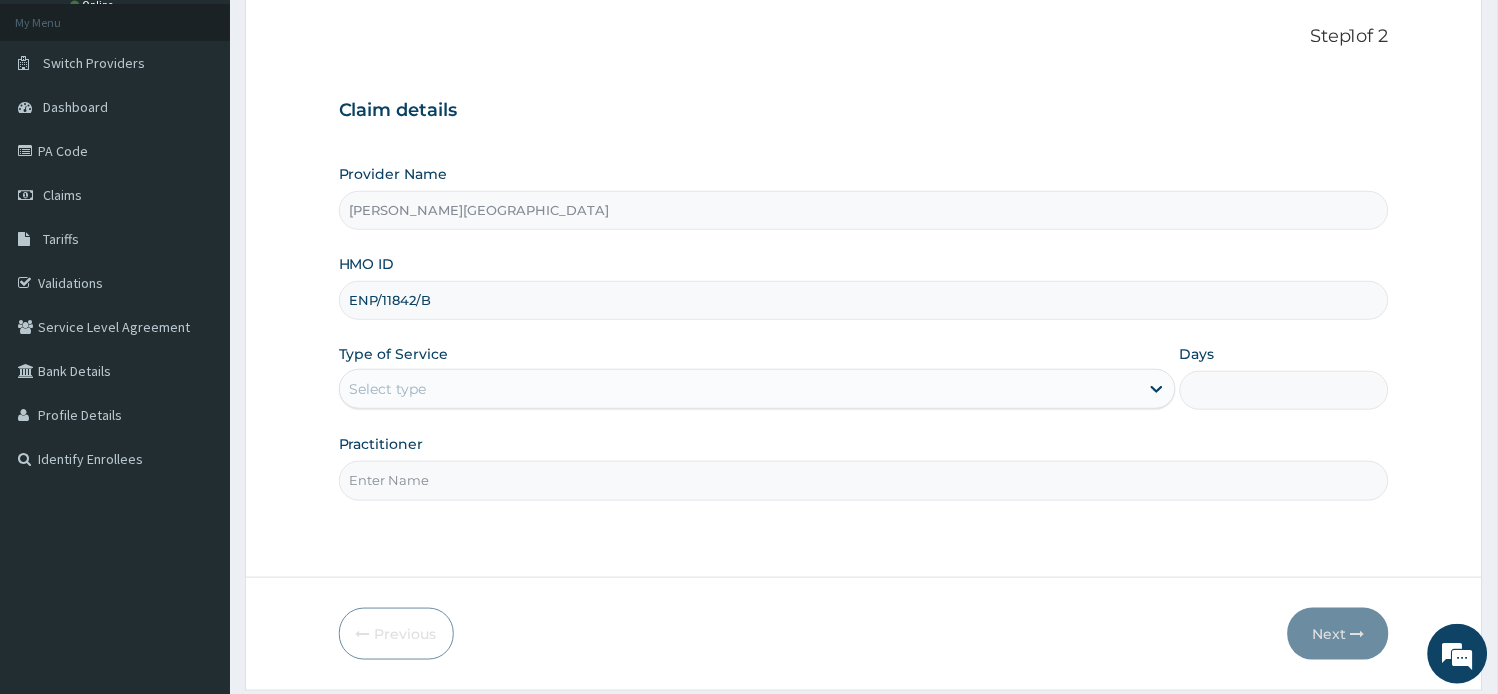 type on "ENP/11842/B" 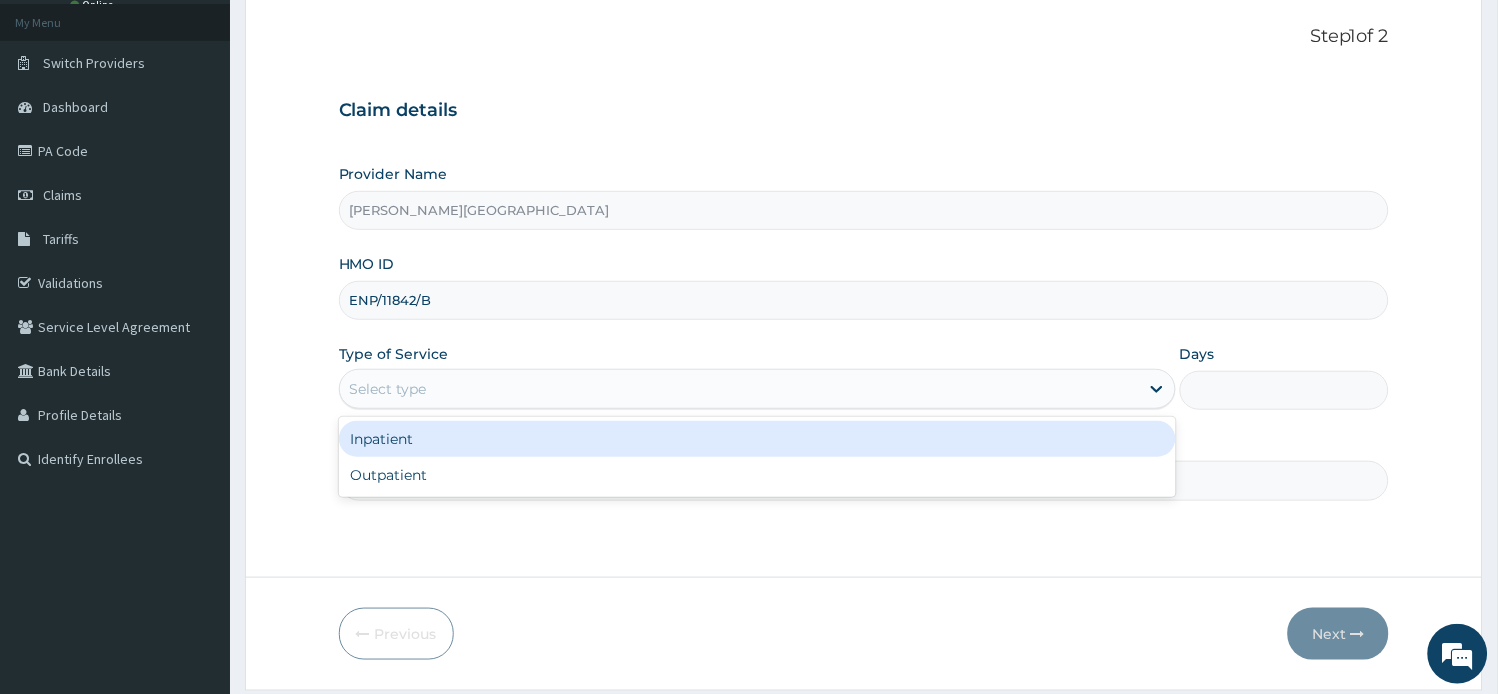 click on "Select type" at bounding box center [739, 389] 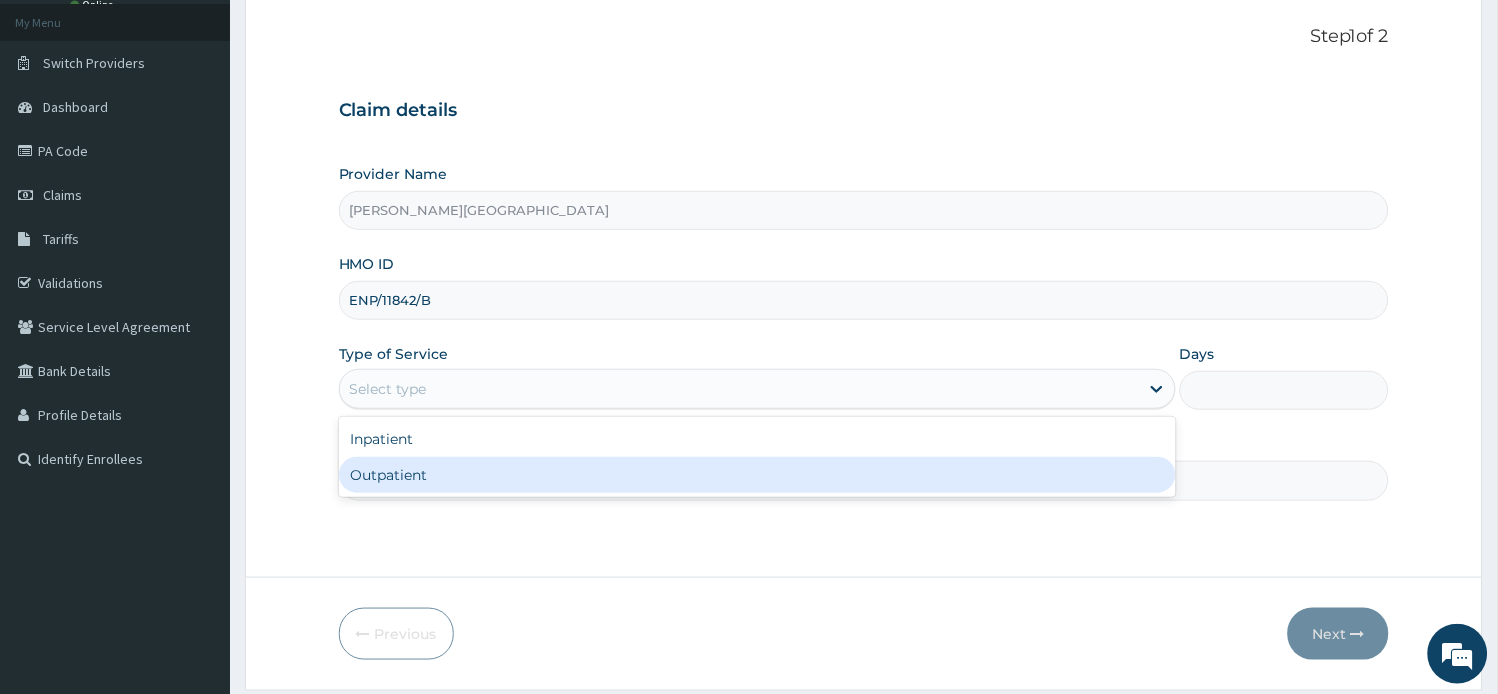 click on "Outpatient" at bounding box center [757, 475] 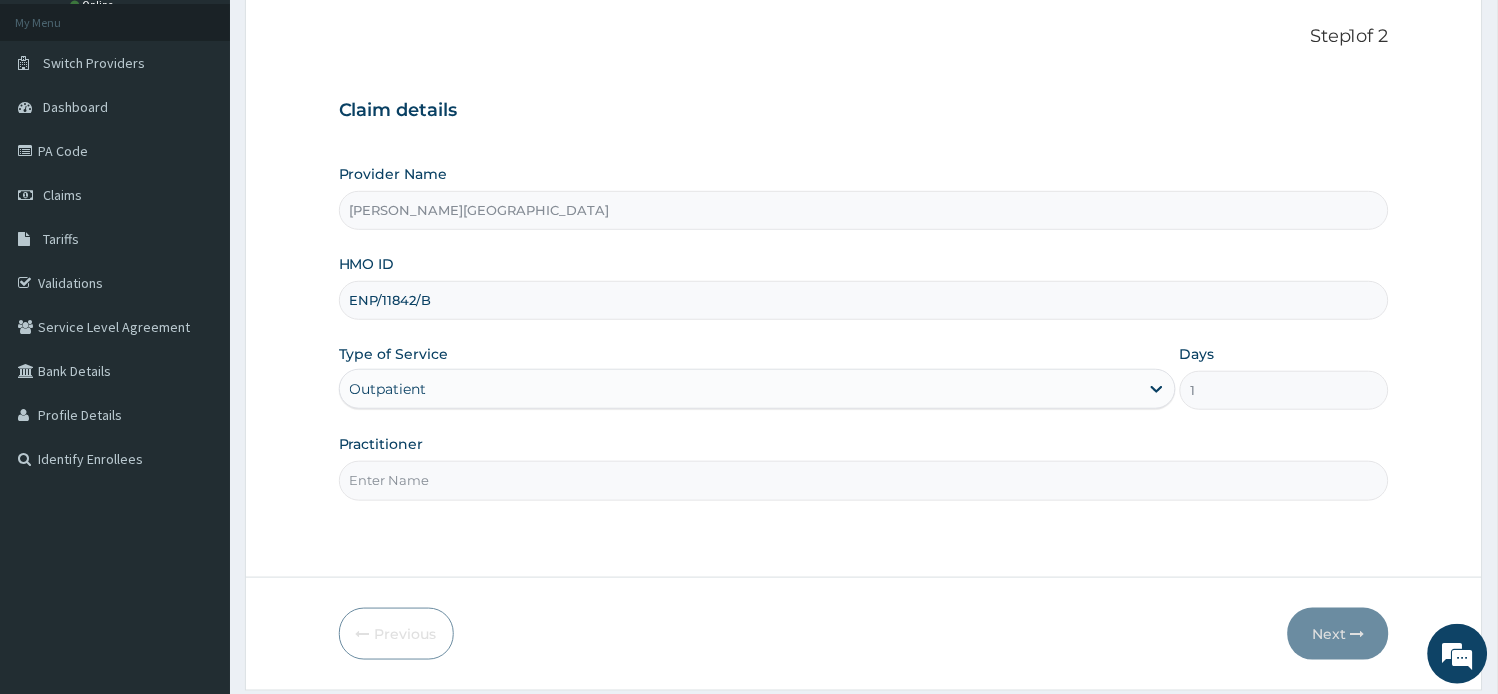 click on "Practitioner" at bounding box center [864, 480] 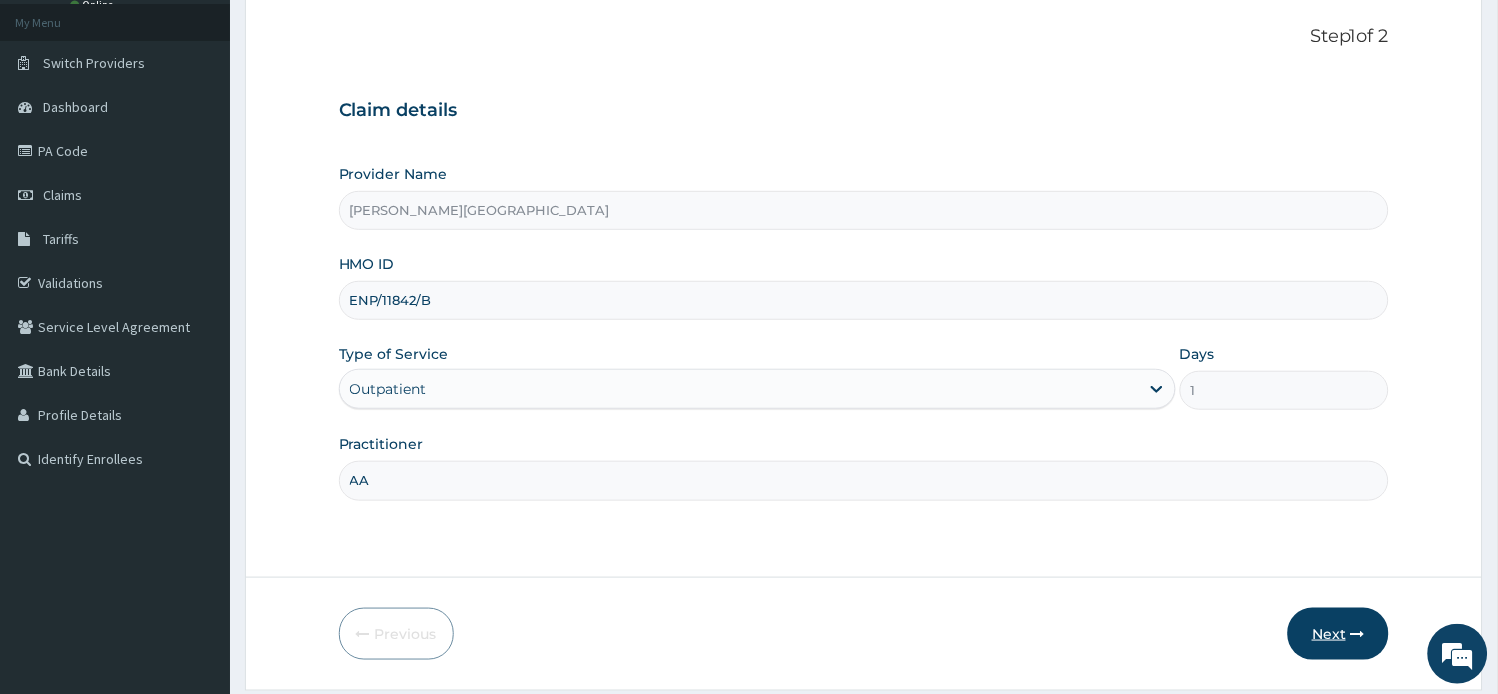 type on "AA" 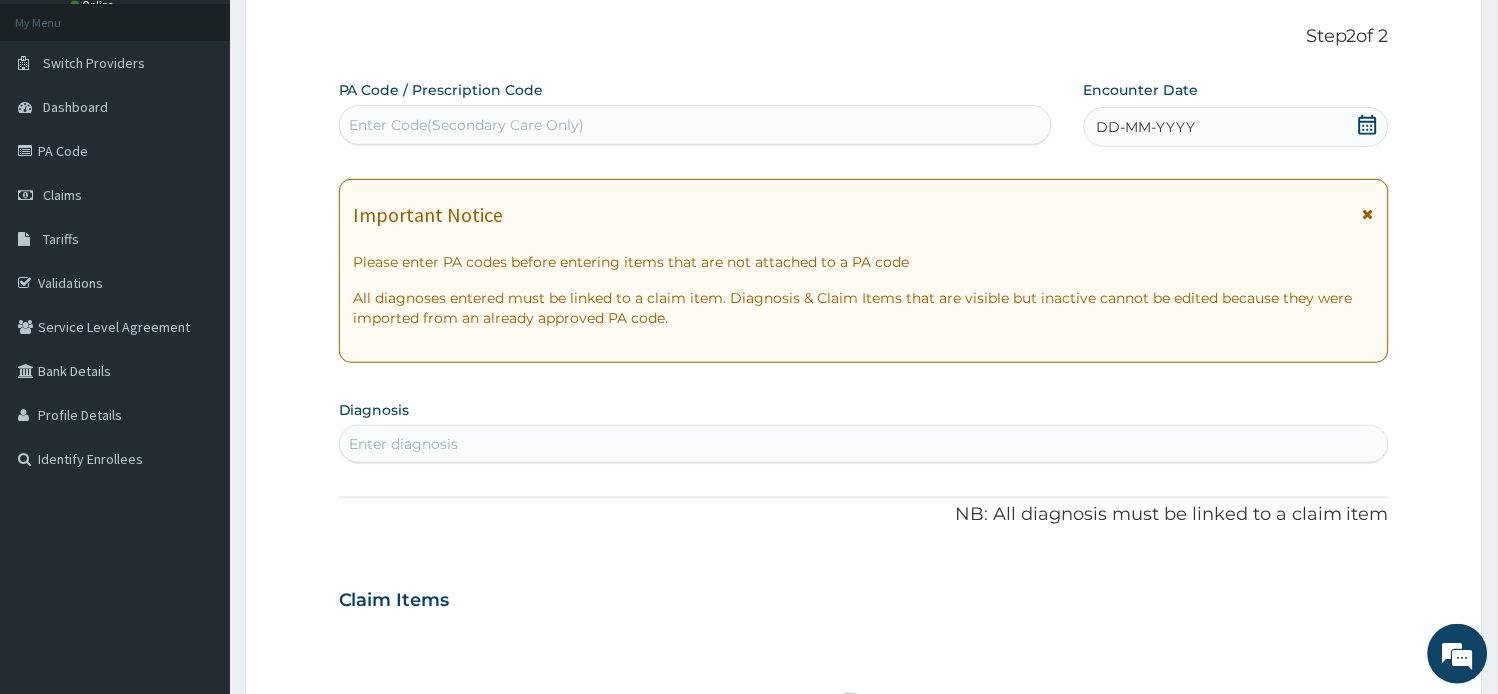 click on "Enter Code(Secondary Care Only)" at bounding box center [695, 125] 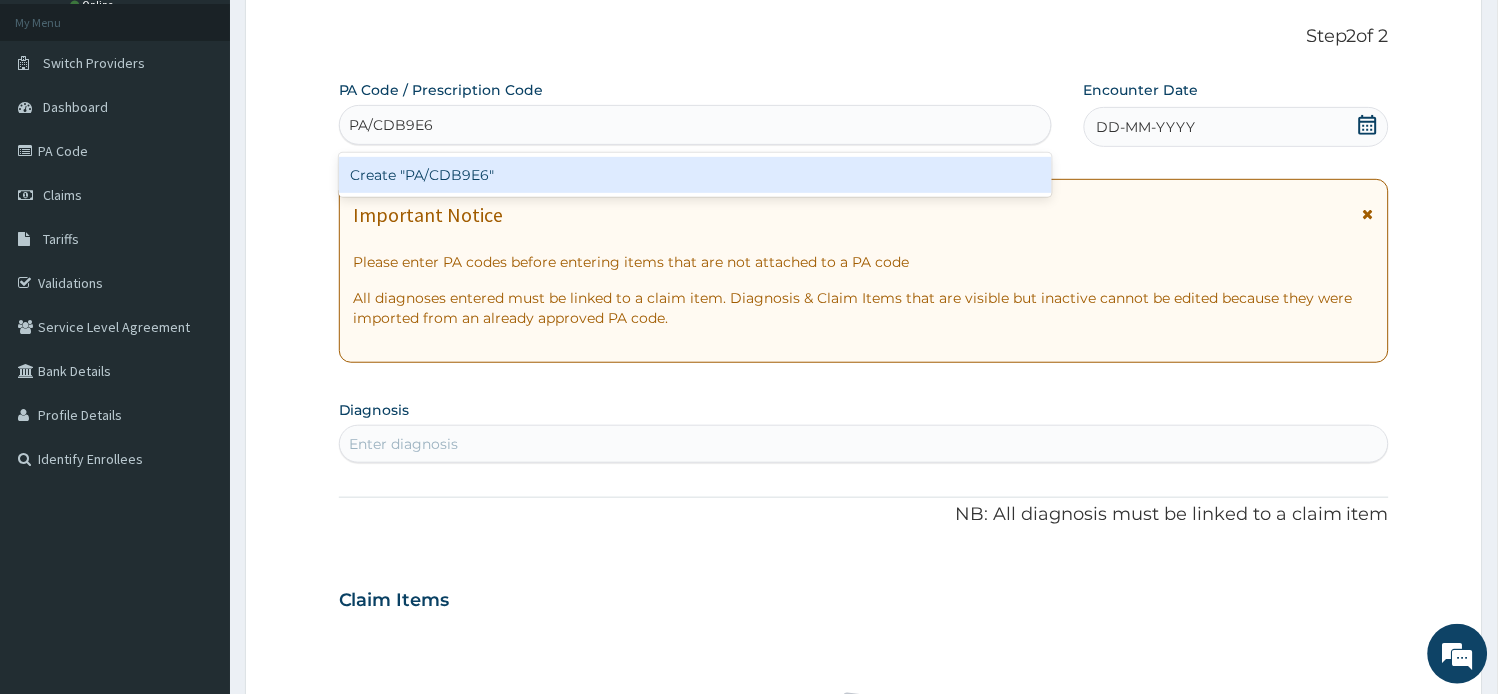 click on "Create "PA/CDB9E6"" at bounding box center (695, 175) 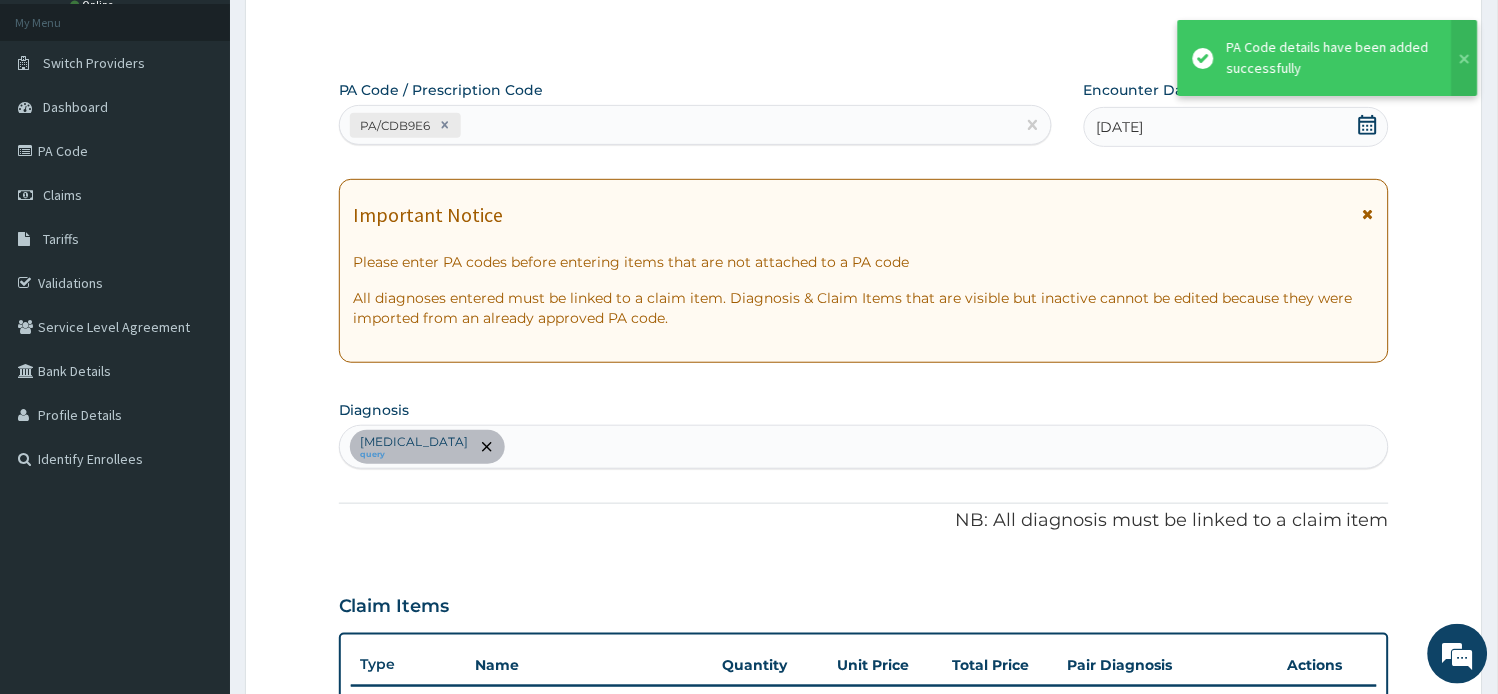 scroll, scrollTop: 483, scrollLeft: 0, axis: vertical 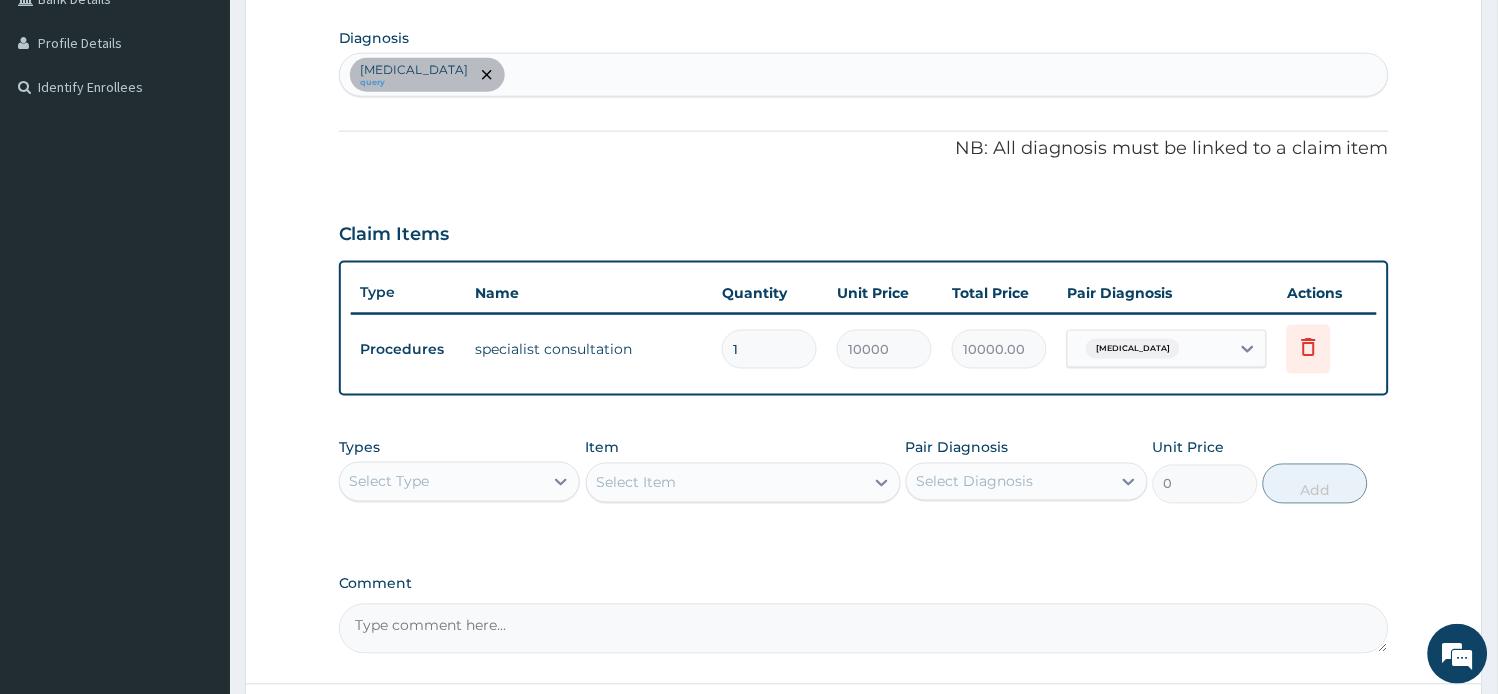 click on "Uterine leiomyoma query" at bounding box center (864, 75) 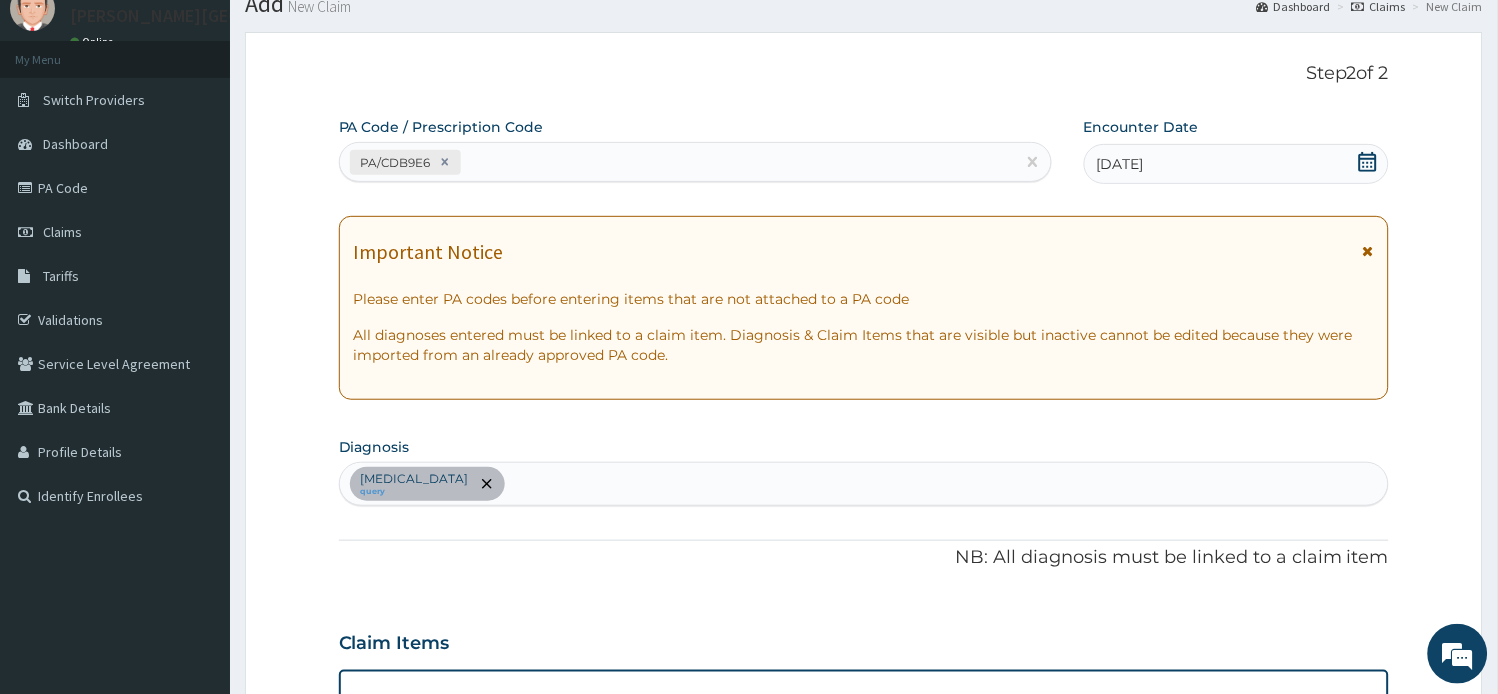 scroll, scrollTop: 38, scrollLeft: 0, axis: vertical 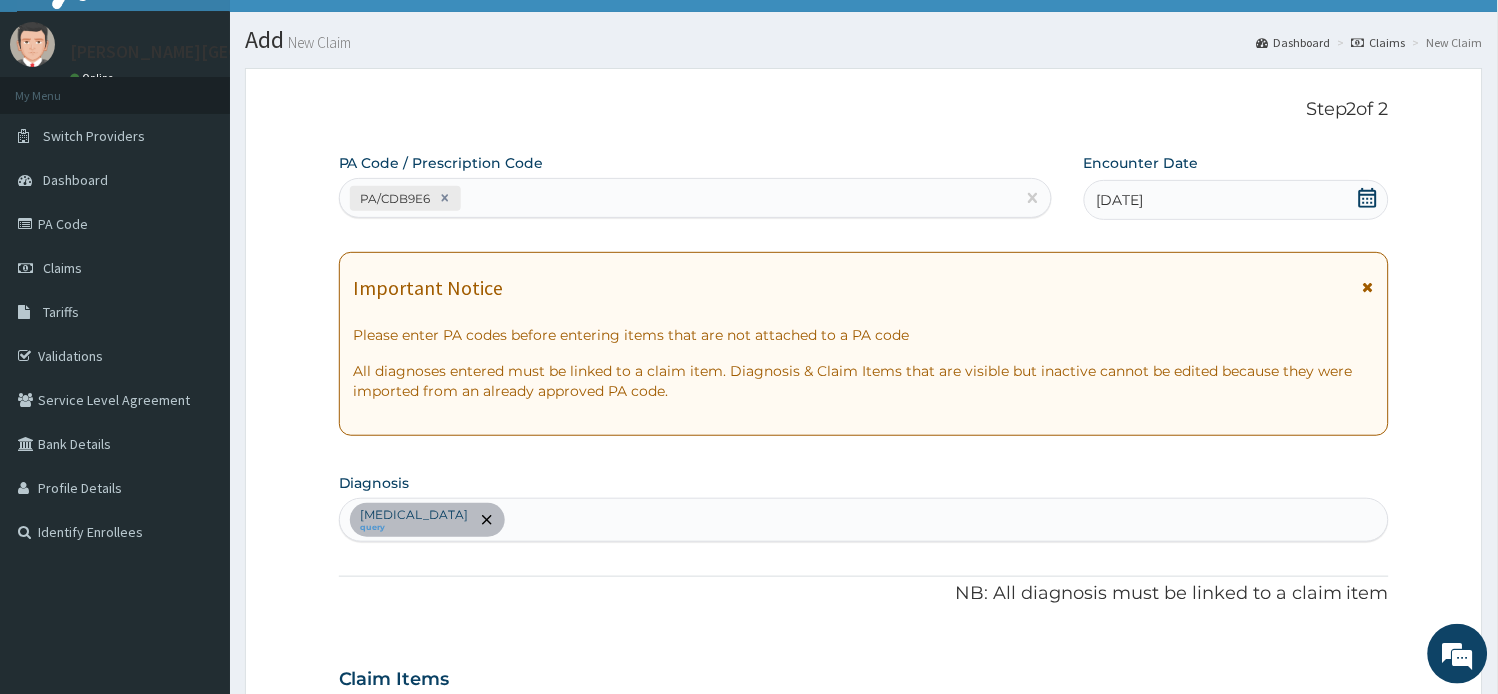 click at bounding box center (1368, 287) 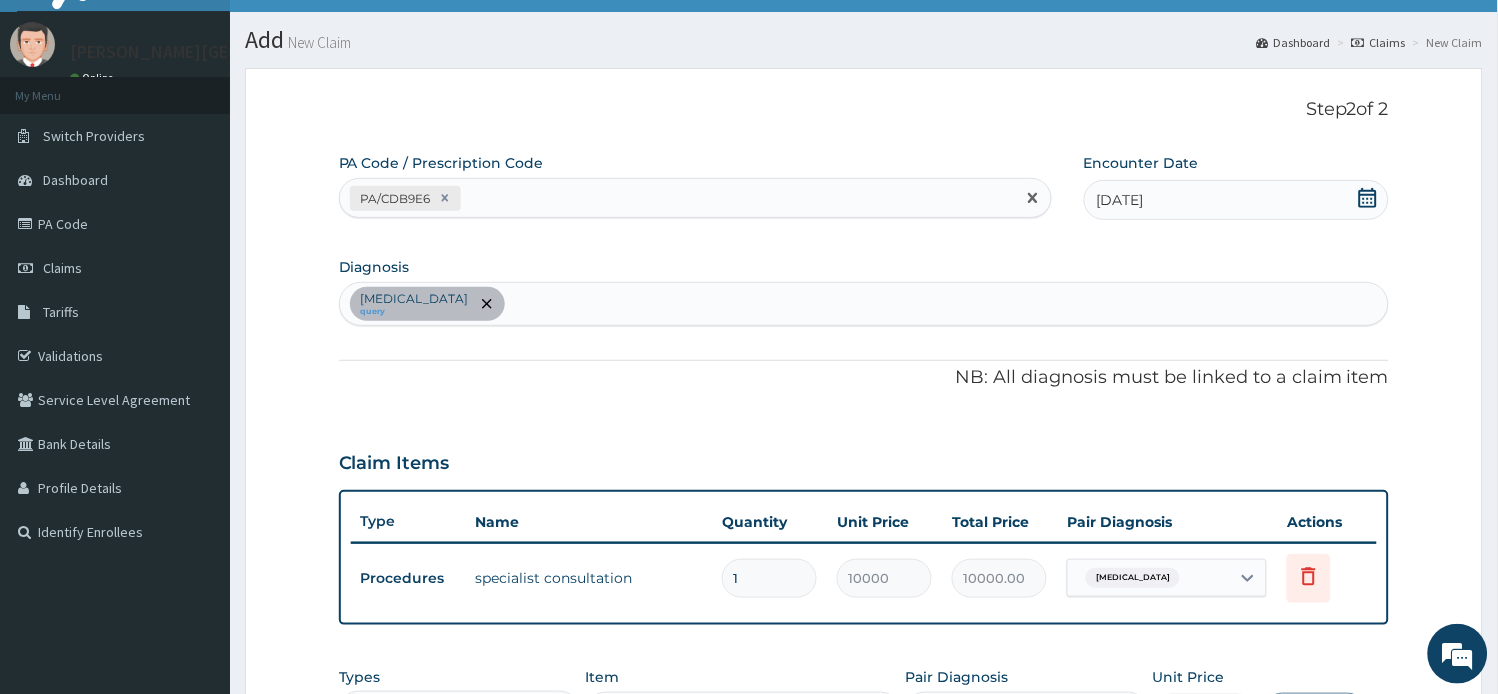 click on "PA/CDB9E6" at bounding box center (677, 198) 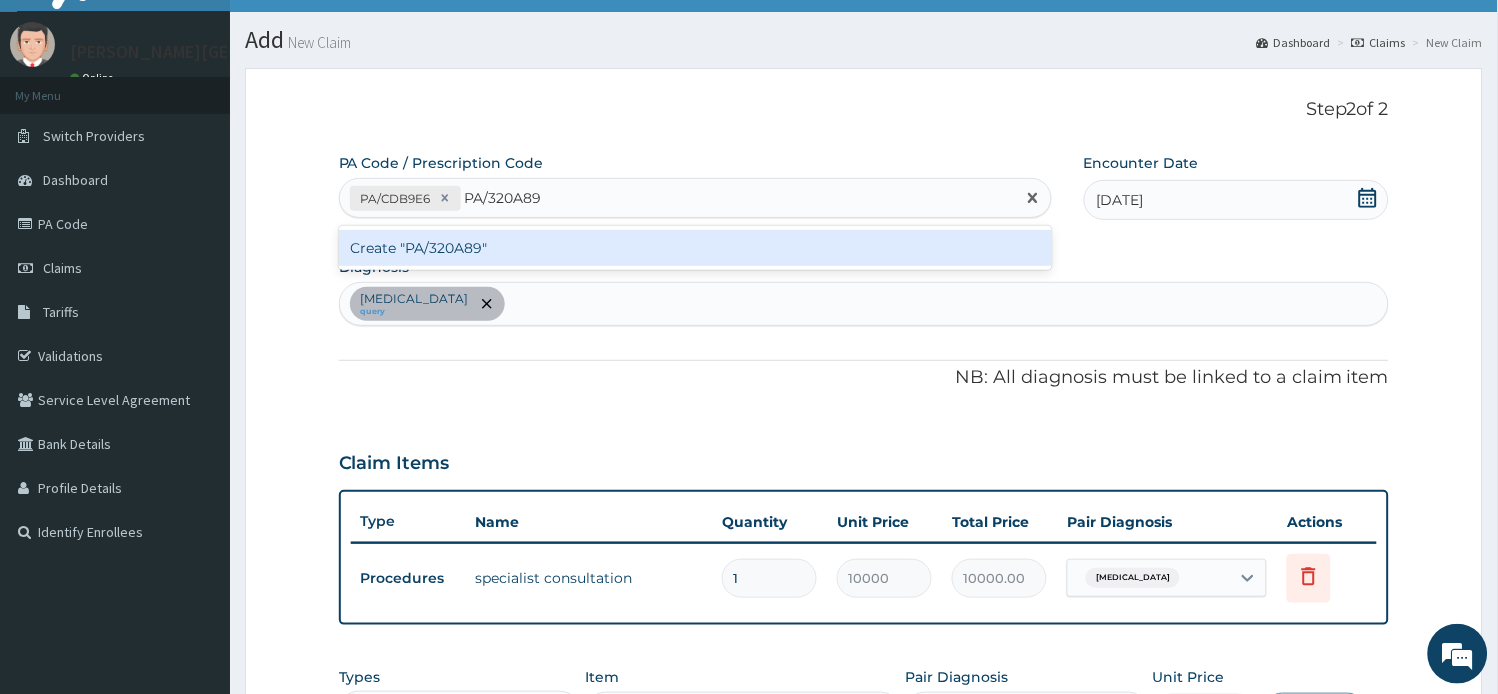 click on "Create "PA/320A89"" at bounding box center (695, 248) 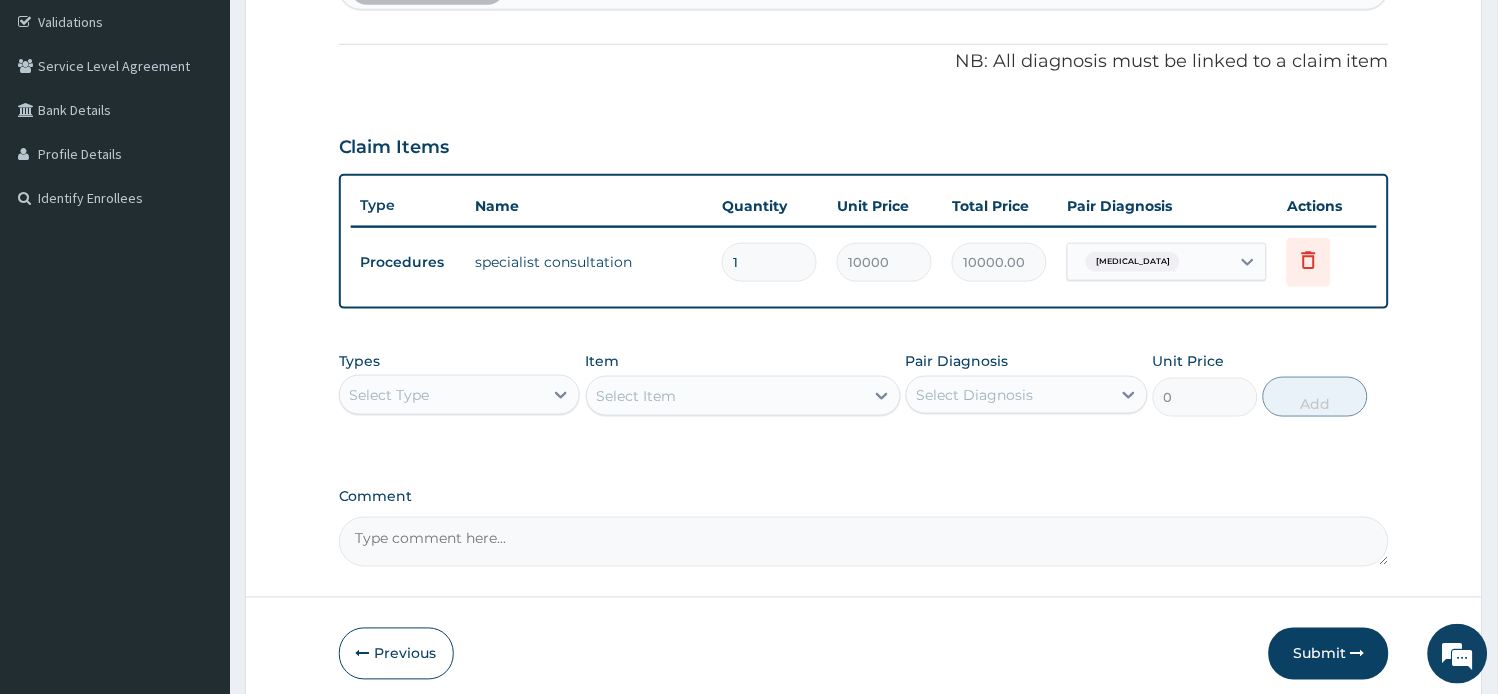 scroll, scrollTop: 453, scrollLeft: 0, axis: vertical 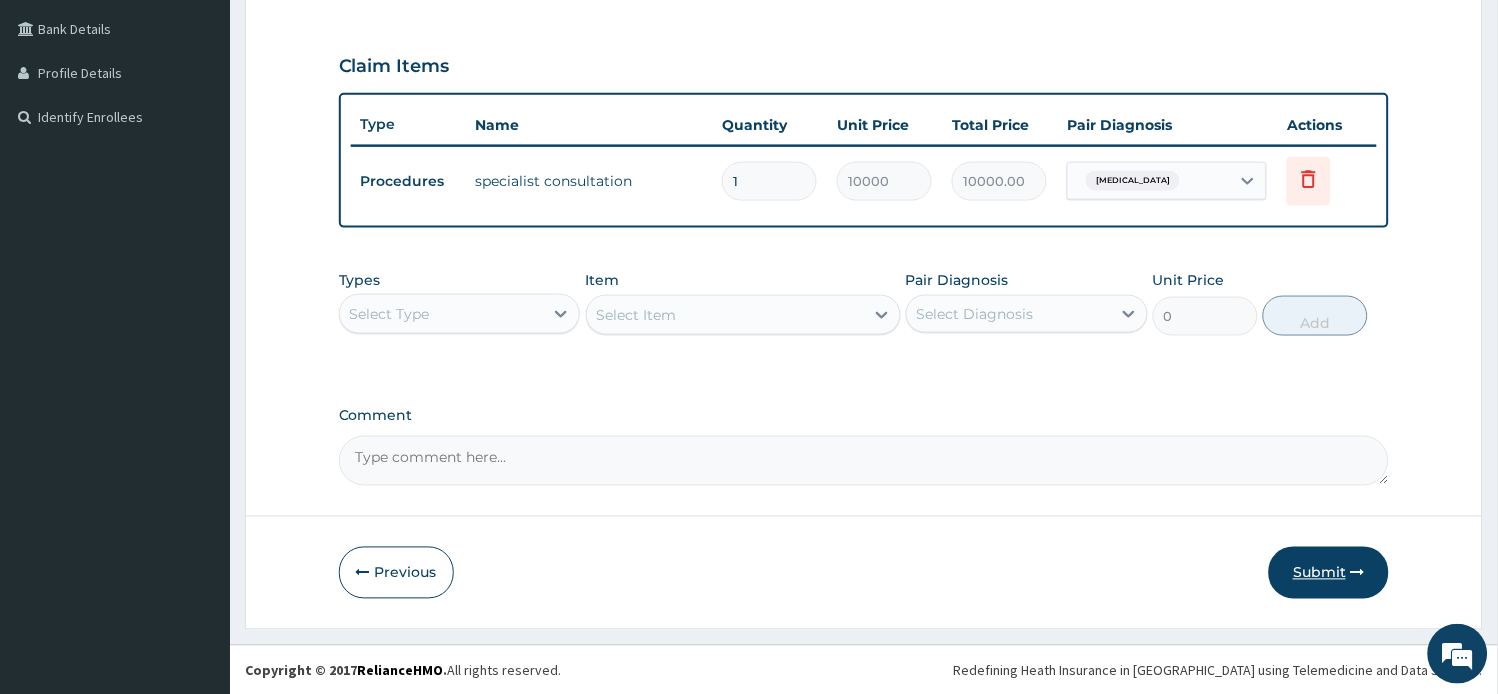 click on "Submit" at bounding box center [1329, 573] 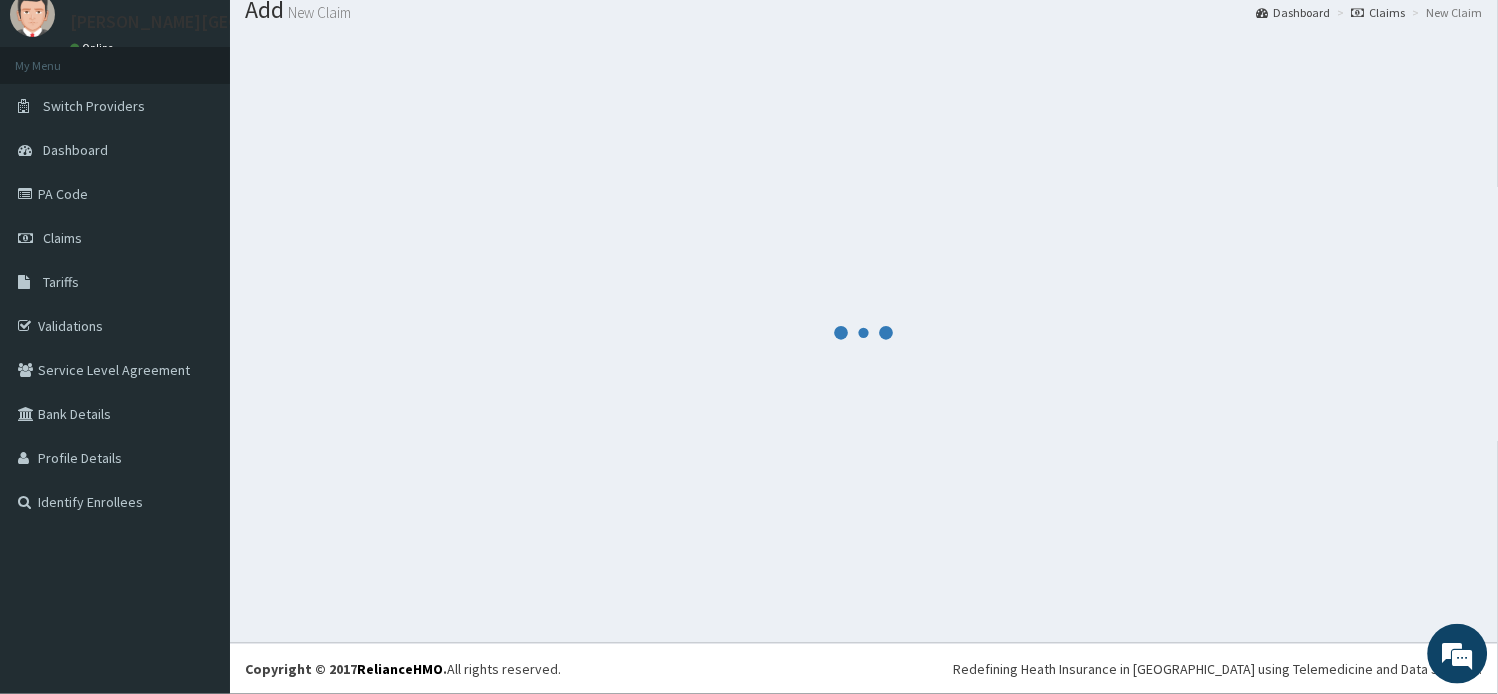 scroll, scrollTop: 67, scrollLeft: 0, axis: vertical 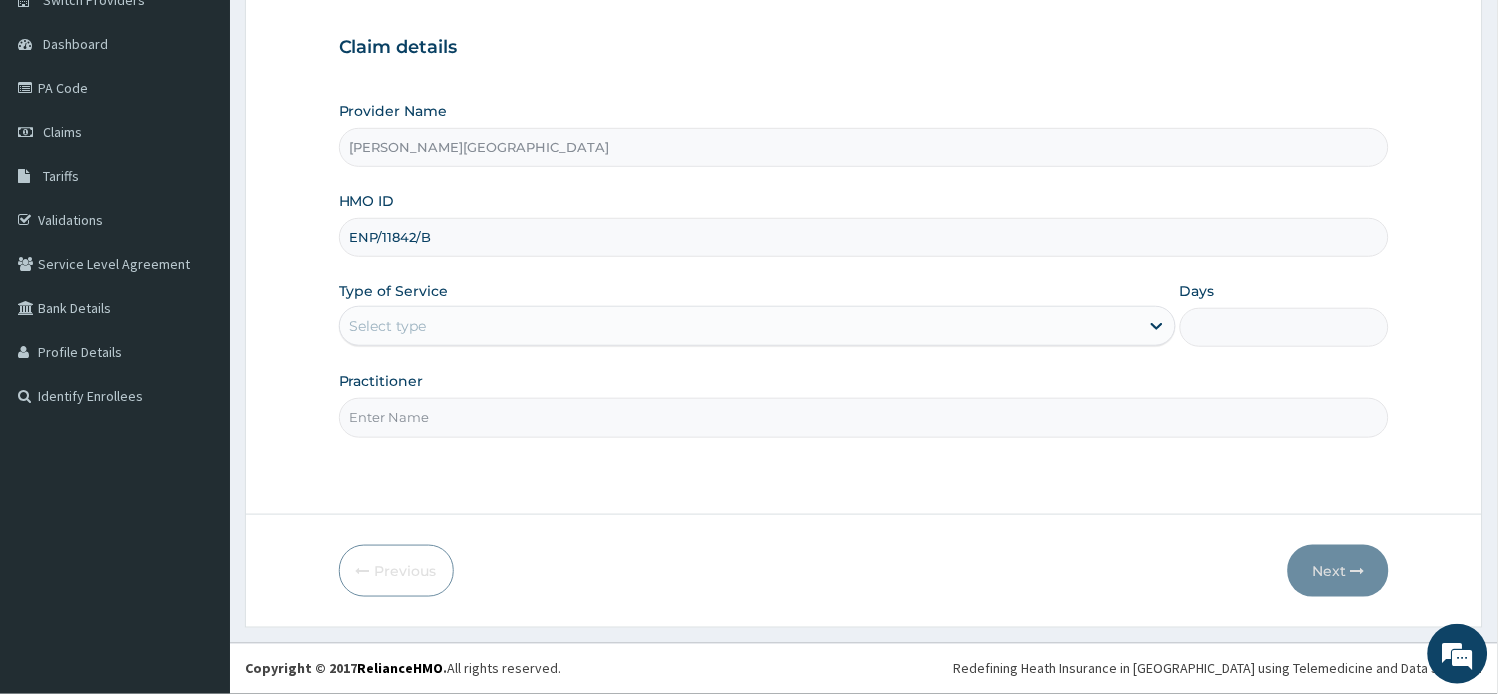 type on "ENP/11842/B" 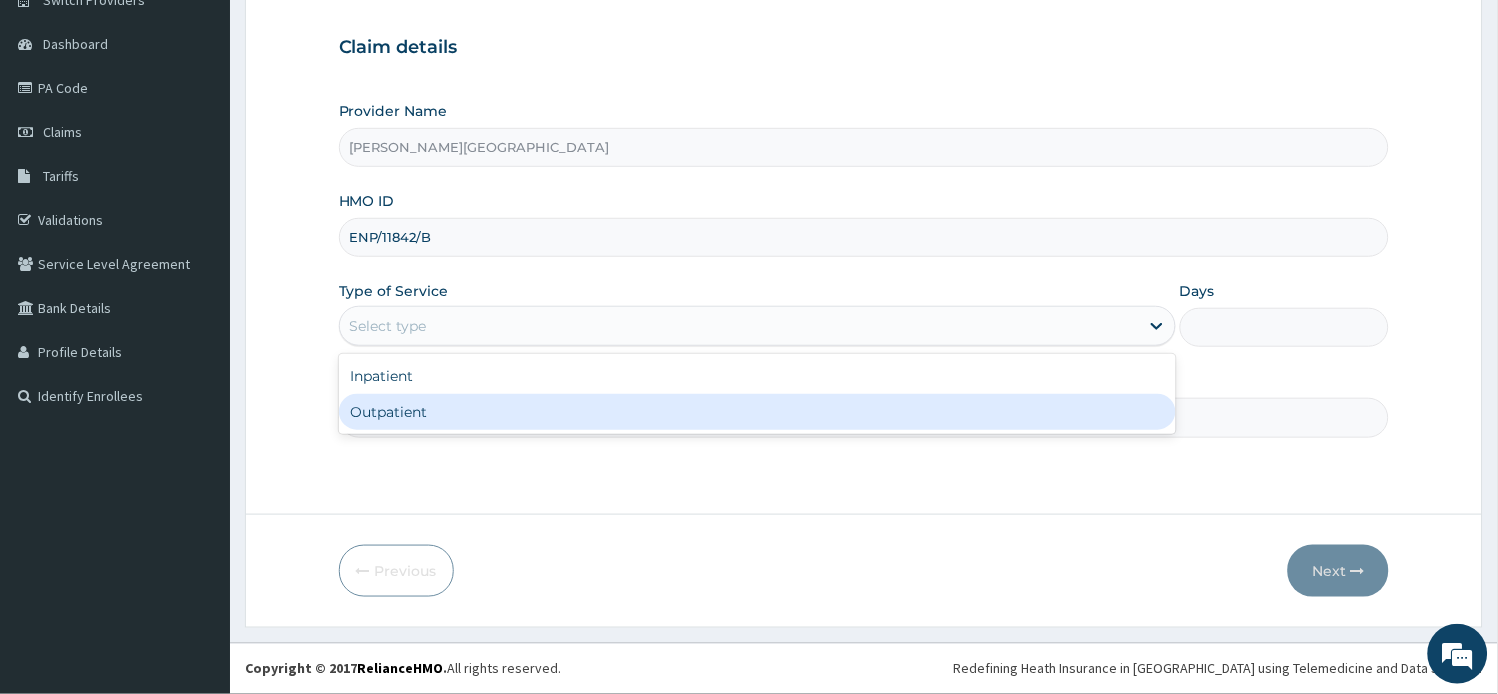 click on "Outpatient" at bounding box center [757, 412] 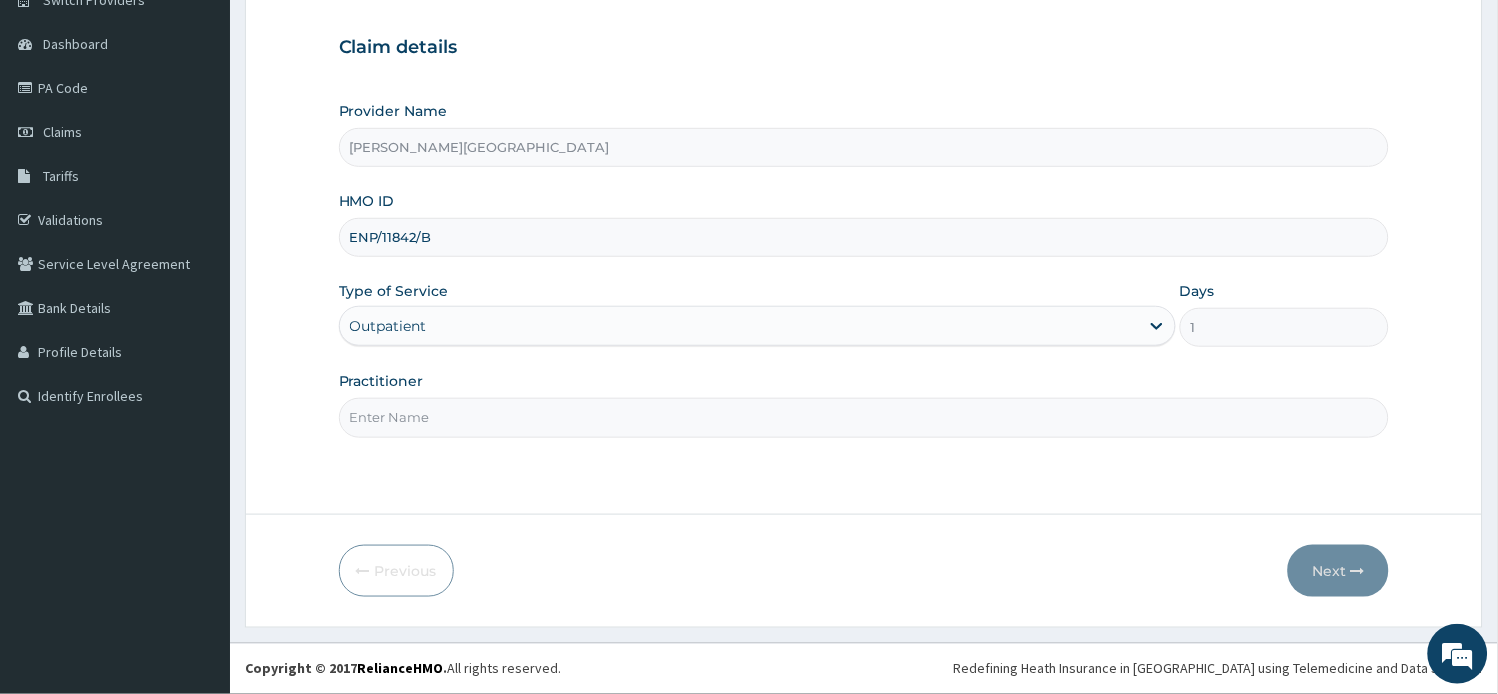 click on "Practitioner" at bounding box center (864, 417) 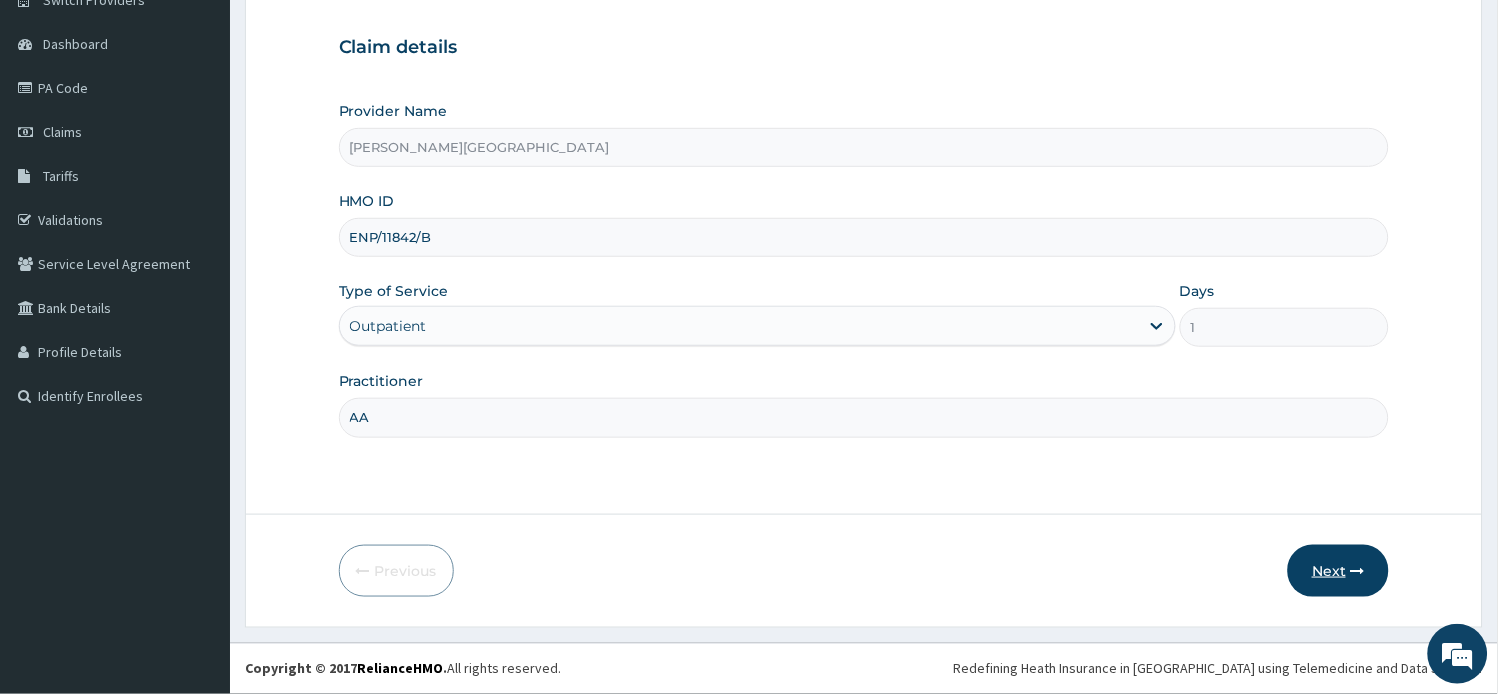 type on "AA" 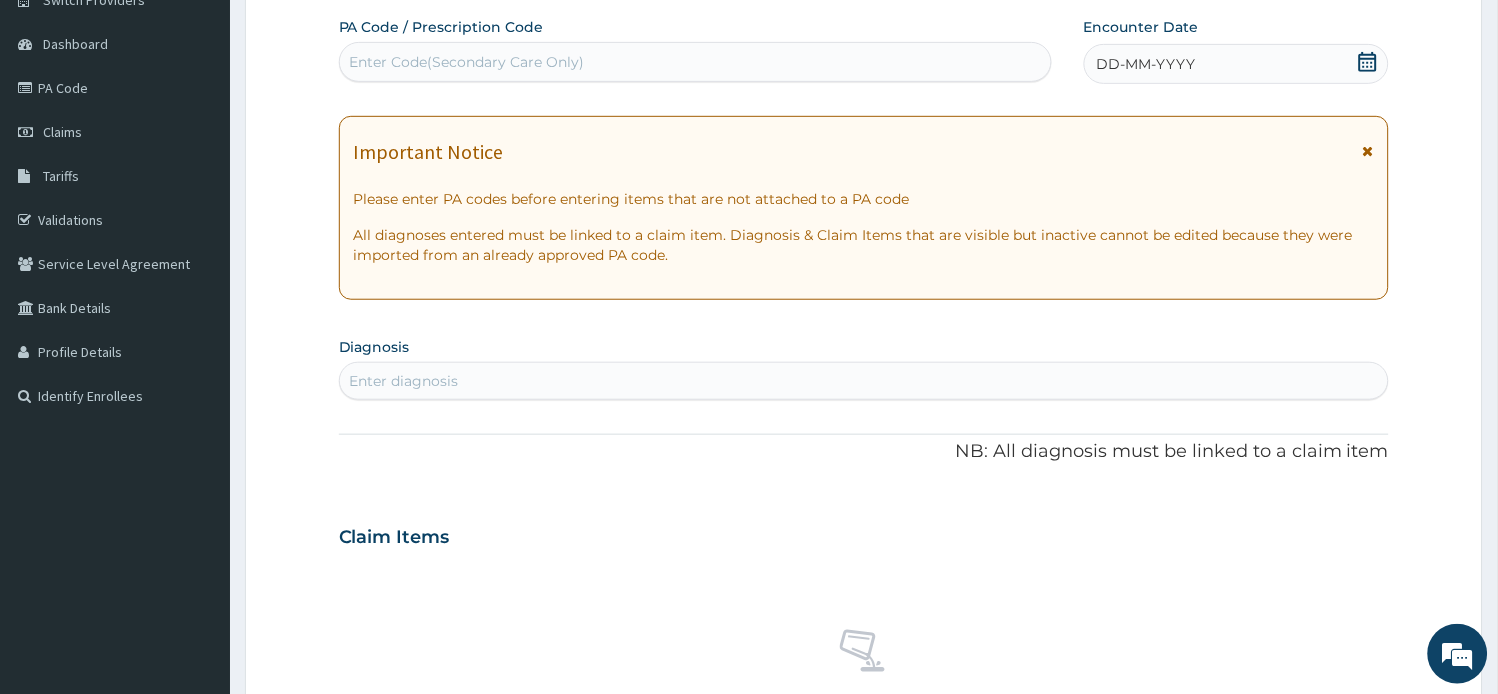 click at bounding box center (1368, 151) 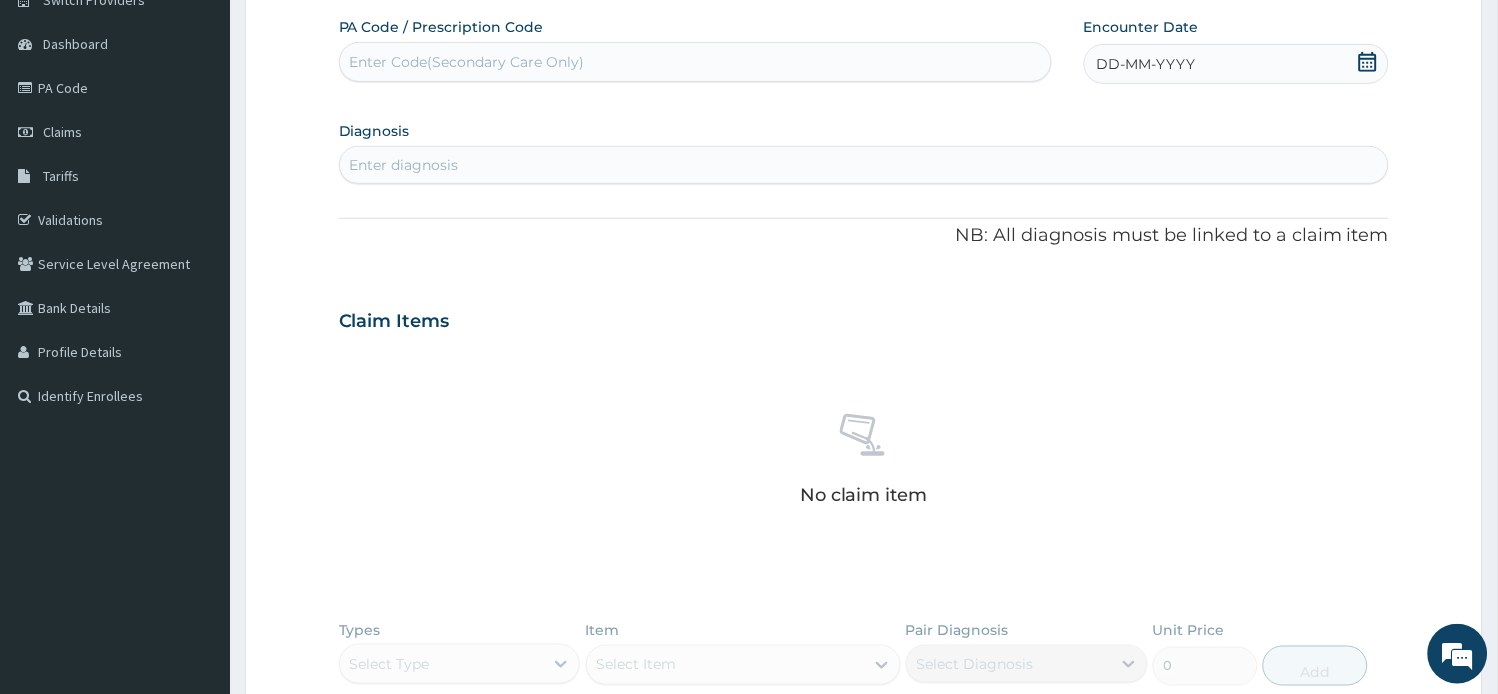 click on "Enter Code(Secondary Care Only)" at bounding box center (467, 62) 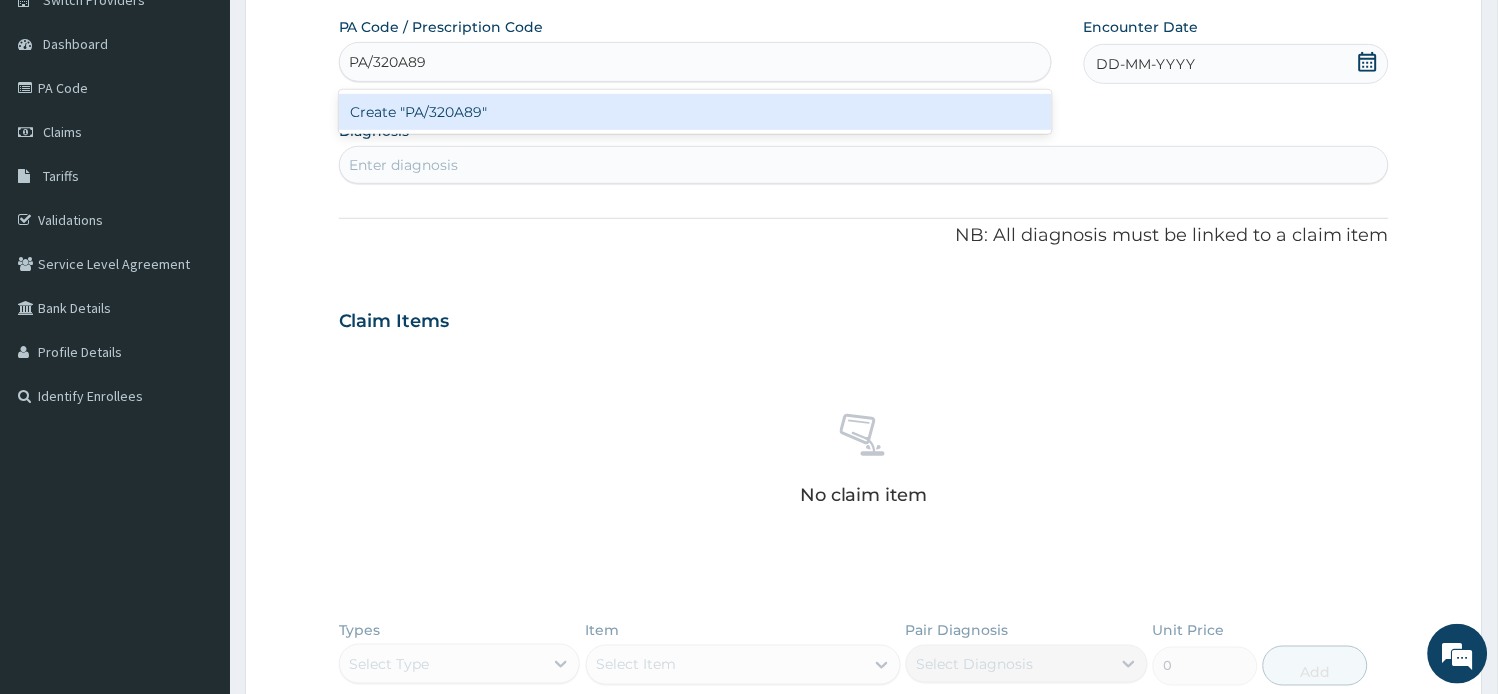 type on "PA/320A89" 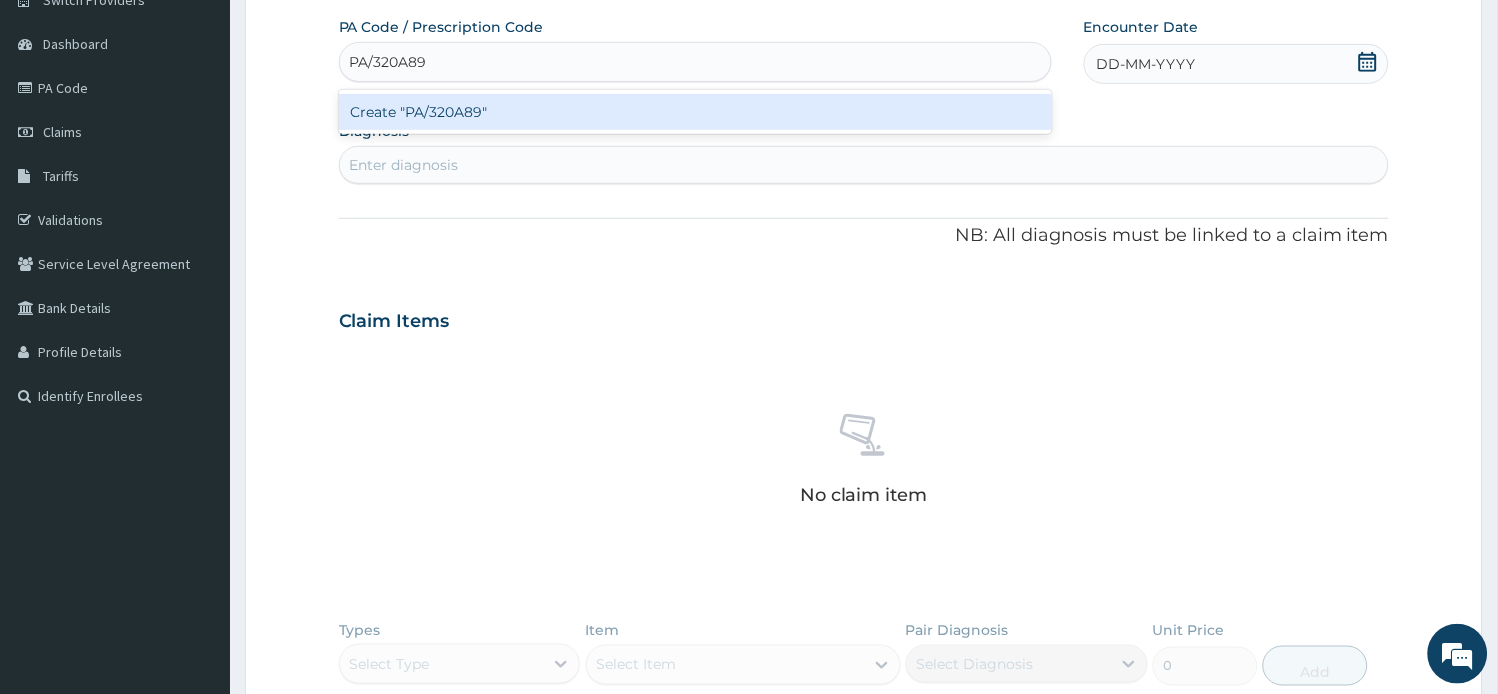 scroll, scrollTop: 0, scrollLeft: 0, axis: both 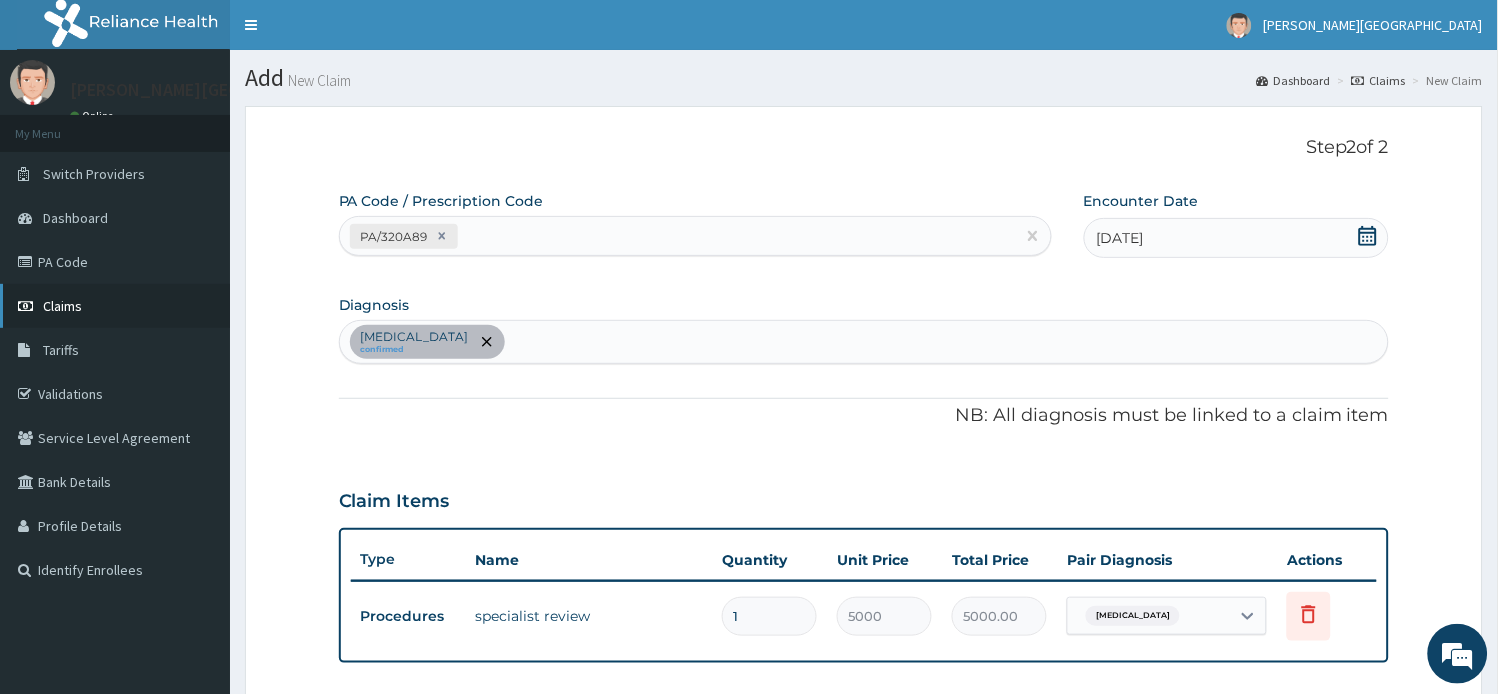 click on "Claims" at bounding box center (62, 306) 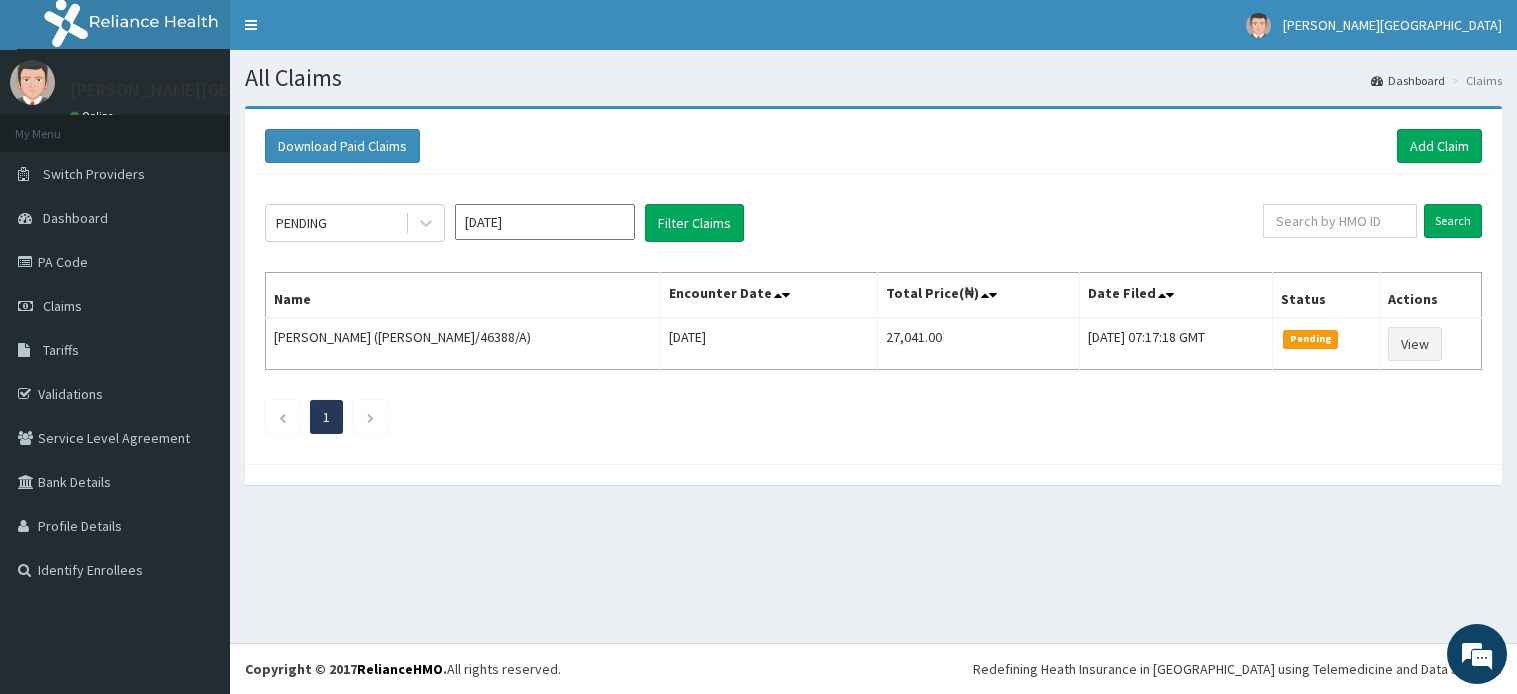 scroll, scrollTop: 0, scrollLeft: 0, axis: both 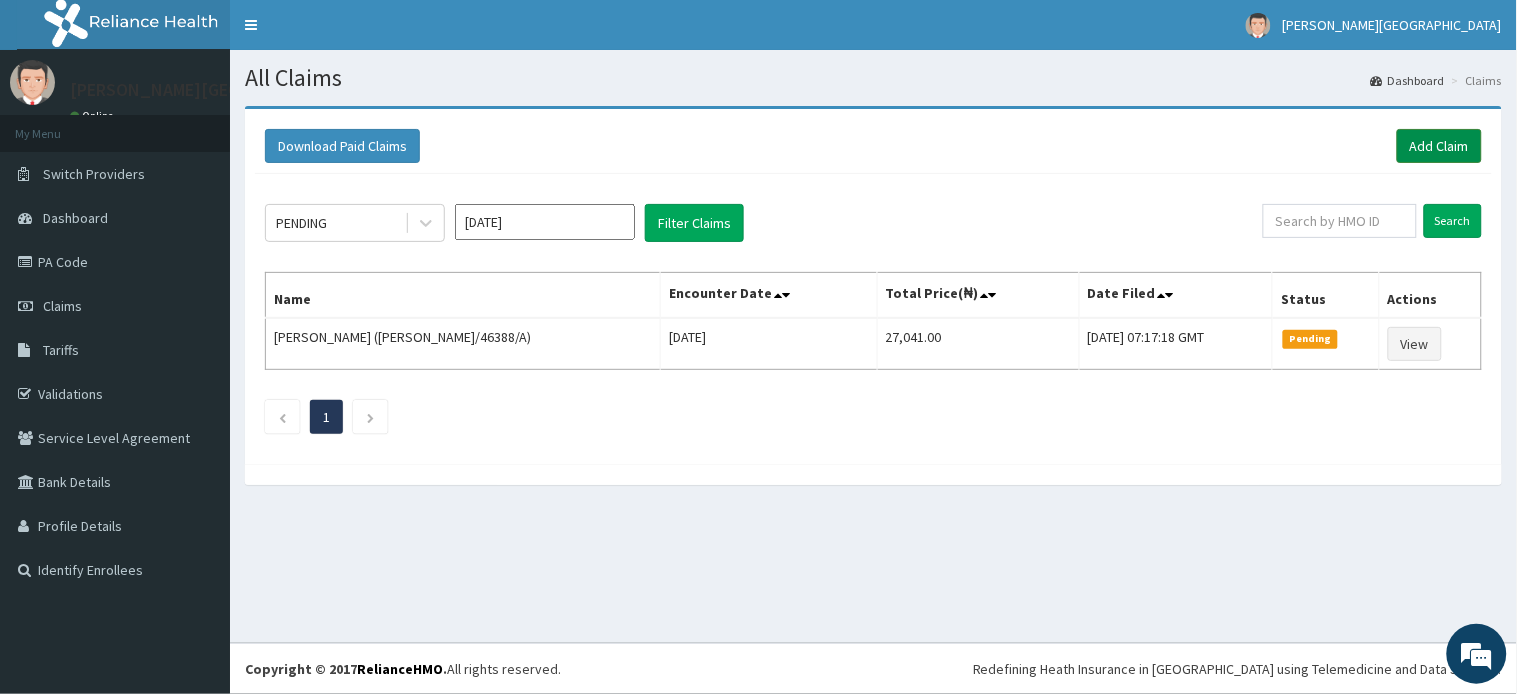 click on "Add Claim" at bounding box center (1439, 146) 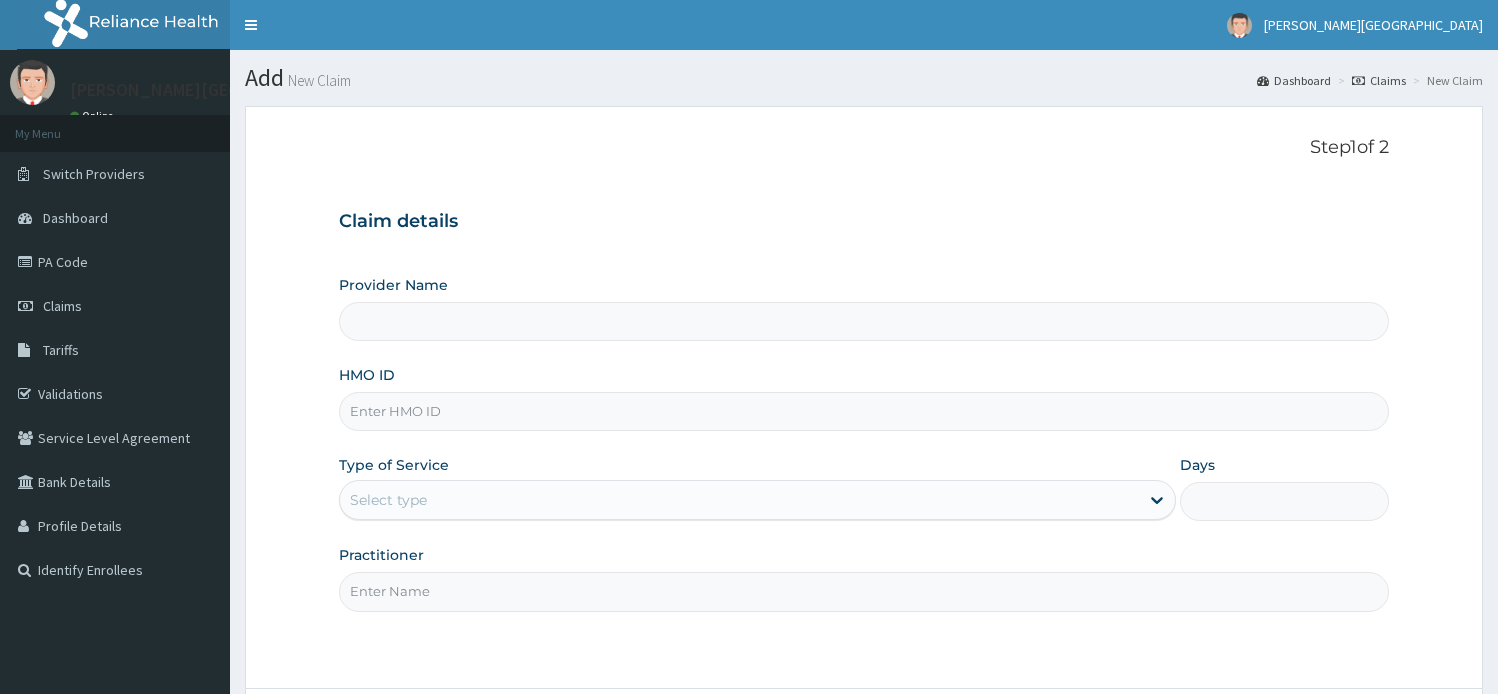scroll, scrollTop: 0, scrollLeft: 0, axis: both 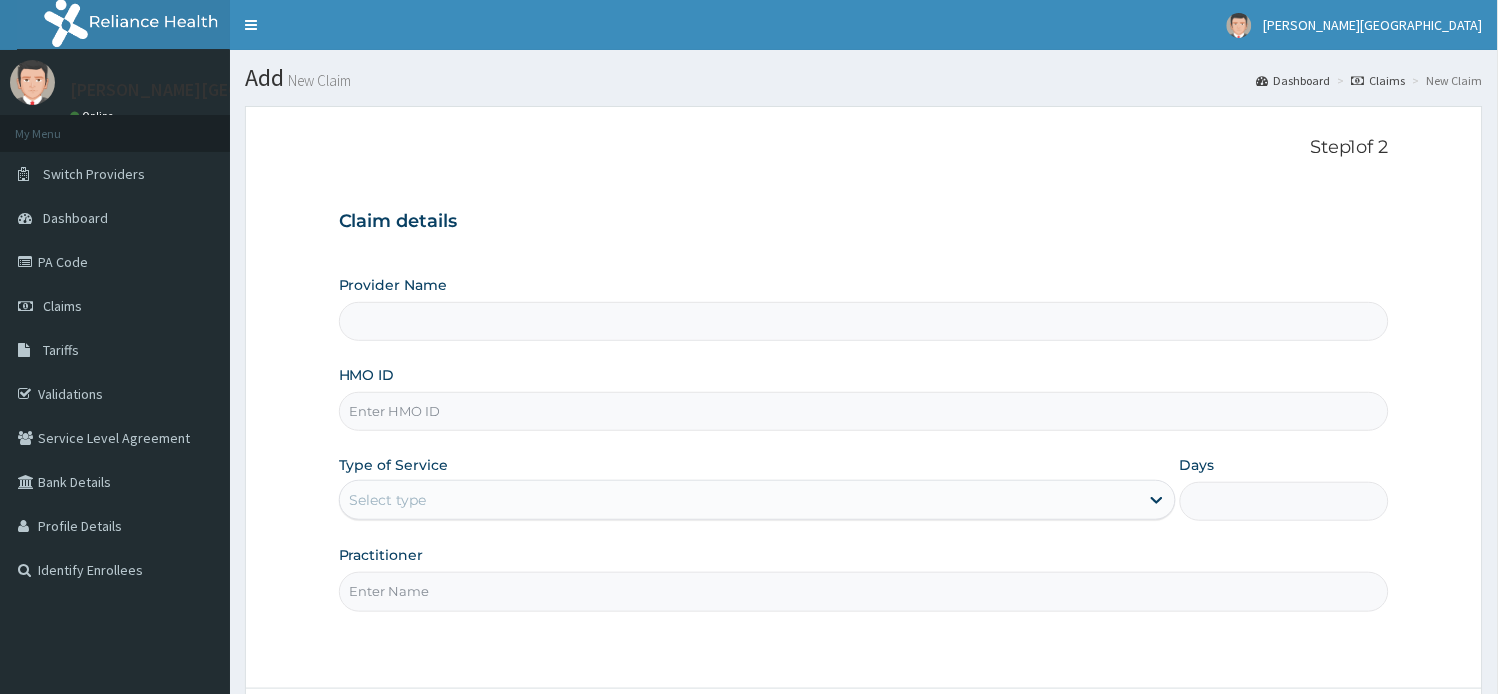 click on "HMO ID" at bounding box center (864, 411) 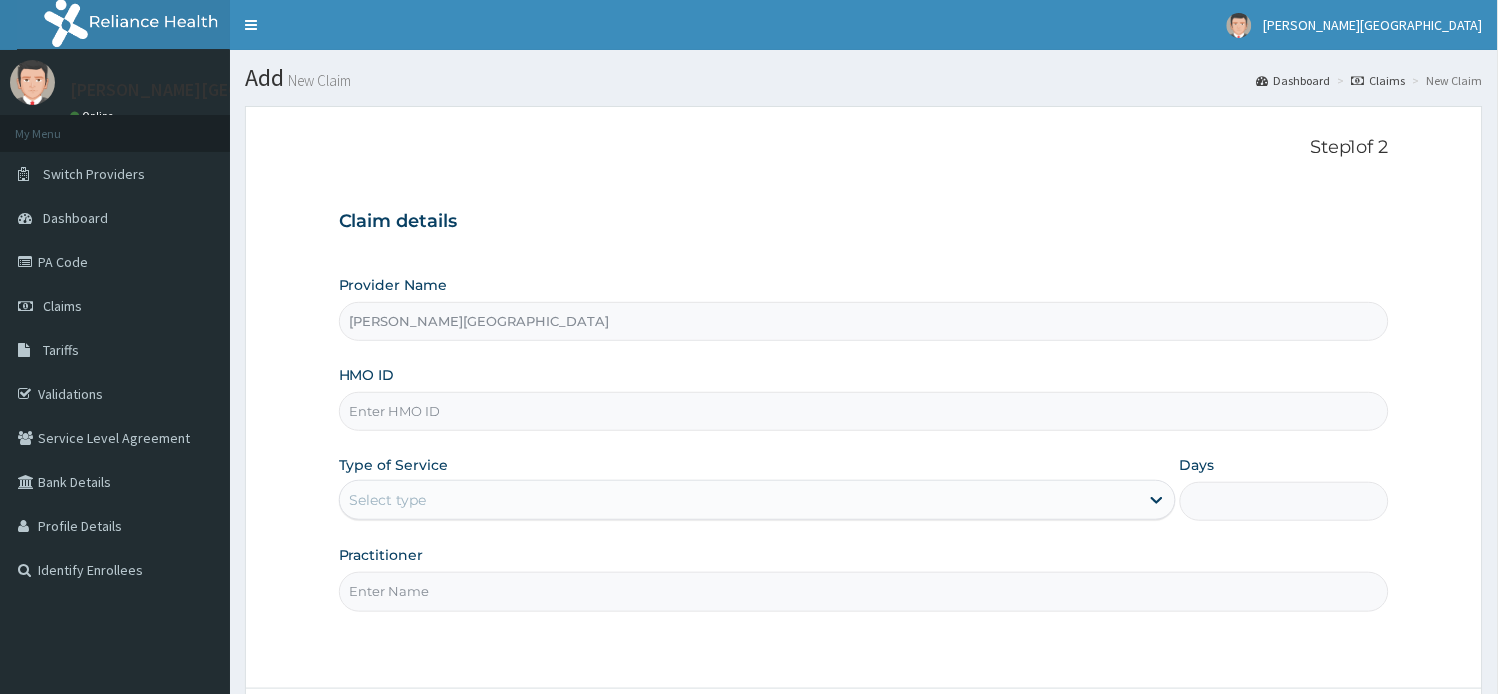 paste on "GMT/10482/B" 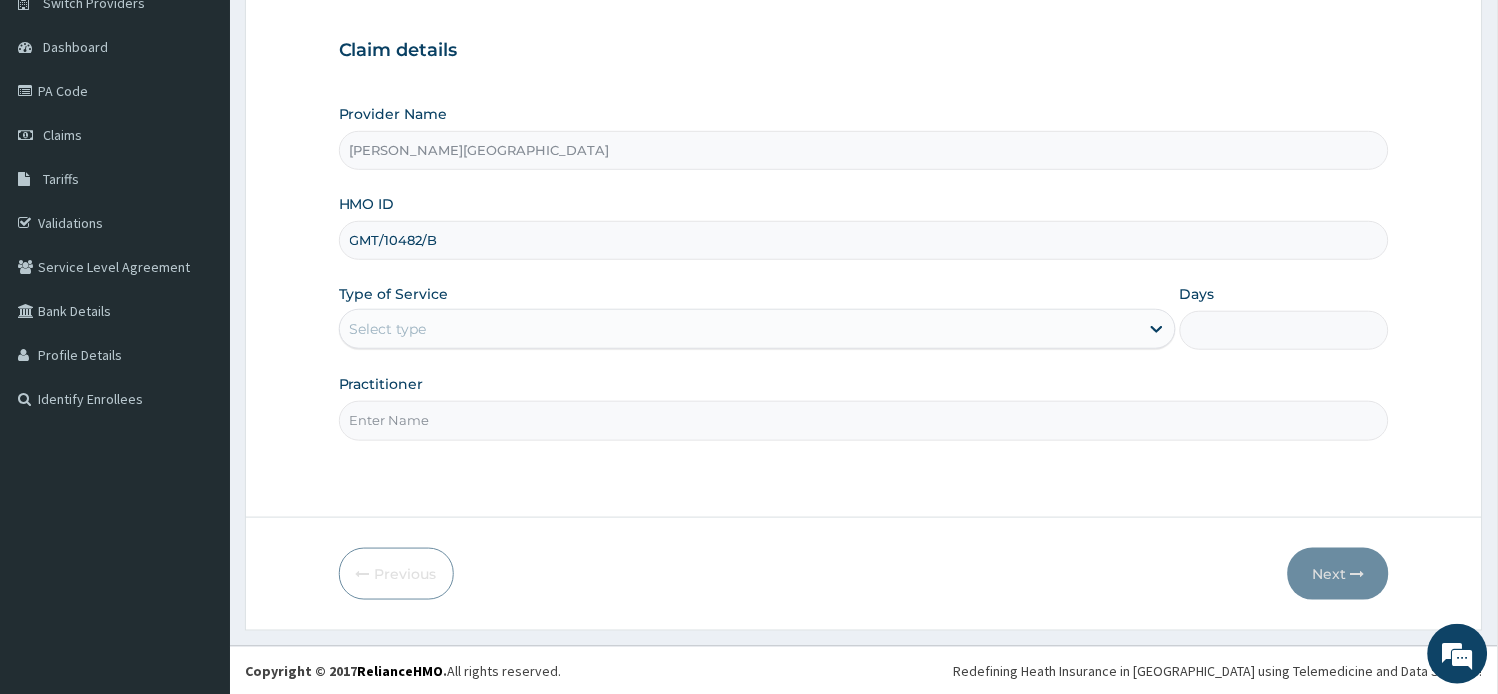 scroll, scrollTop: 174, scrollLeft: 0, axis: vertical 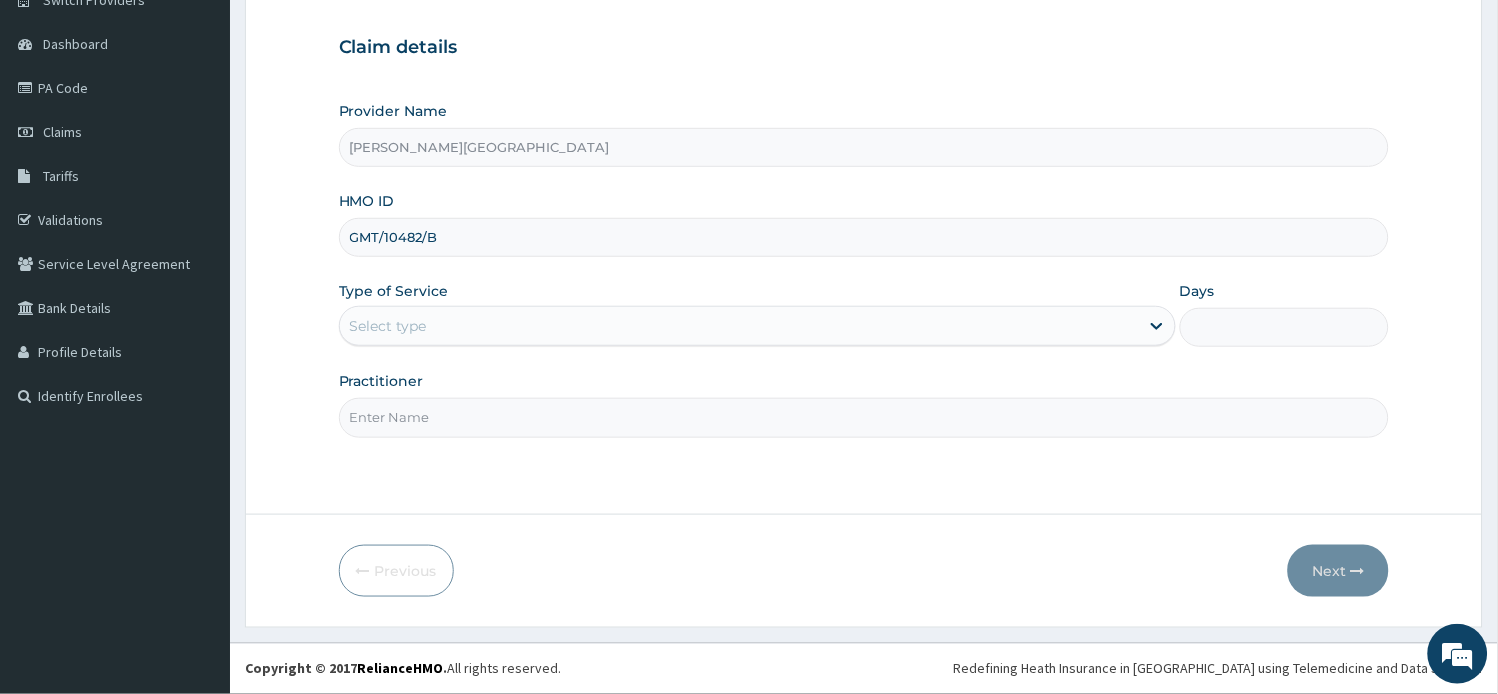 type on "GMT/10482/B" 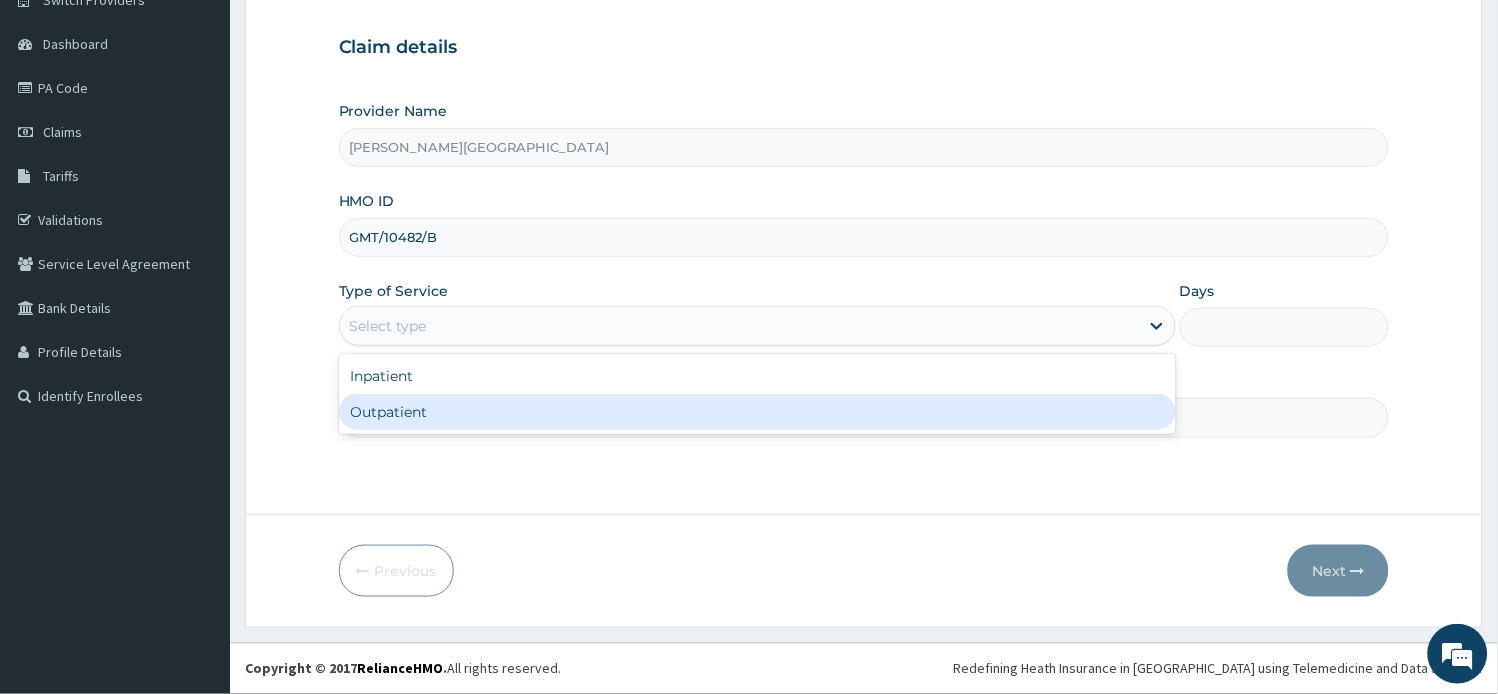 click on "Outpatient" at bounding box center [757, 412] 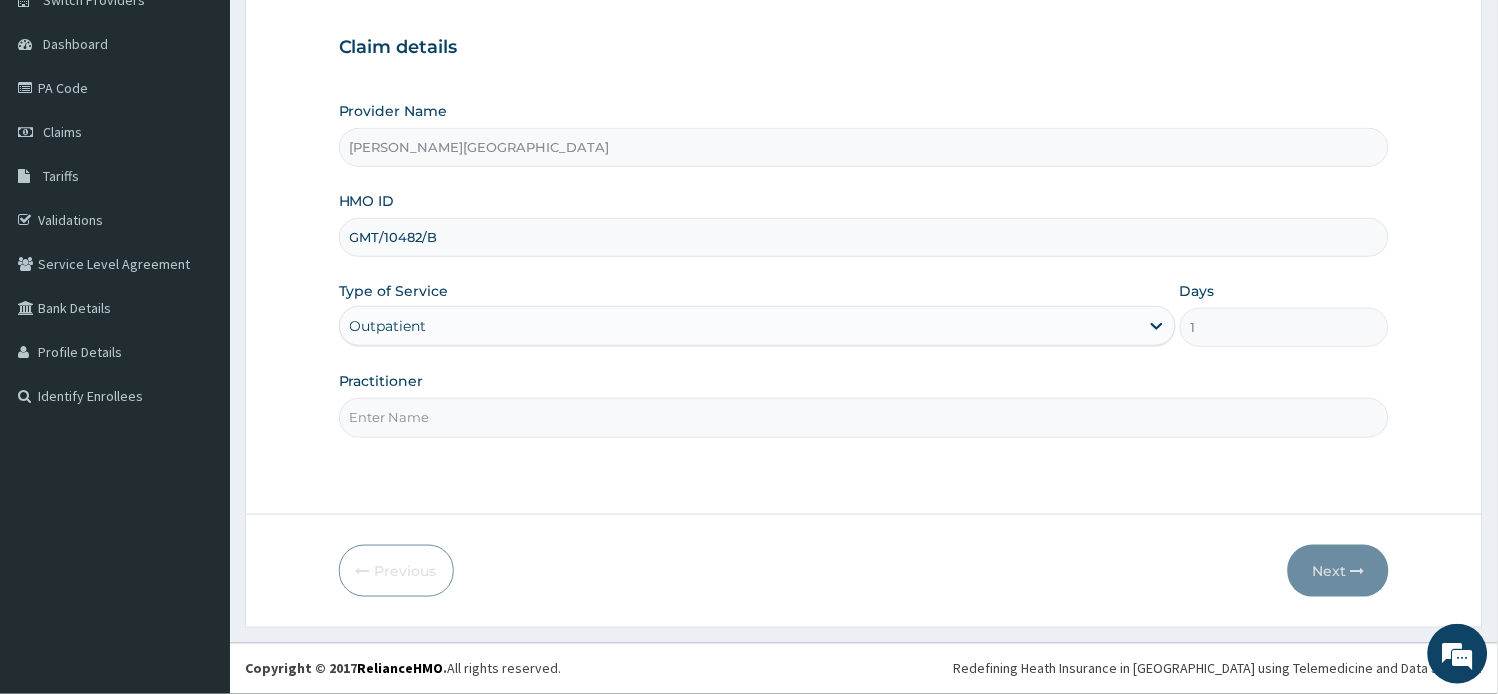 click on "Practitioner" at bounding box center [864, 417] 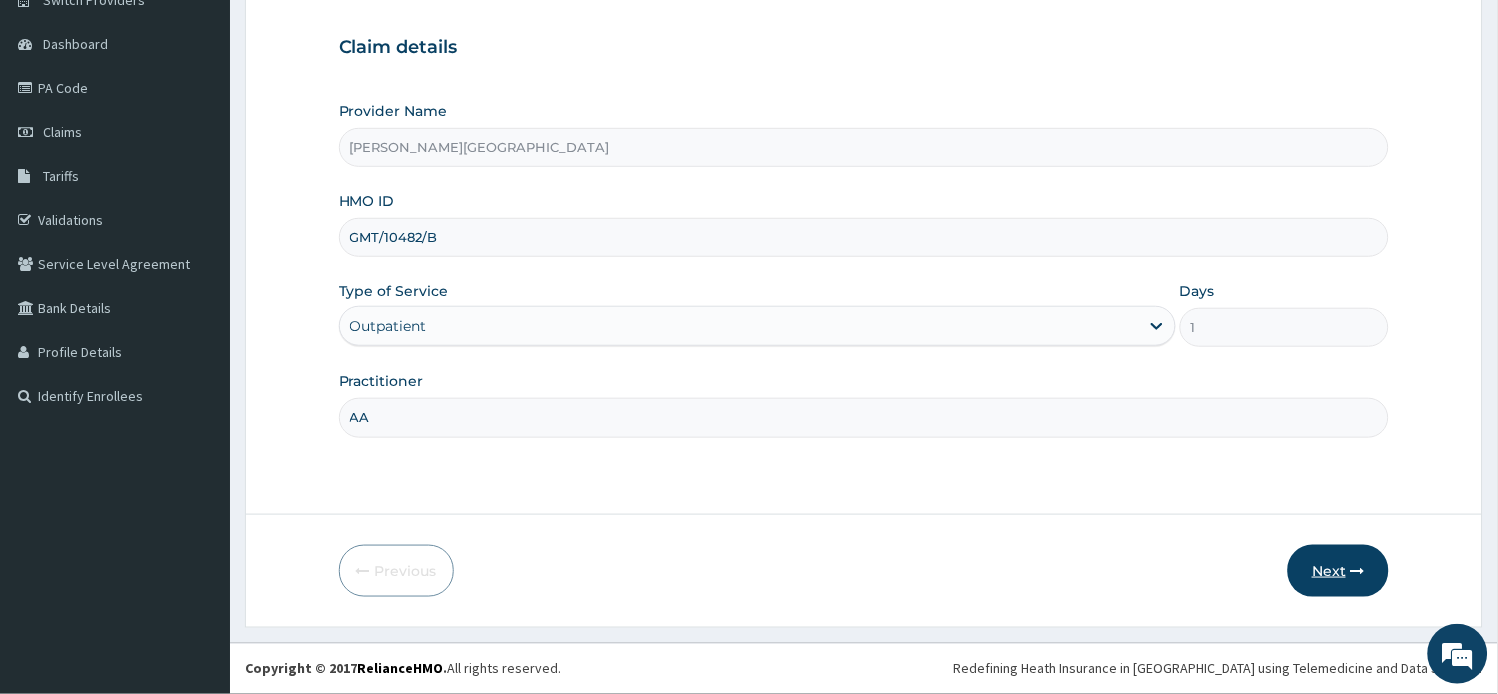 type on "AA" 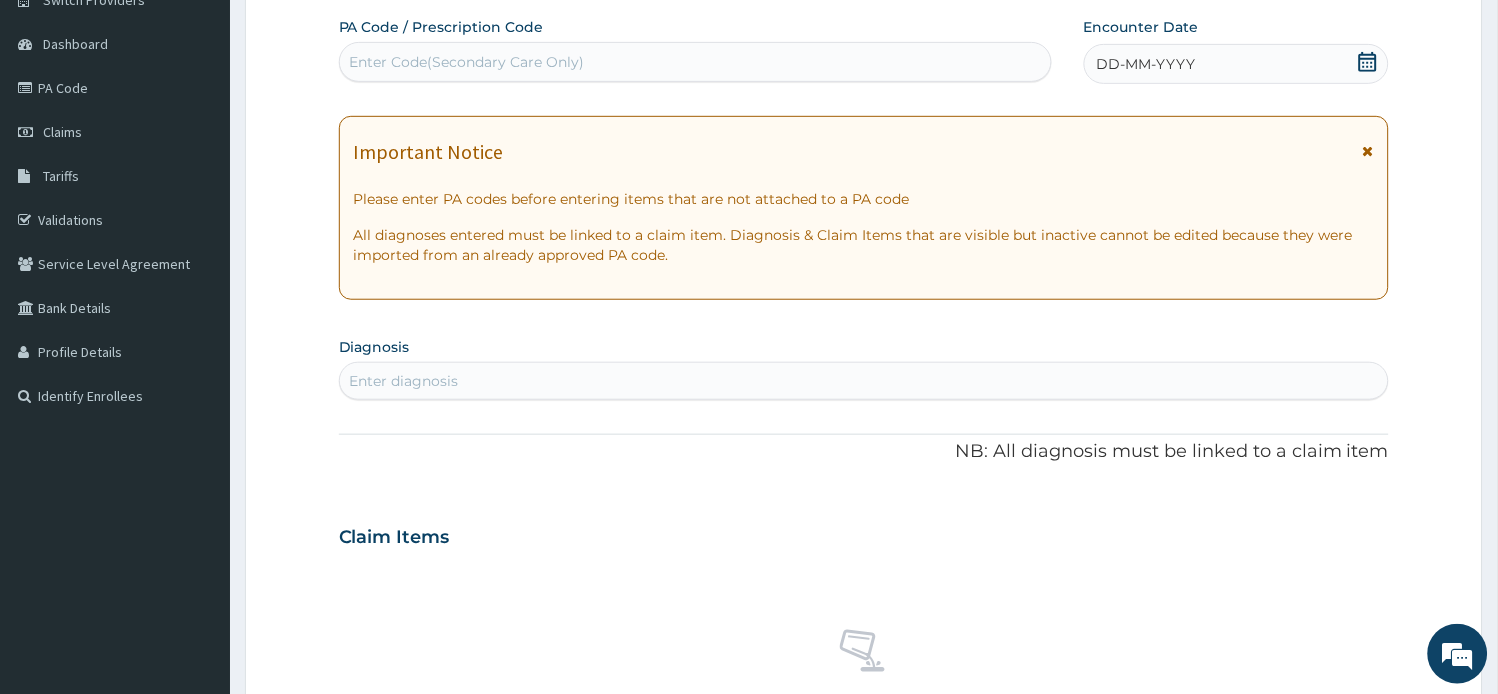 click at bounding box center [1368, 151] 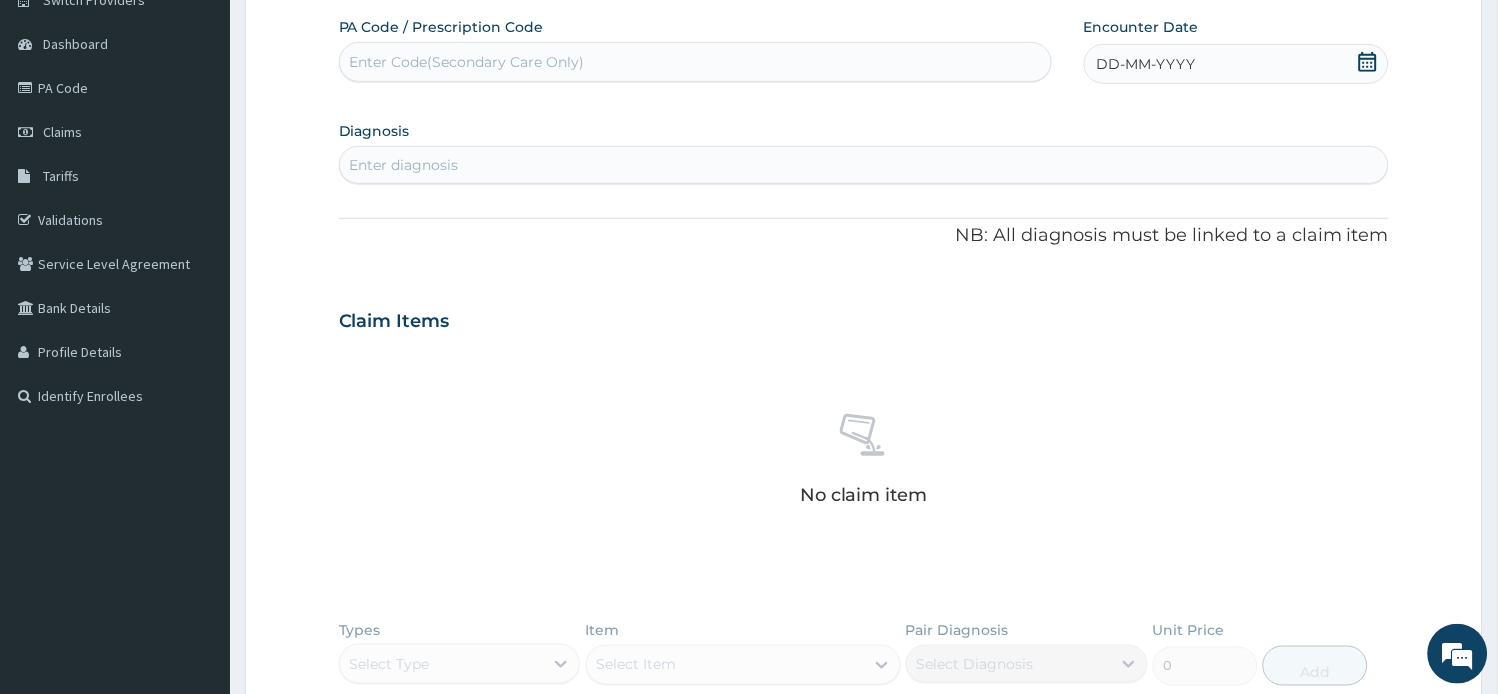 scroll, scrollTop: 0, scrollLeft: 0, axis: both 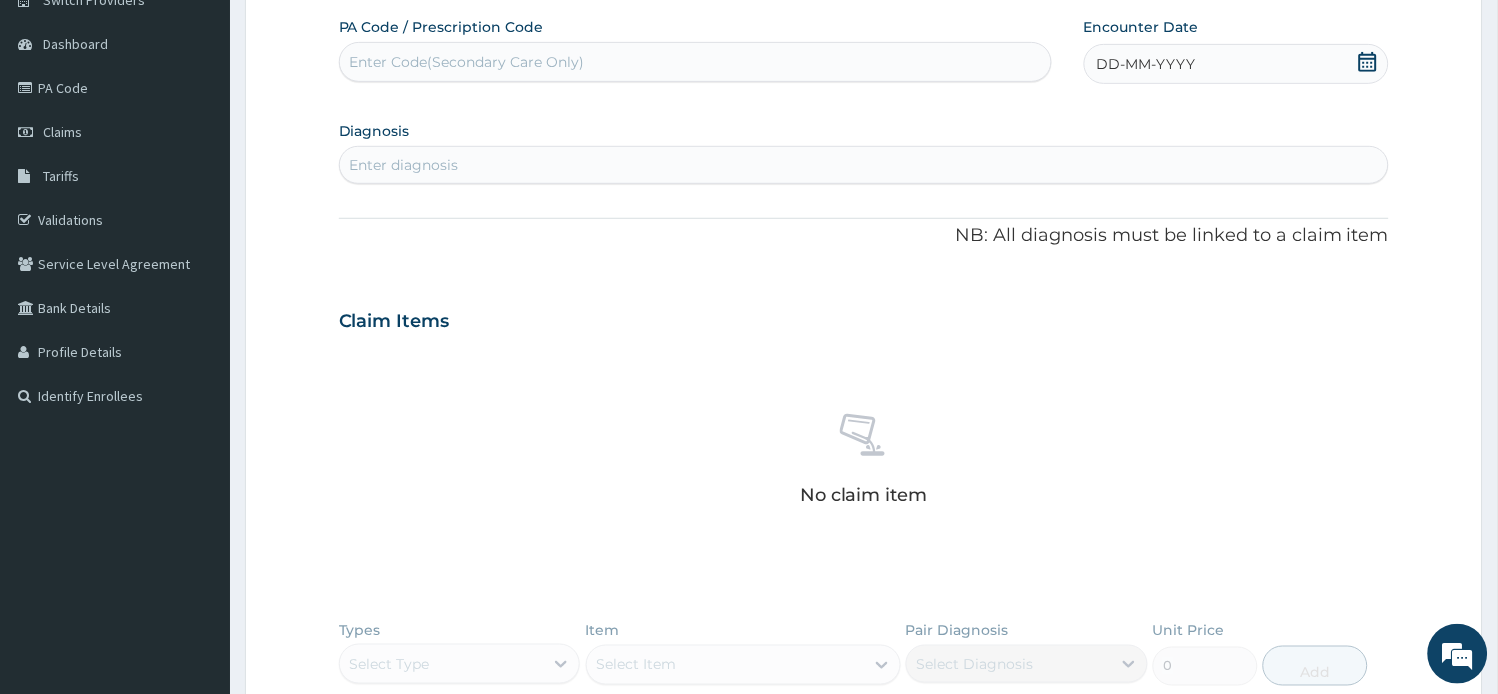 click on "Enter diagnosis" at bounding box center (864, 165) 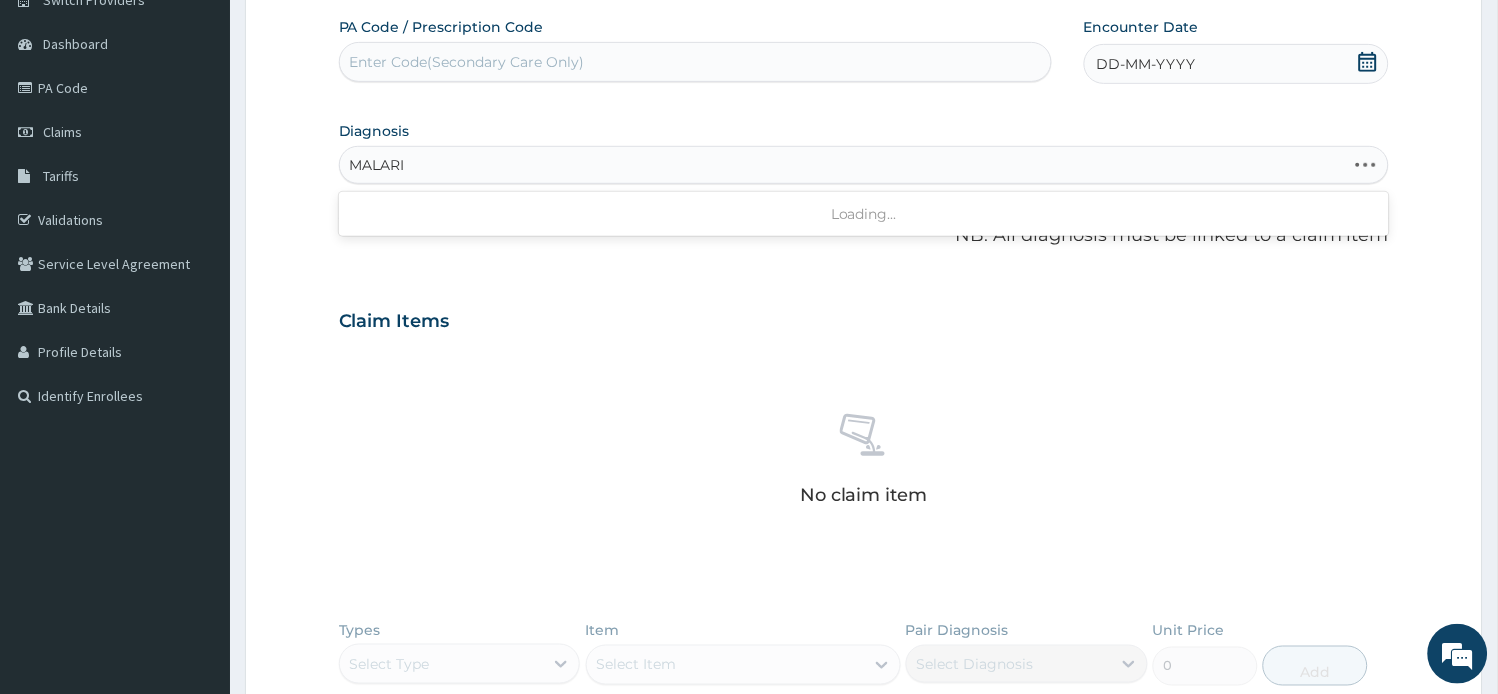 type on "MALARIA" 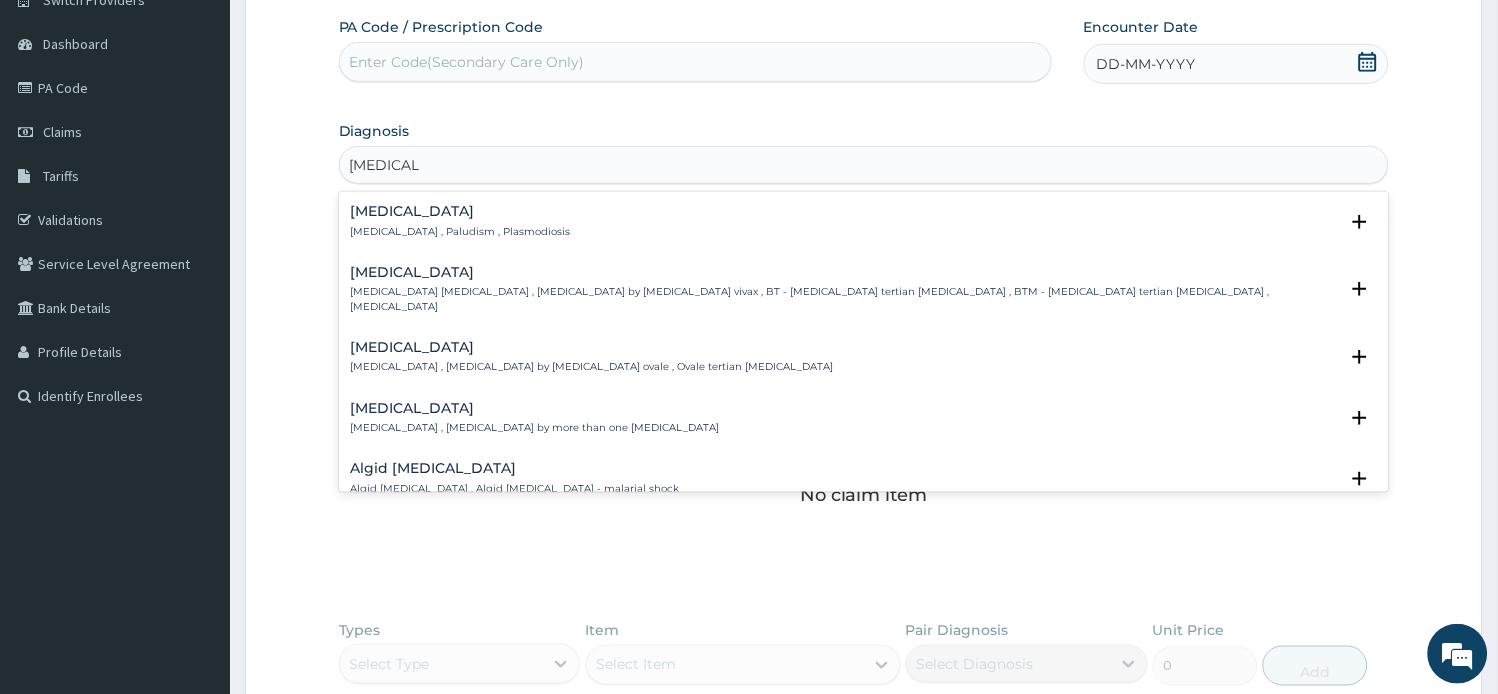 click on "Malaria" at bounding box center [461, 211] 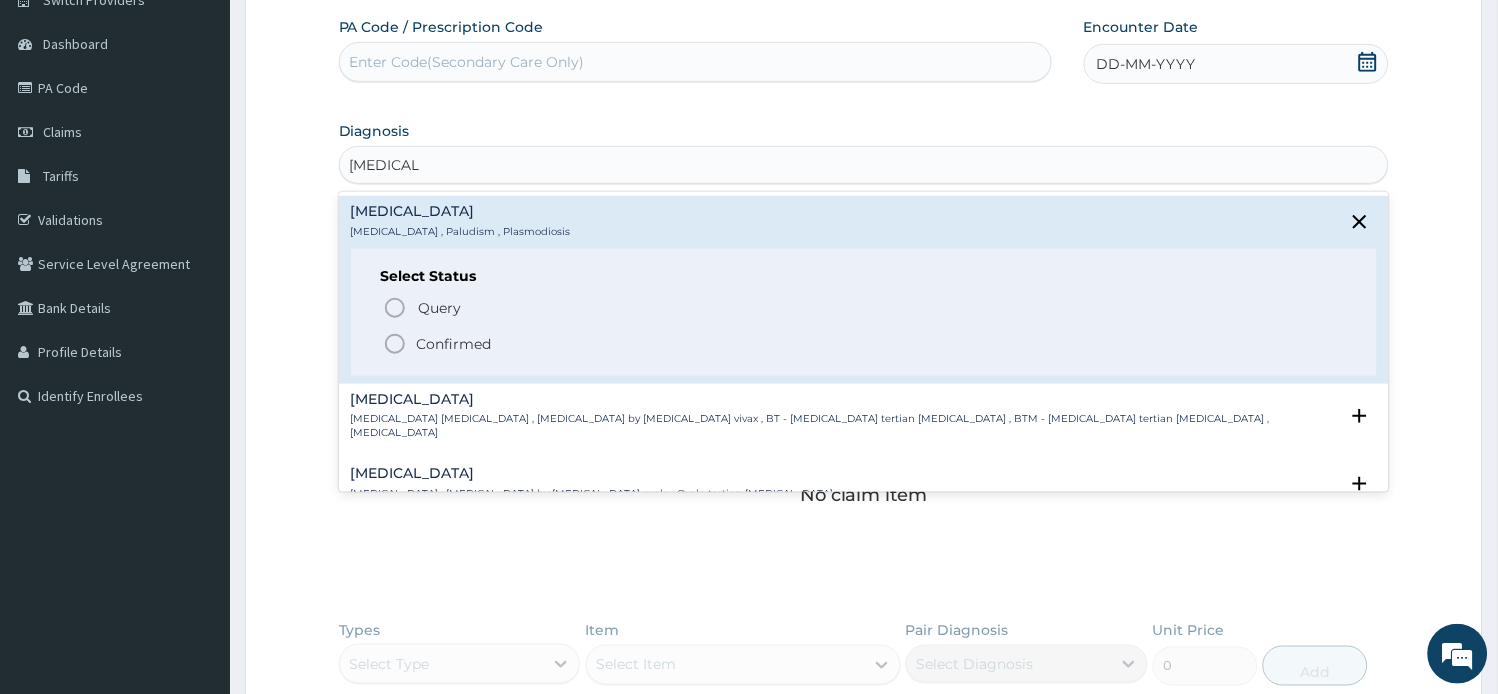 click on "Confirmed" at bounding box center (454, 344) 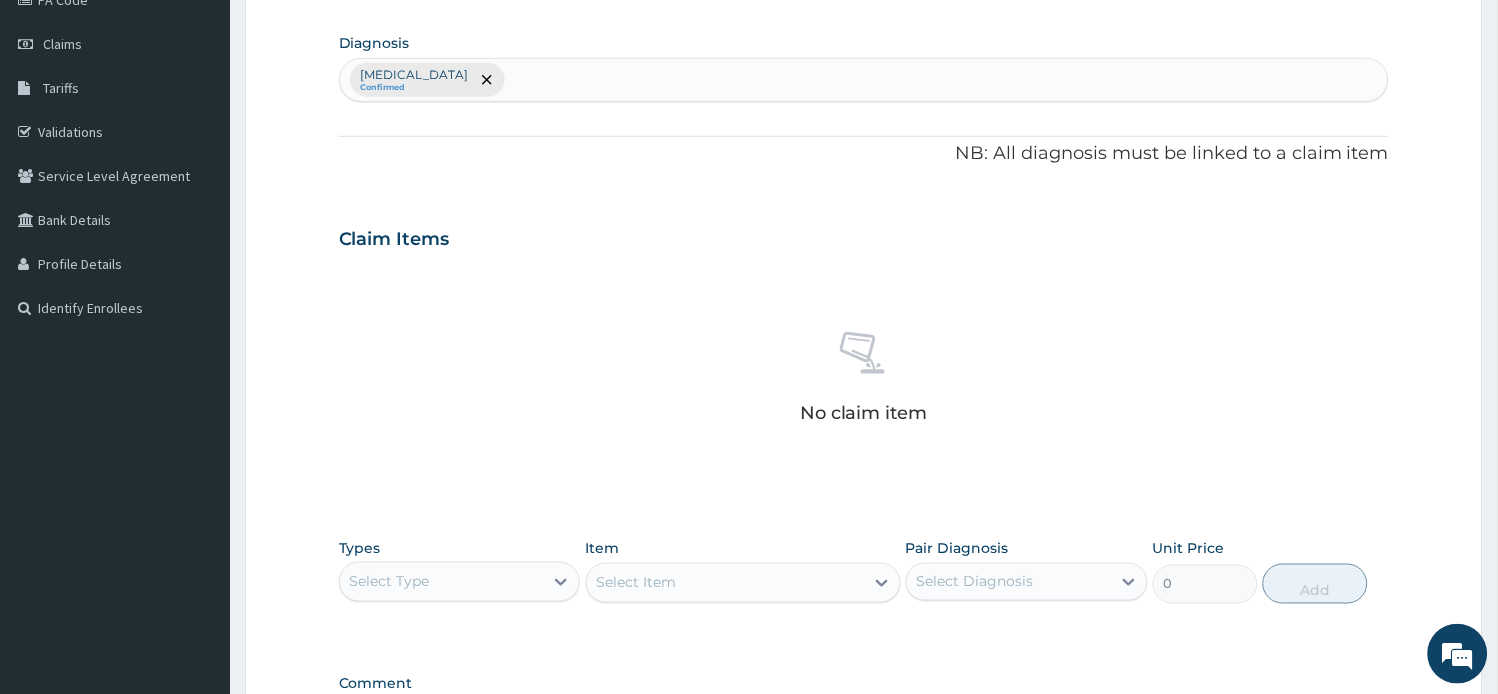 scroll, scrollTop: 396, scrollLeft: 0, axis: vertical 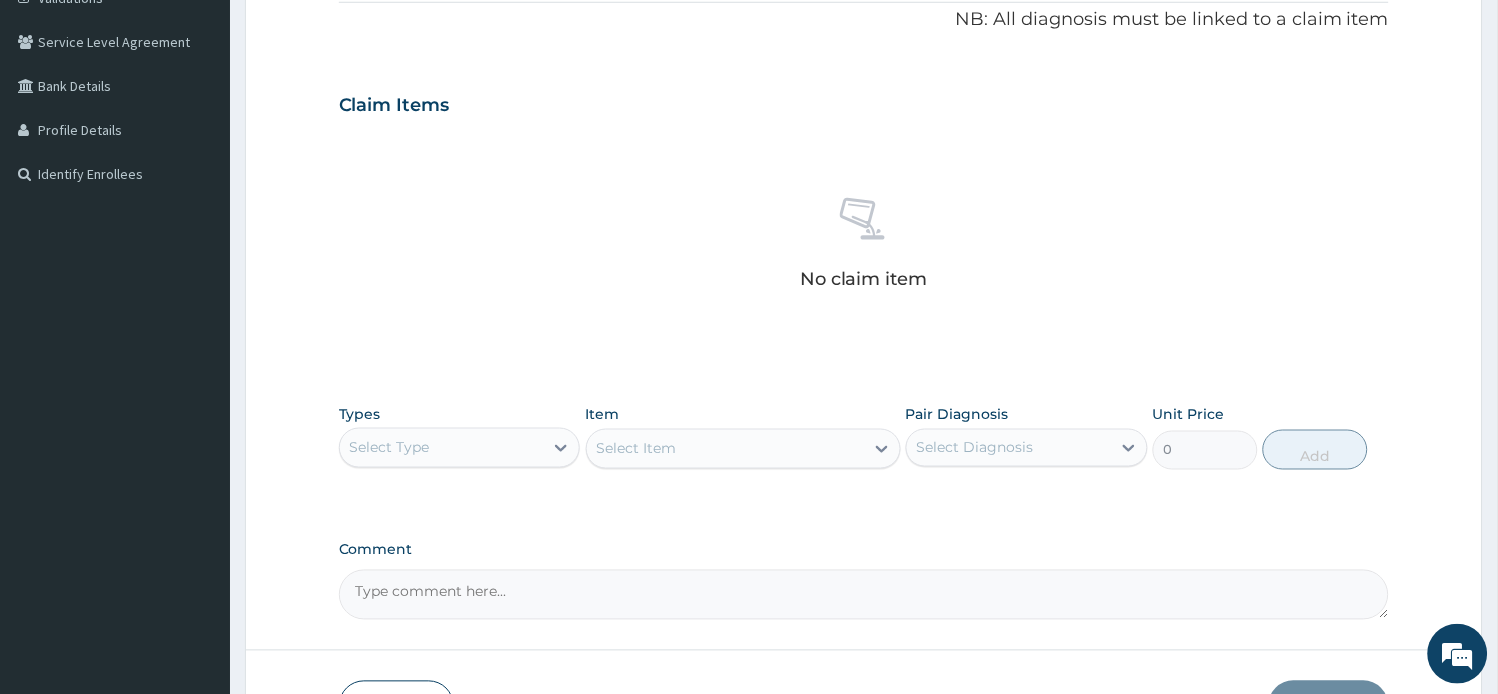 click on "Select Type" at bounding box center (442, 448) 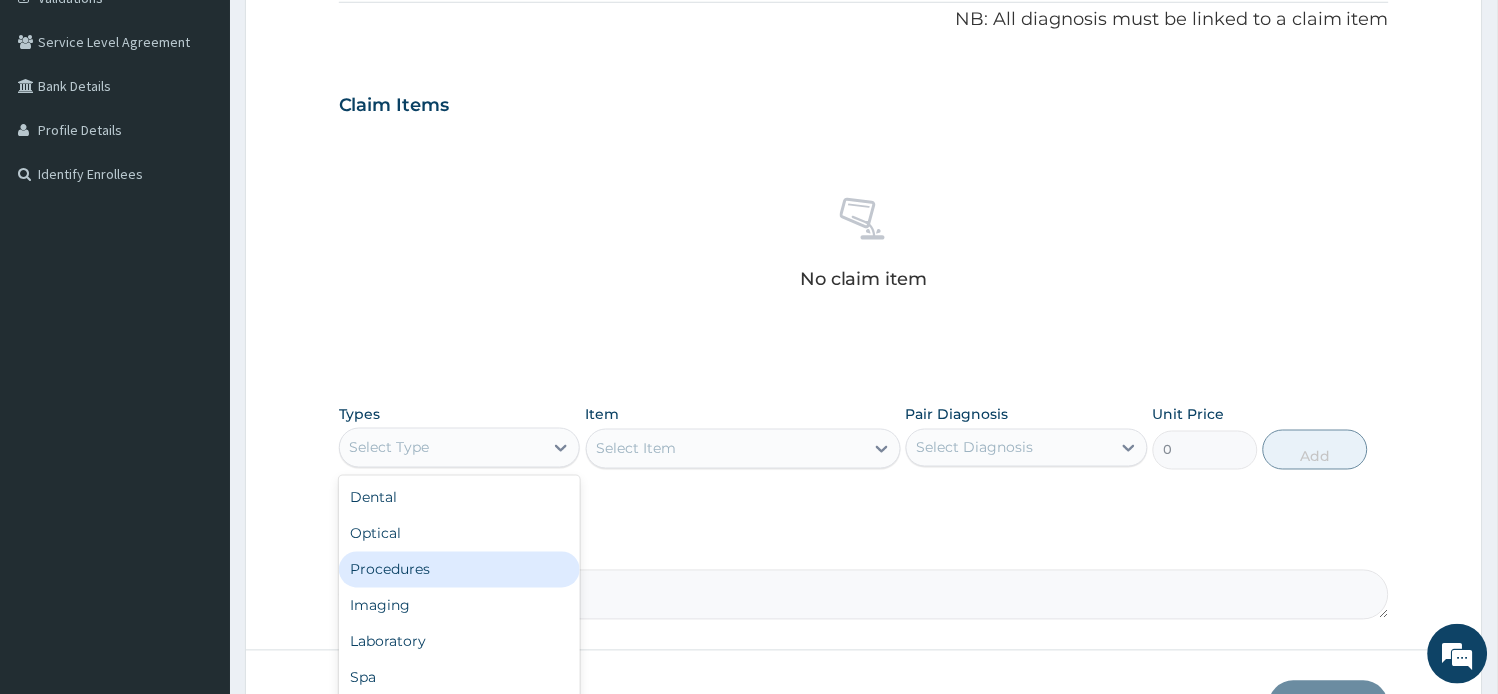 click on "Procedures" at bounding box center (460, 570) 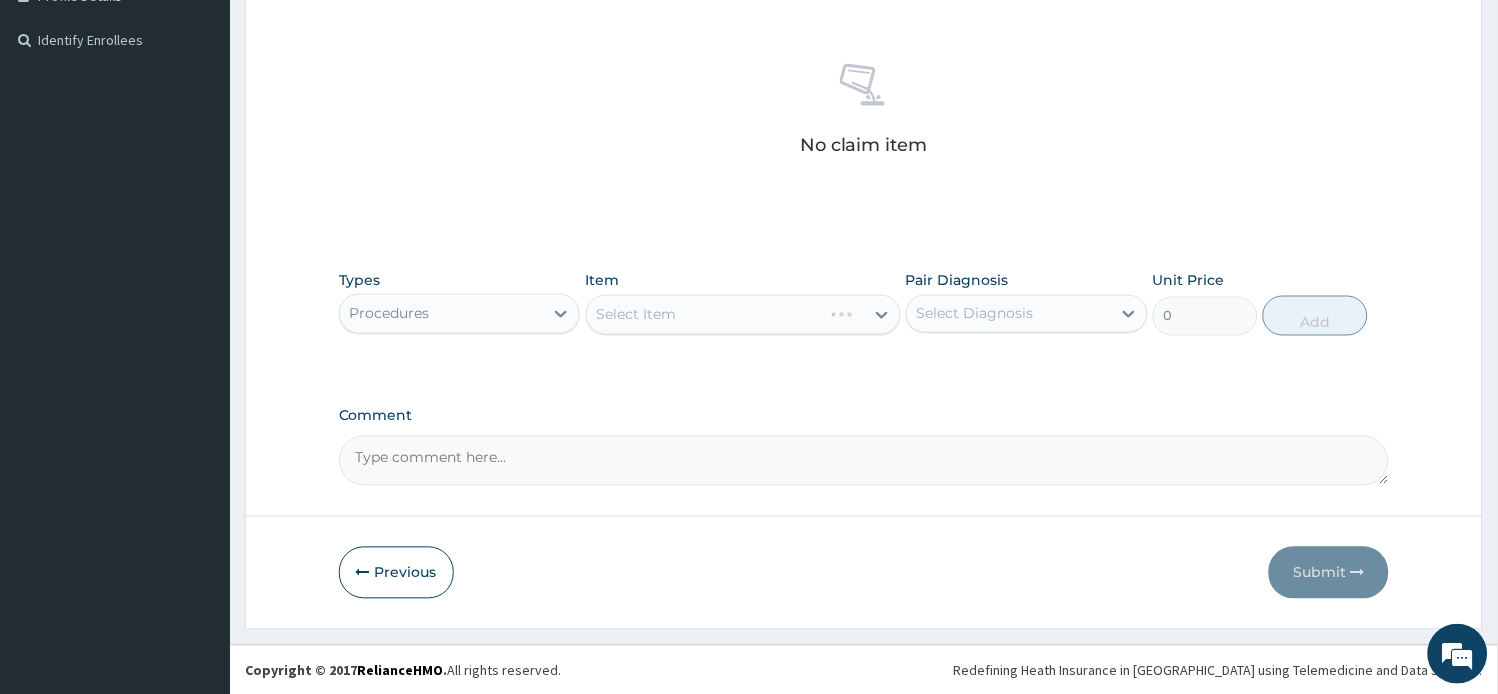 scroll, scrollTop: 532, scrollLeft: 0, axis: vertical 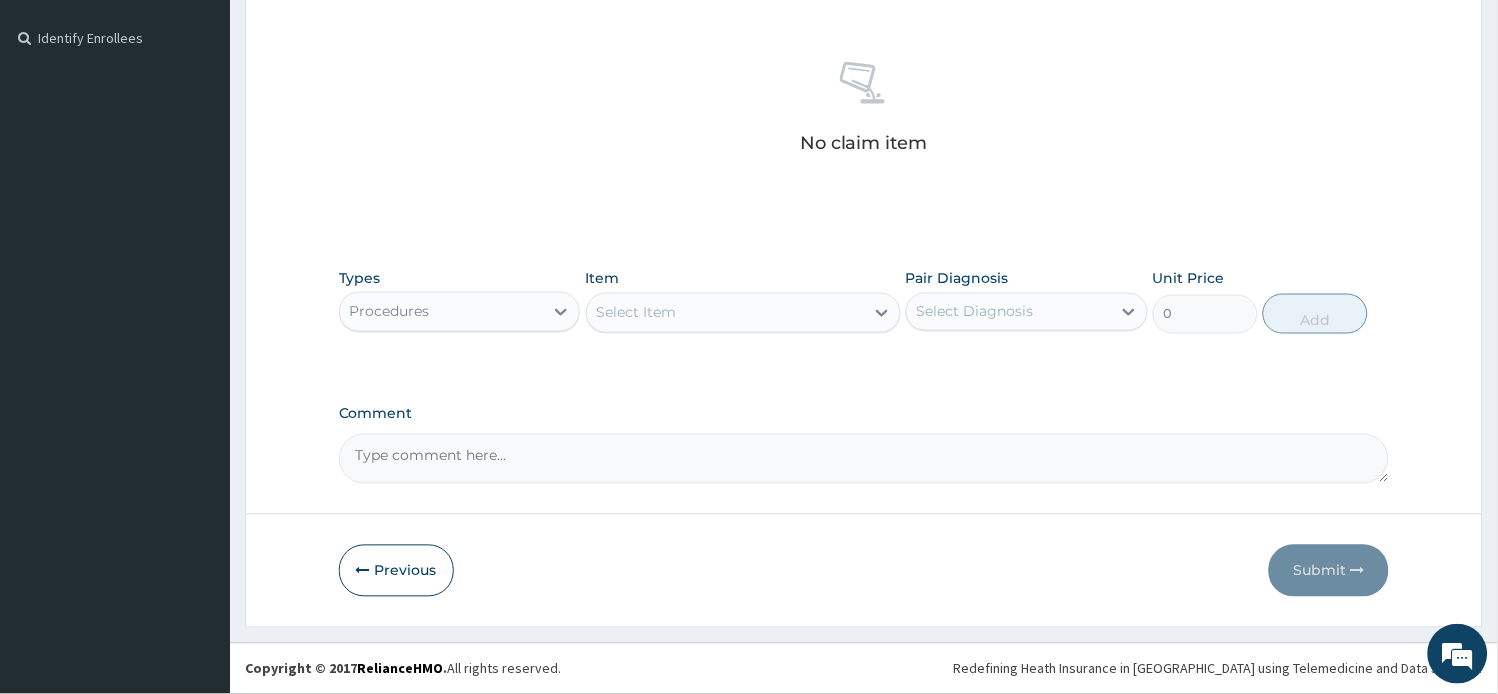 click on "Select Item" at bounding box center (725, 313) 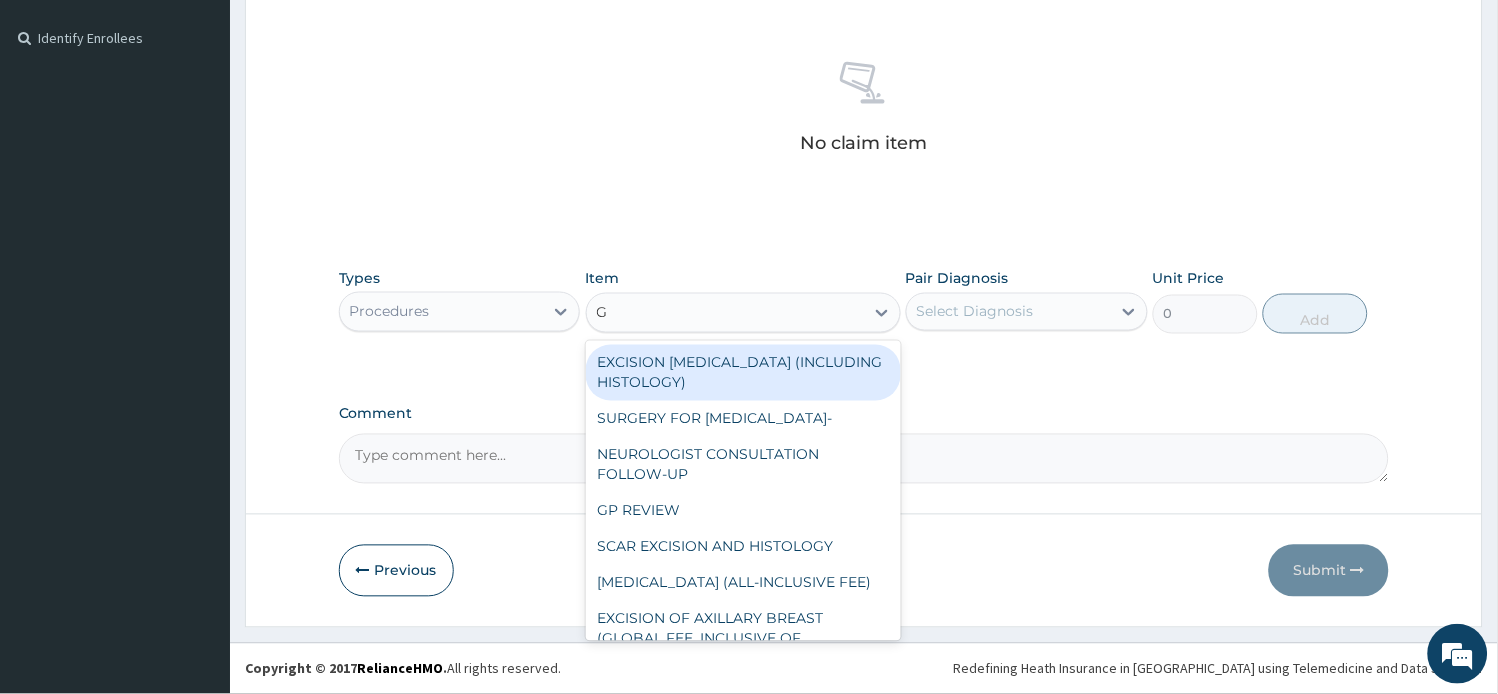 type on "GP" 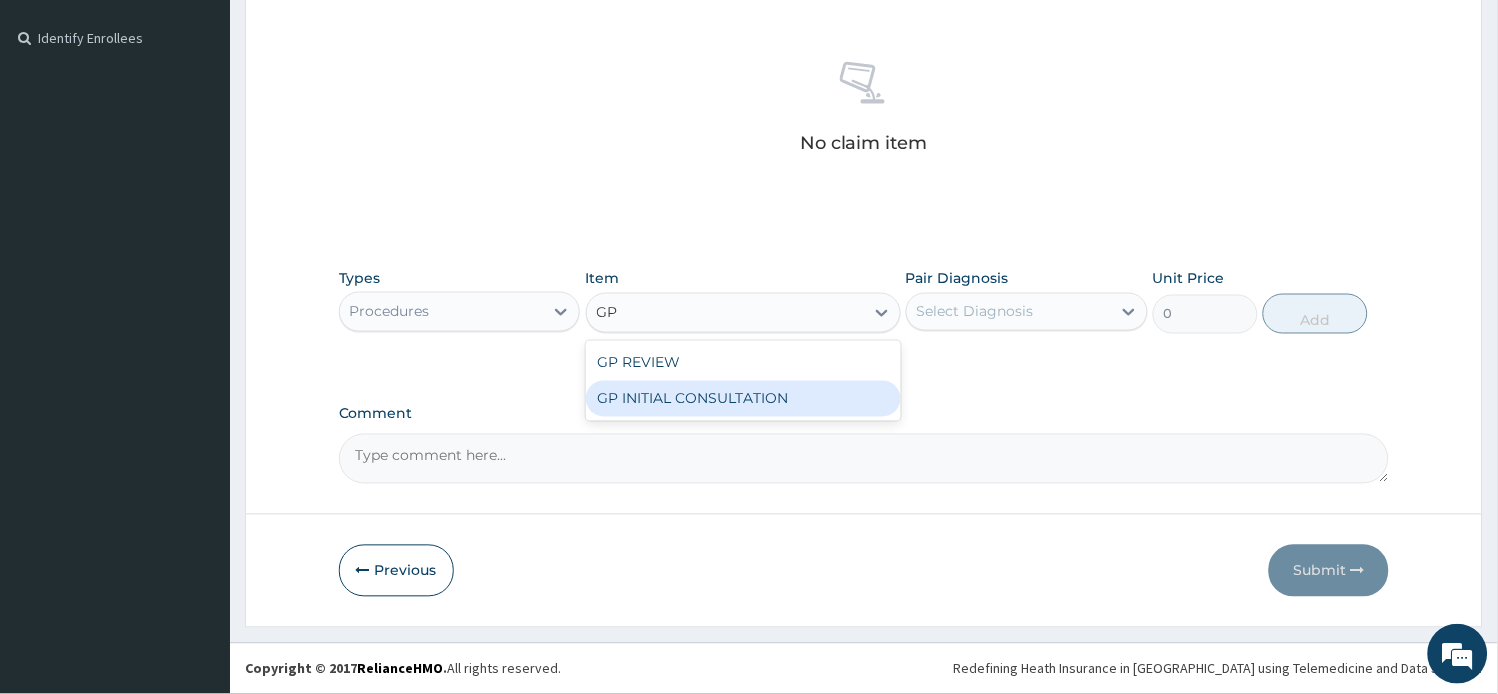click on "GP INITIAL CONSULTATION" at bounding box center (743, 399) 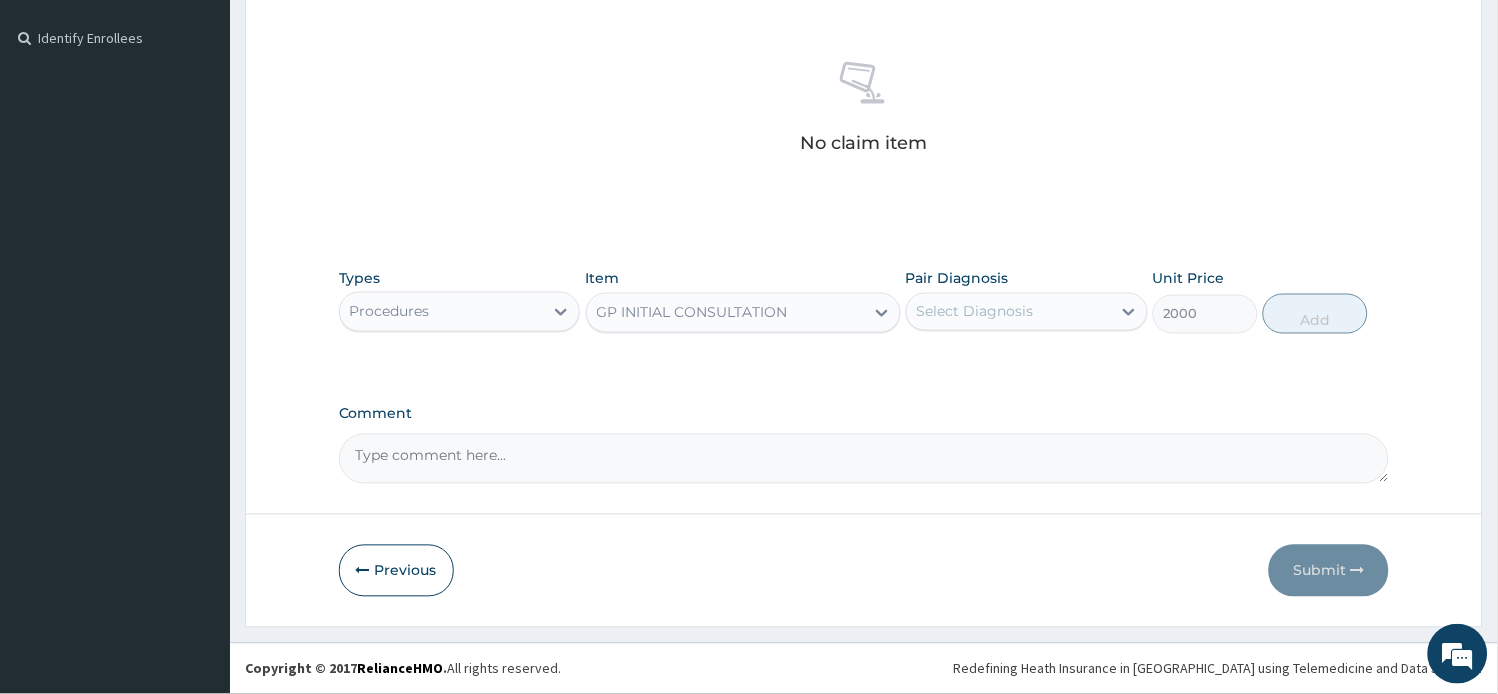 click on "Select Diagnosis" at bounding box center [975, 312] 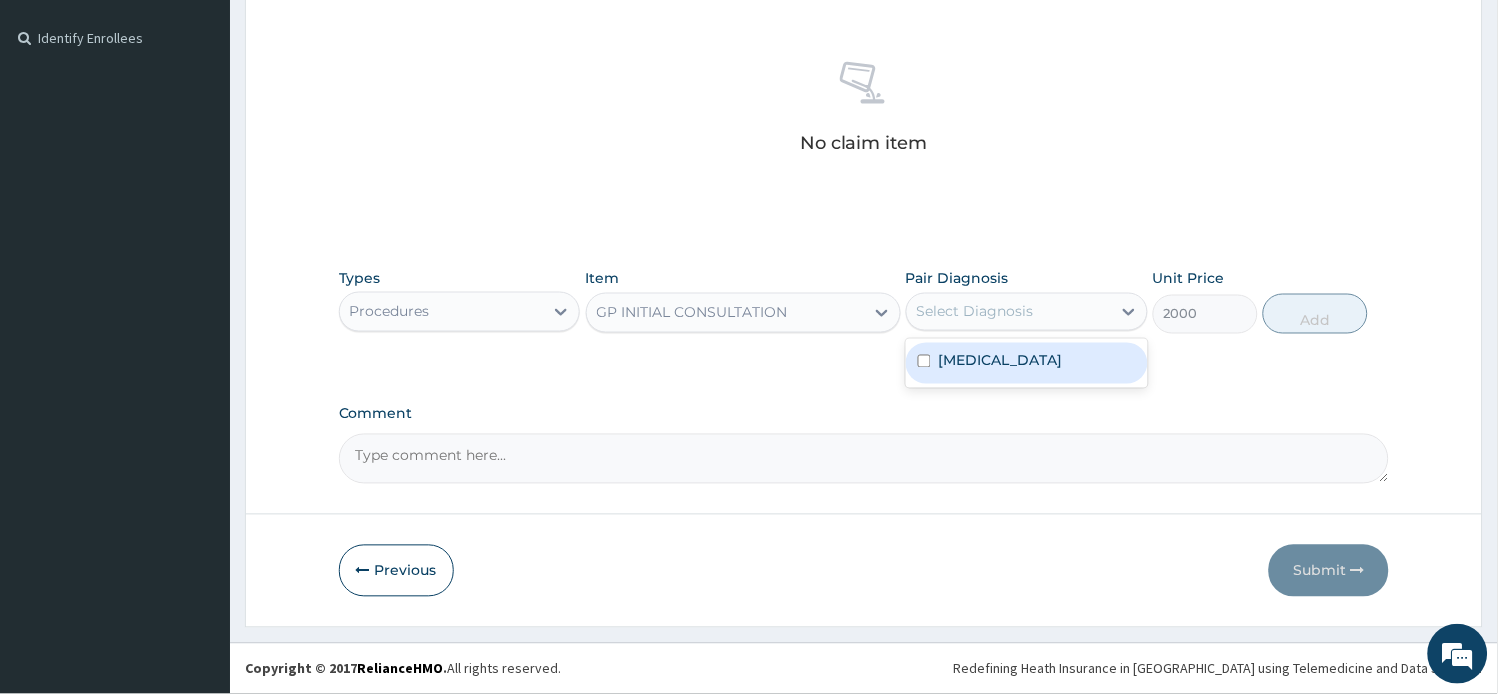 click on "Malaria" at bounding box center [1001, 361] 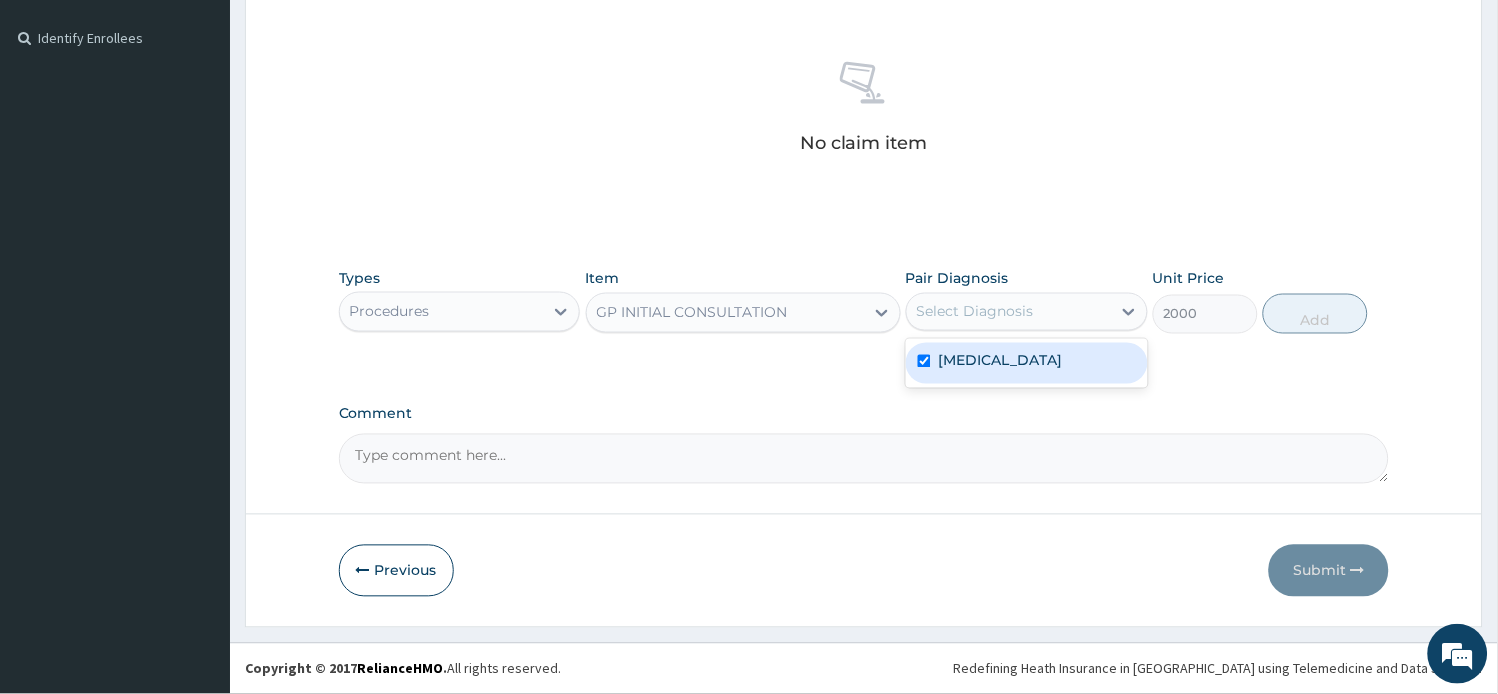 checkbox on "true" 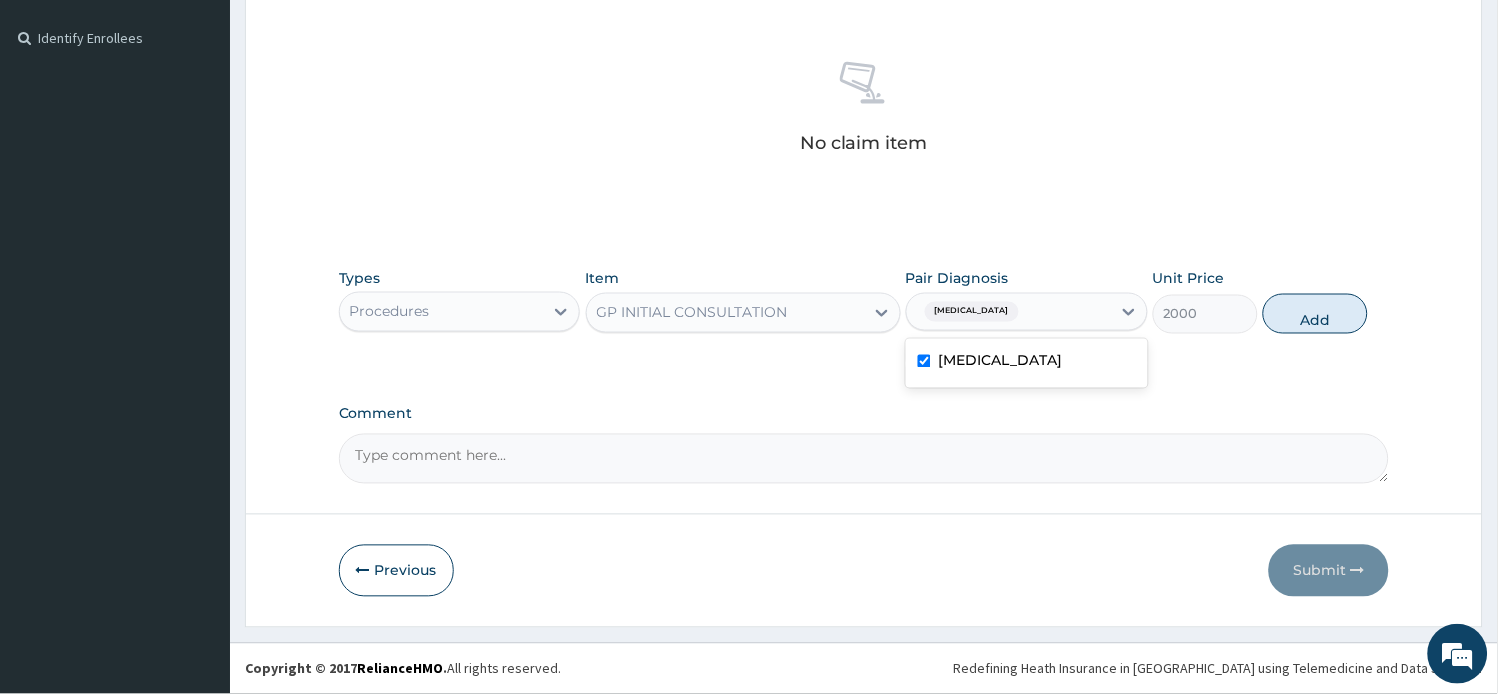drag, startPoint x: 1312, startPoint y: 314, endPoint x: 1148, endPoint y: 333, distance: 165.09694 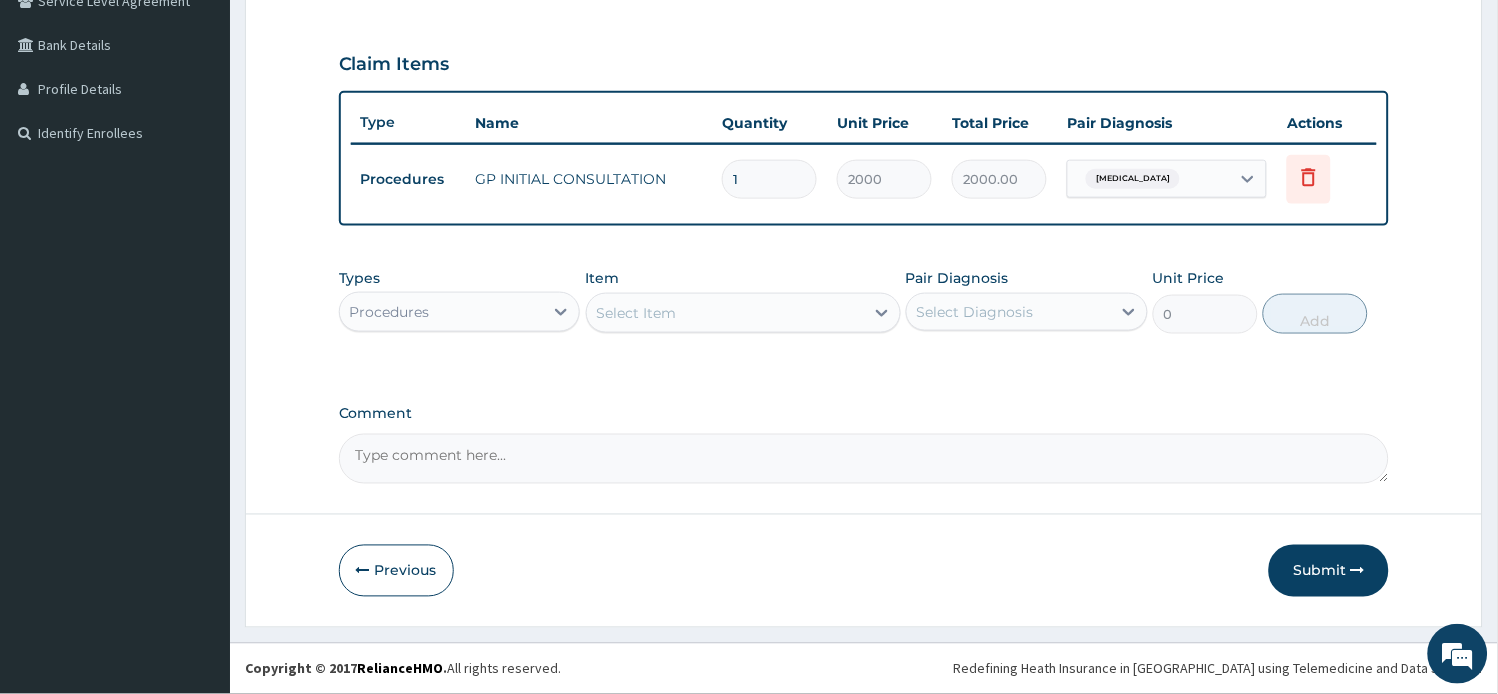 scroll, scrollTop: 434, scrollLeft: 0, axis: vertical 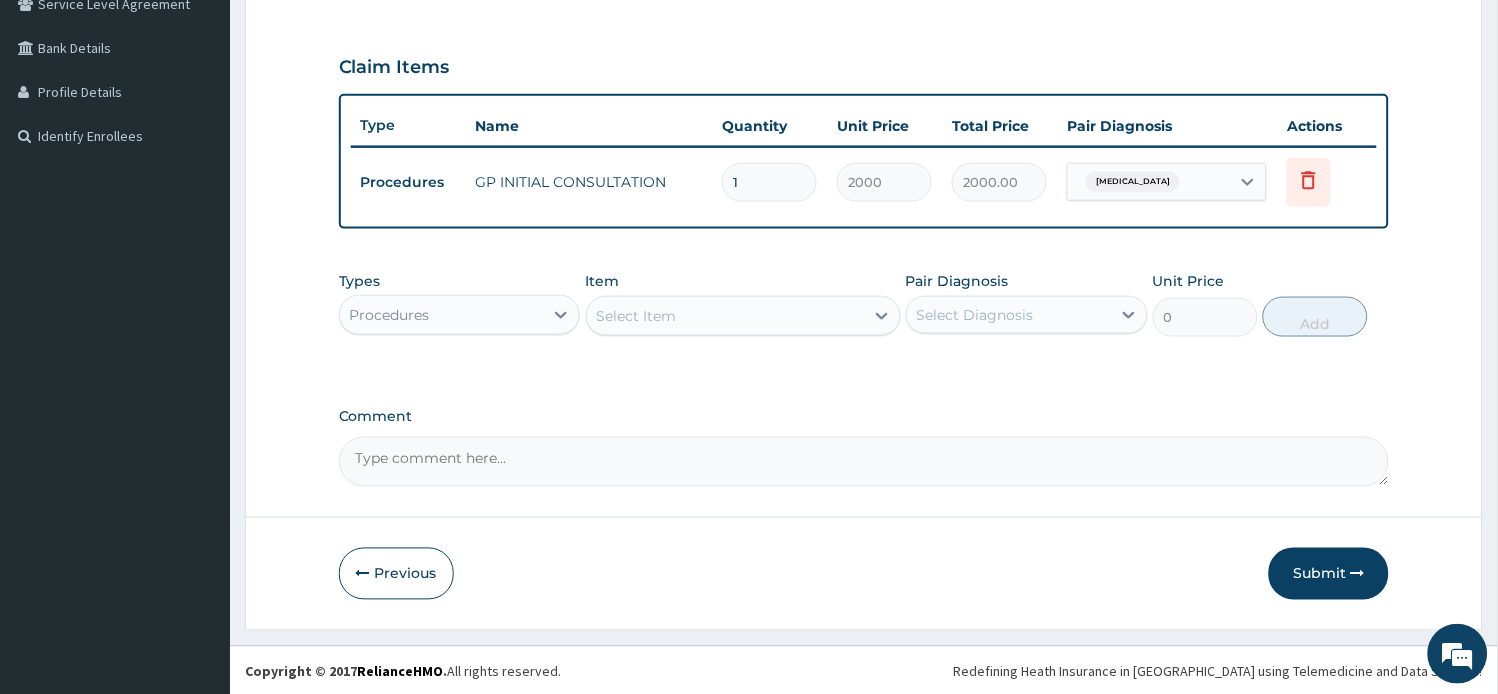 click on "Procedures" at bounding box center (390, 315) 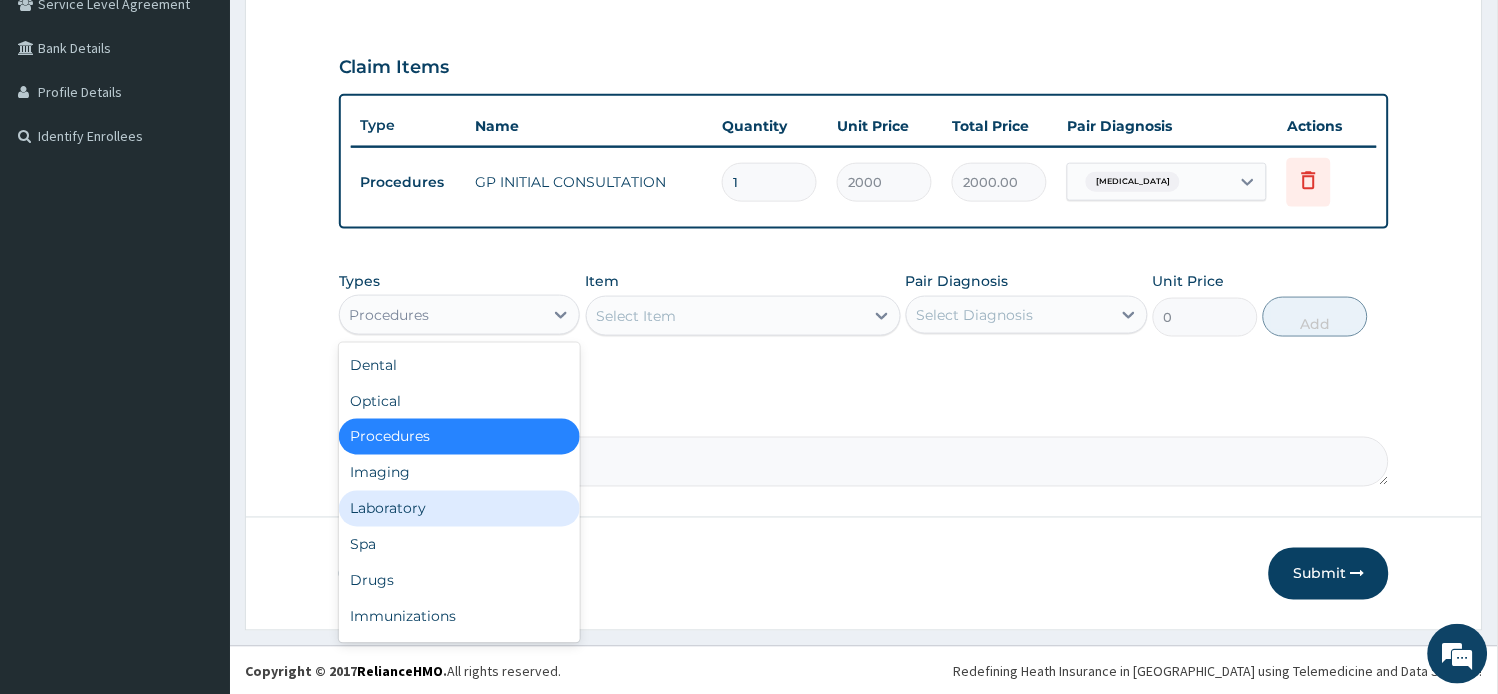 click on "Laboratory" at bounding box center (460, 509) 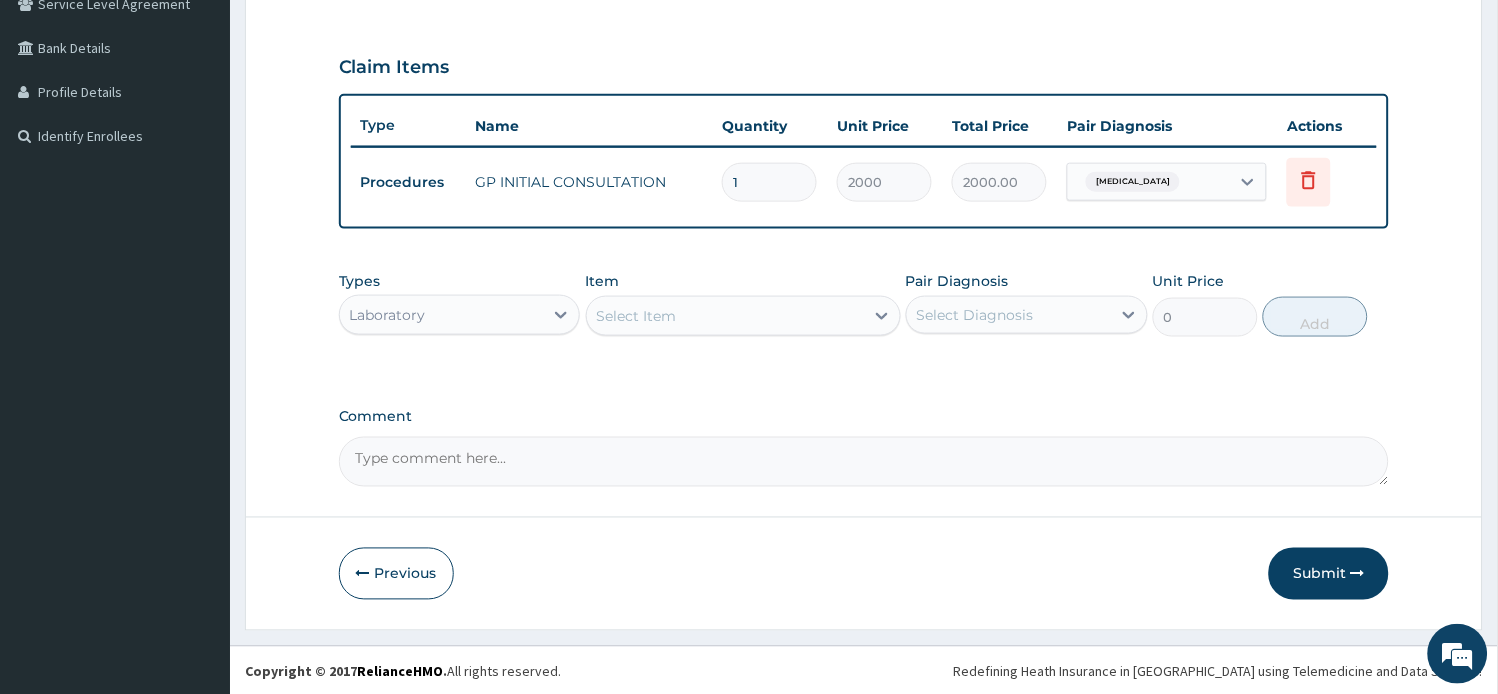 click on "Select Item" at bounding box center [637, 316] 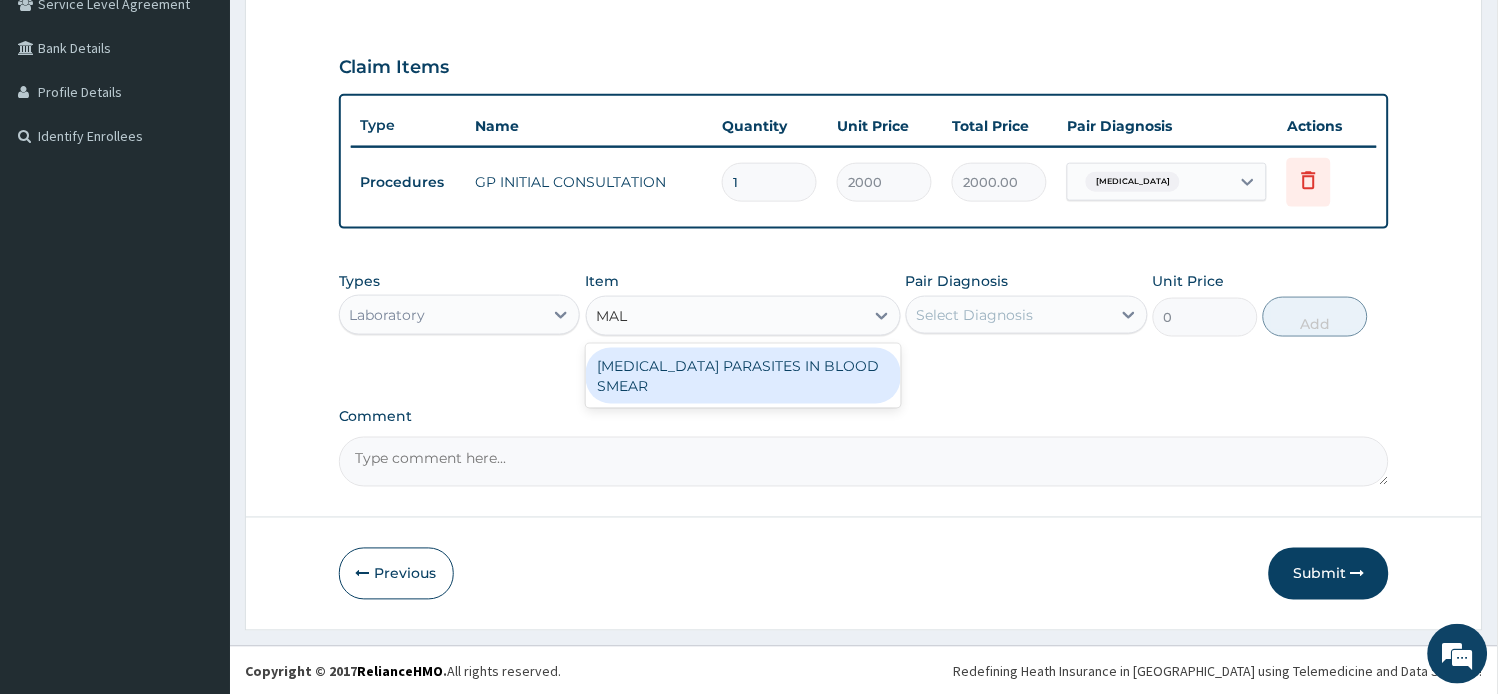 type on "MALA" 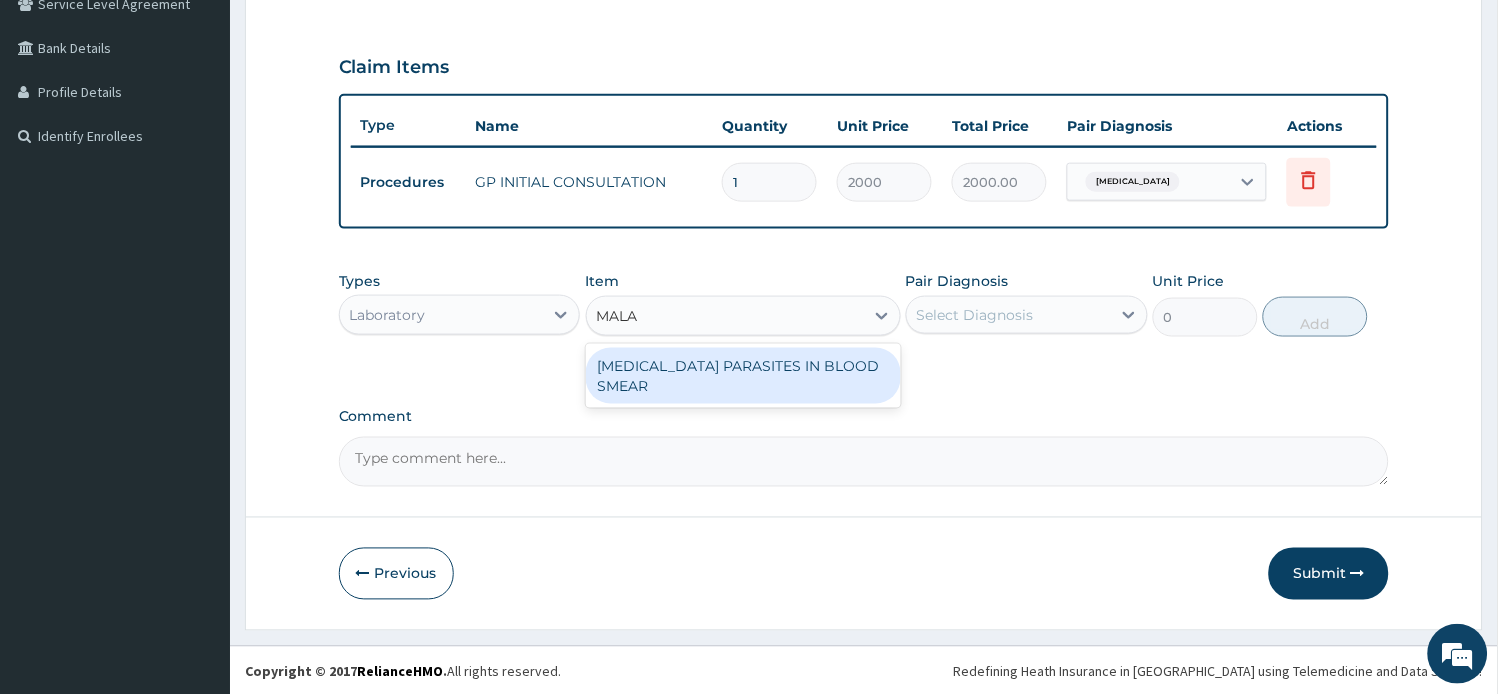 click on "MALARIA PARASITES IN BLOOD SMEAR" at bounding box center [743, 376] 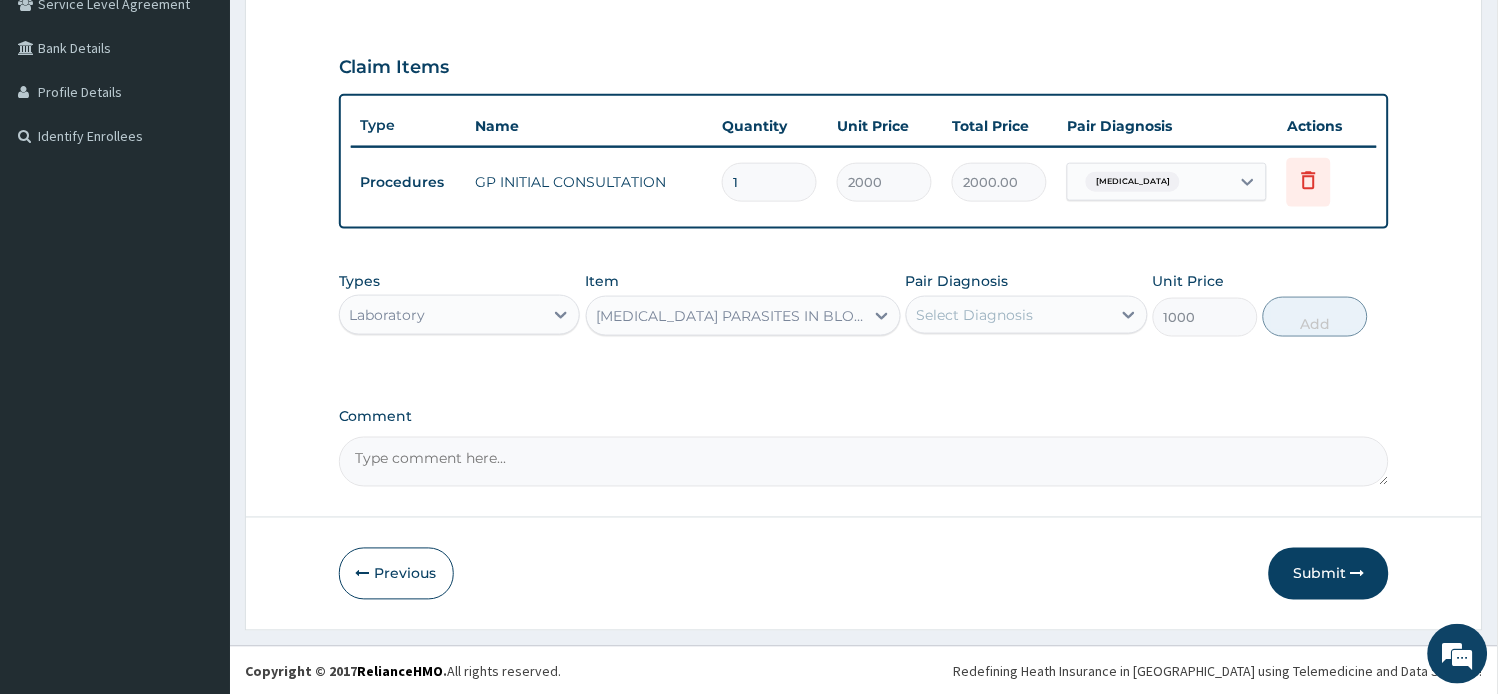 click on "Select Diagnosis" at bounding box center (975, 315) 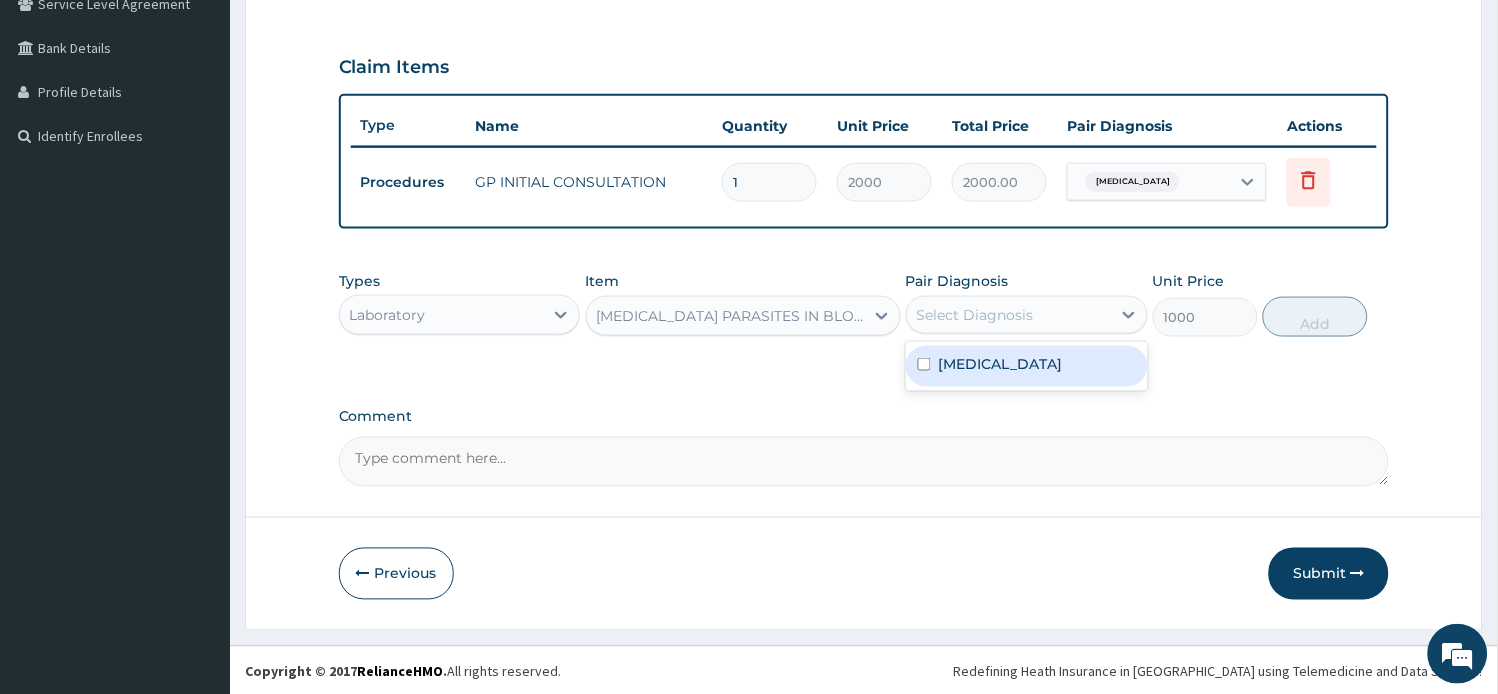 click on "Malaria" at bounding box center [1001, 364] 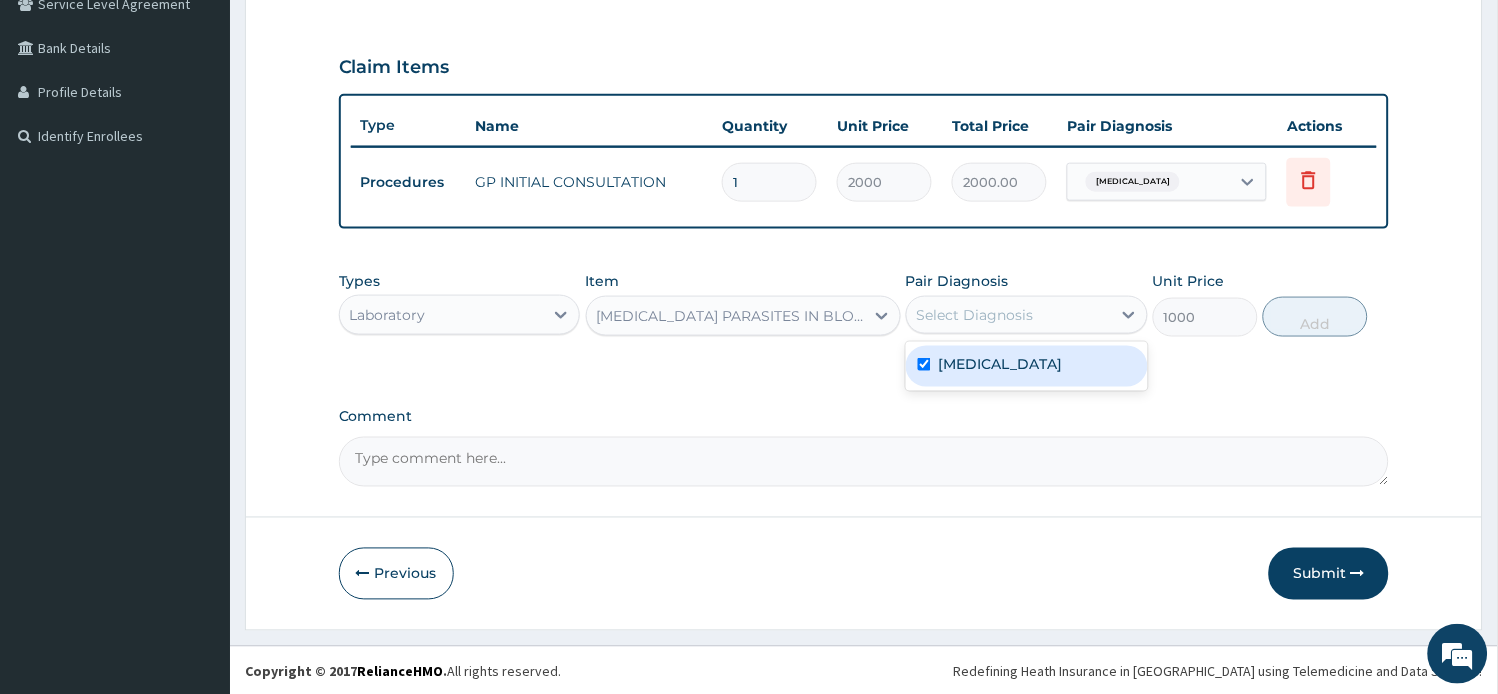 checkbox on "true" 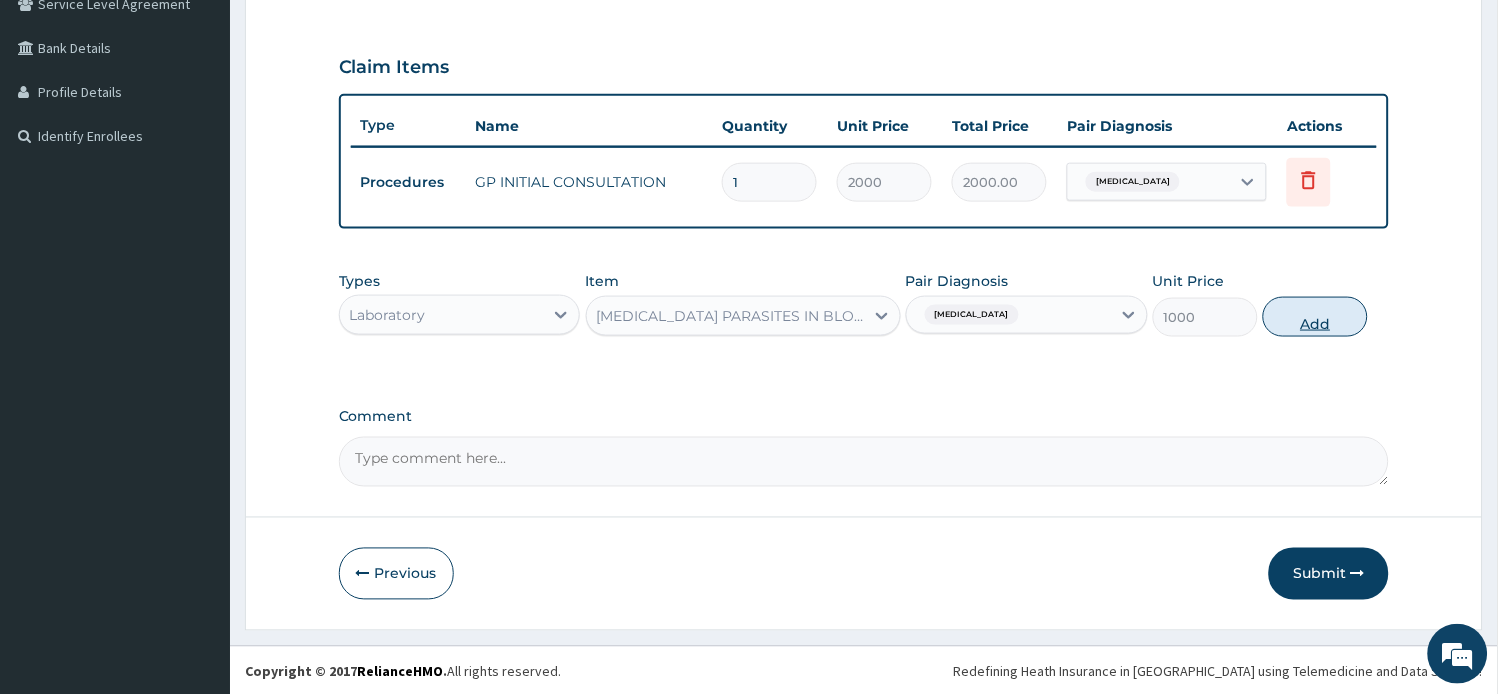 click on "Add" at bounding box center [1315, 317] 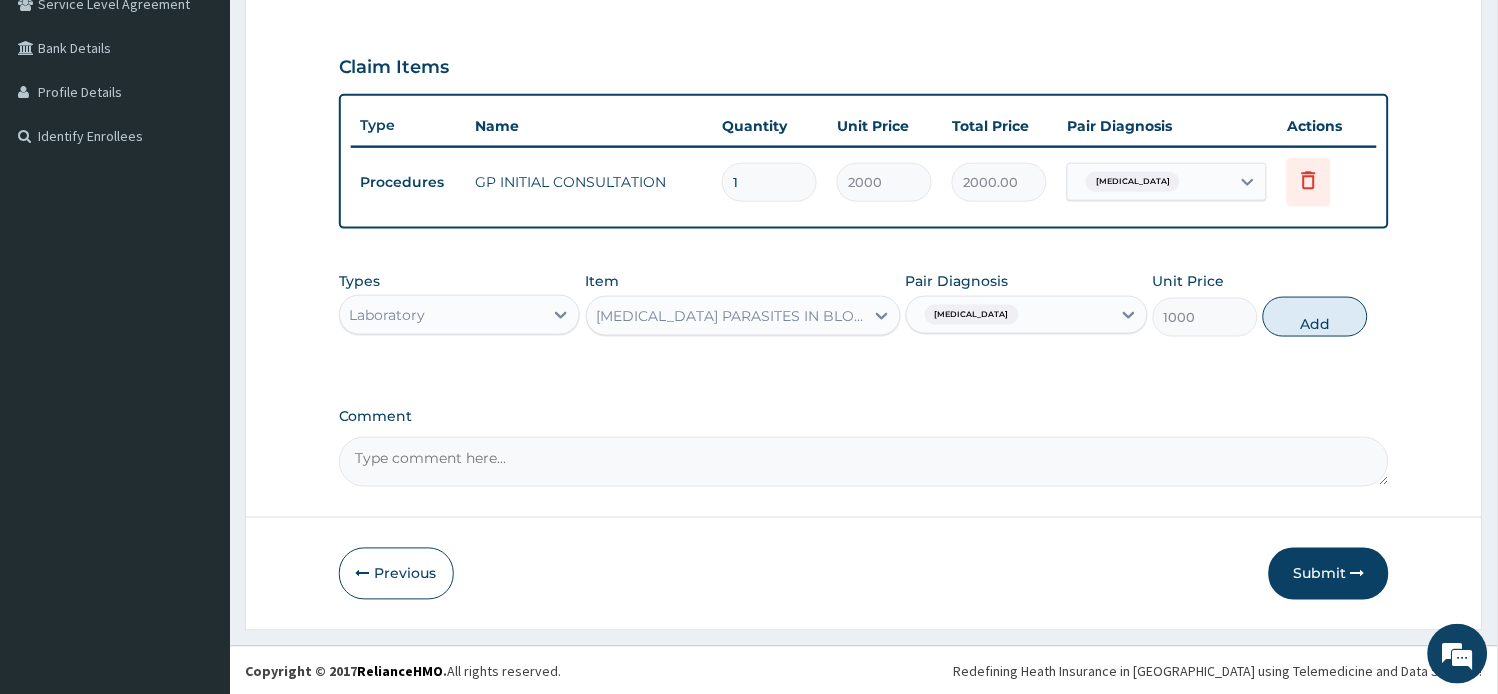 type on "0" 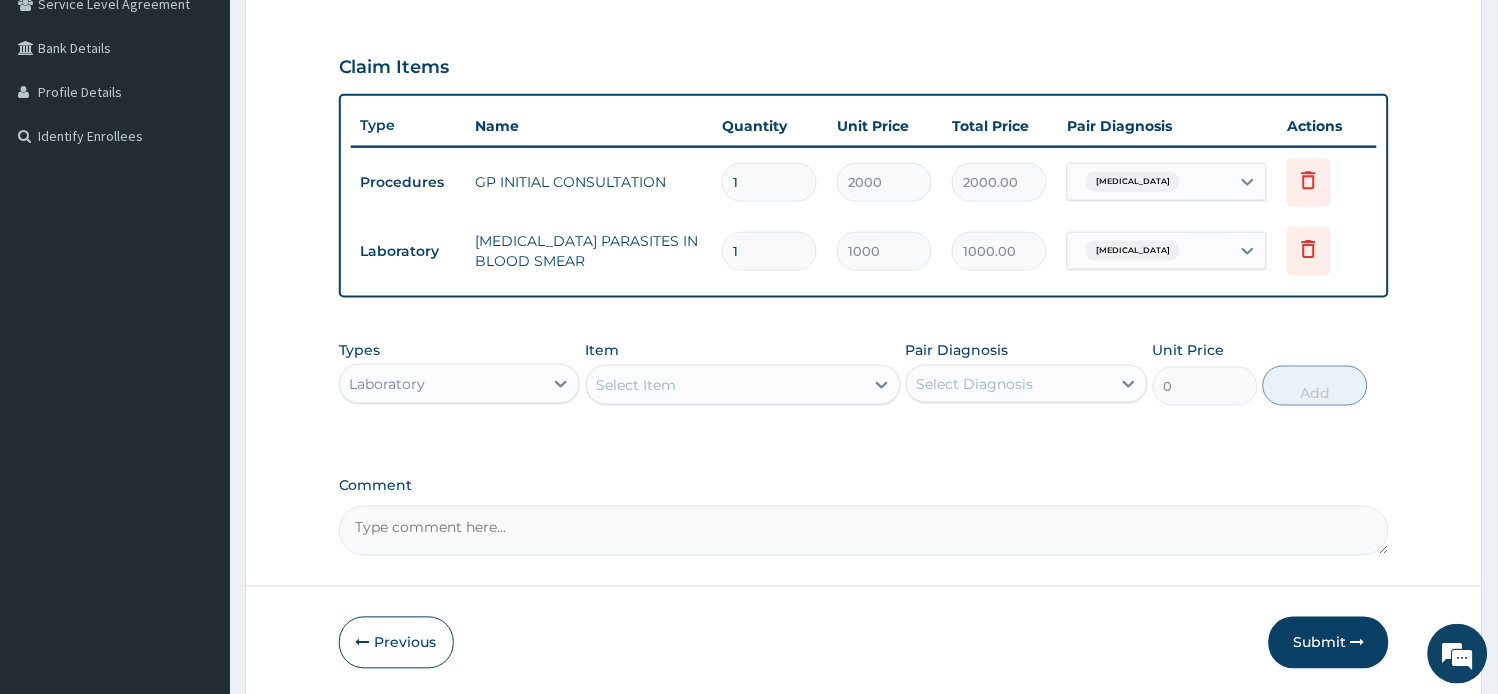 click on "Select Item" at bounding box center [725, 385] 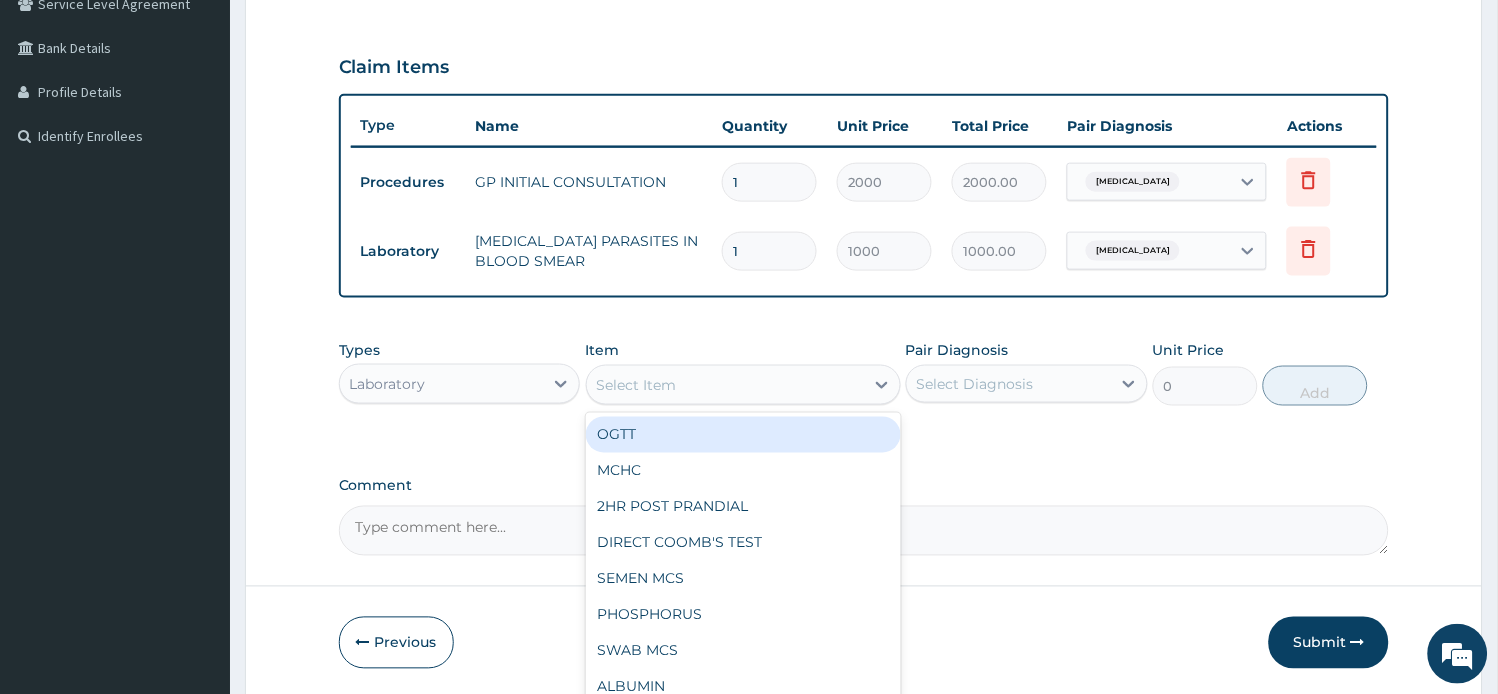 type on "O" 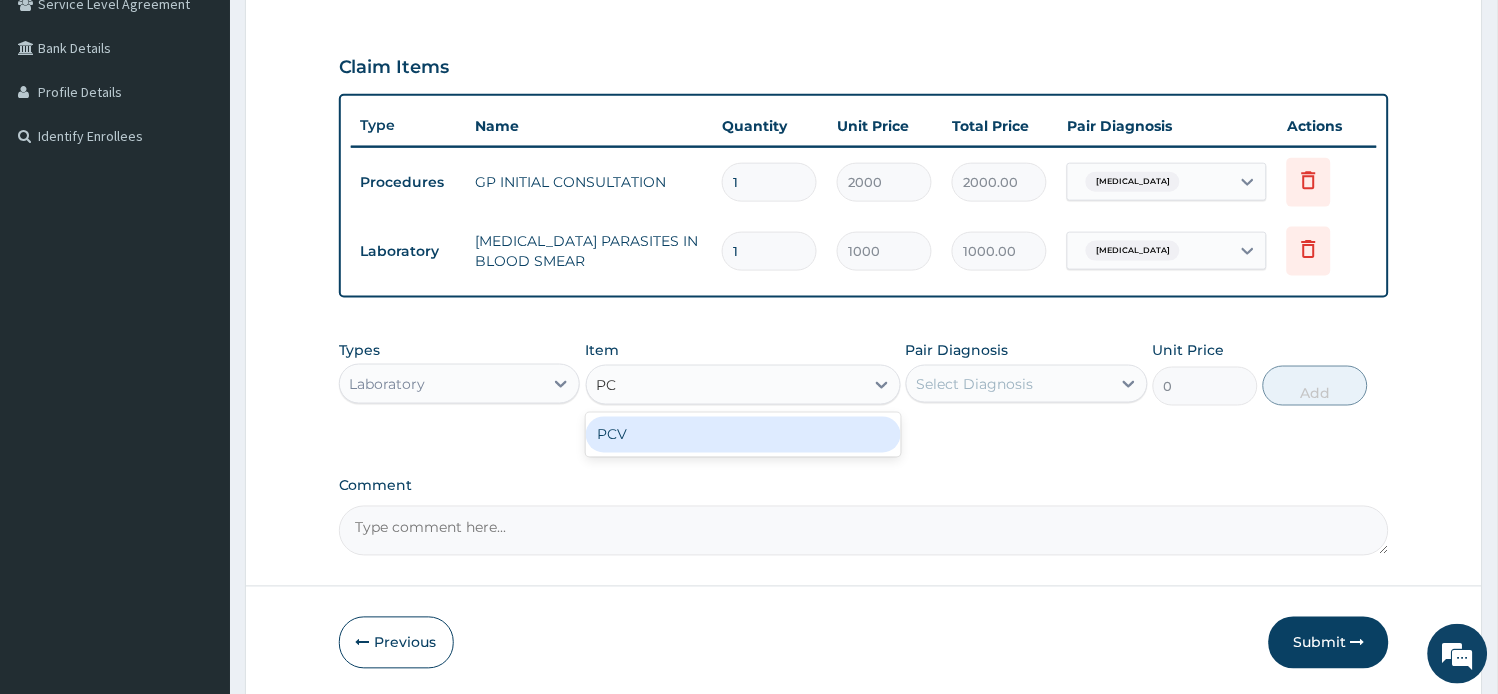 type on "PCV" 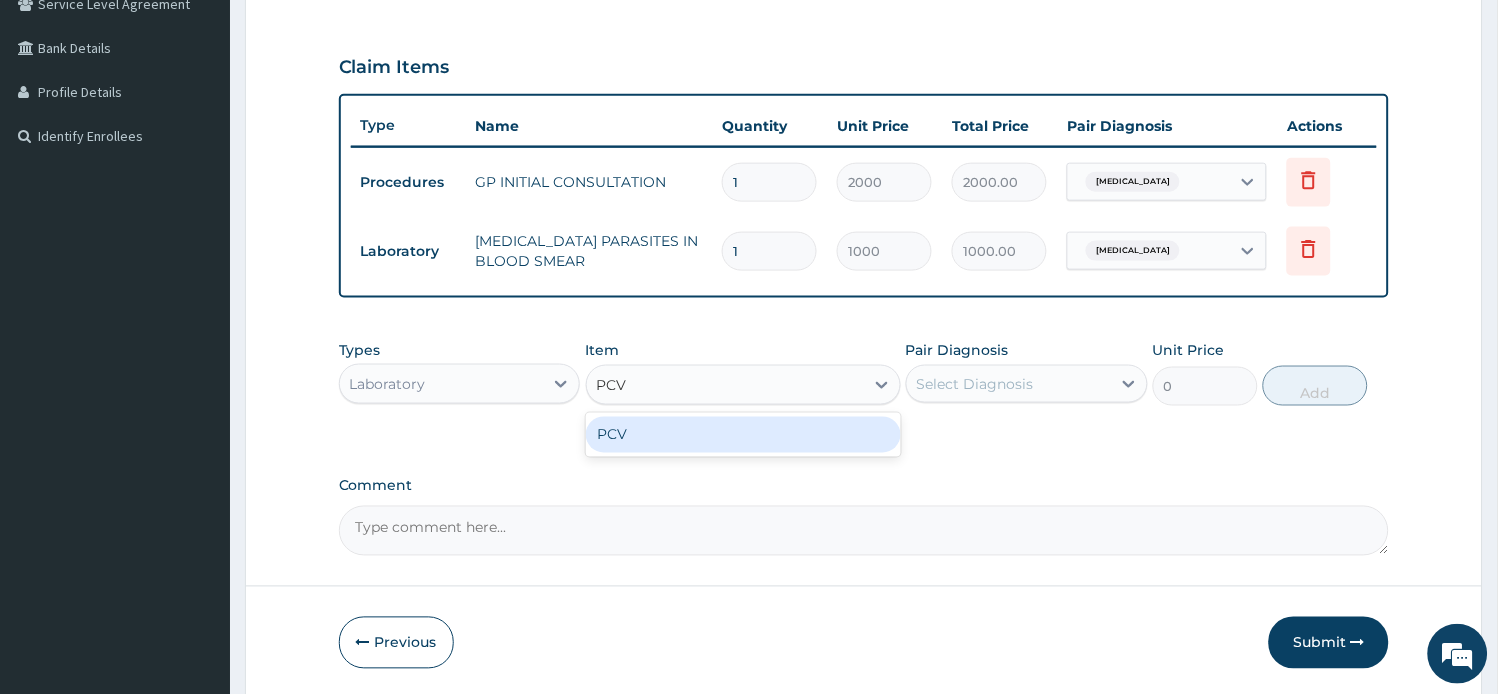click on "PCV" at bounding box center [743, 435] 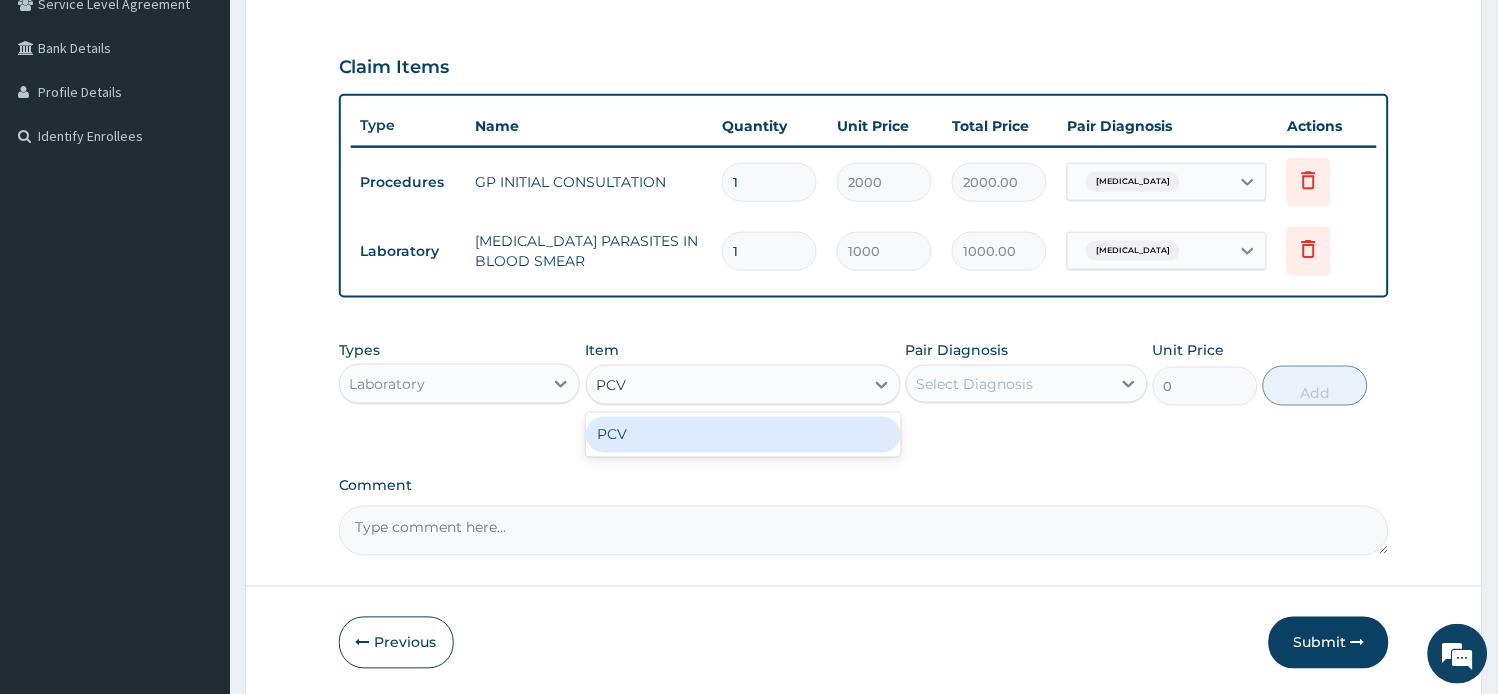 type 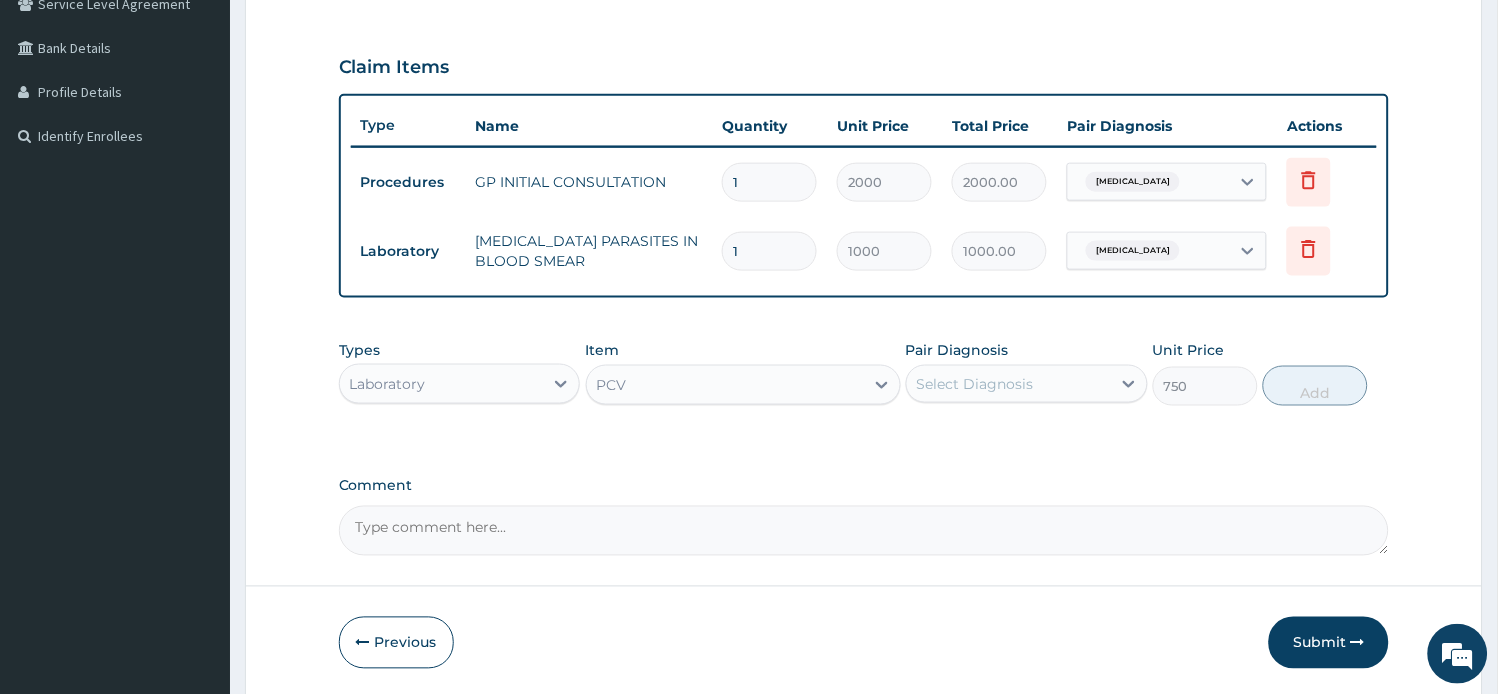 click on "Select Diagnosis" at bounding box center (975, 384) 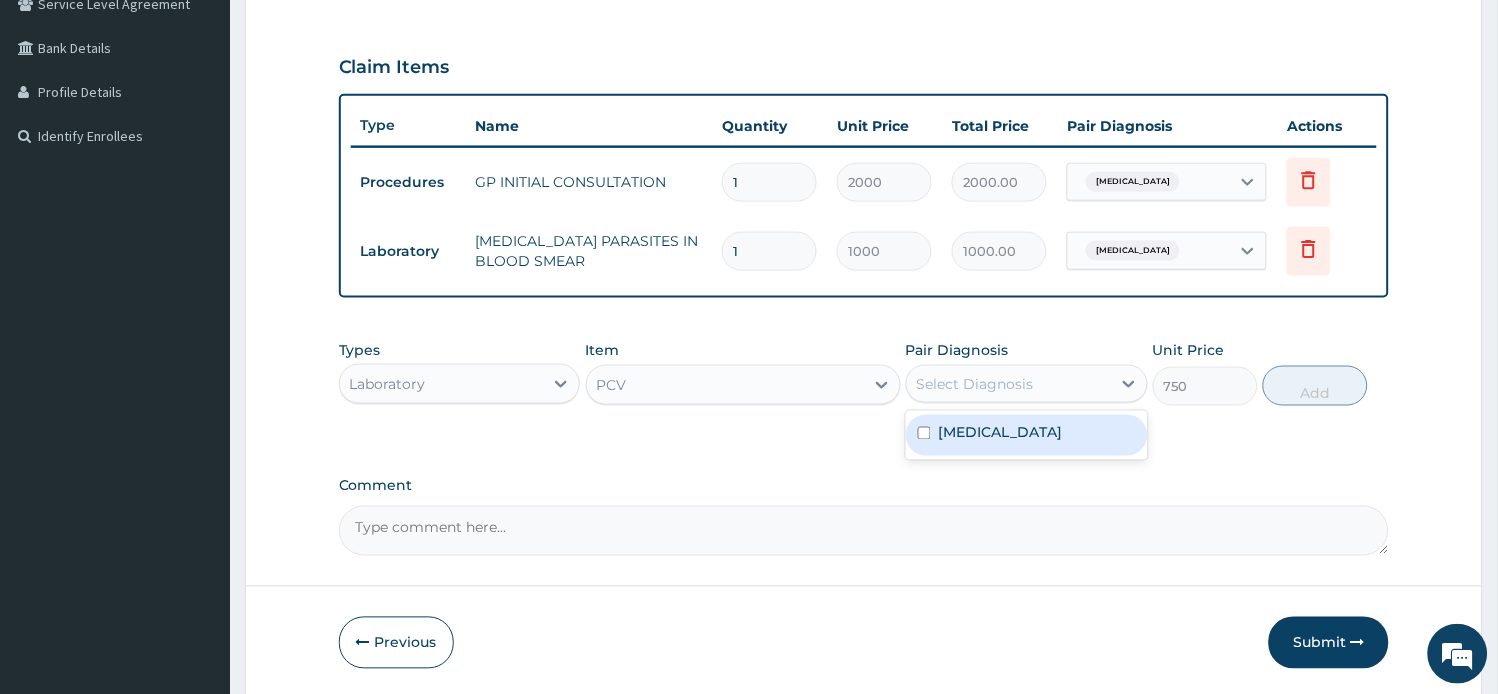 click on "Malaria" at bounding box center [1027, 435] 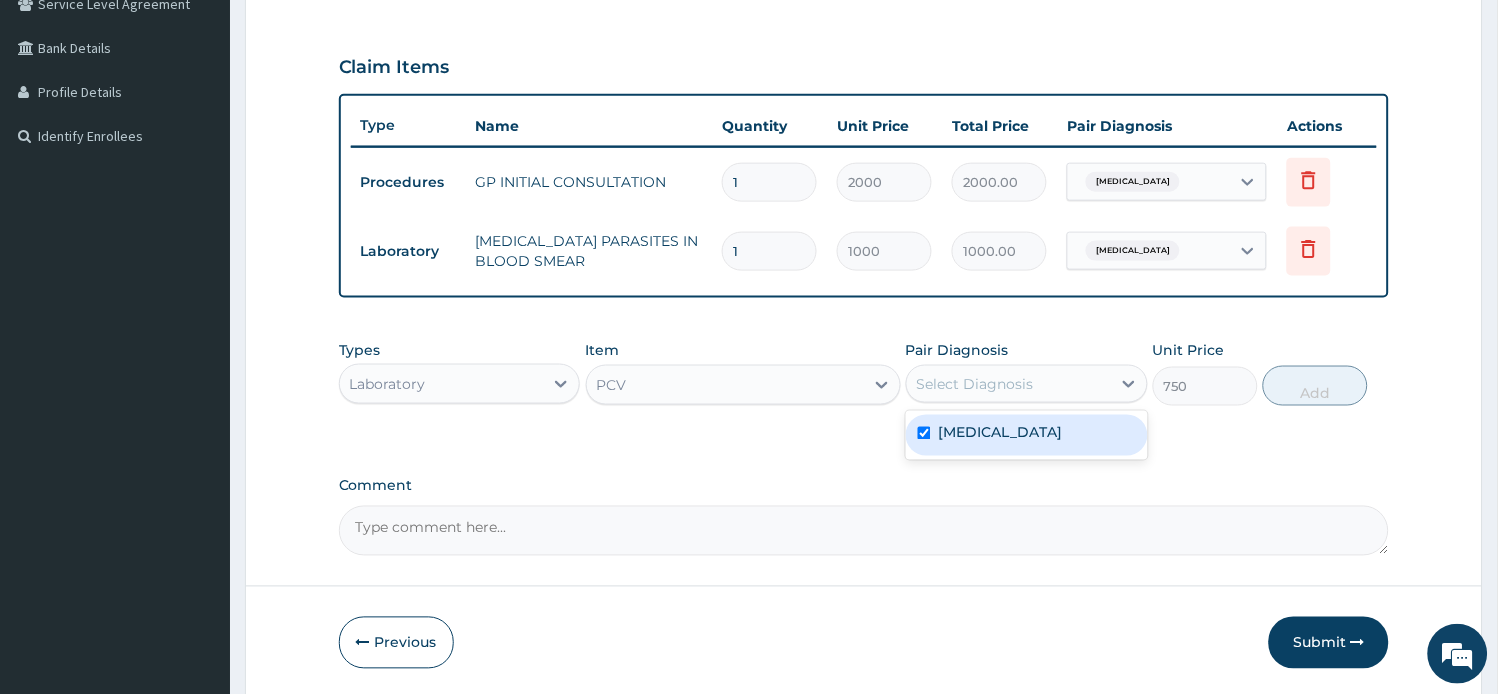 checkbox on "true" 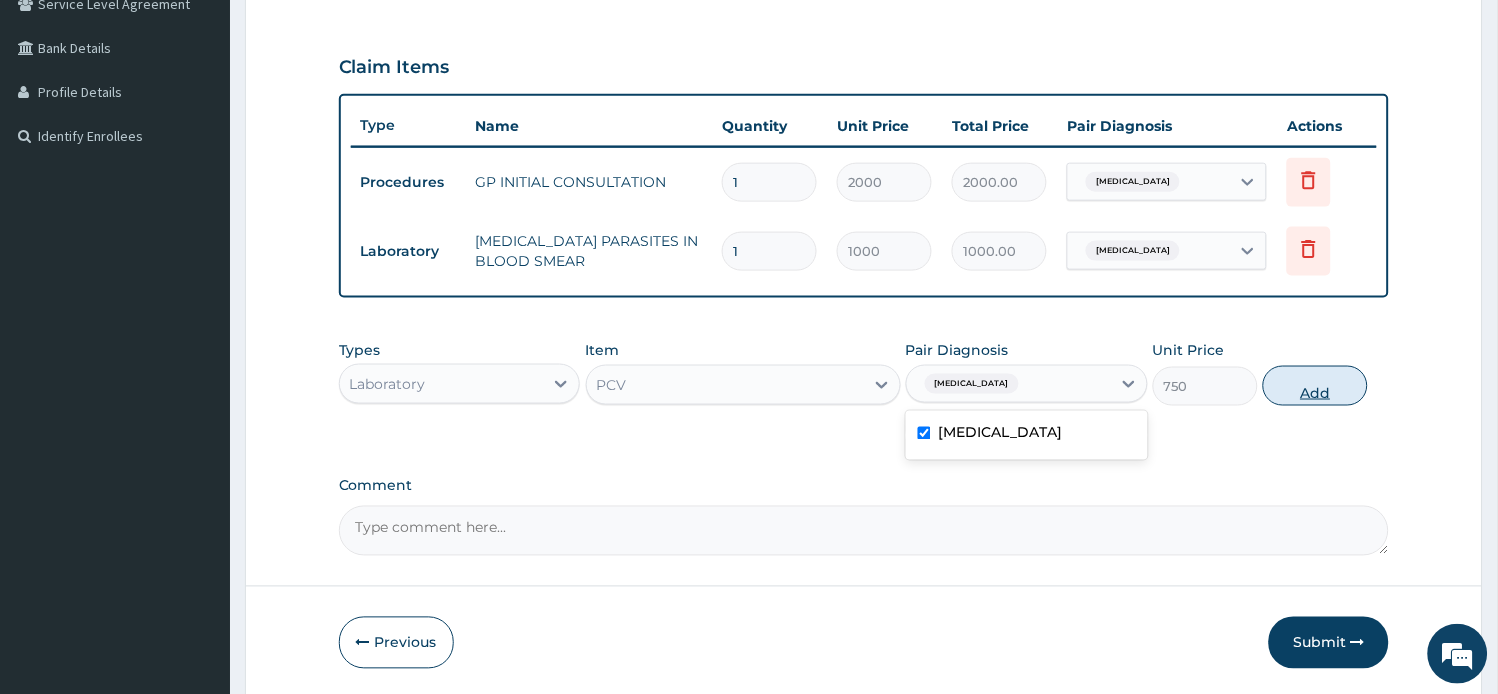 click on "Add" at bounding box center [1315, 386] 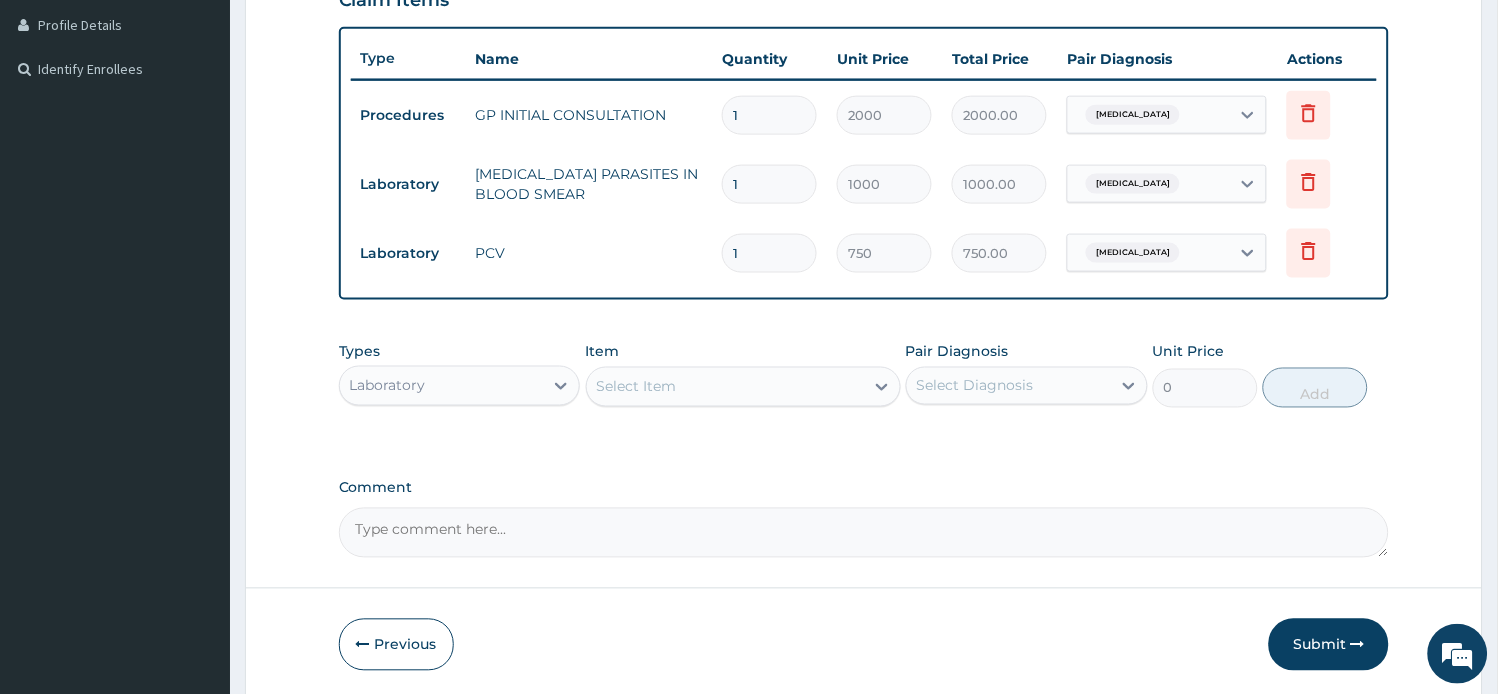 scroll, scrollTop: 574, scrollLeft: 0, axis: vertical 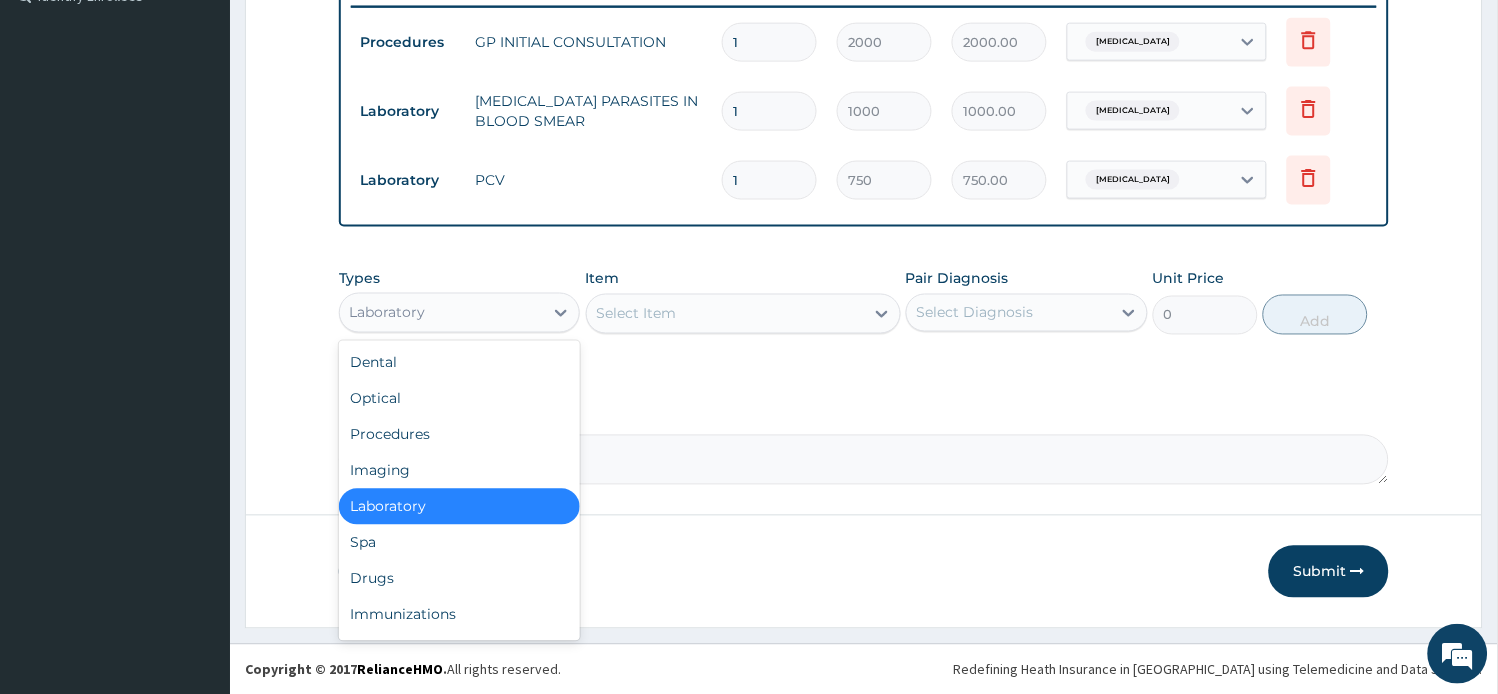 click on "Laboratory" at bounding box center (442, 313) 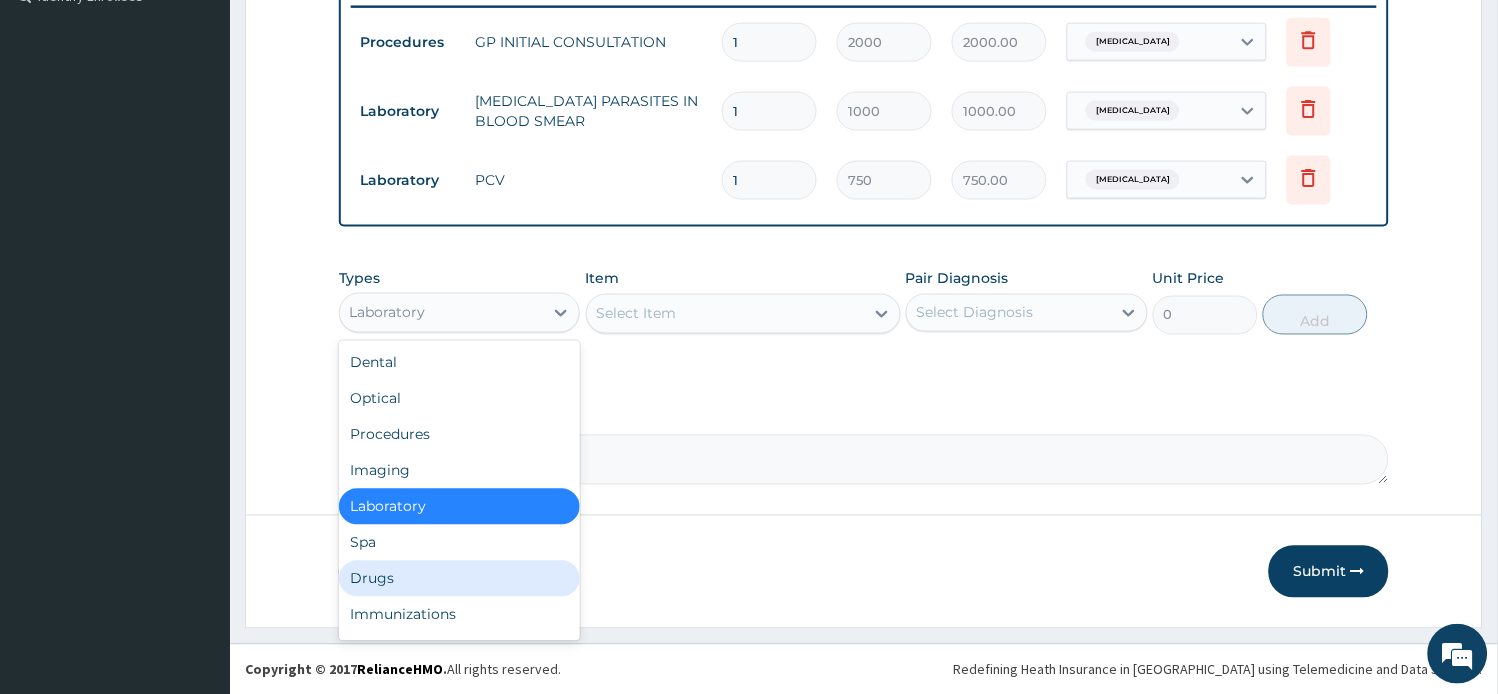 click on "Drugs" at bounding box center [460, 579] 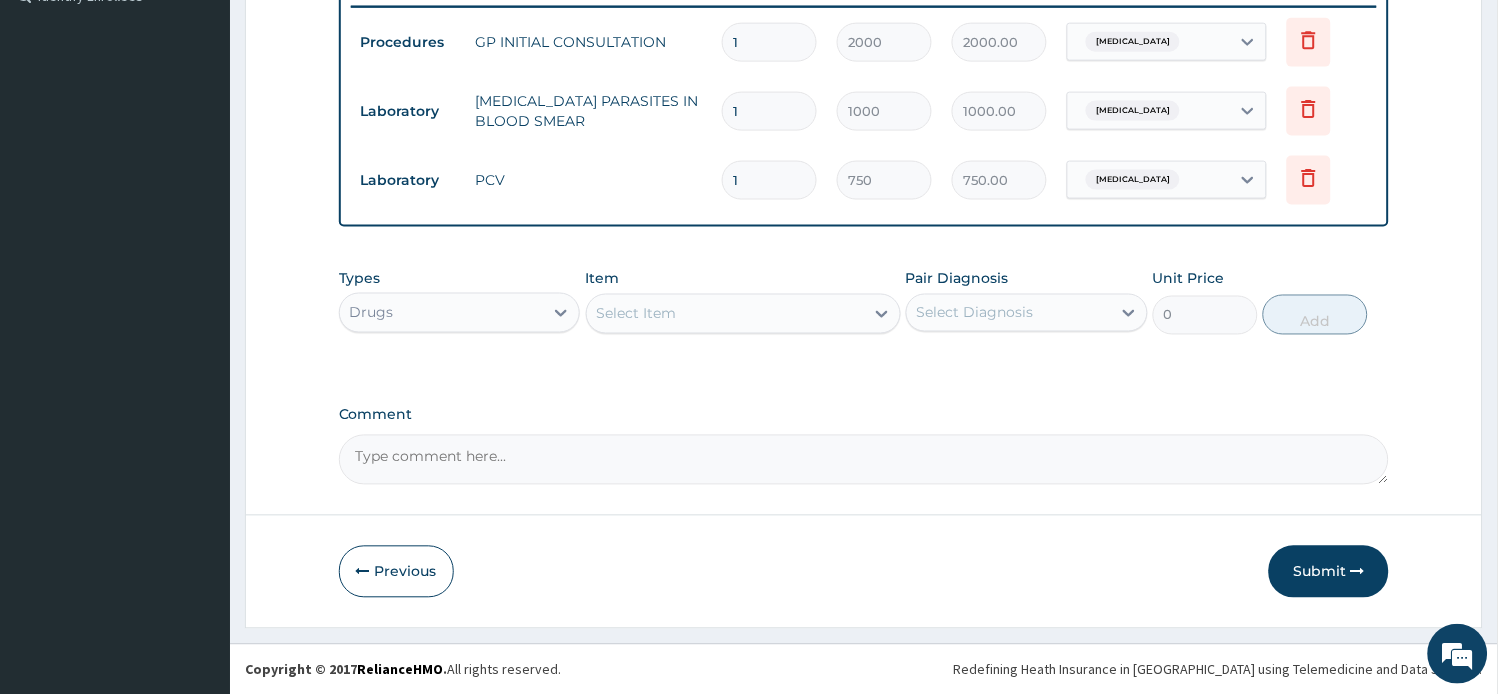 click on "Select Item" at bounding box center (725, 314) 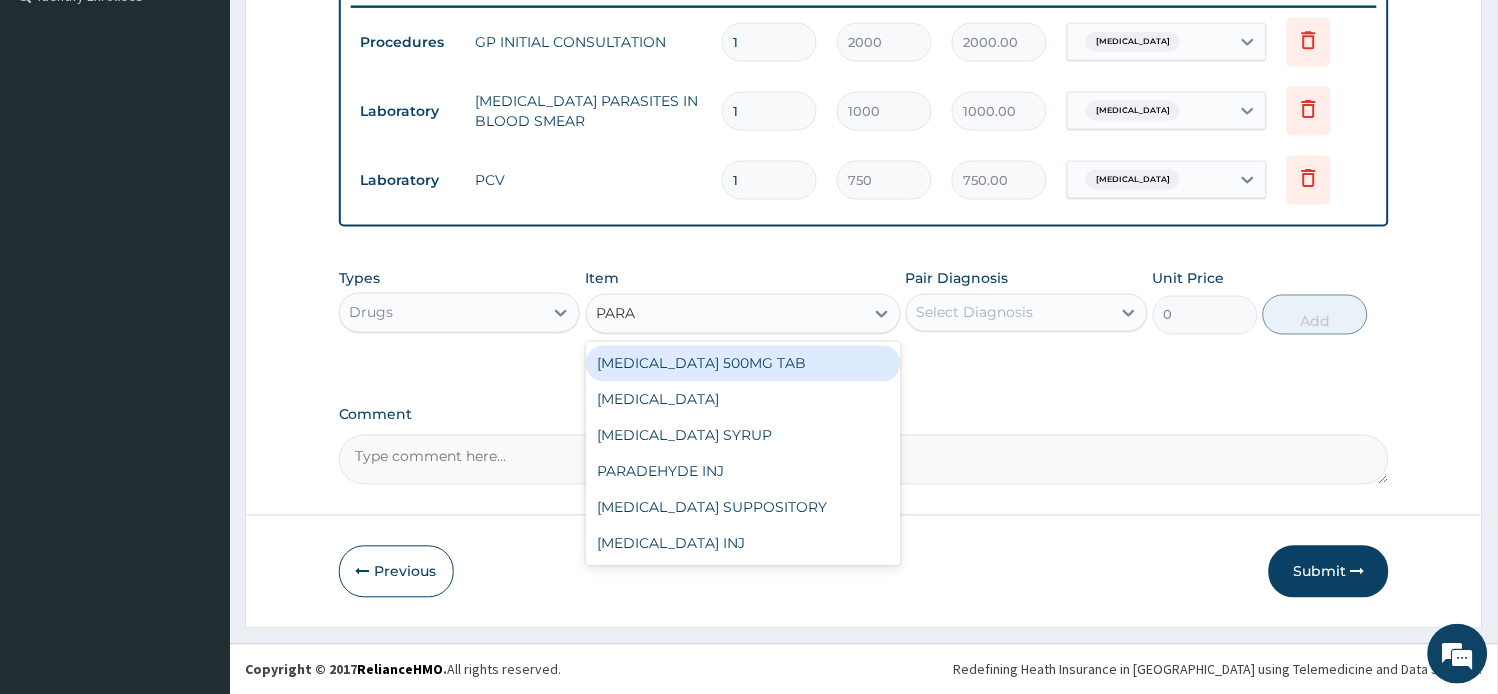 type on "PARAC" 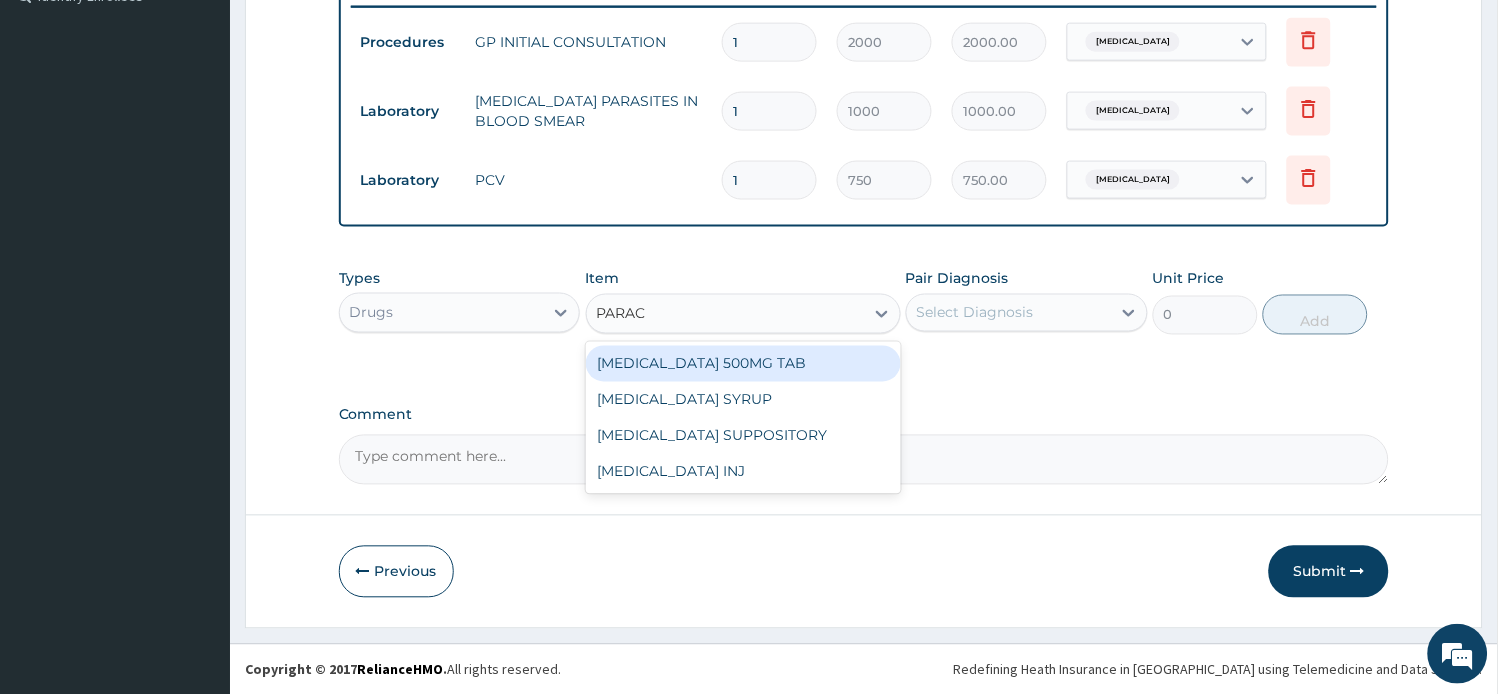 click on "PARACETAMOL 500MG TAB" at bounding box center (743, 364) 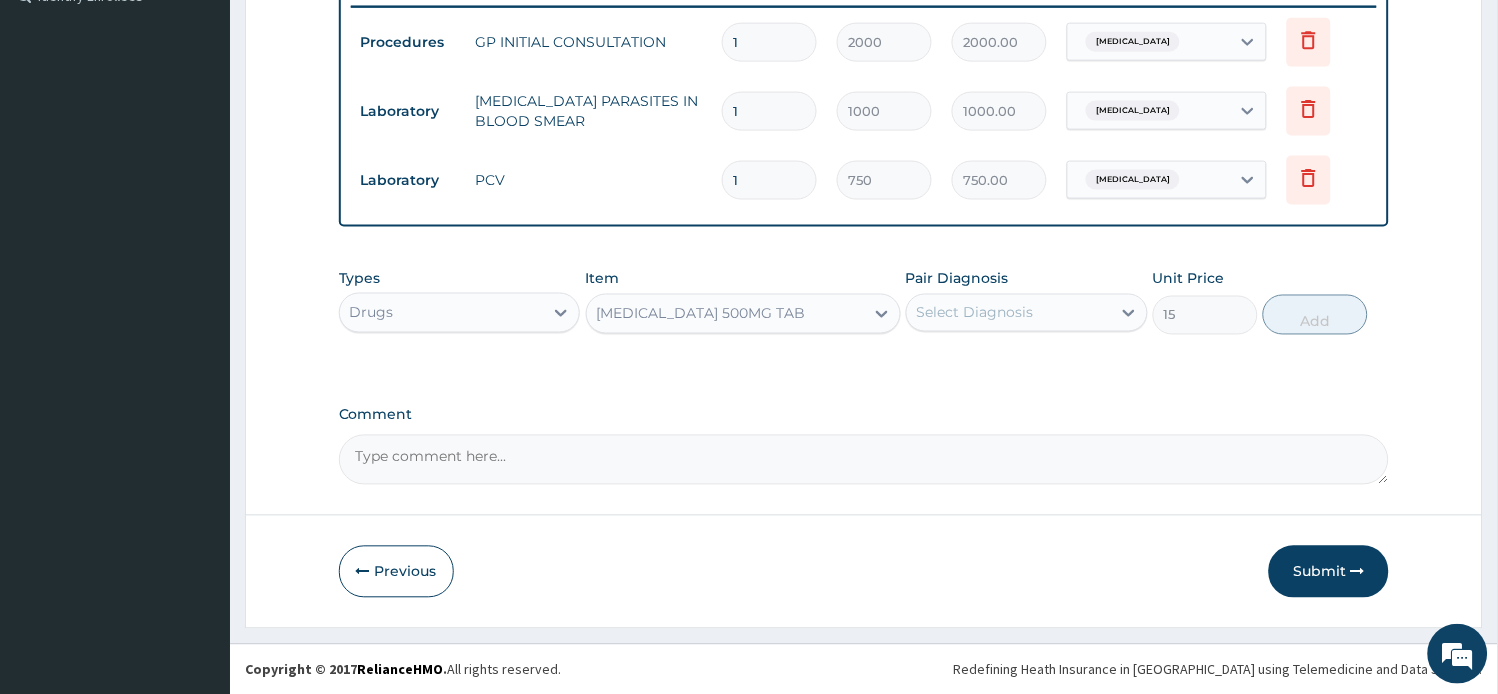 click on "Select Diagnosis" at bounding box center (1009, 313) 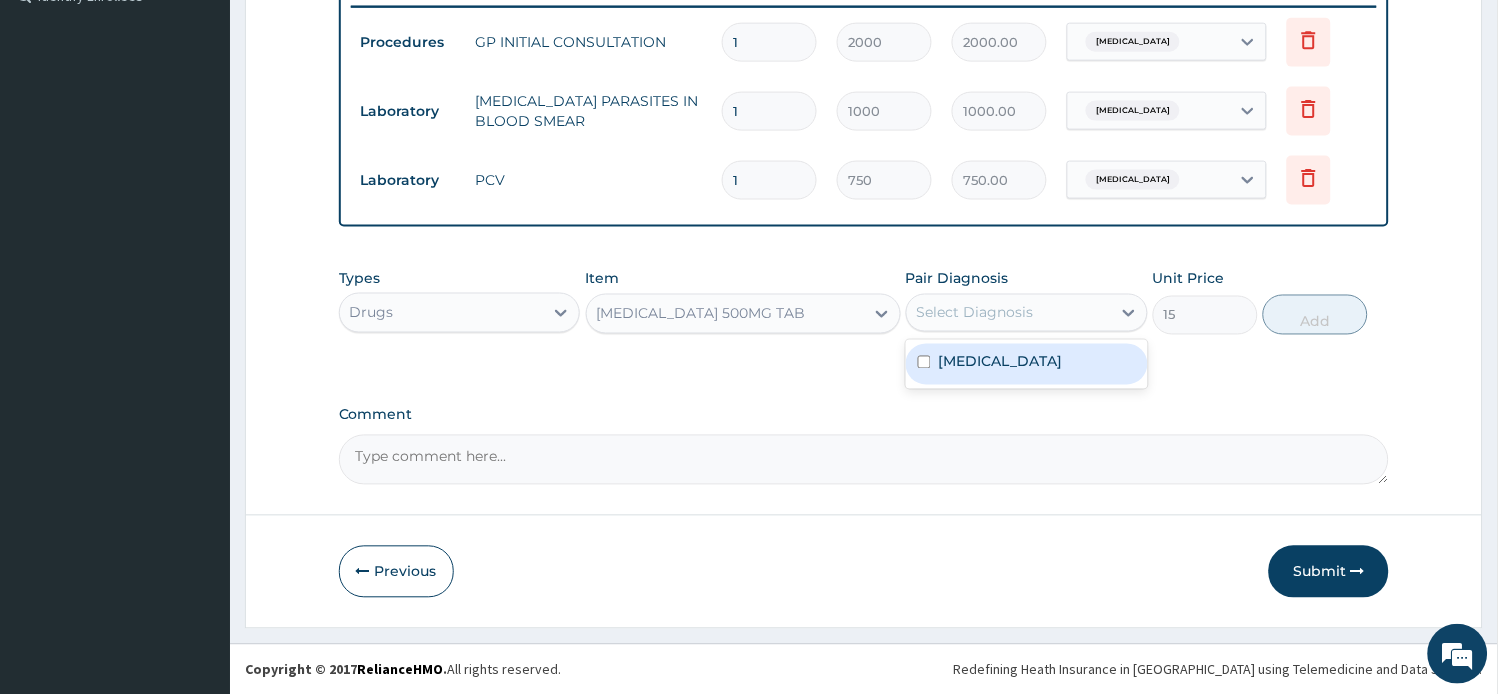 drag, startPoint x: 974, startPoint y: 360, endPoint x: 1220, endPoint y: 365, distance: 246.05081 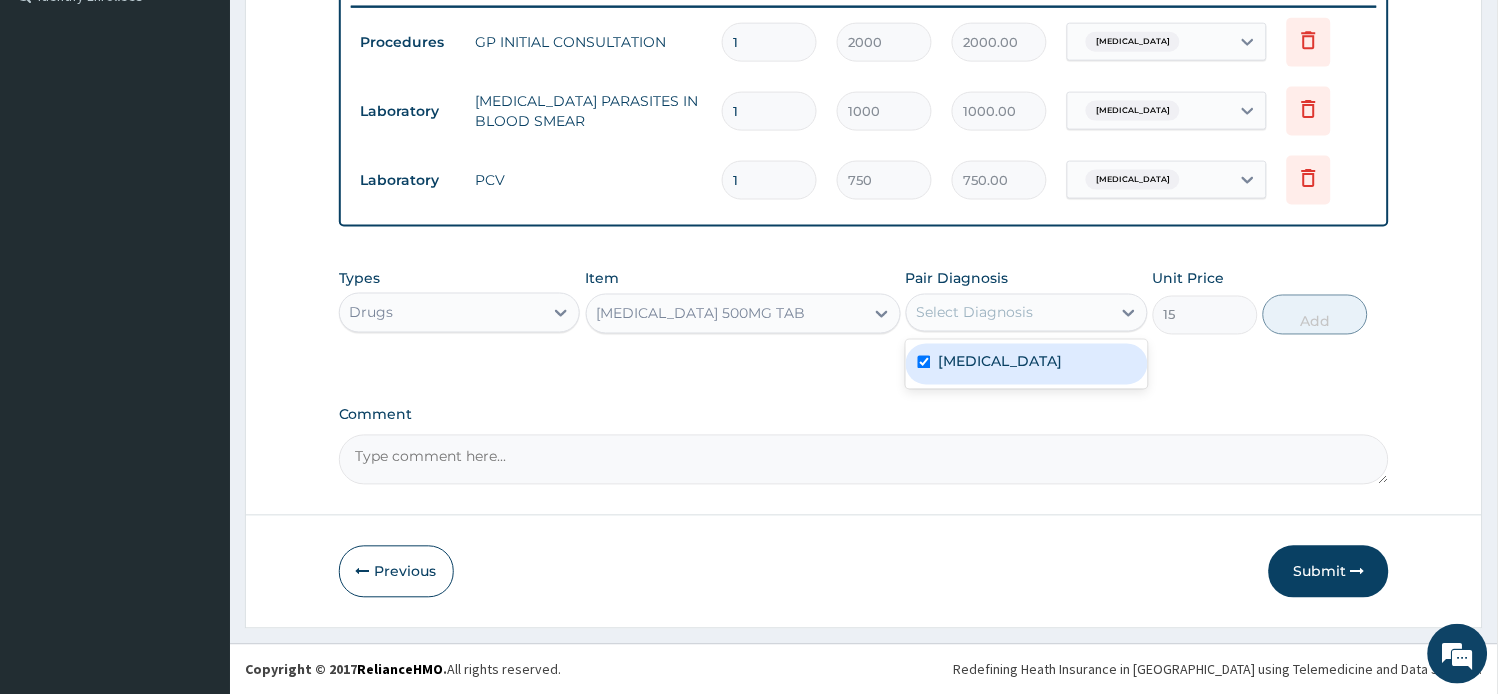 checkbox on "true" 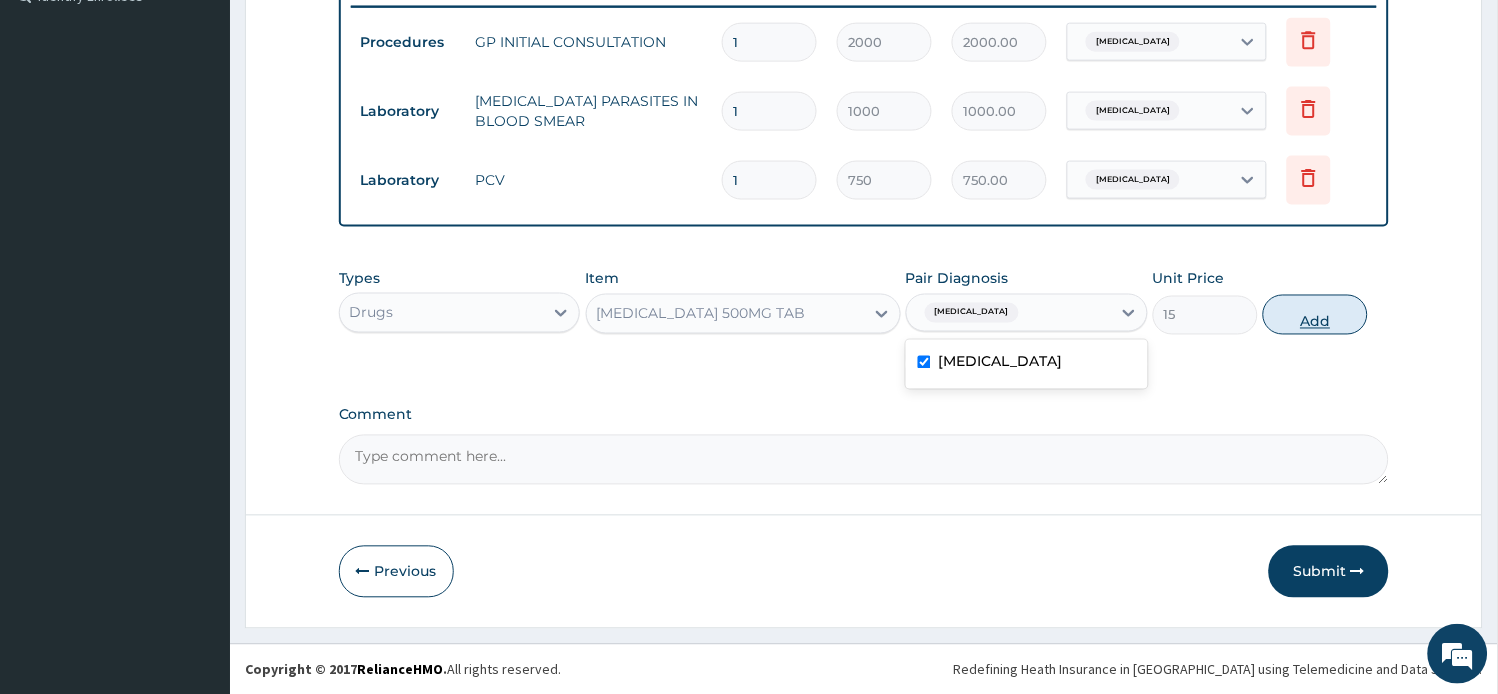 click on "Add" at bounding box center (1315, 315) 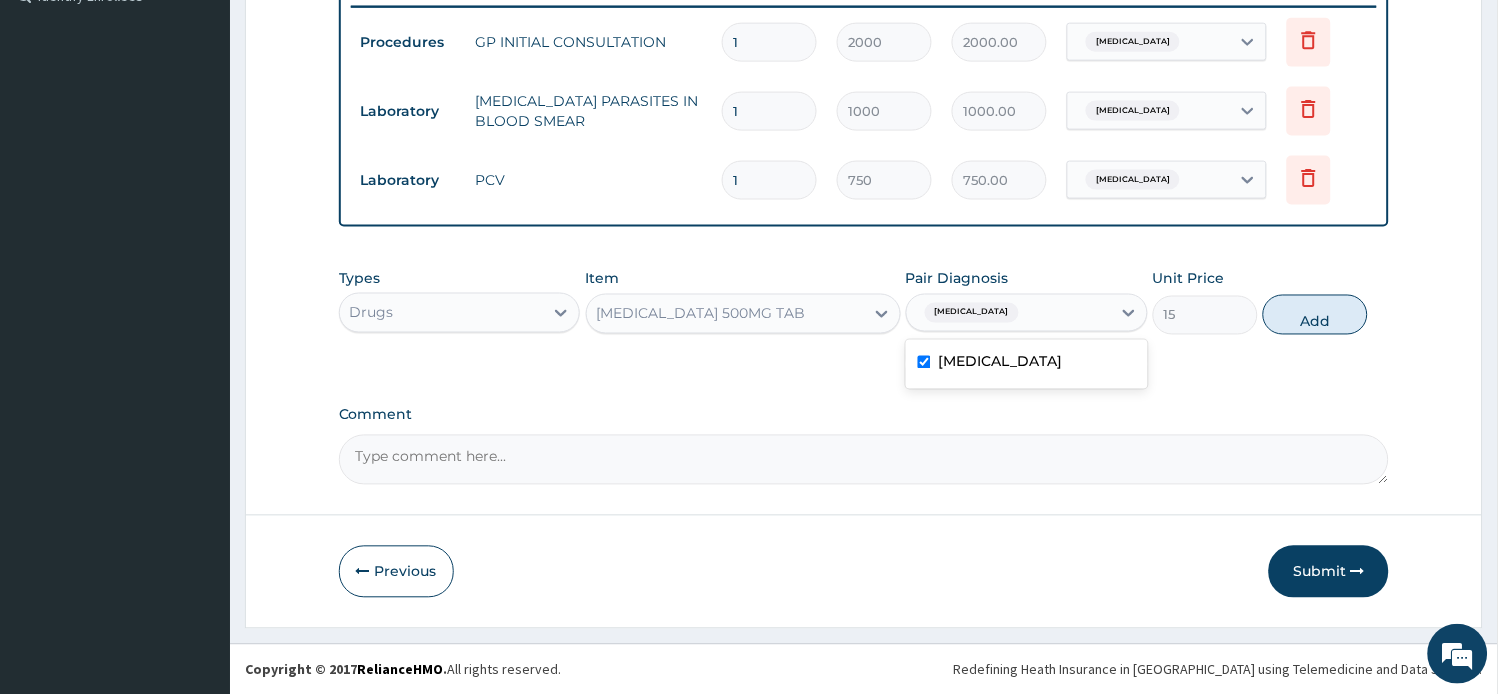 type on "0" 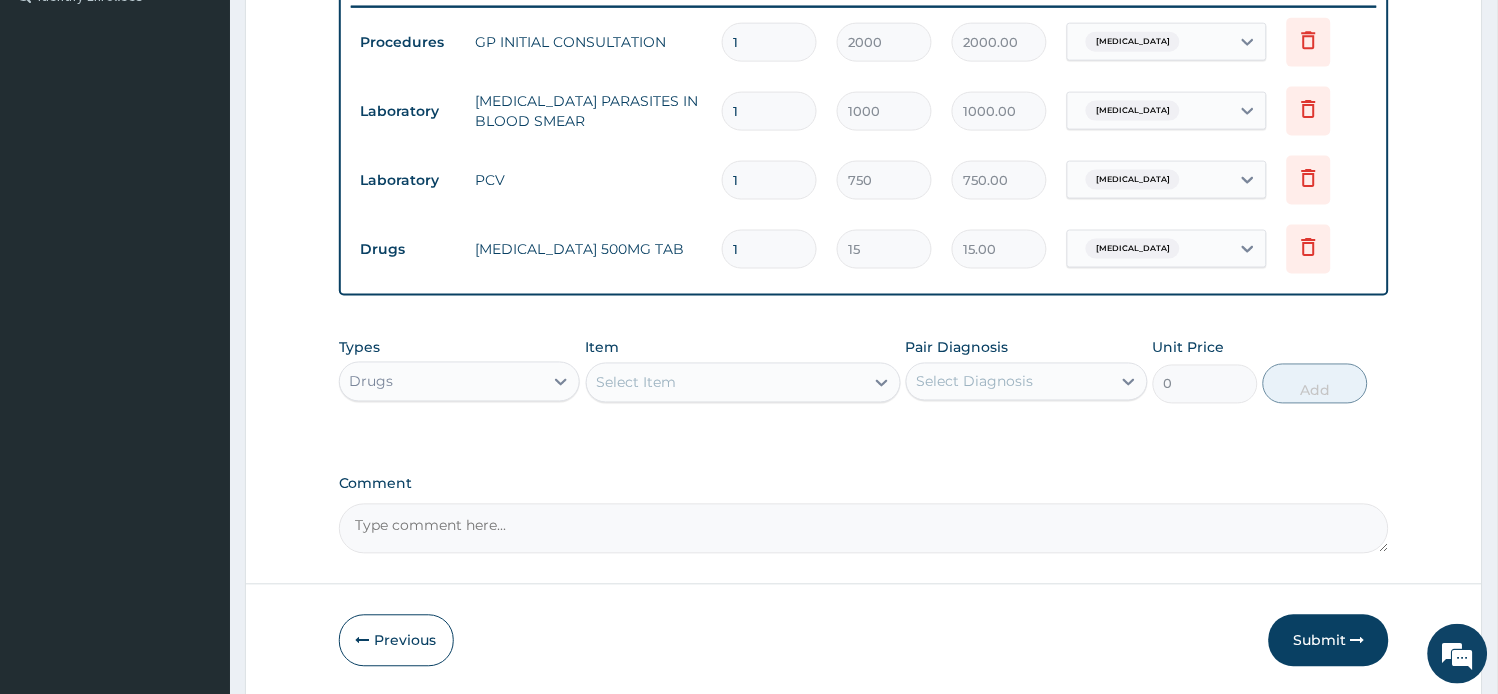click on "Select Item" at bounding box center [743, 383] 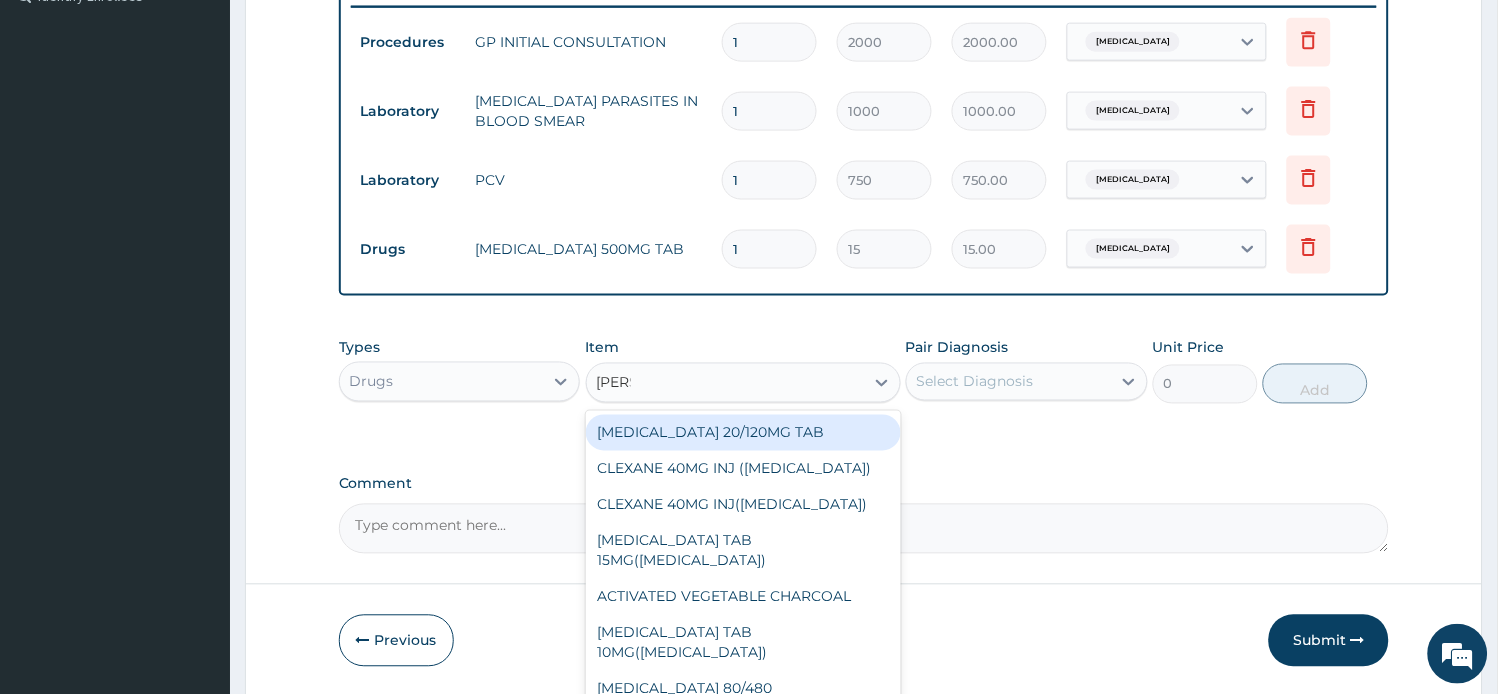 type on "COART" 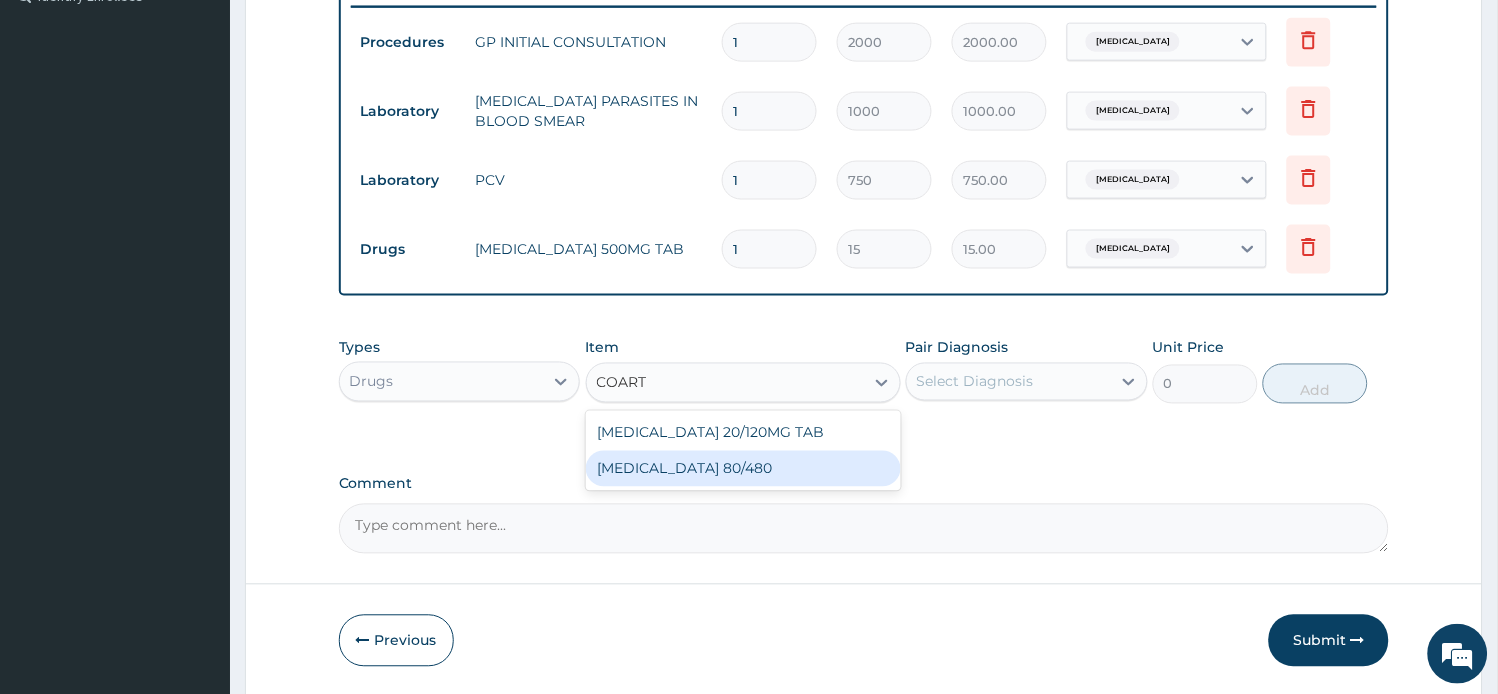 click on "COARTEM 80/480" at bounding box center [743, 469] 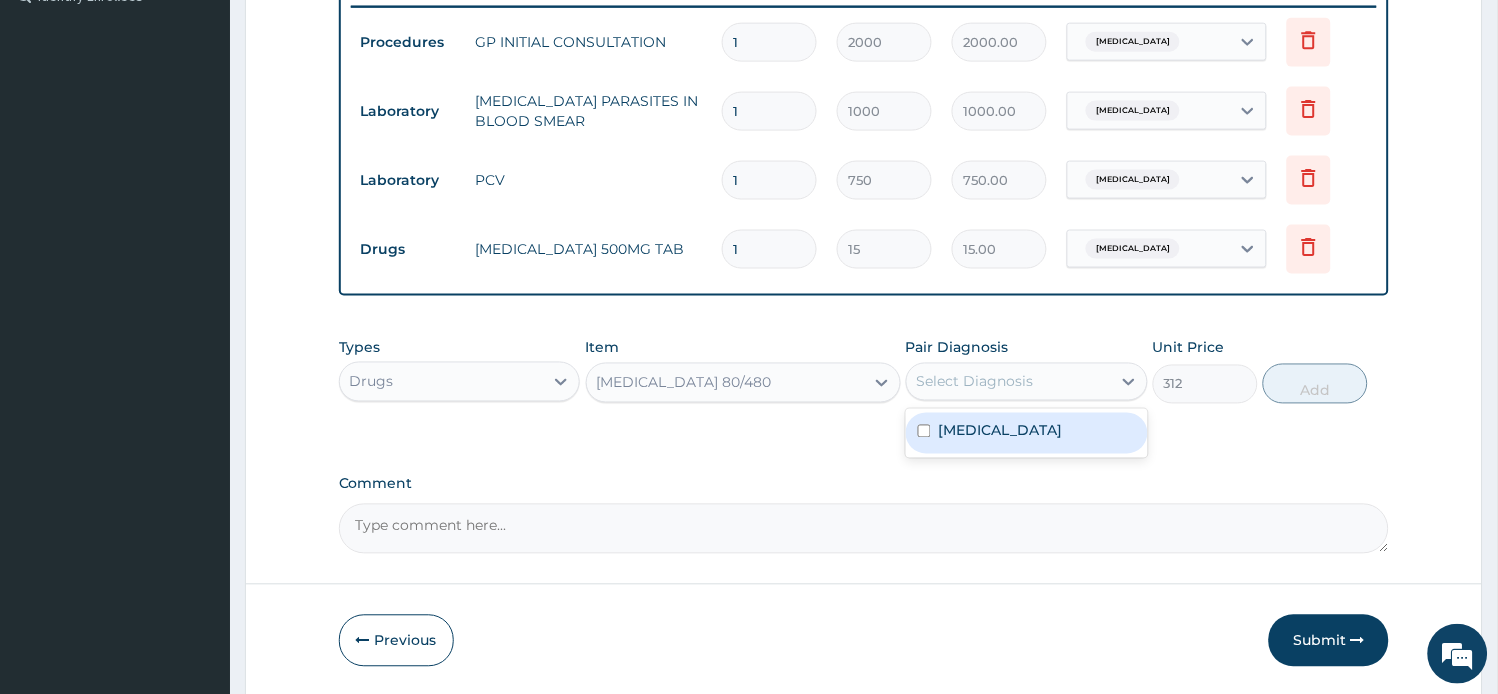 click on "Select Diagnosis" at bounding box center [975, 382] 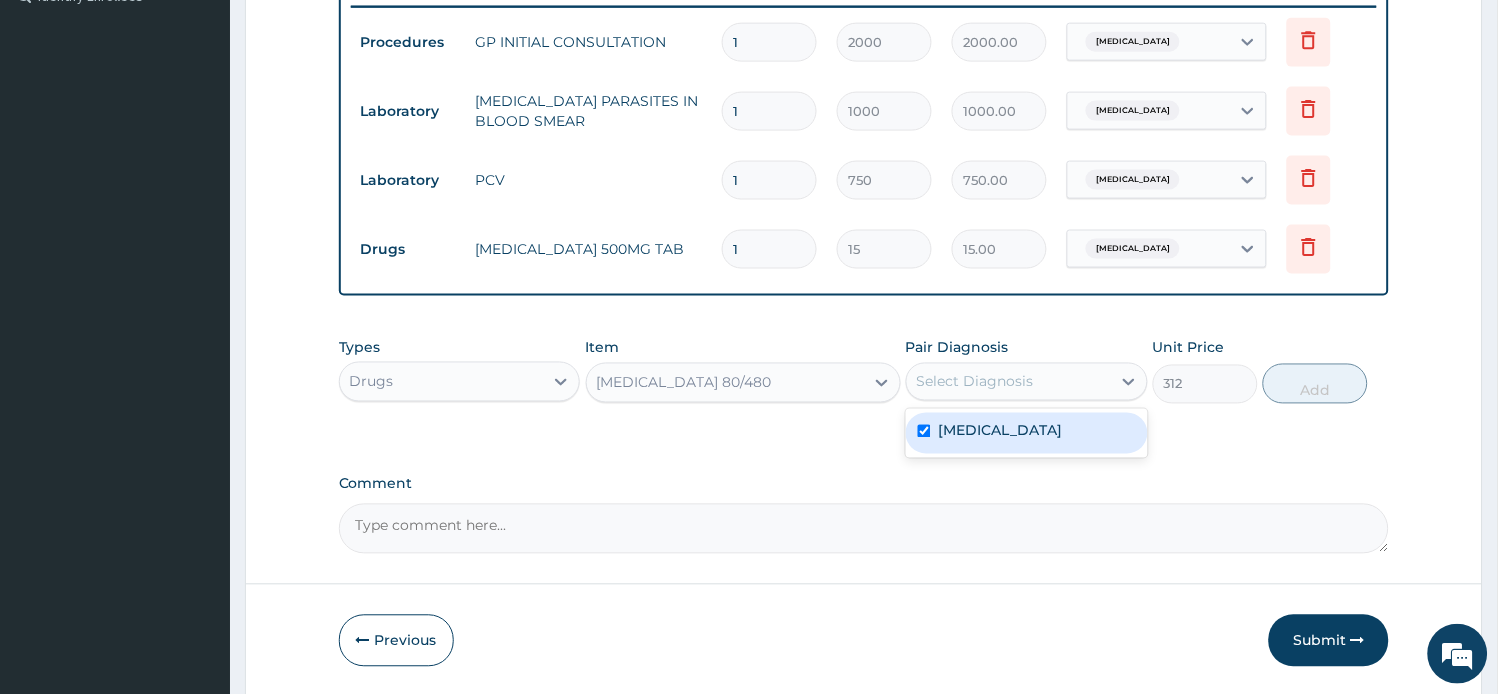checkbox on "true" 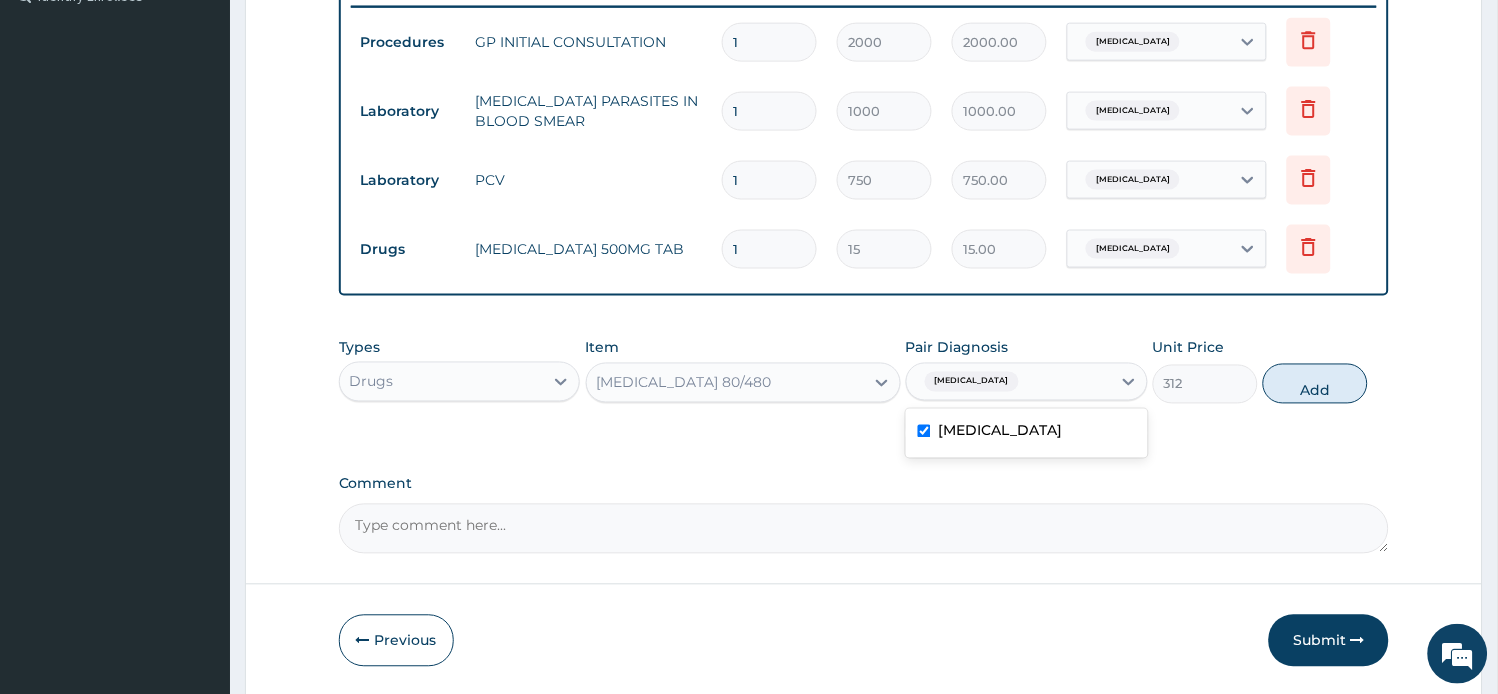 click on "Add" at bounding box center [1315, 384] 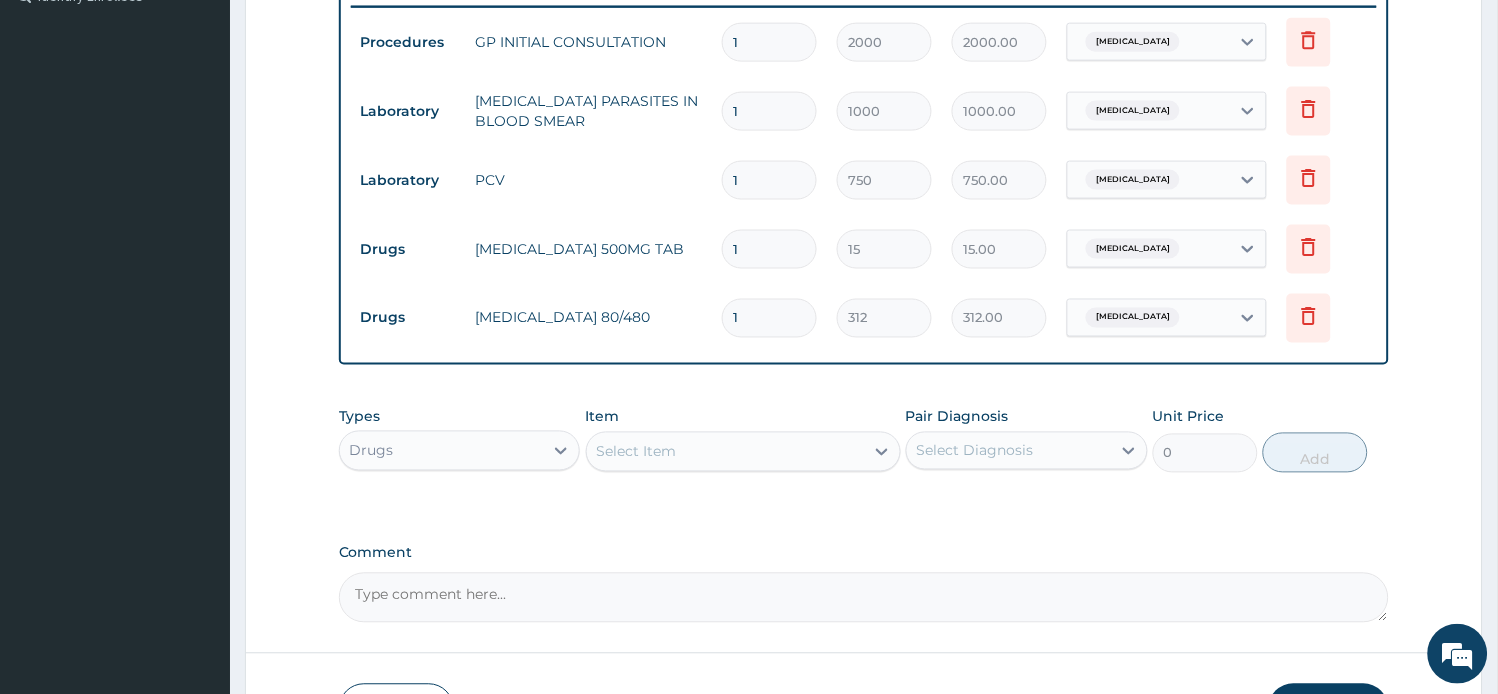 click on "Select Item" at bounding box center [637, 452] 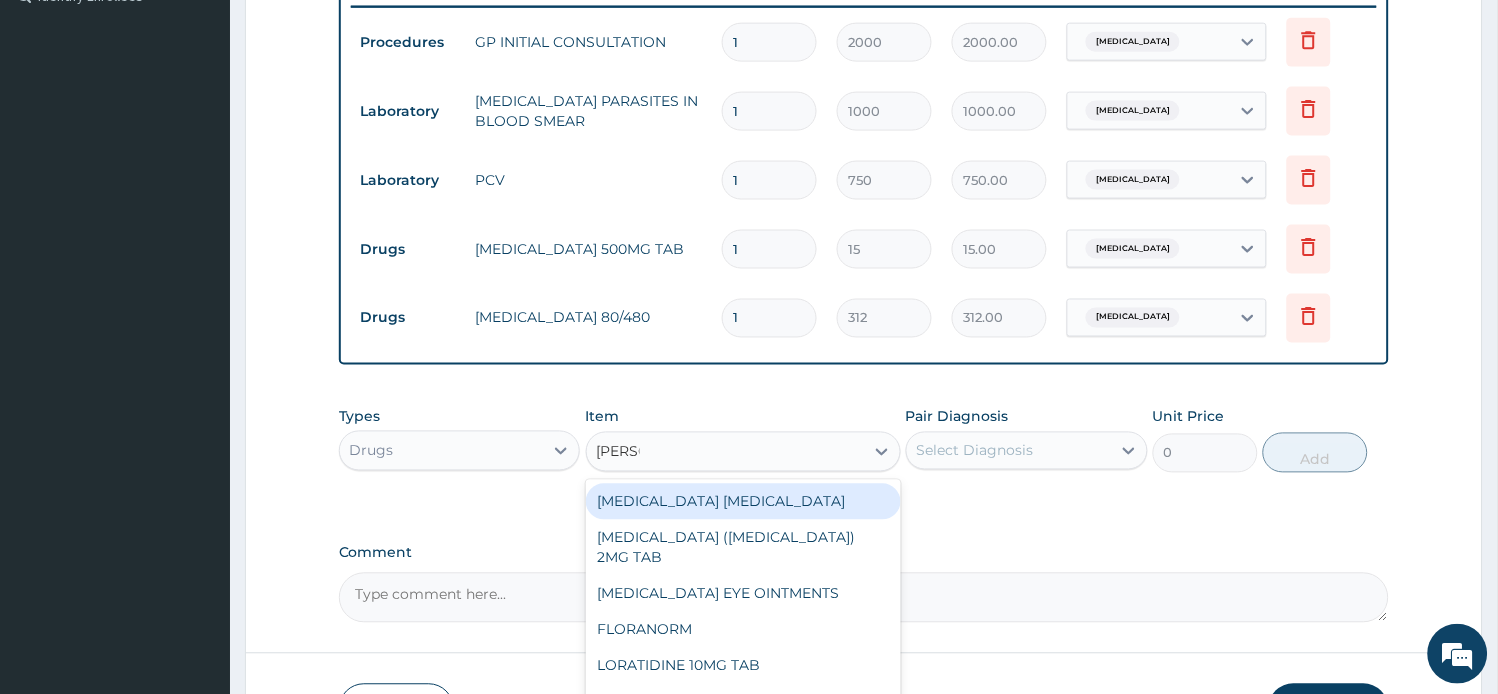 type on "LORAT" 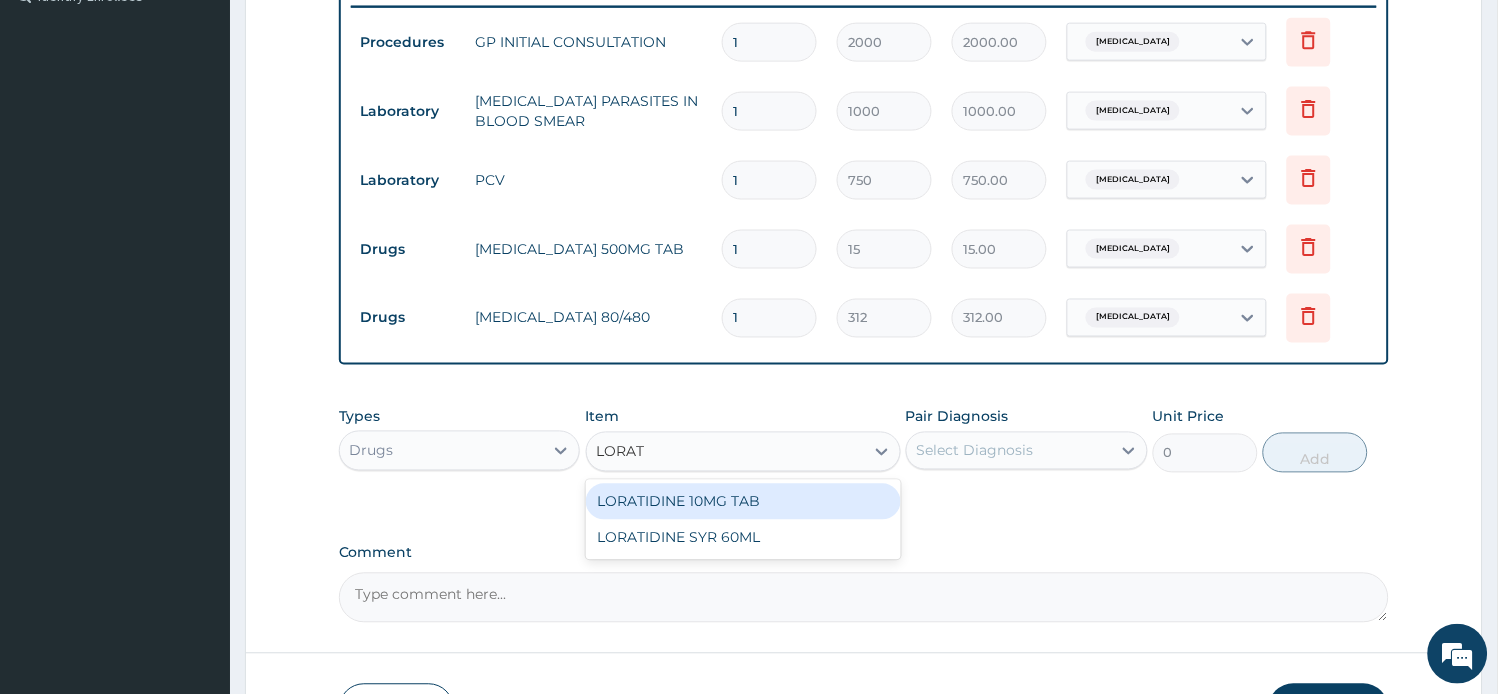 click on "LORATIDINE 10MG TAB" at bounding box center (743, 502) 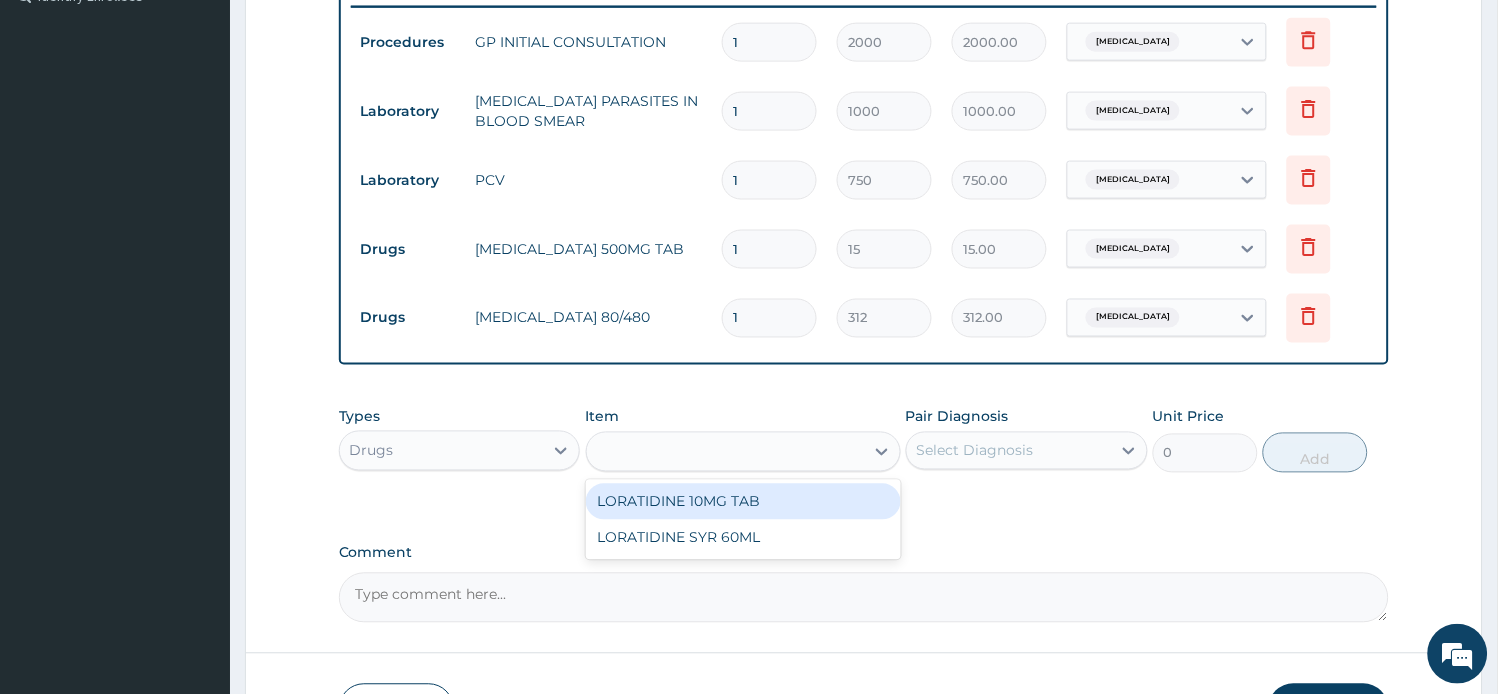 type on "42" 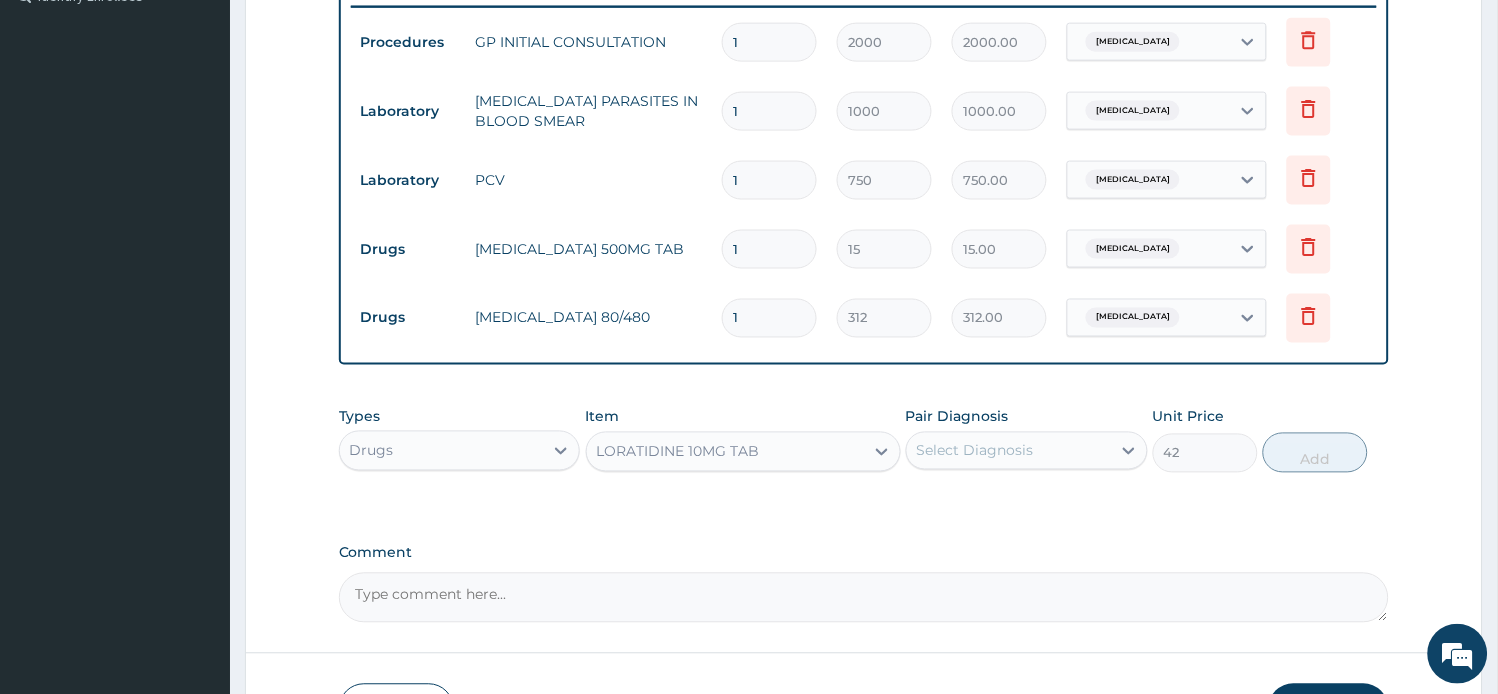 click on "Select Diagnosis" at bounding box center [1027, 451] 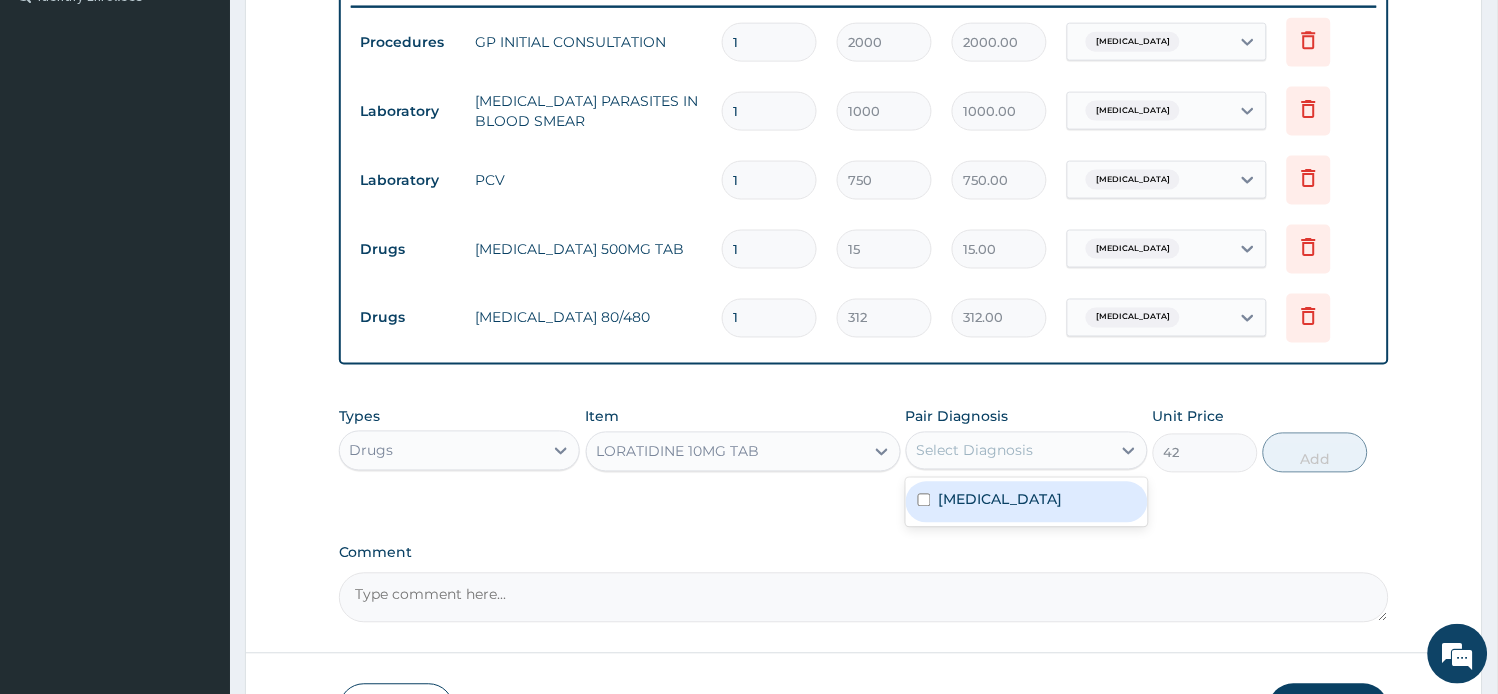click on "Malaria" at bounding box center (1001, 500) 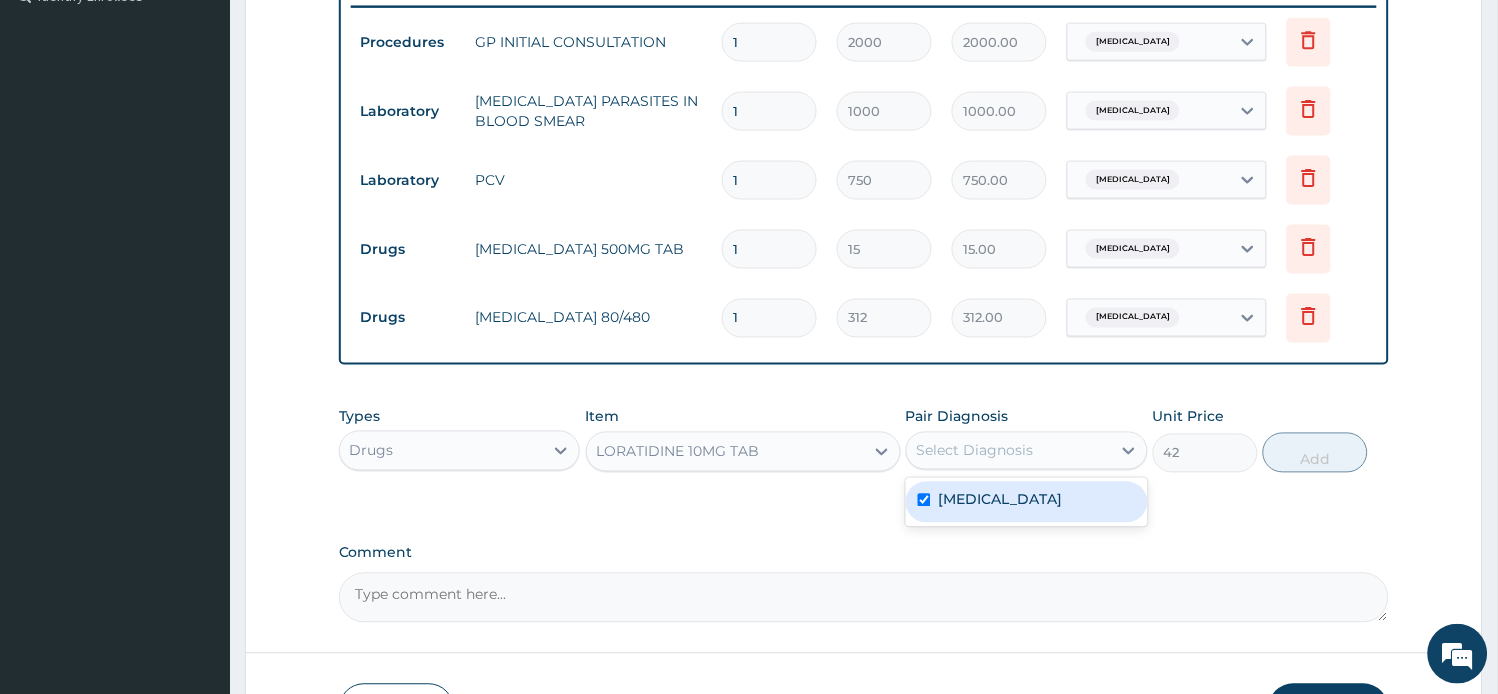 checkbox on "true" 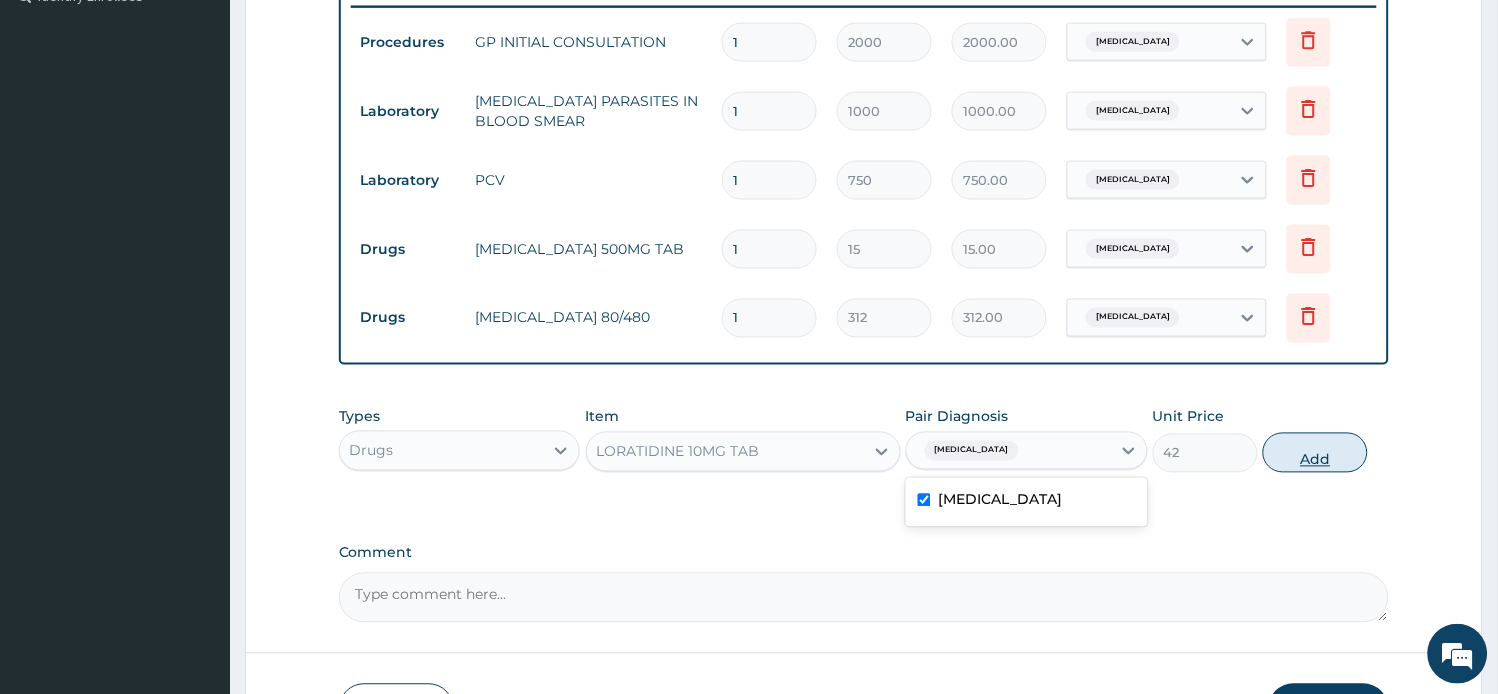 click on "Add" at bounding box center (1315, 453) 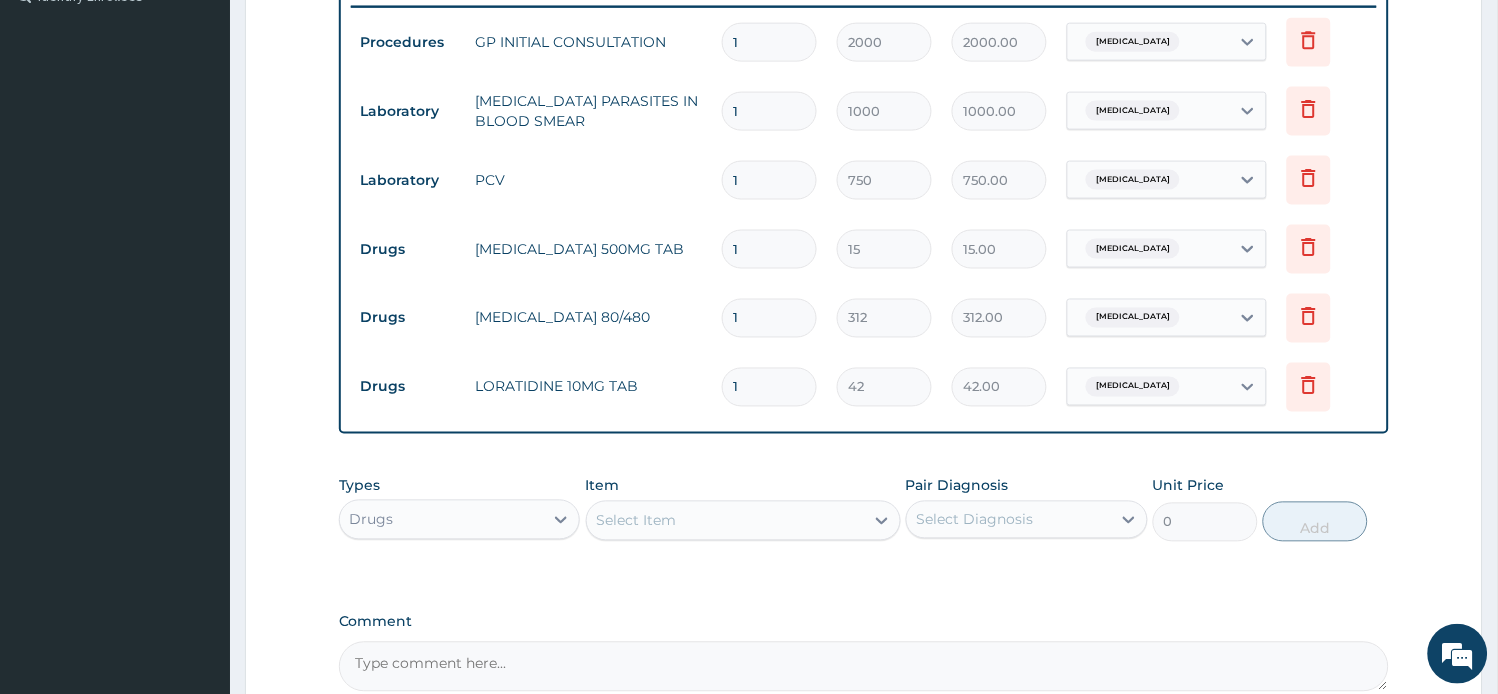 drag, startPoint x: 682, startPoint y: 378, endPoint x: 640, endPoint y: 374, distance: 42.190044 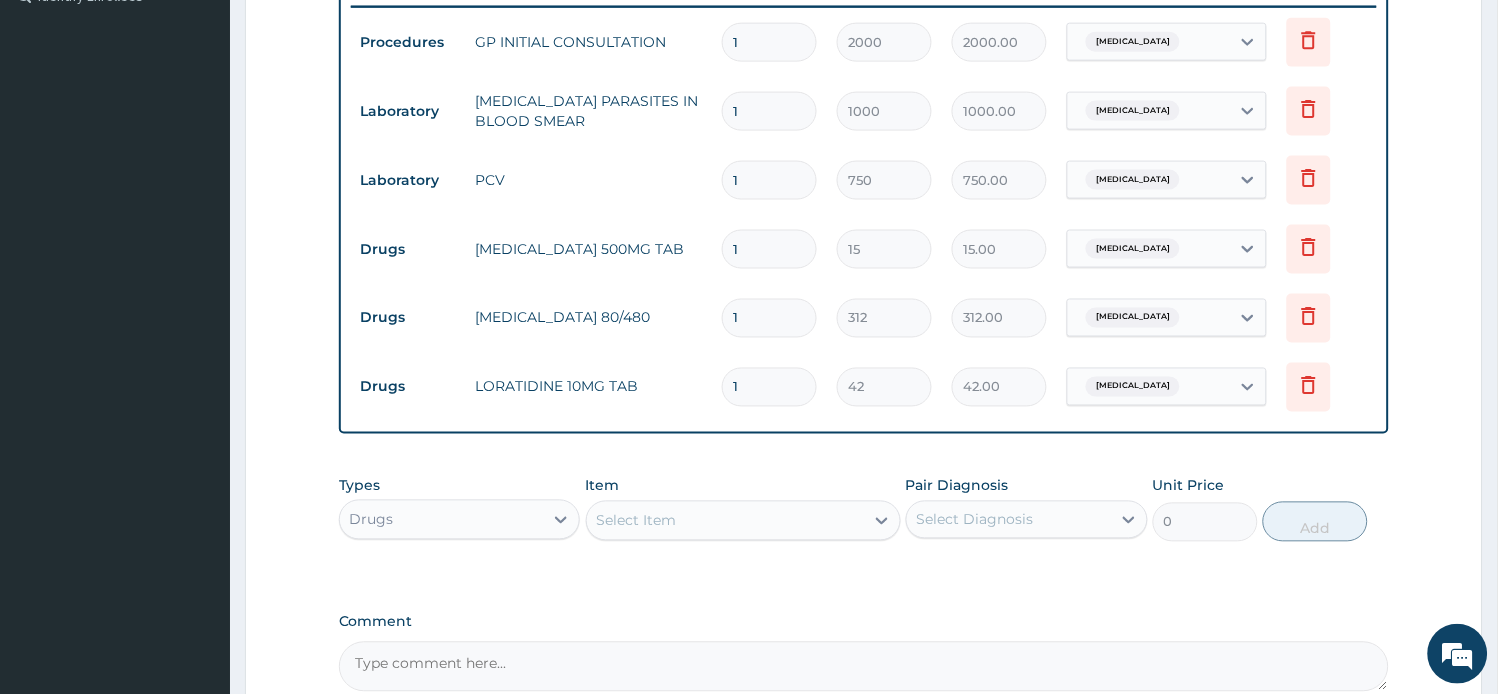 click on "Drugs LORATIDINE 10MG TAB 1 42 42.00 Malaria Delete" at bounding box center (864, 387) 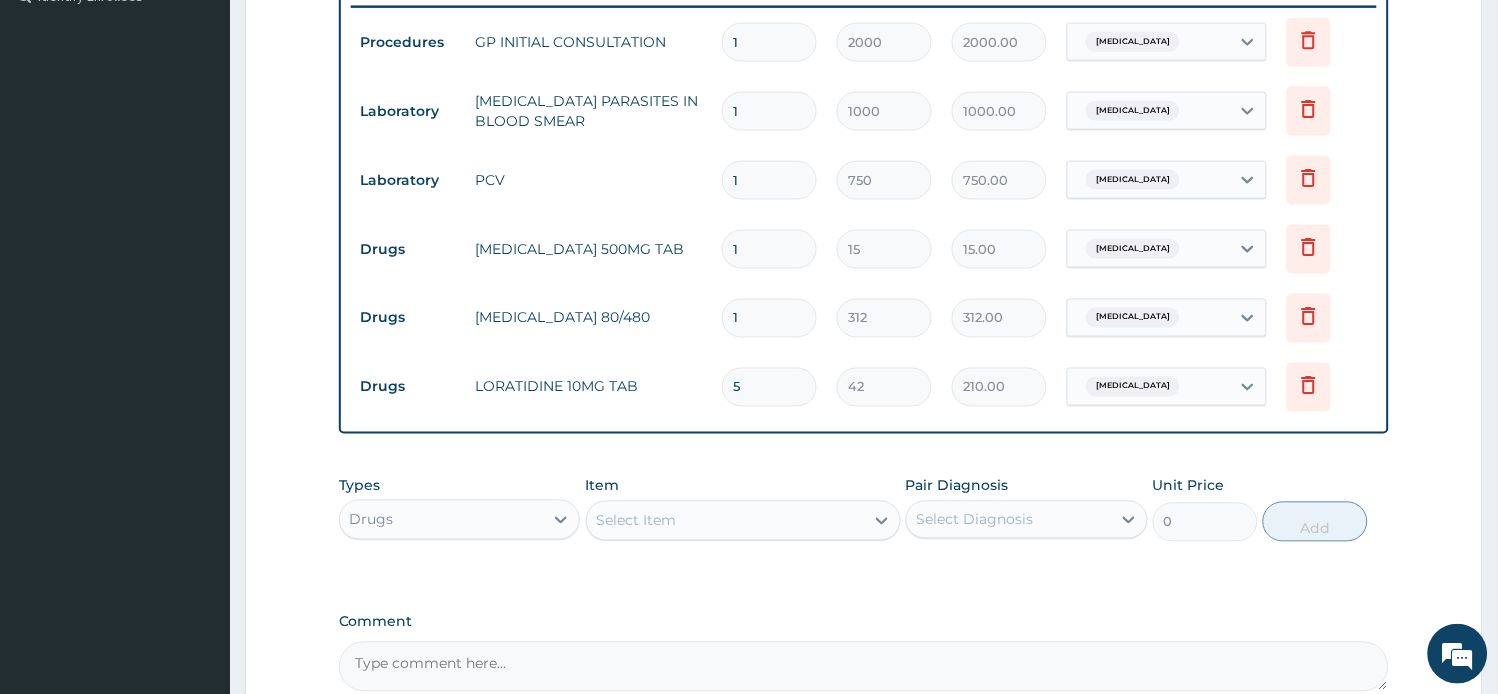 type on "5" 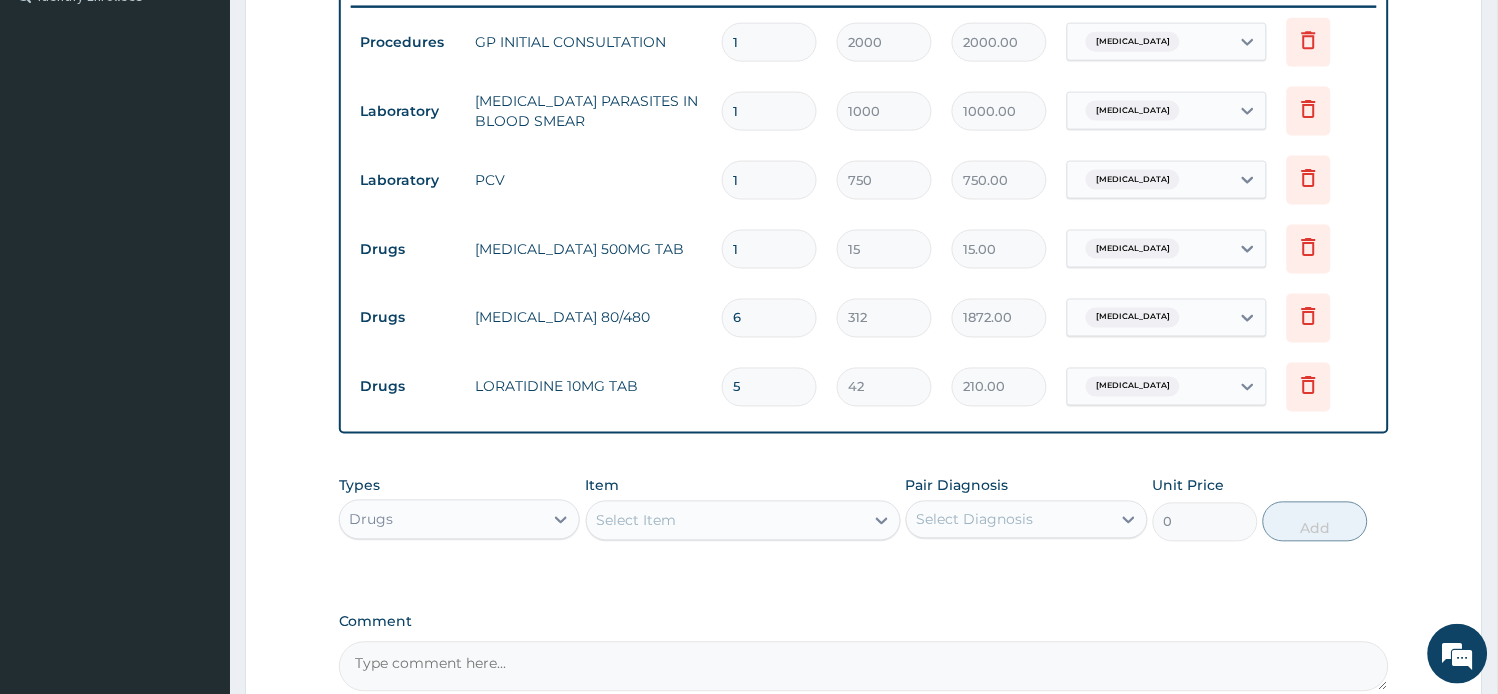 type on "6" 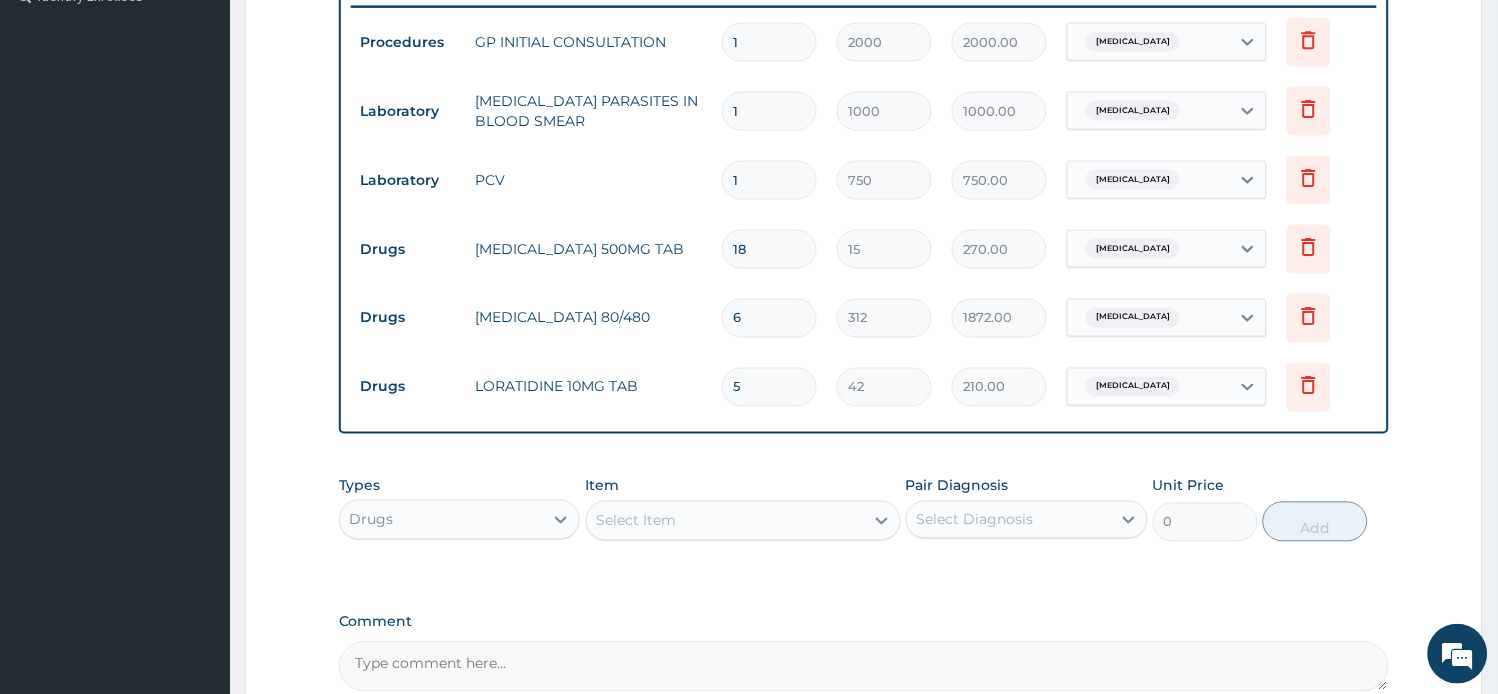type on "18" 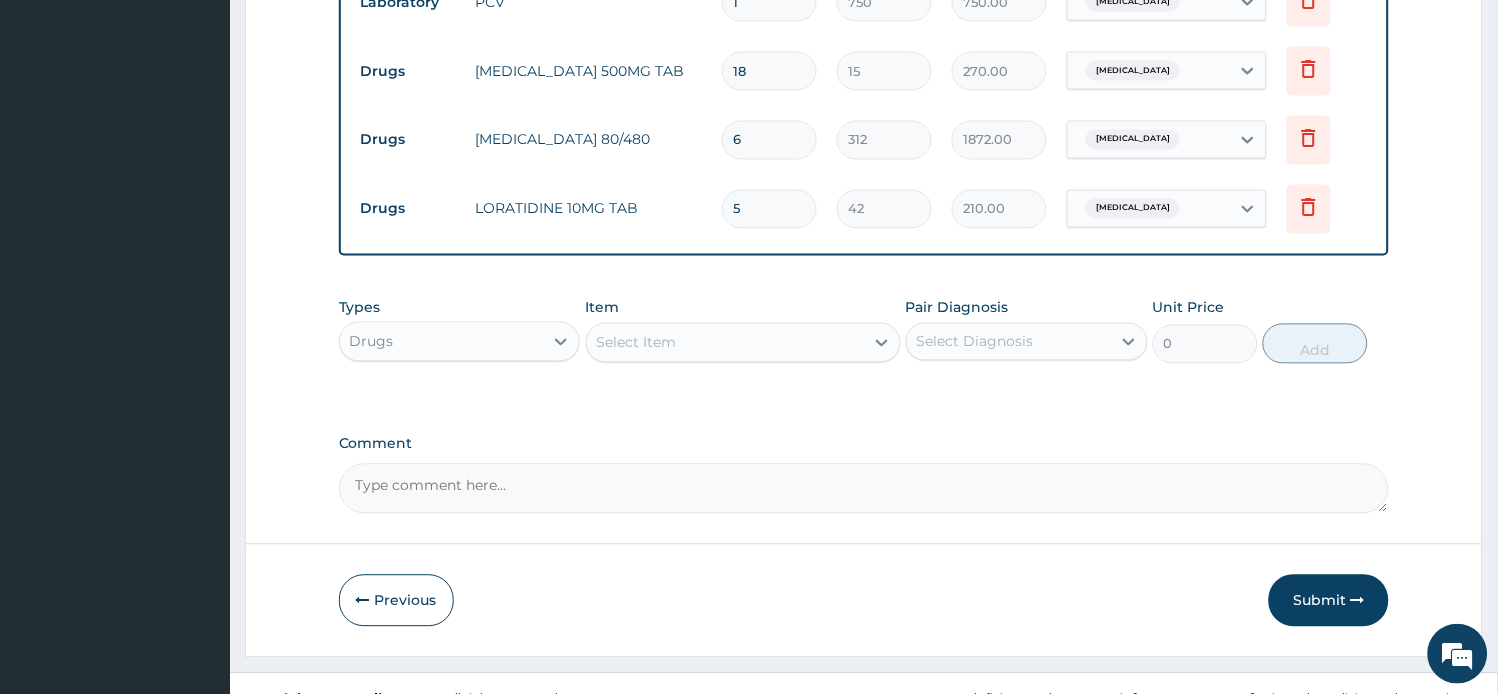 scroll, scrollTop: 782, scrollLeft: 0, axis: vertical 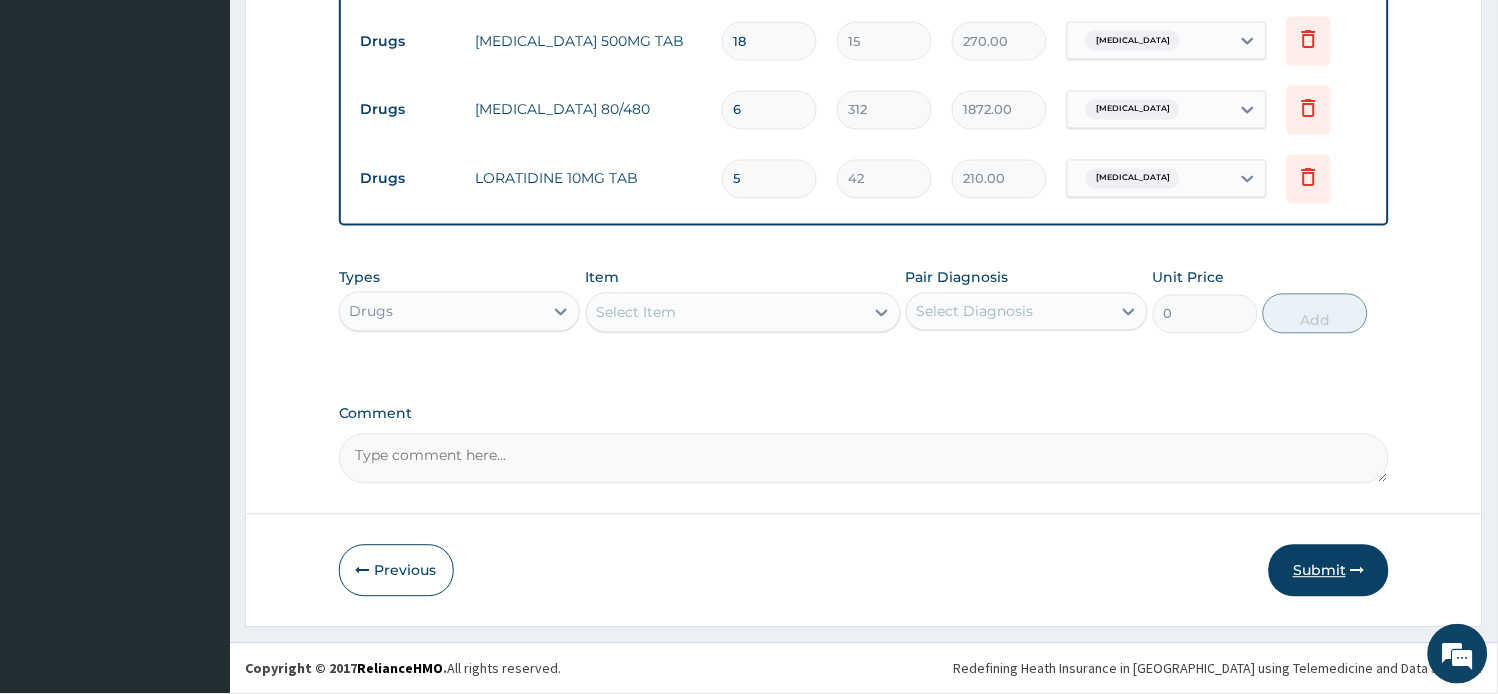click on "Submit" at bounding box center (1329, 571) 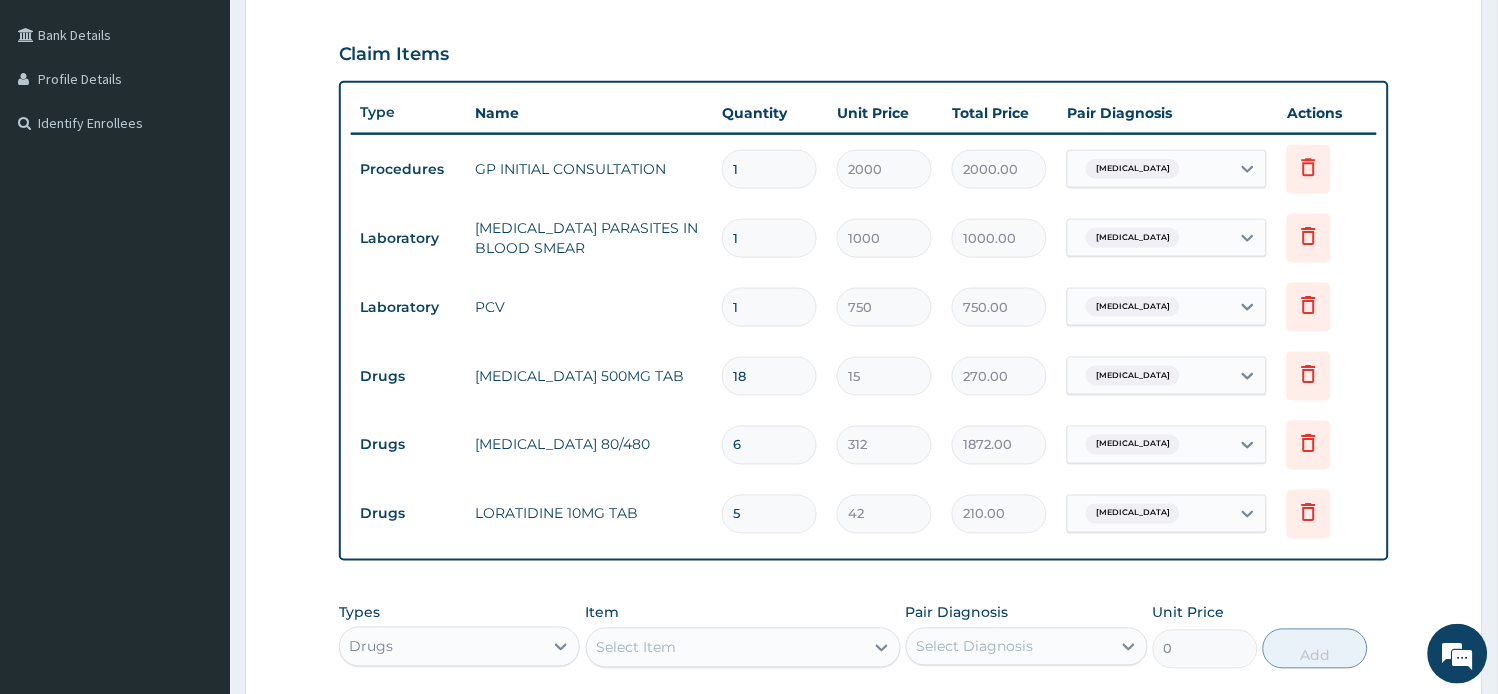 scroll, scrollTop: 115, scrollLeft: 0, axis: vertical 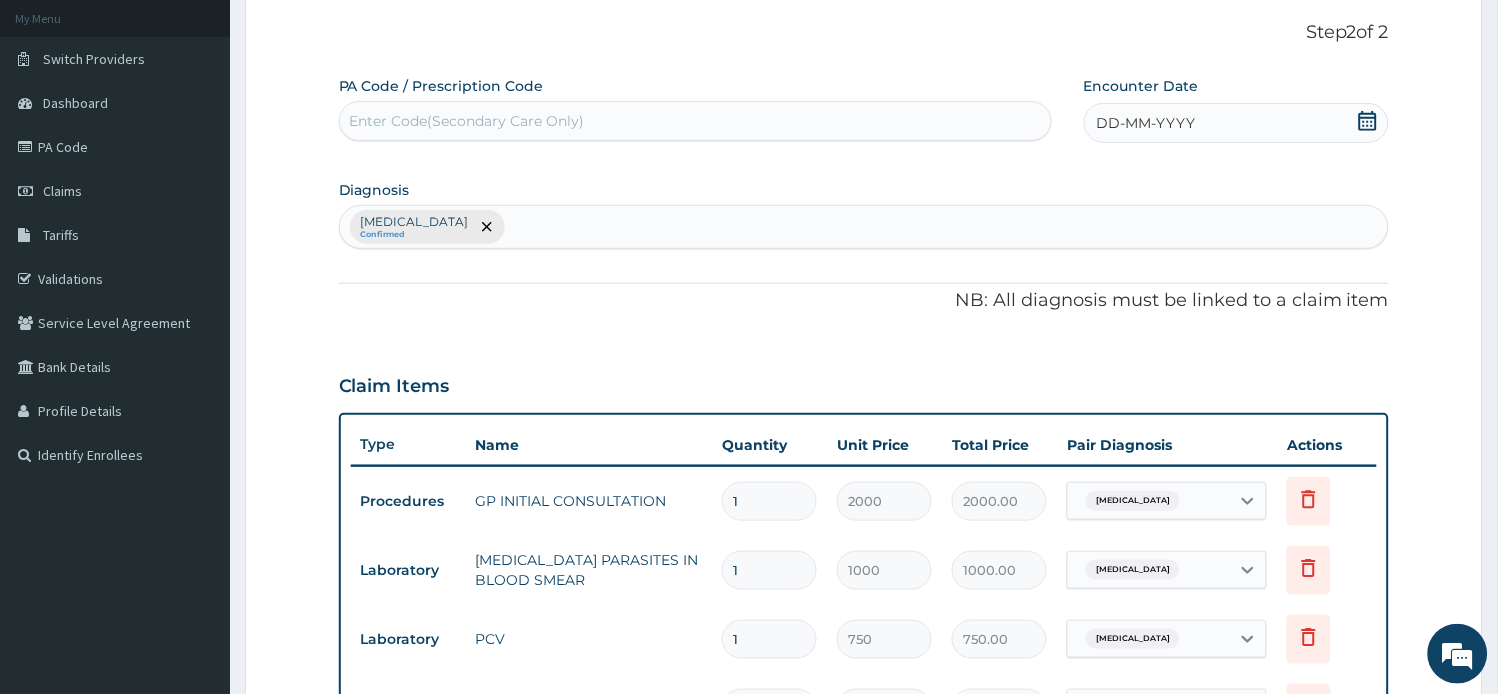 drag, startPoint x: 1372, startPoint y: 113, endPoint x: 1361, endPoint y: 116, distance: 11.401754 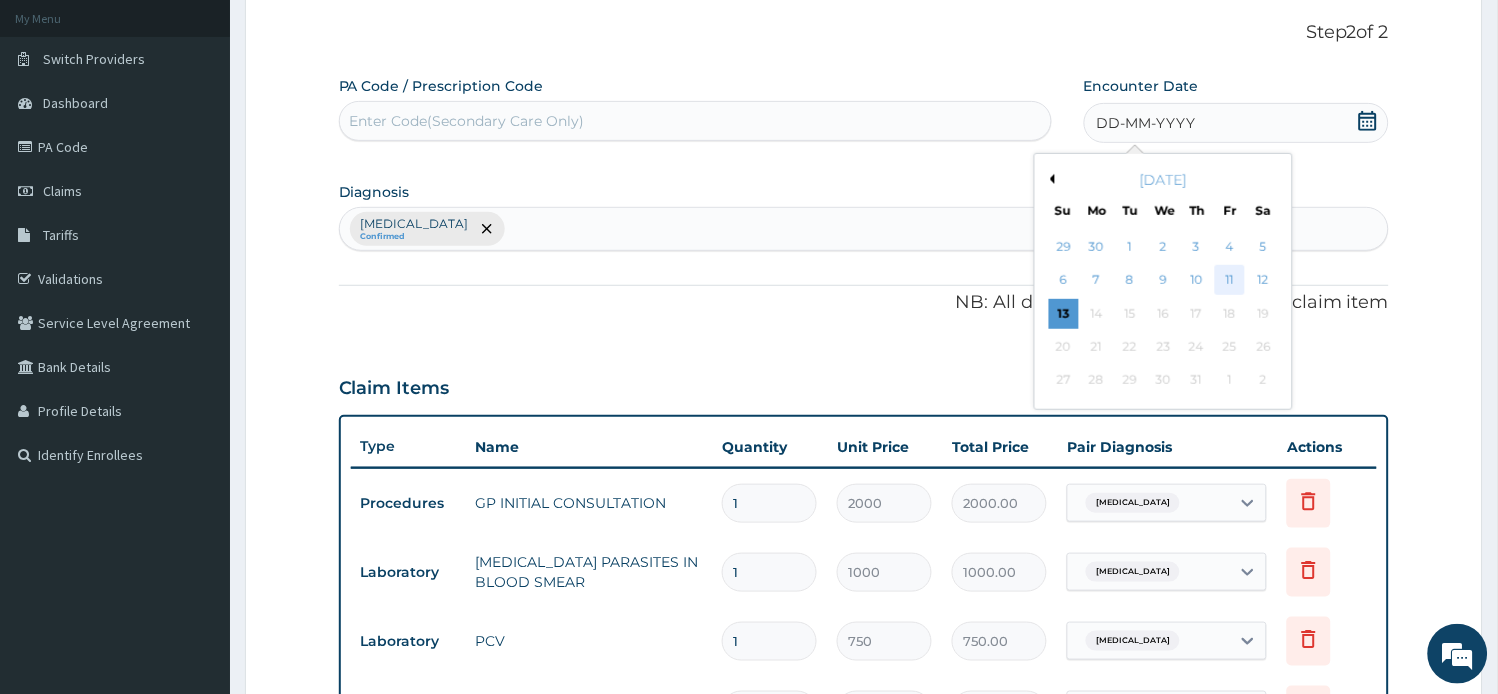 click on "11" at bounding box center (1230, 281) 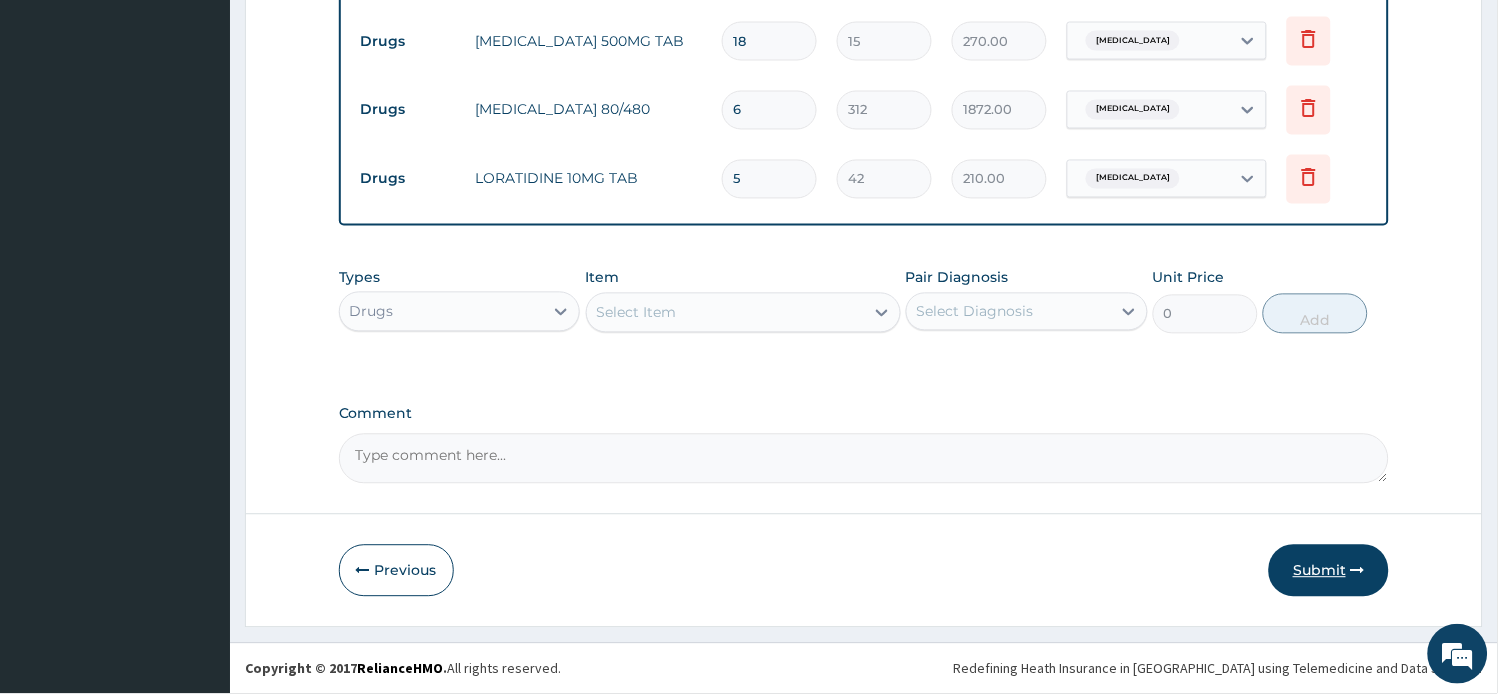 click on "Submit" at bounding box center (1329, 571) 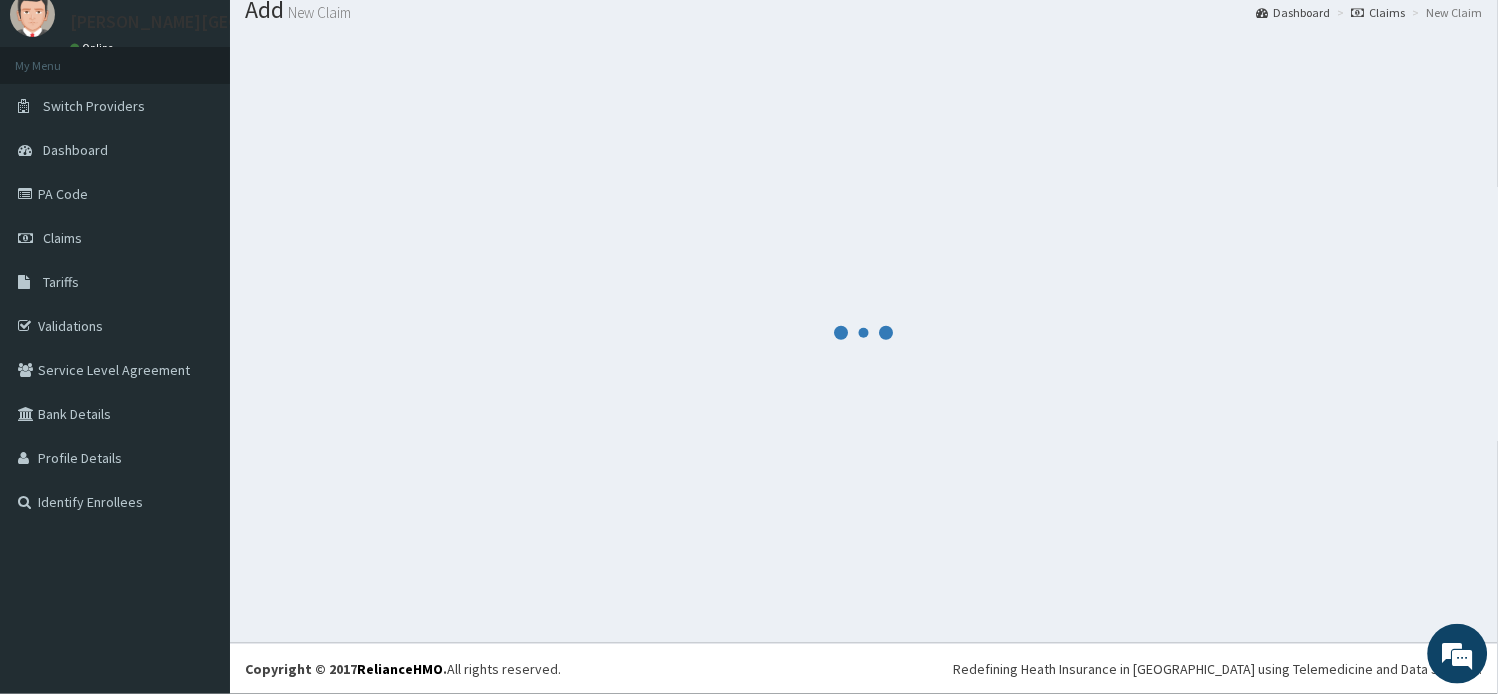 scroll, scrollTop: 67, scrollLeft: 0, axis: vertical 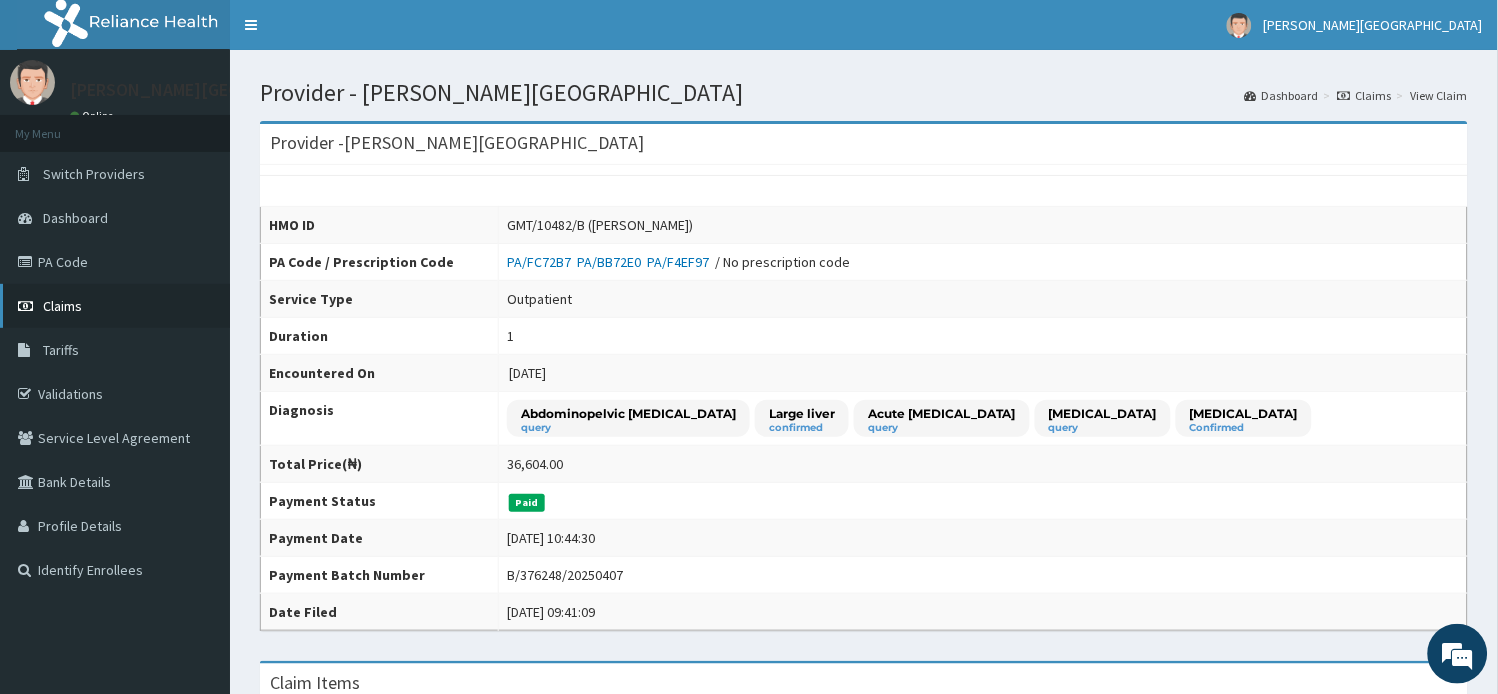 click on "Claims" at bounding box center (62, 306) 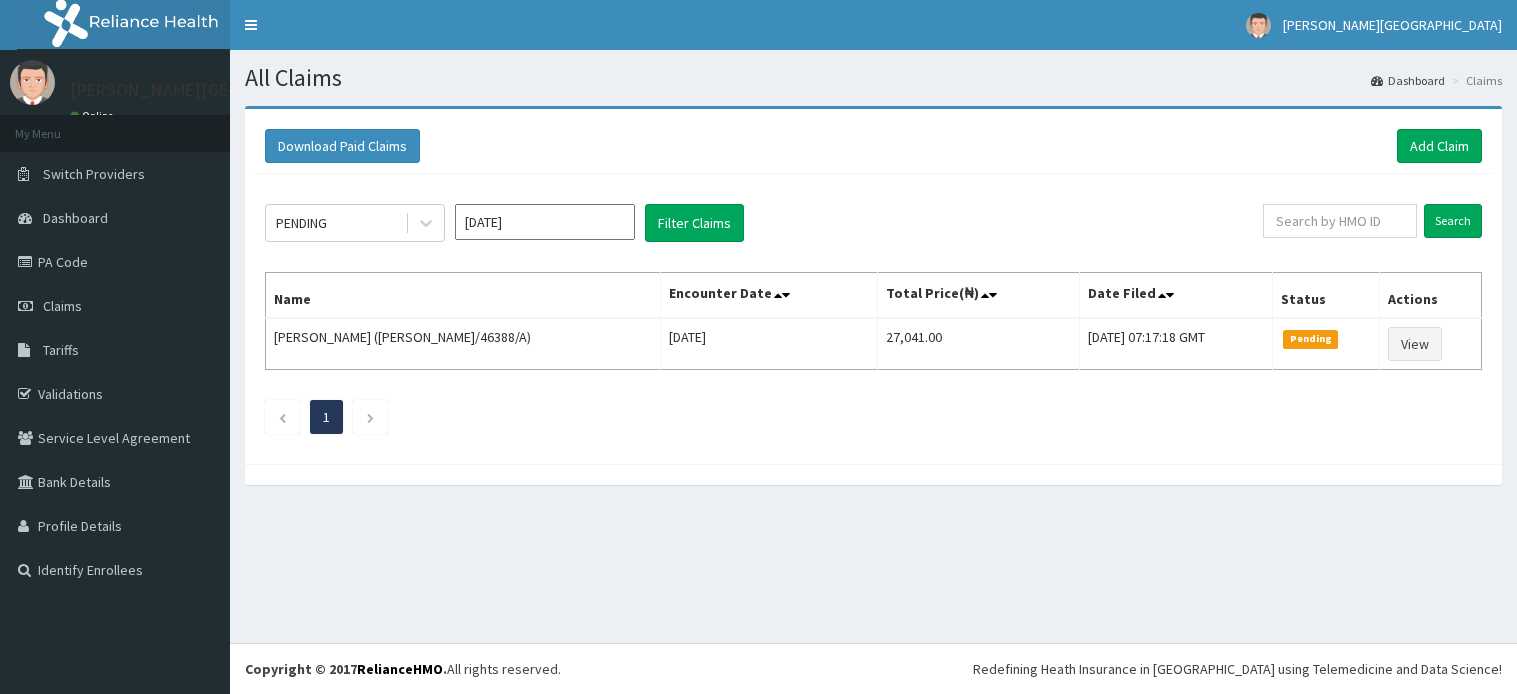 scroll, scrollTop: 0, scrollLeft: 0, axis: both 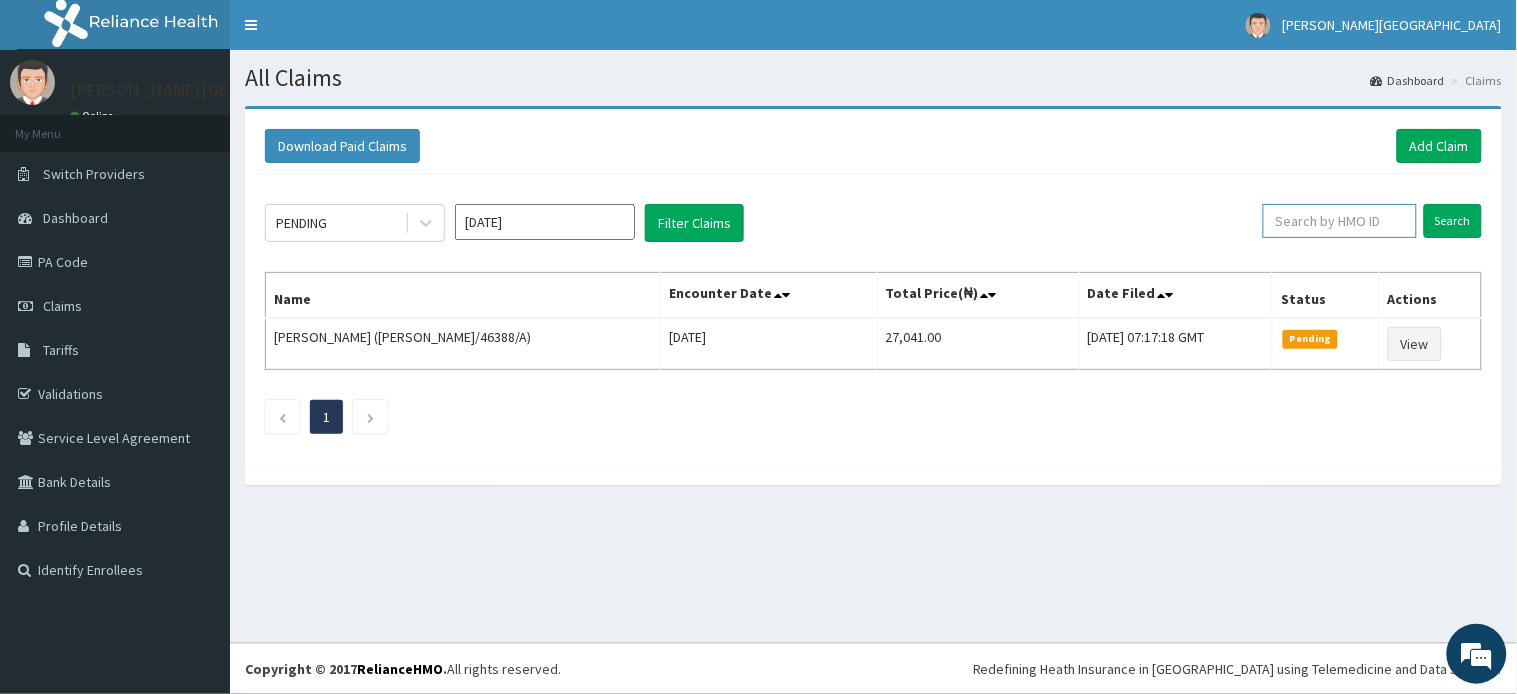 click at bounding box center [1340, 221] 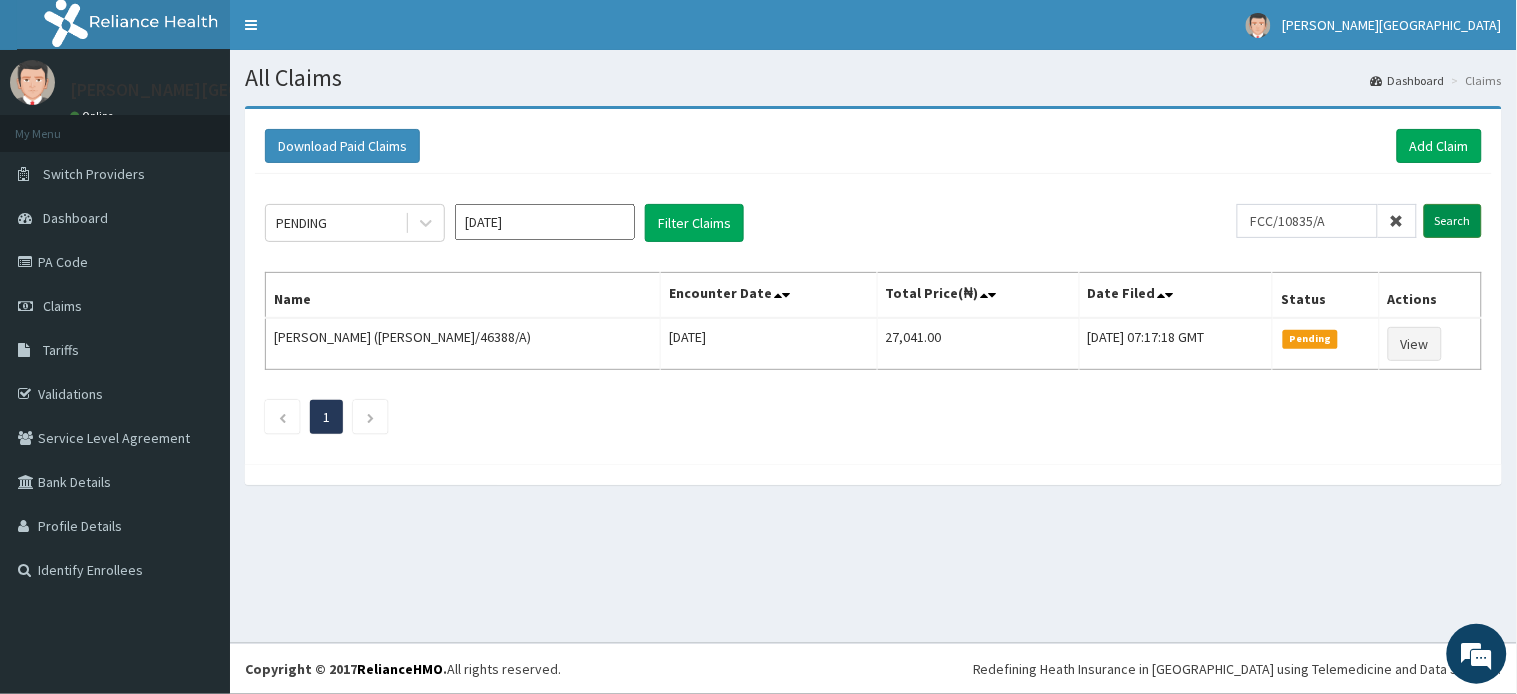 click on "Search" at bounding box center (1453, 221) 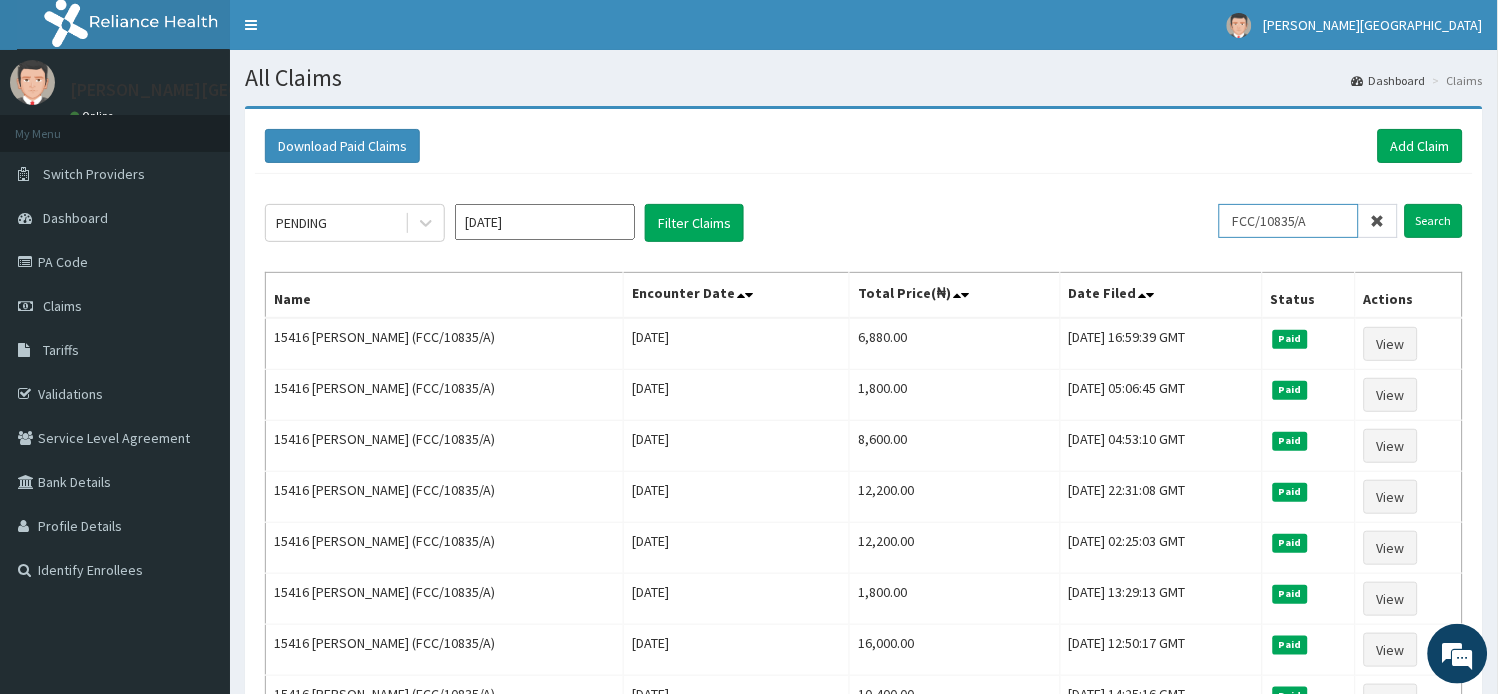 drag, startPoint x: 1320, startPoint y: 211, endPoint x: 1133, endPoint y: 211, distance: 187 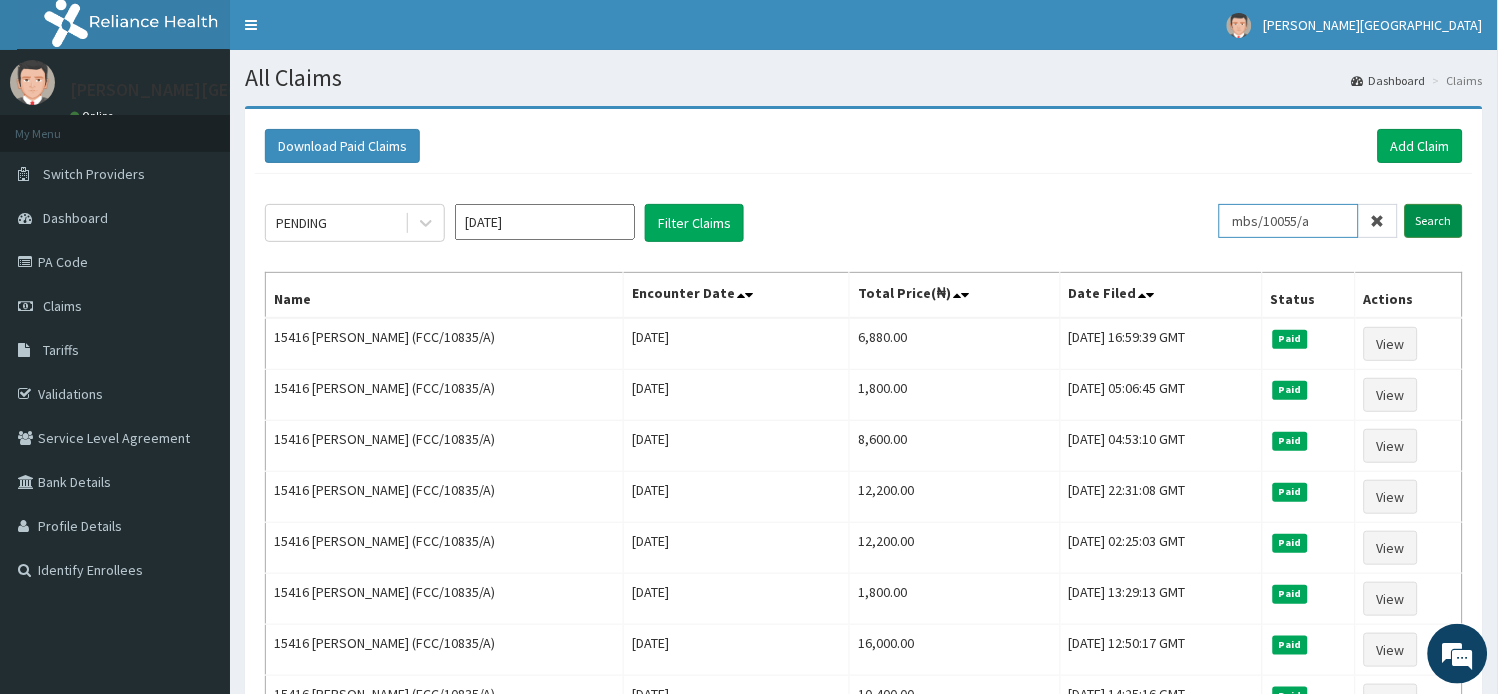 type on "mbs/10055/a" 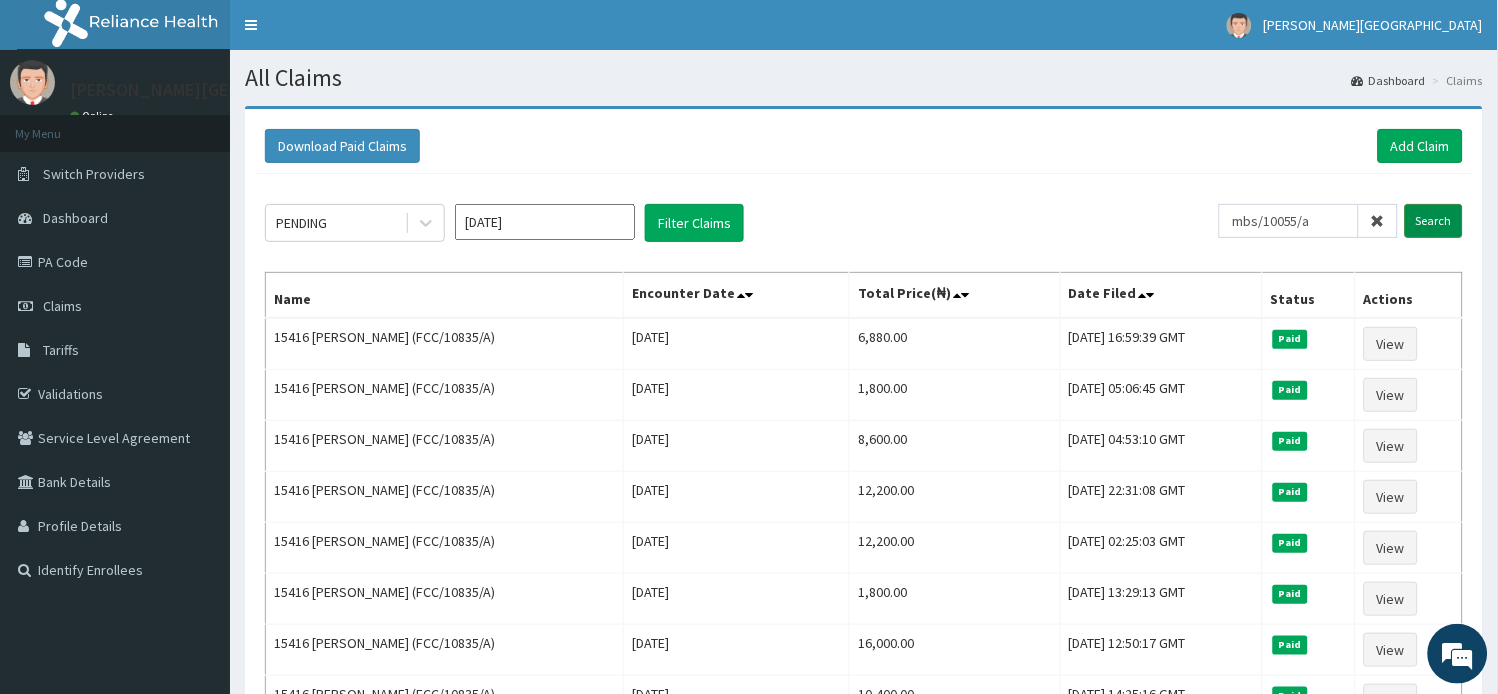 click on "Search" at bounding box center [1434, 221] 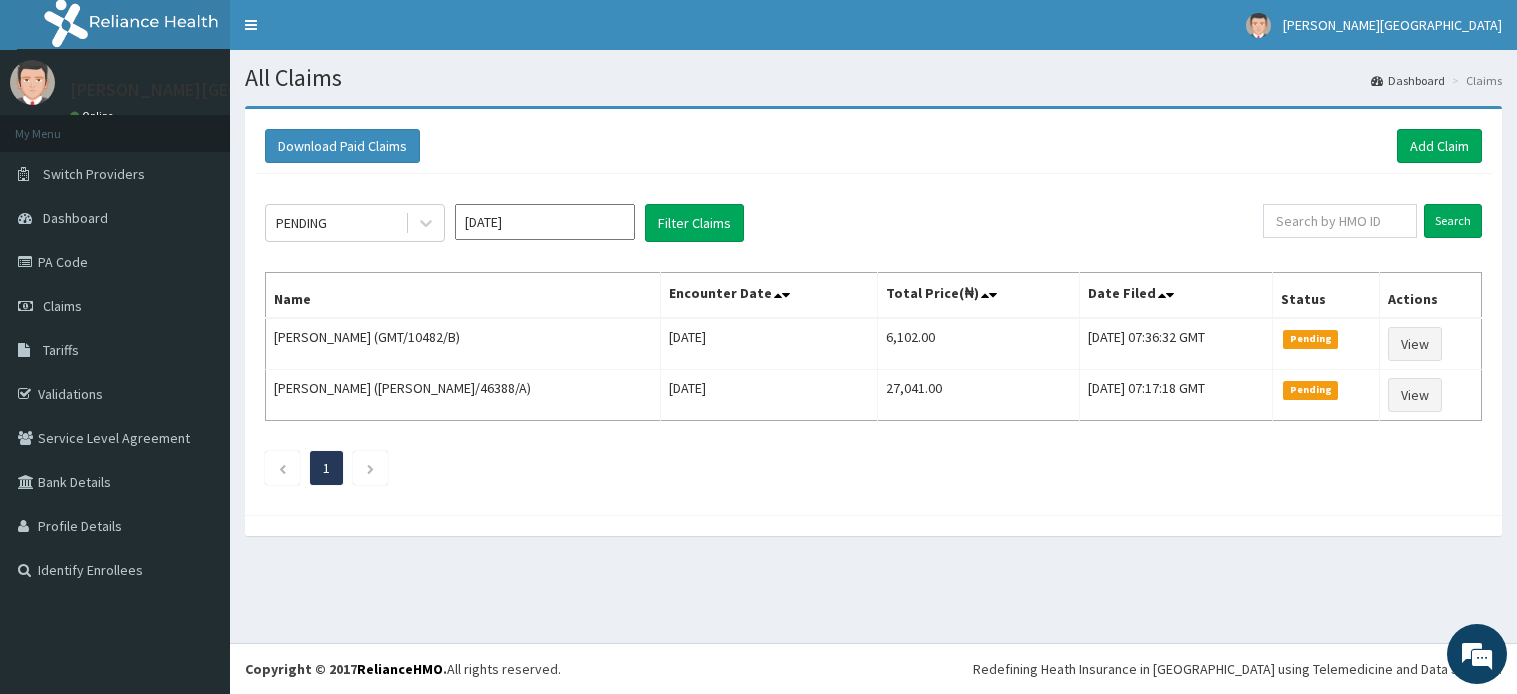 scroll, scrollTop: 0, scrollLeft: 0, axis: both 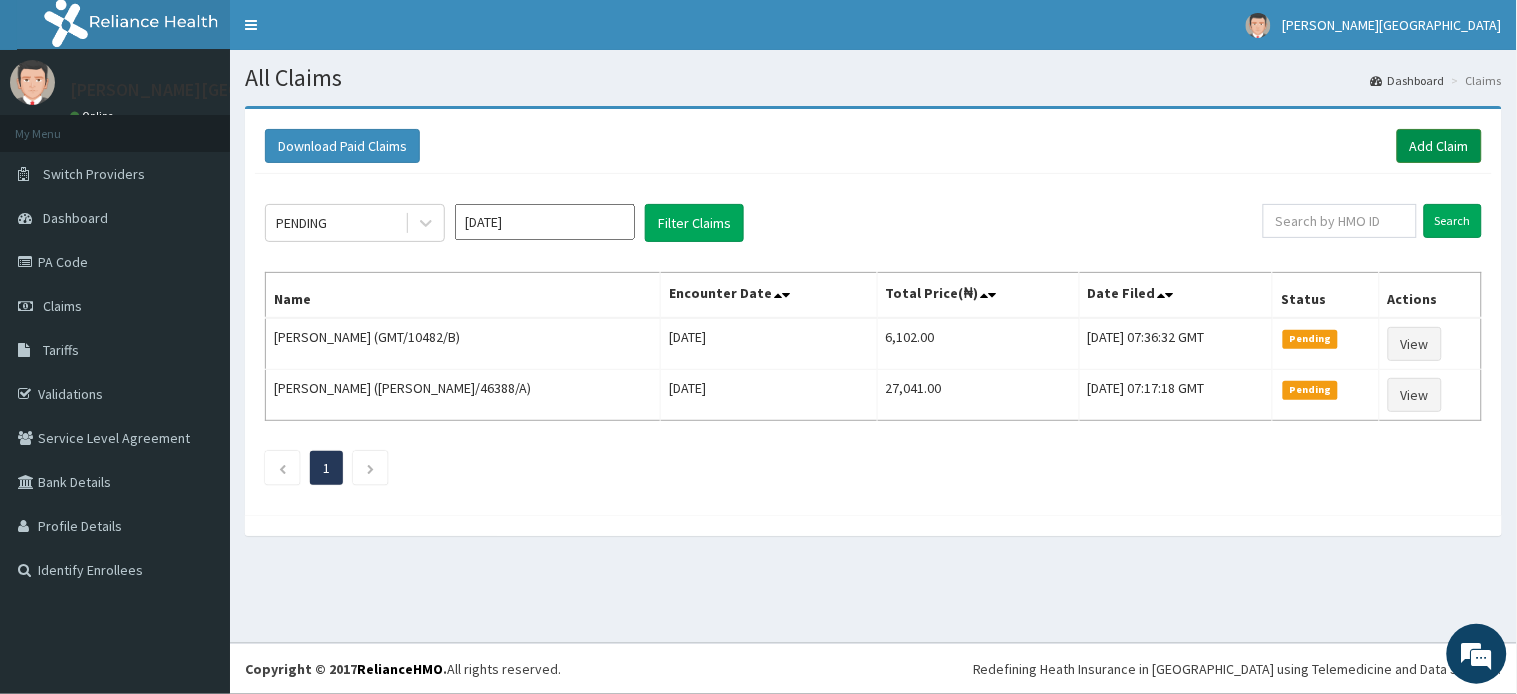 click on "Add Claim" at bounding box center [1439, 146] 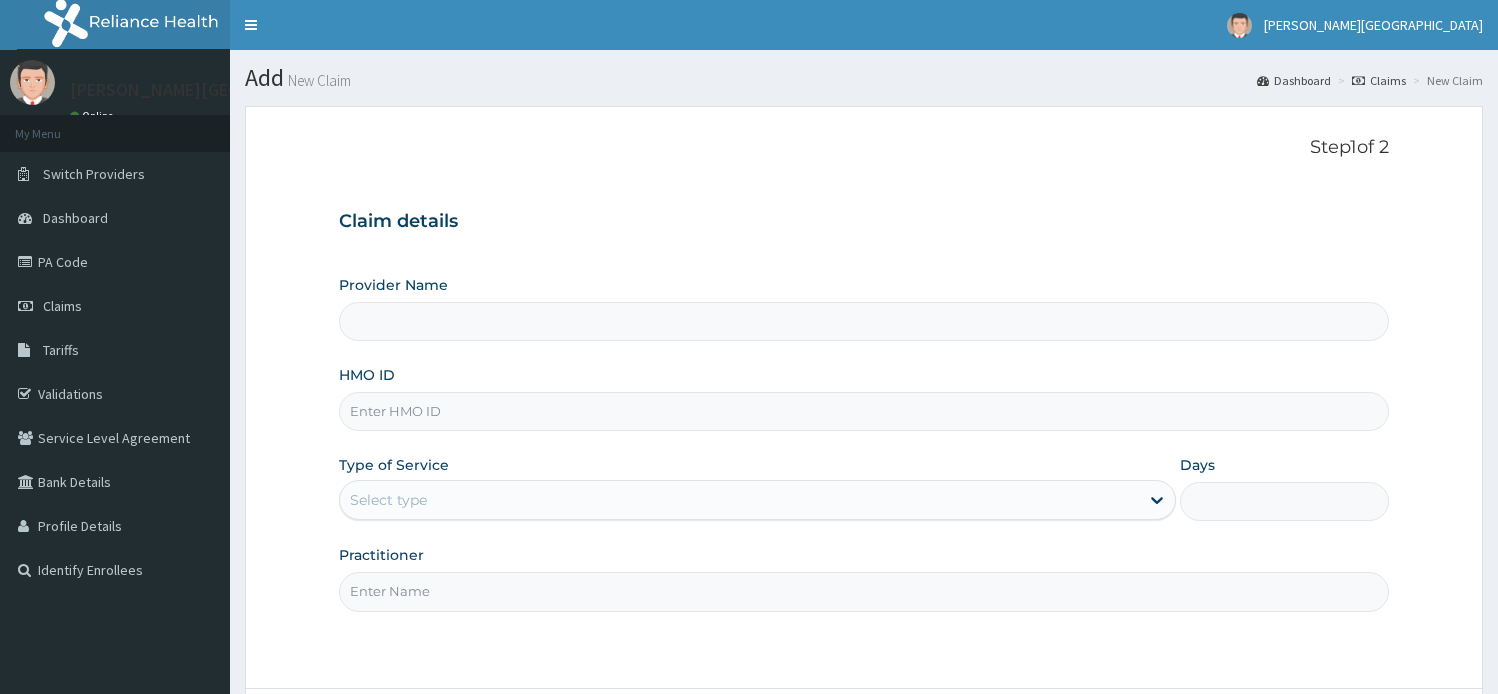 type on "[PERSON_NAME][GEOGRAPHIC_DATA]" 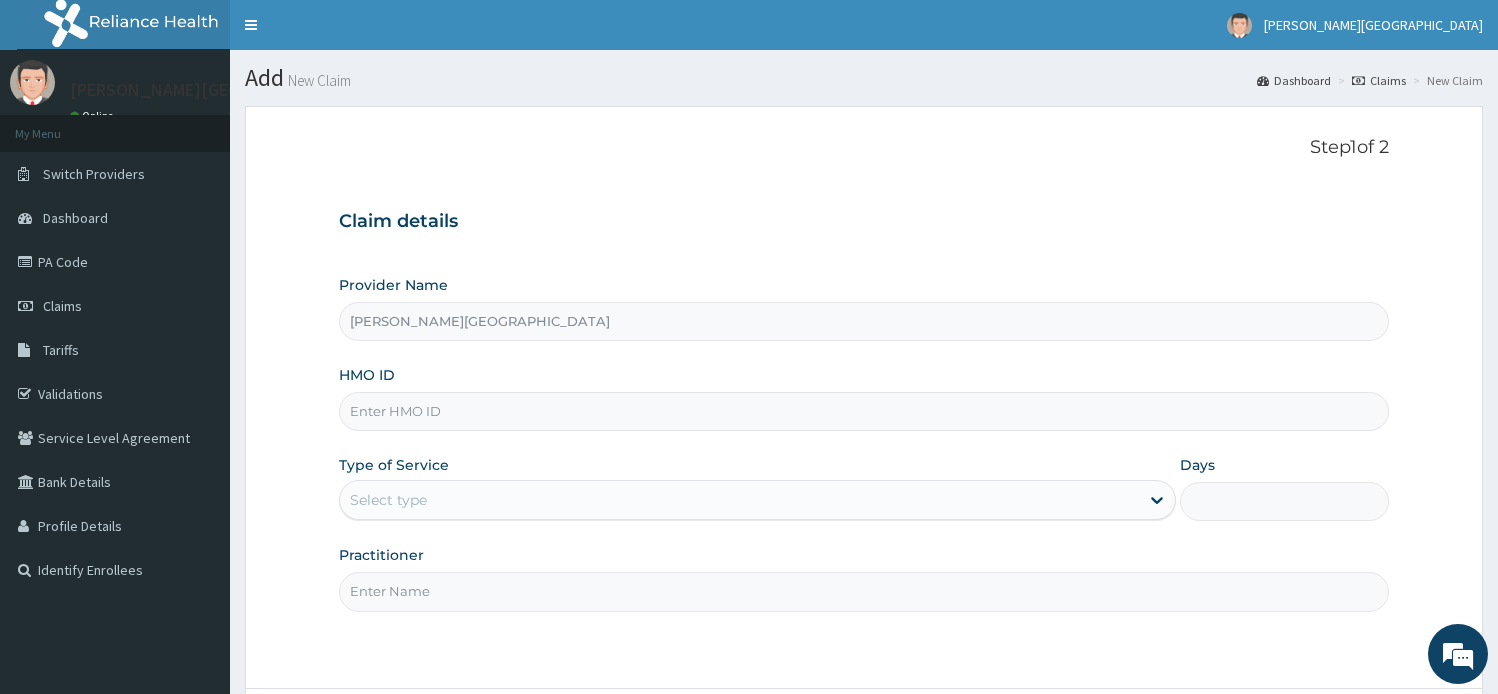 scroll, scrollTop: 0, scrollLeft: 0, axis: both 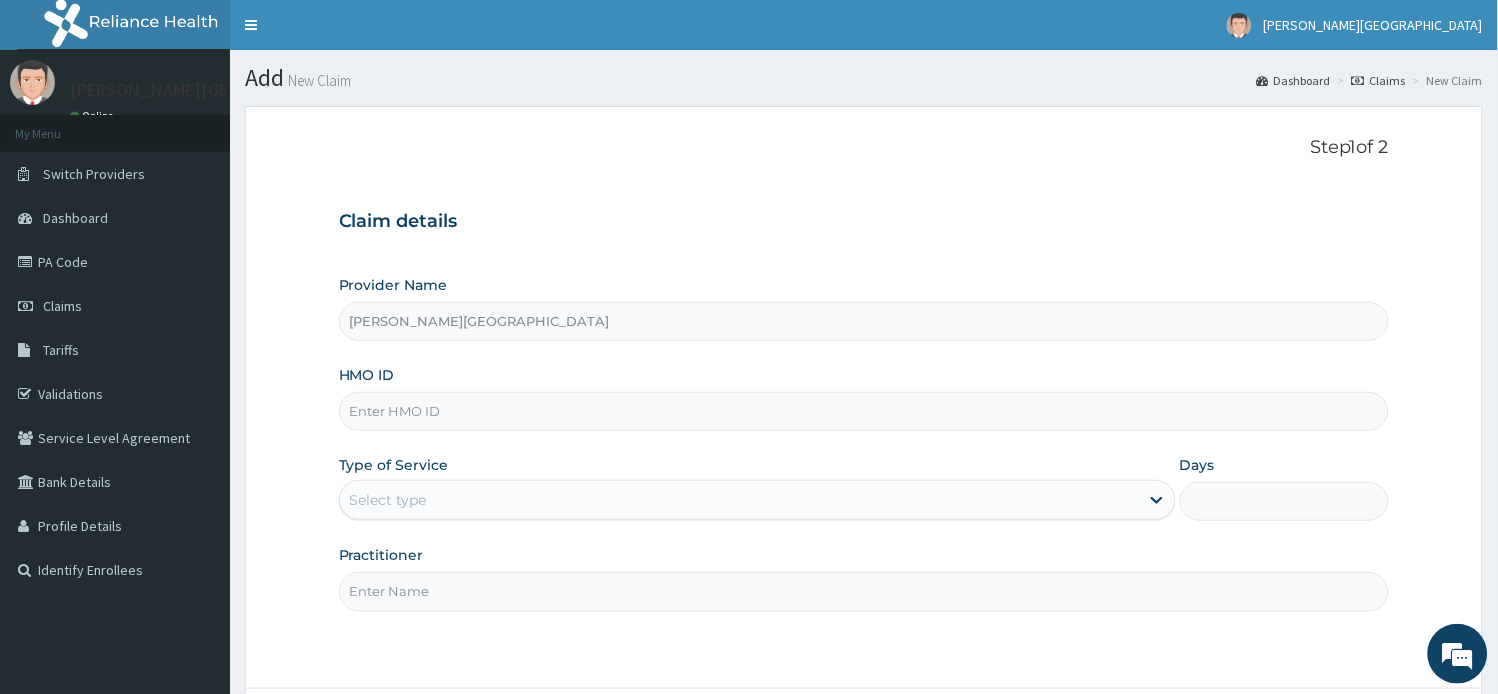drag, startPoint x: 508, startPoint y: 422, endPoint x: 511, endPoint y: 411, distance: 11.401754 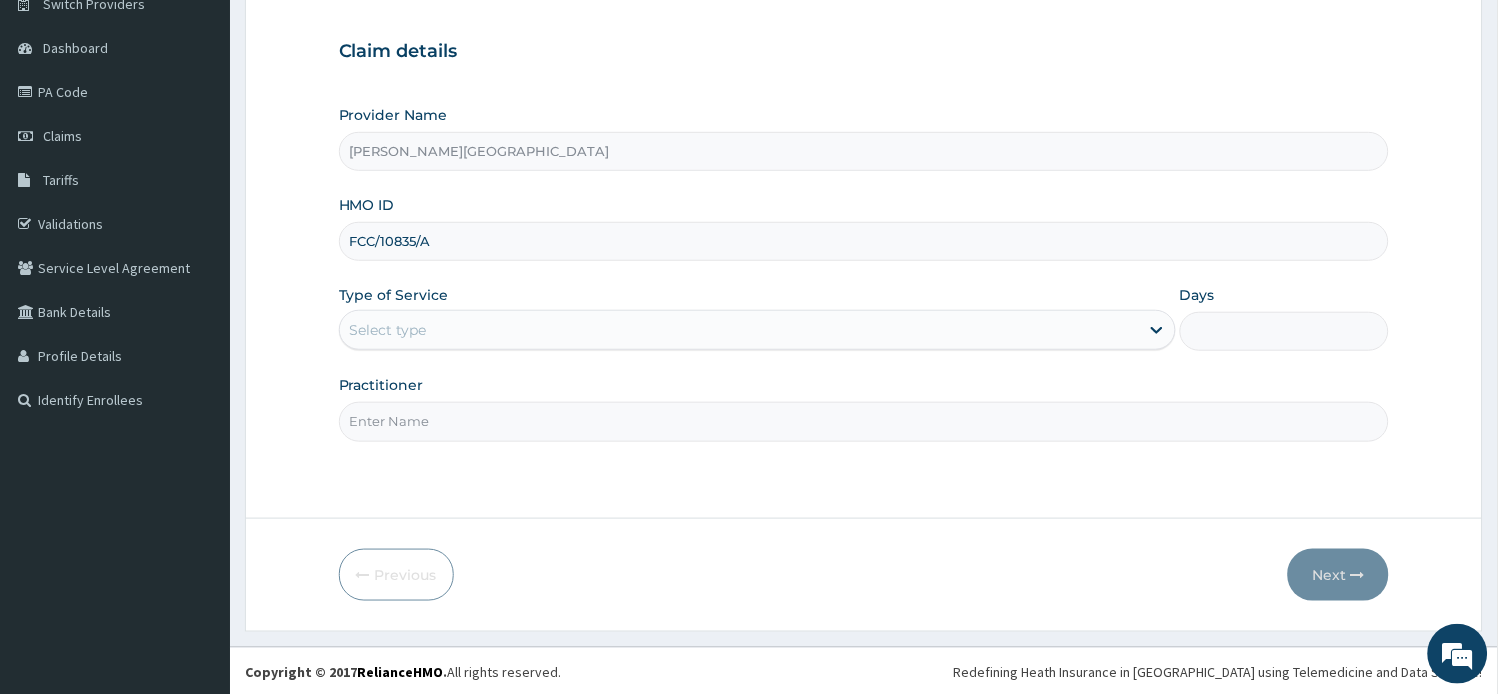 scroll, scrollTop: 174, scrollLeft: 0, axis: vertical 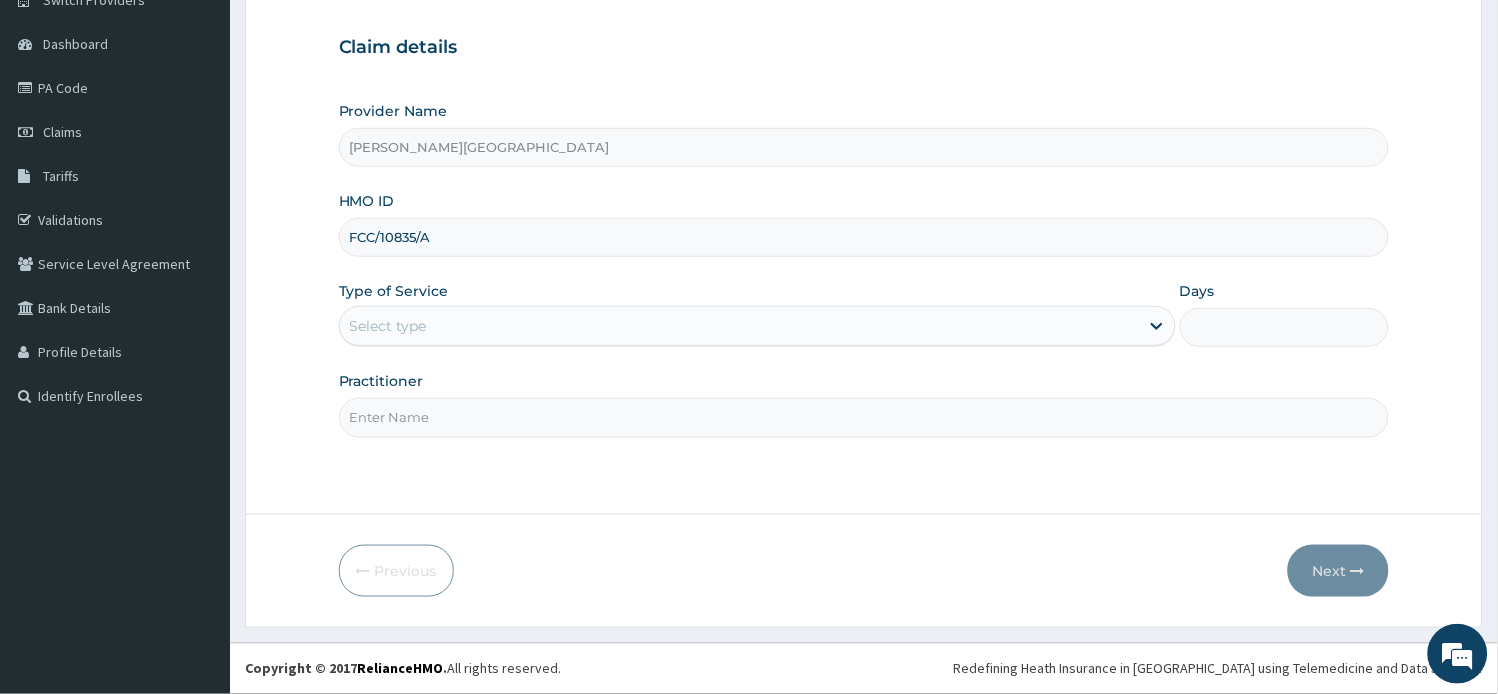 type on "FCC/10835/A" 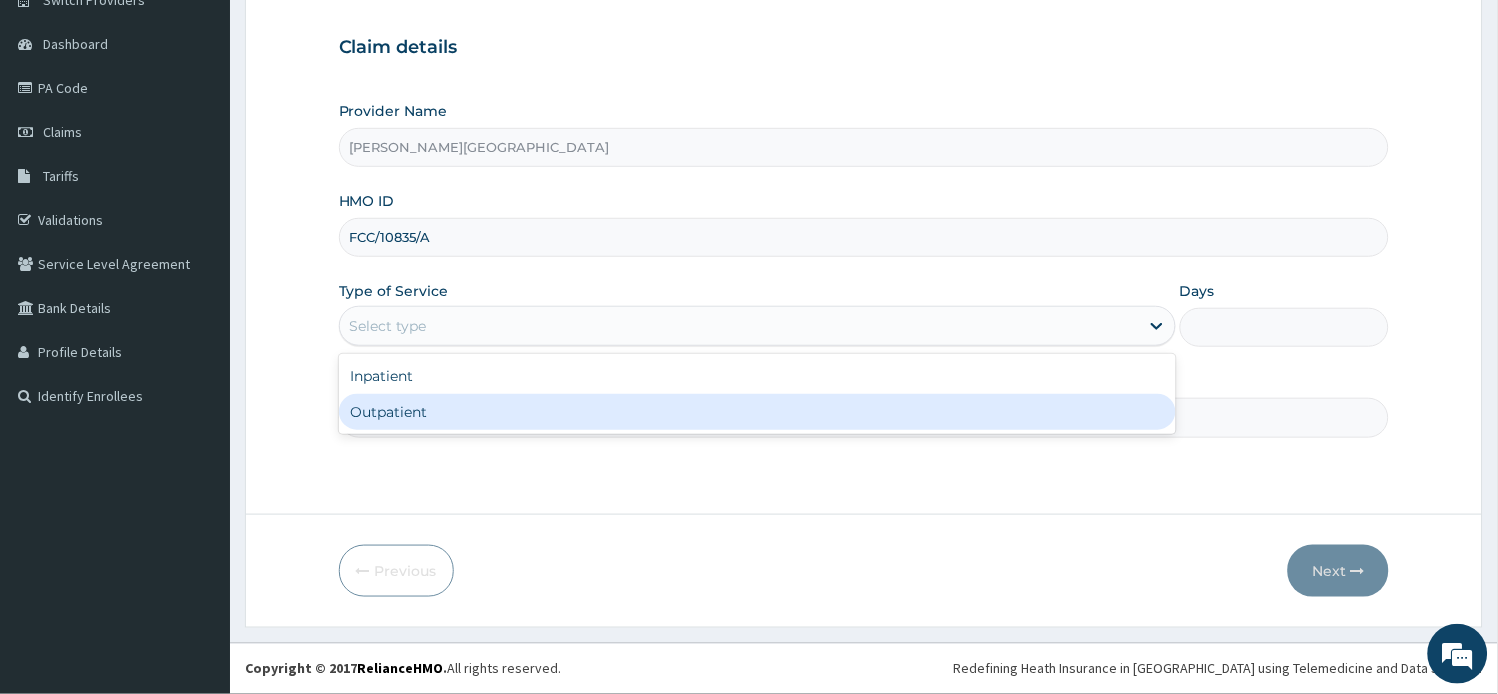 click on "Outpatient" at bounding box center [757, 412] 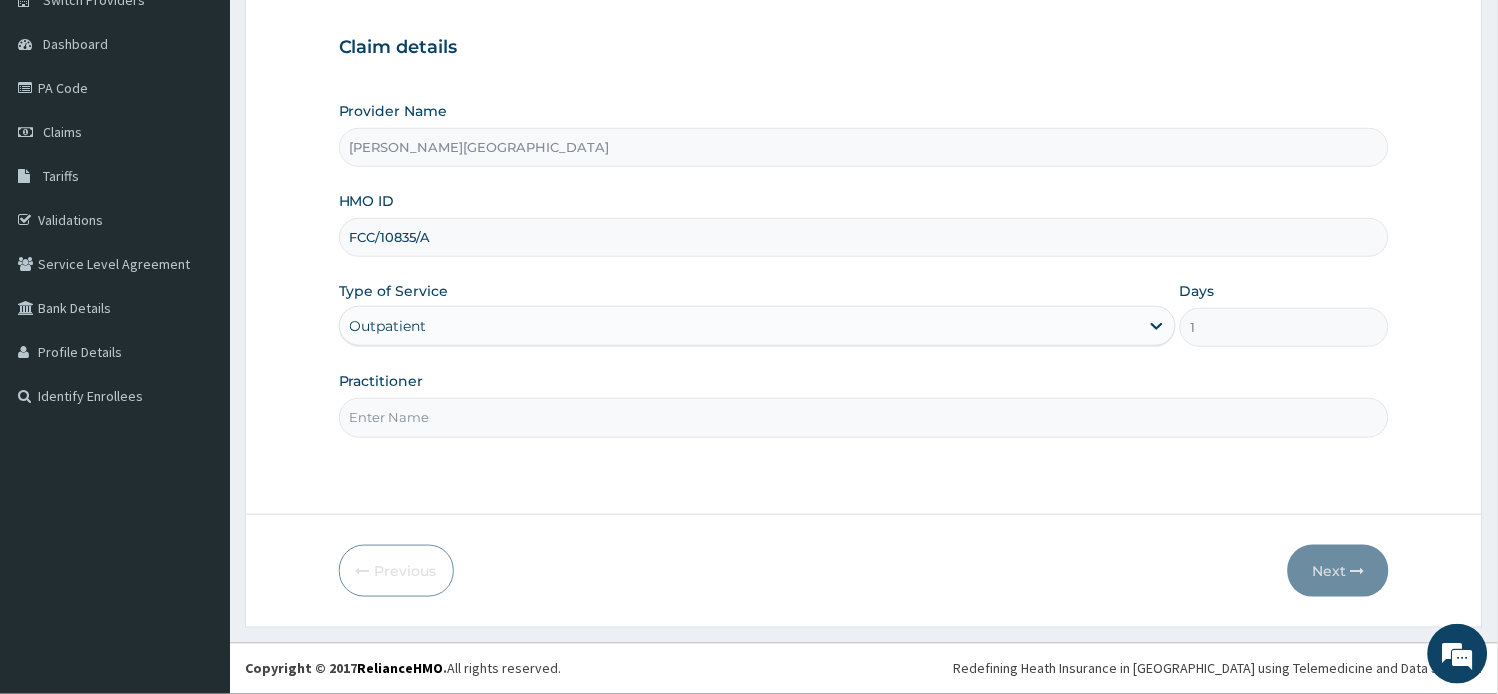 click on "Practitioner" at bounding box center (864, 417) 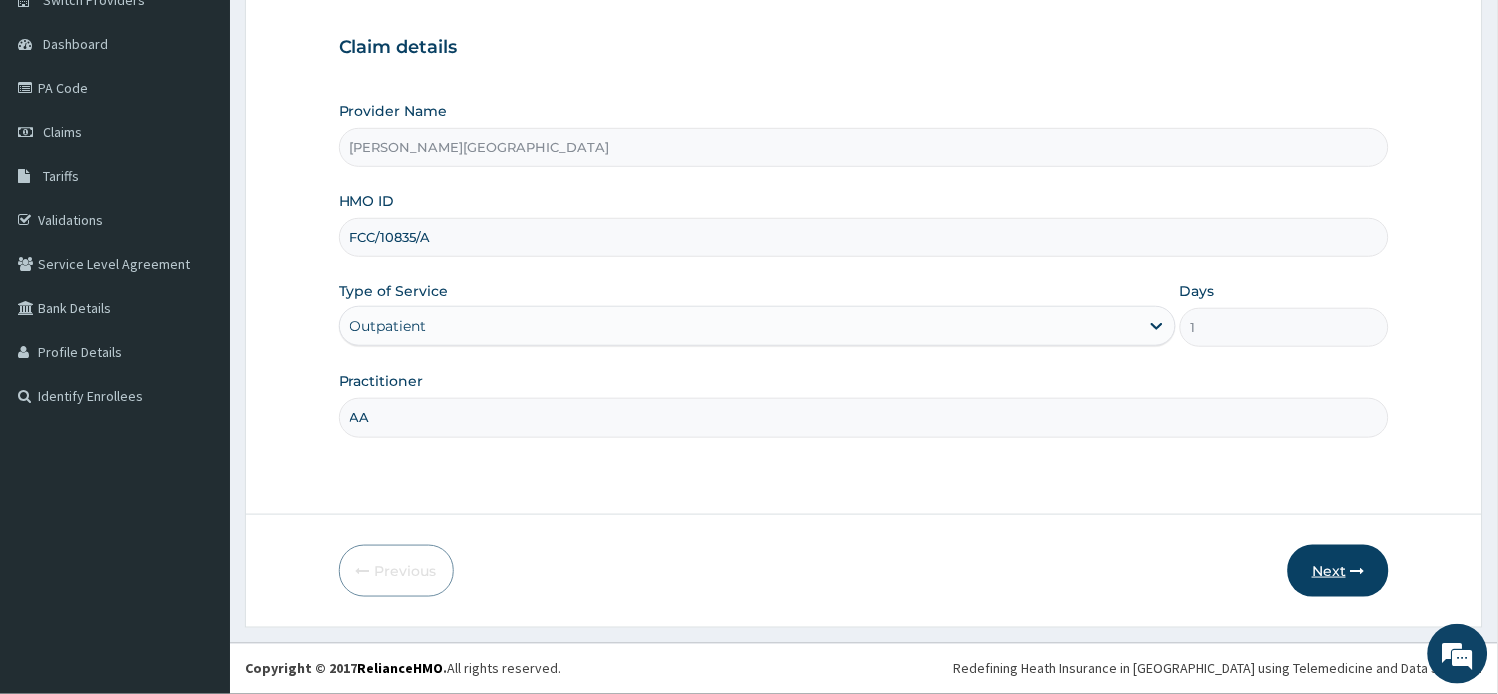 type on "AA" 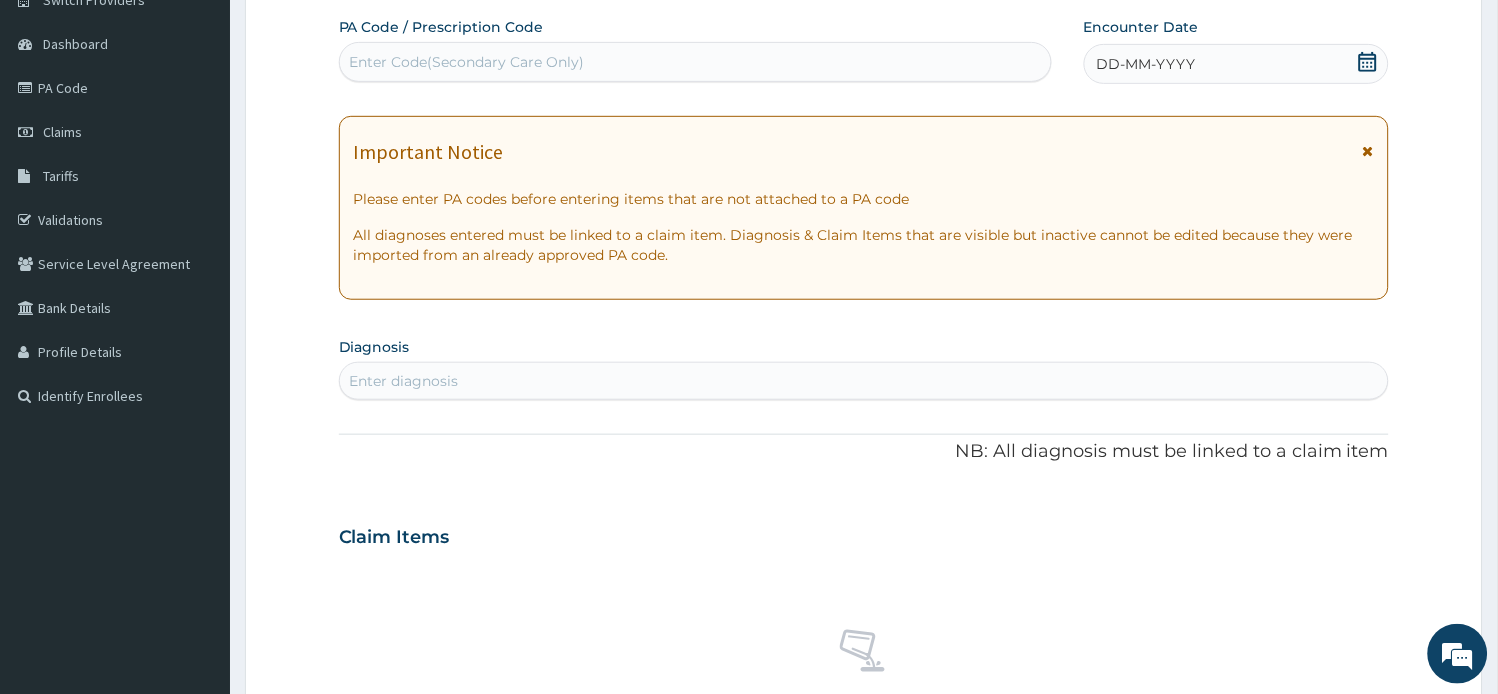 click at bounding box center (1368, 151) 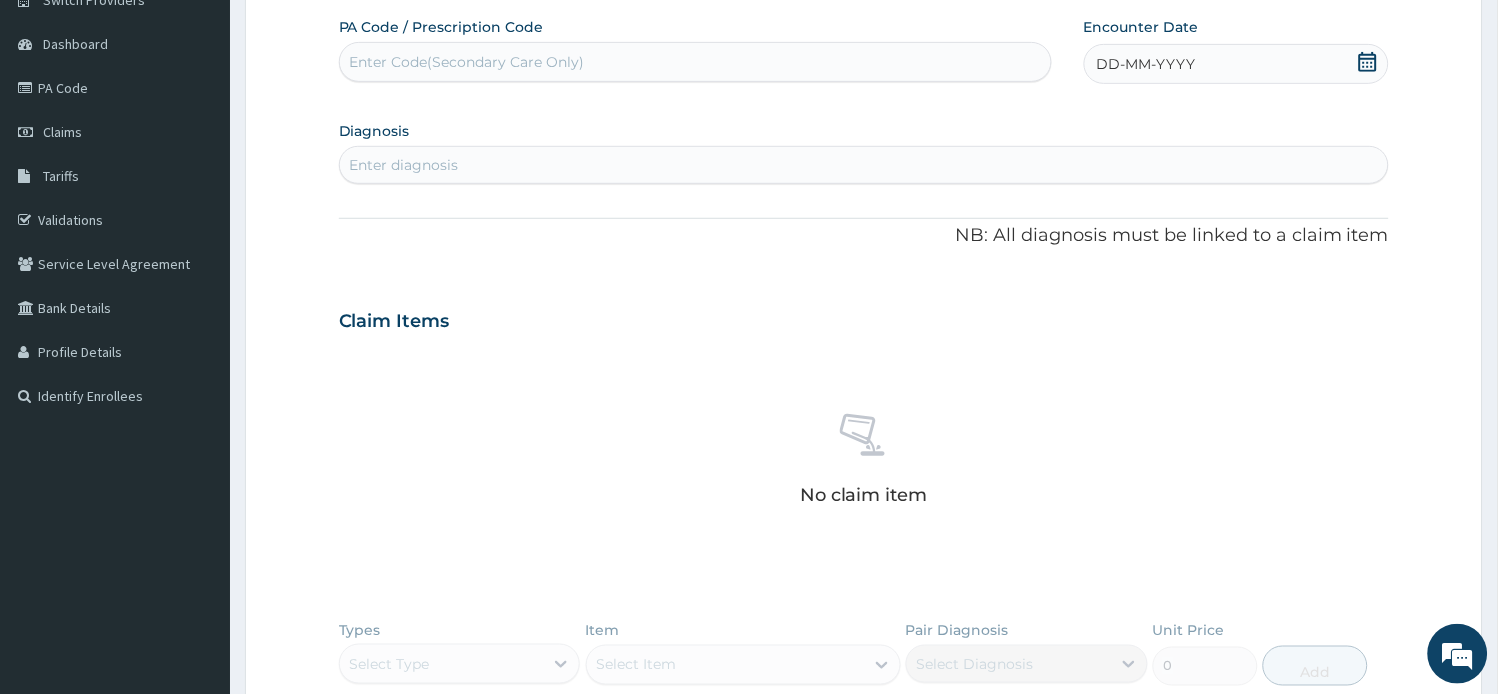 click on "Enter Code(Secondary Care Only)" at bounding box center [467, 62] 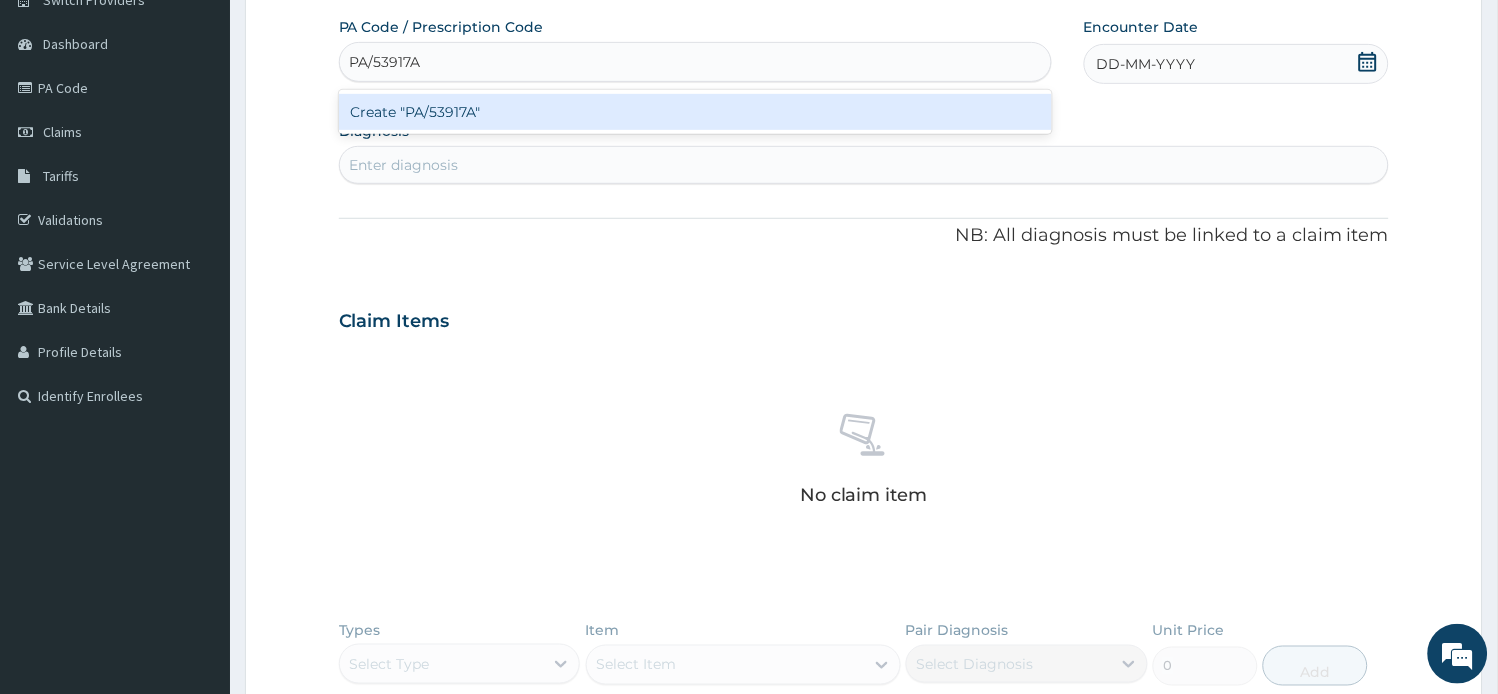 click on "Create "PA/53917A"" at bounding box center (695, 112) 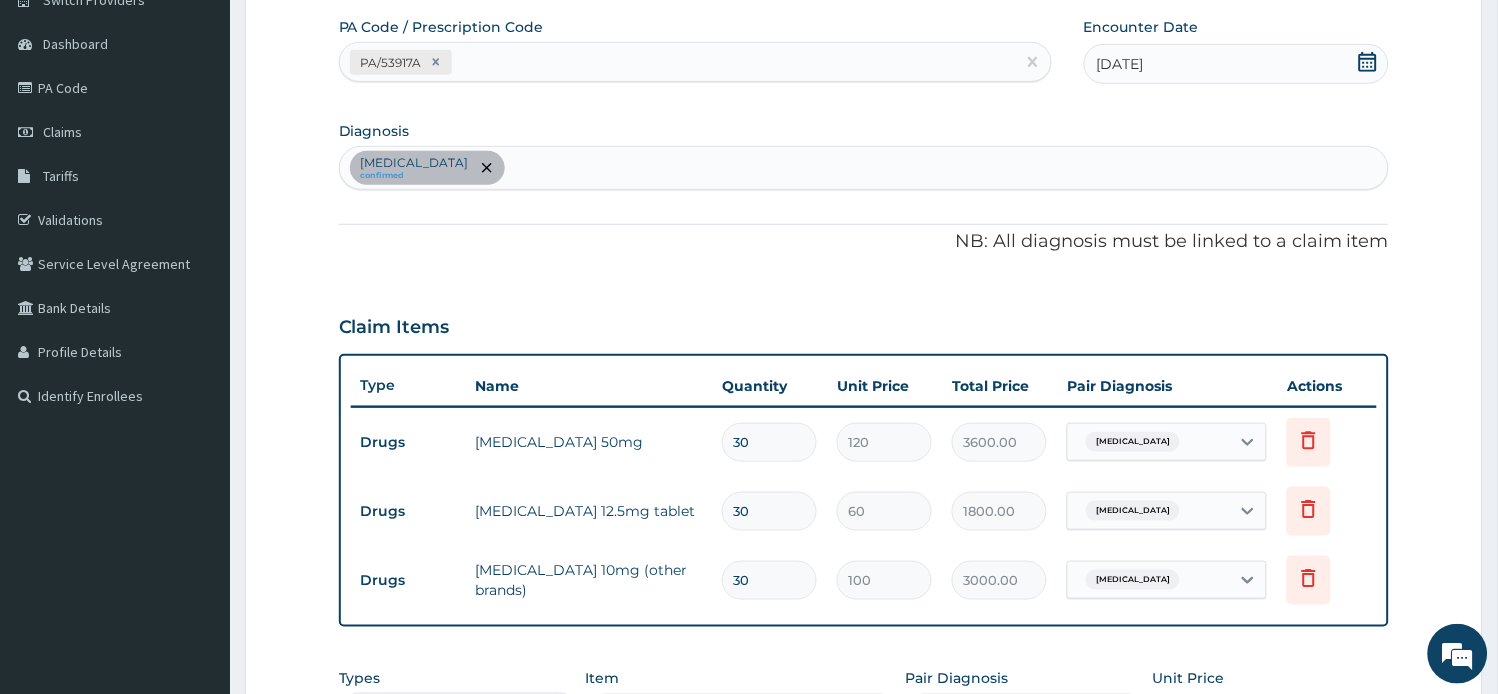 drag, startPoint x: 755, startPoint y: 437, endPoint x: 657, endPoint y: 426, distance: 98.61542 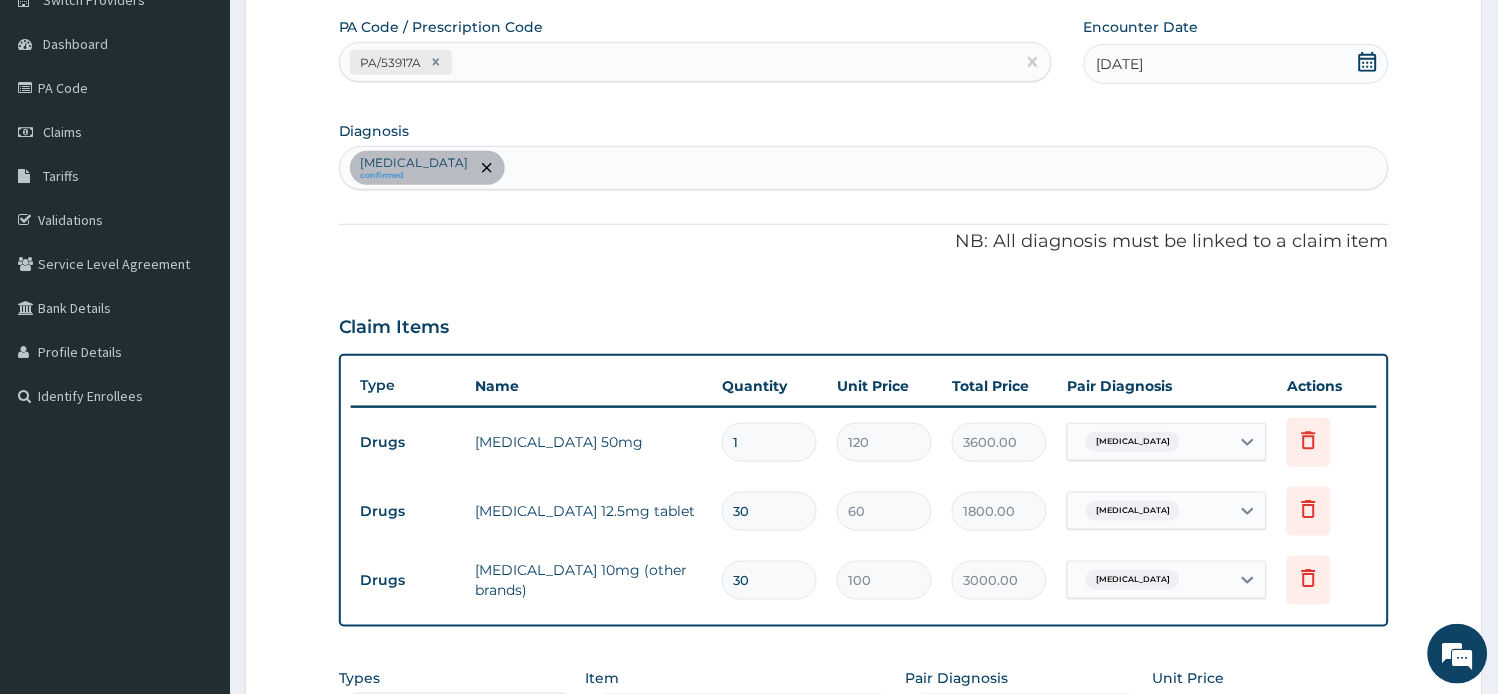 type on "120.00" 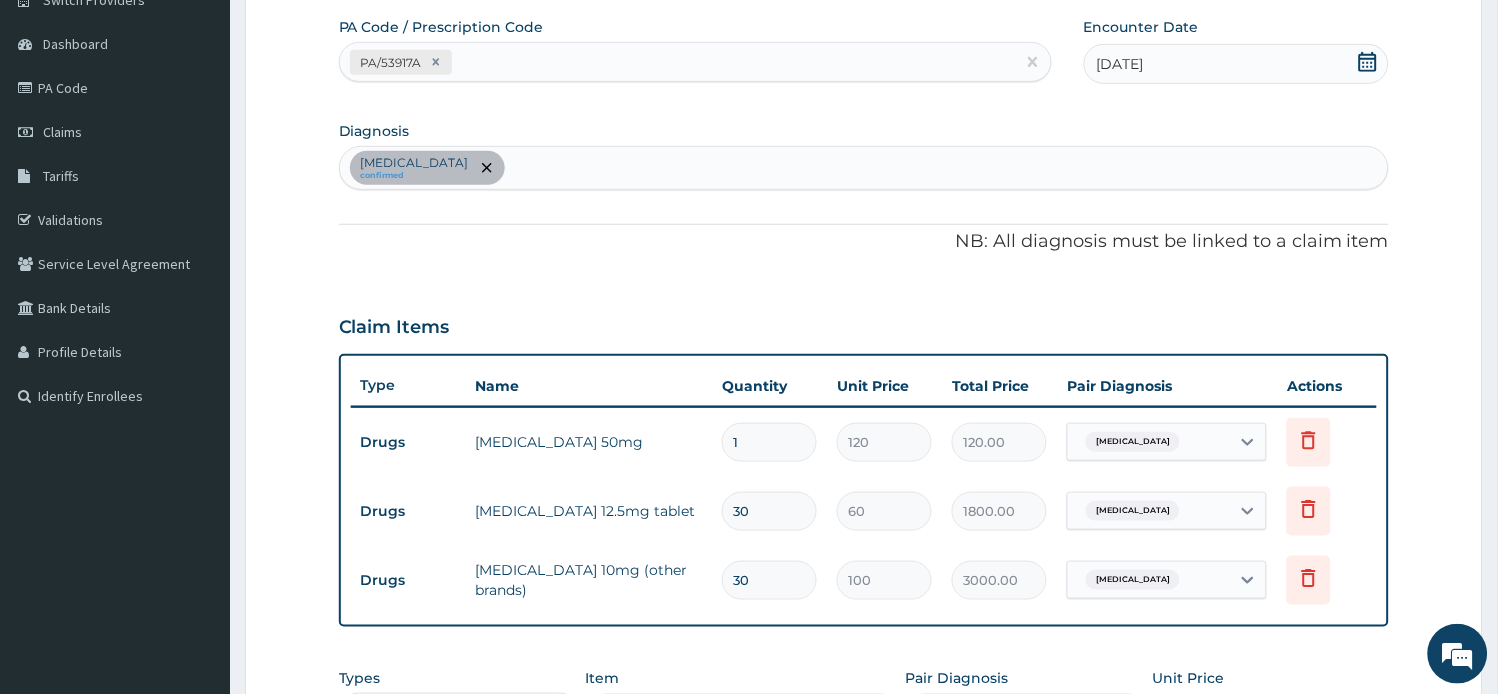 type on "14" 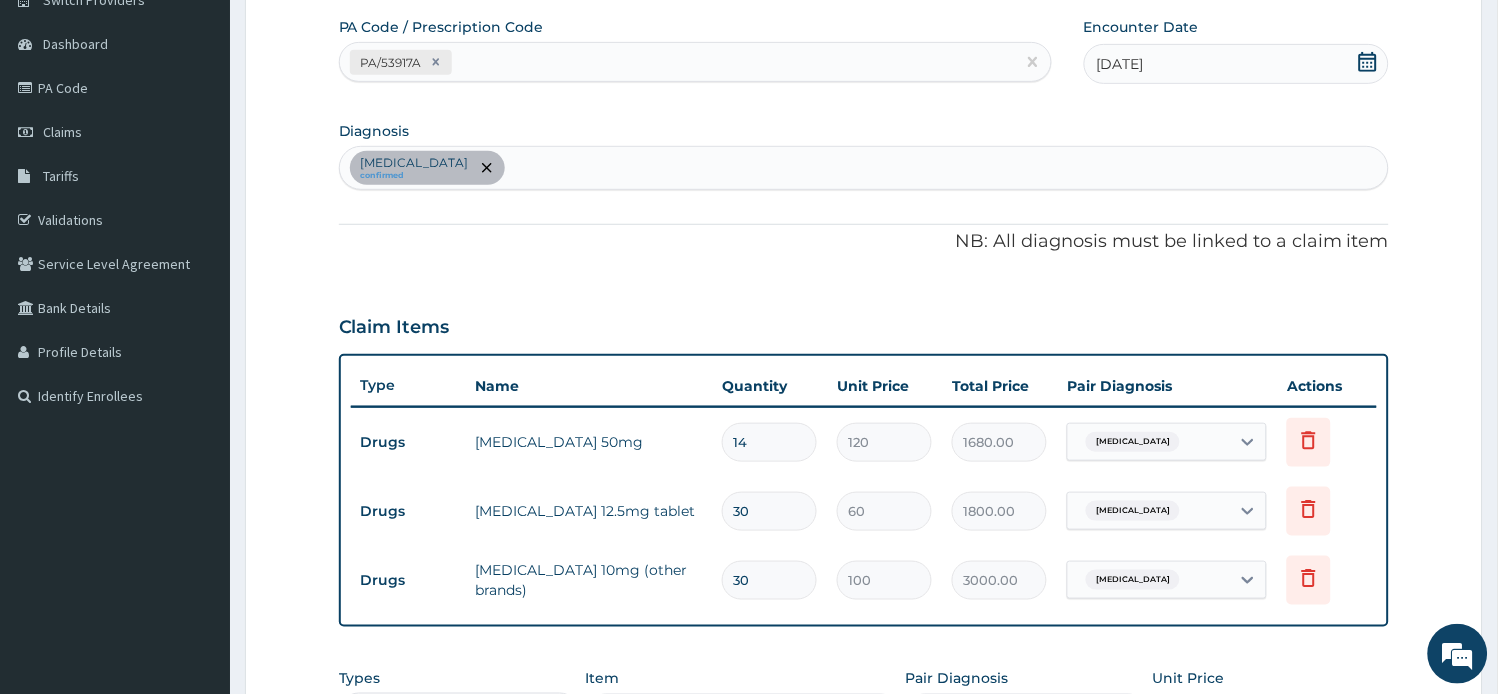 drag, startPoint x: 756, startPoint y: 432, endPoint x: 635, endPoint y: 427, distance: 121.103264 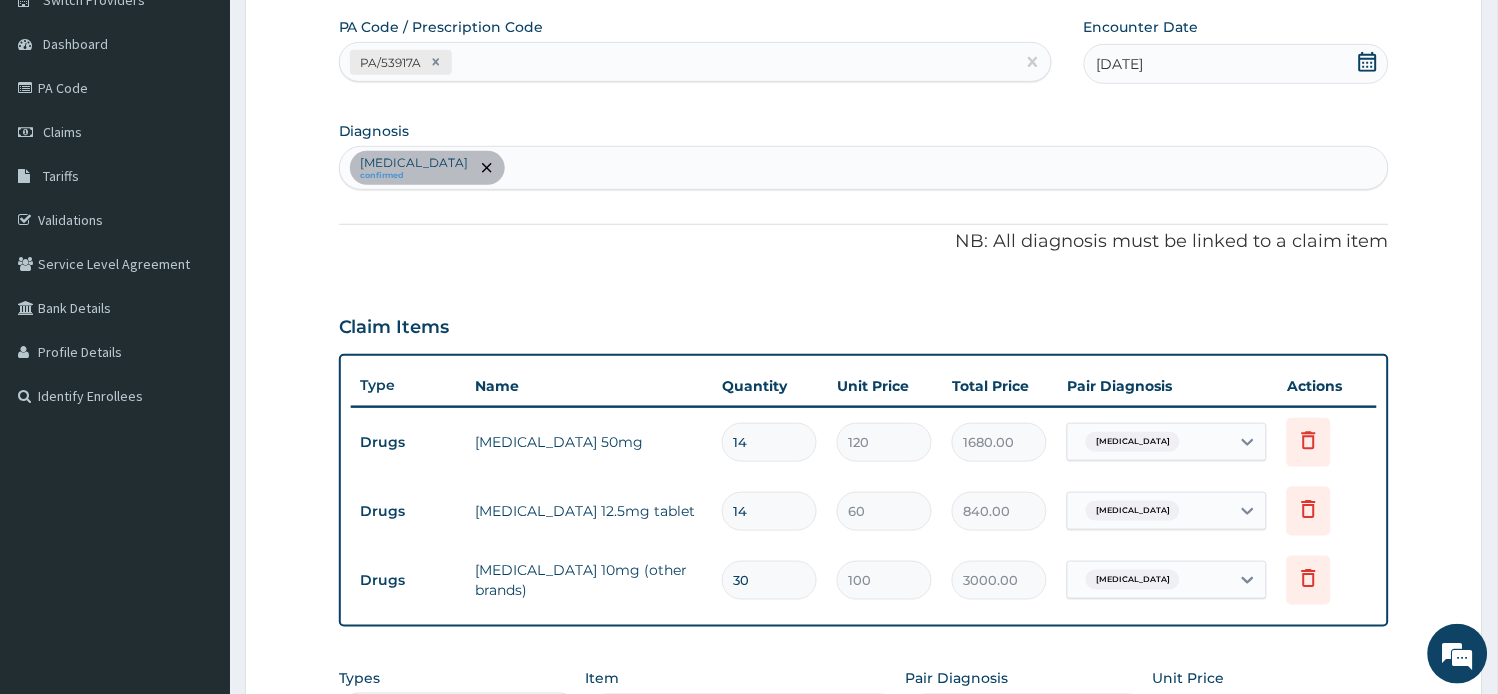 type on "14" 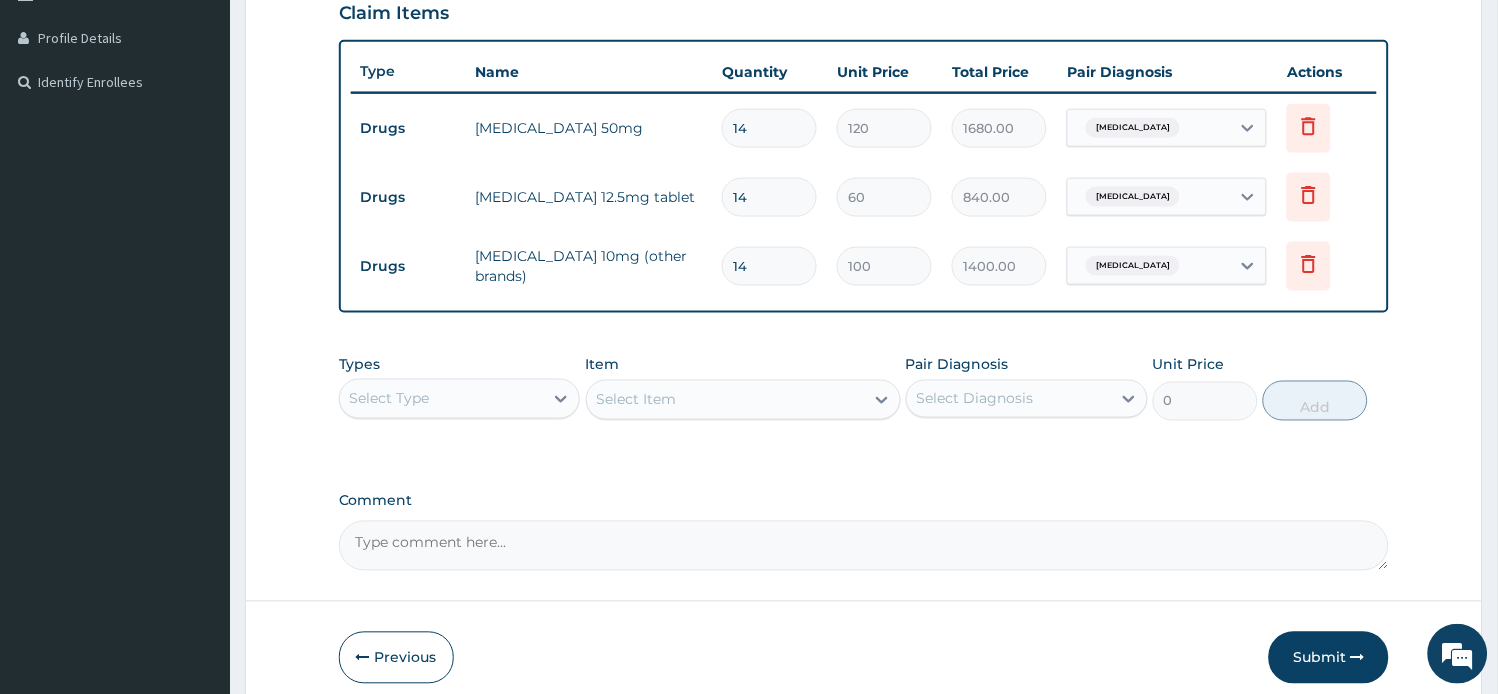 scroll, scrollTop: 507, scrollLeft: 0, axis: vertical 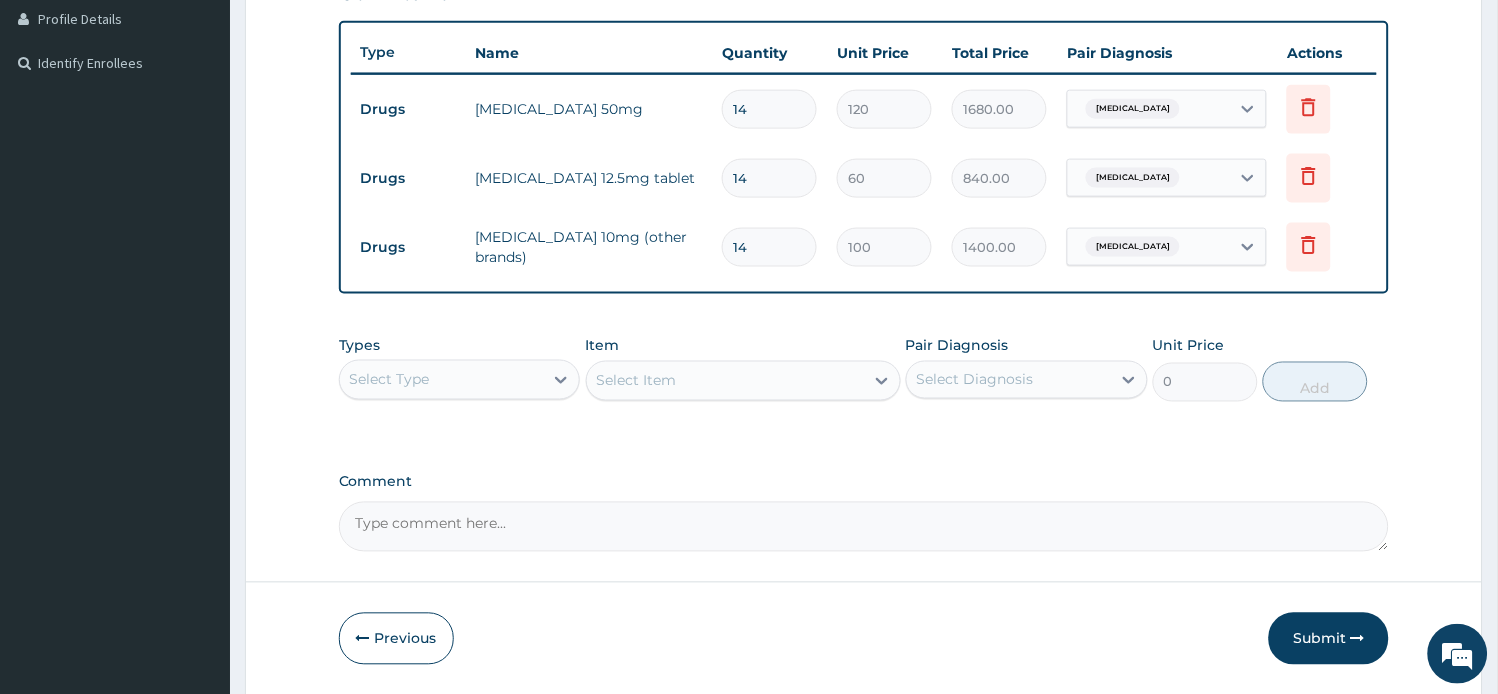 type on "14" 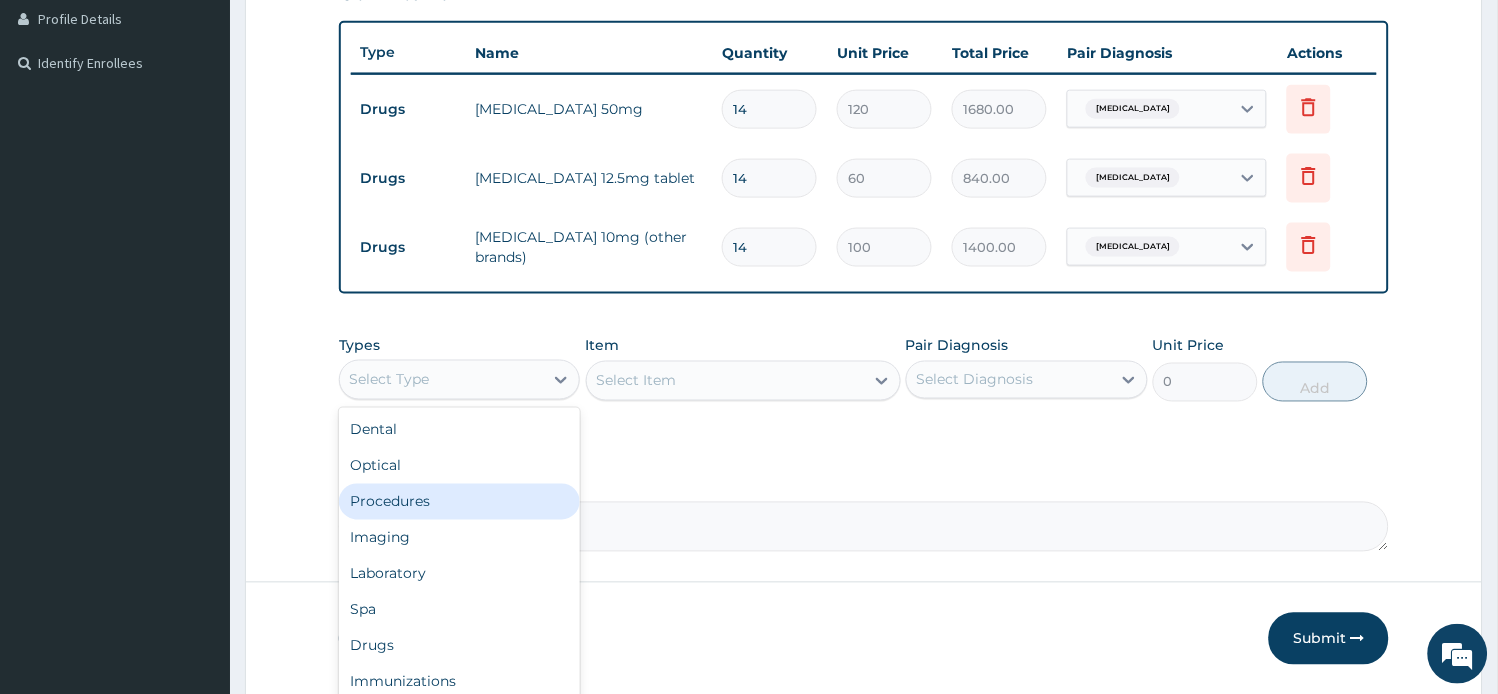 click on "Procedures" at bounding box center [460, 502] 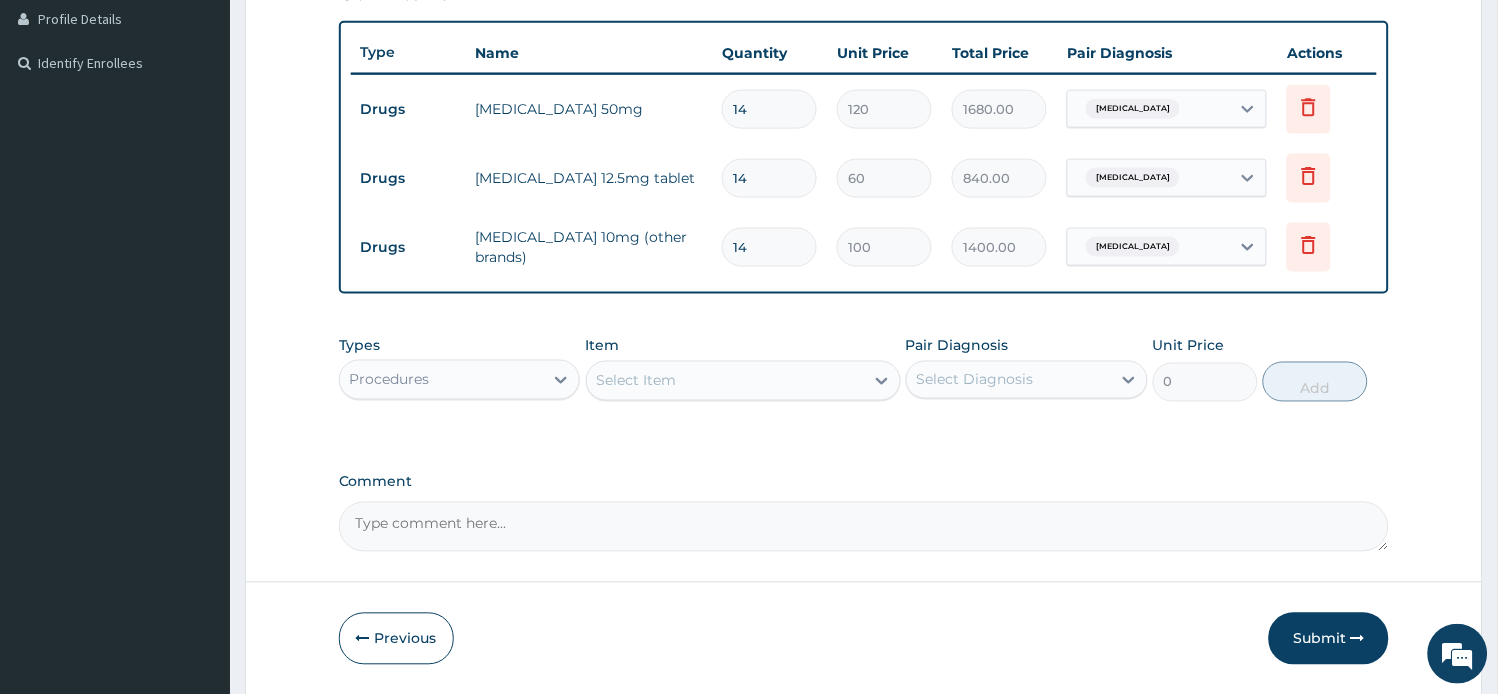 click on "Drugs carvedilol 12.5mg tablet 14 60 840.00 Hypertensive heart disease Delete" at bounding box center [864, 178] 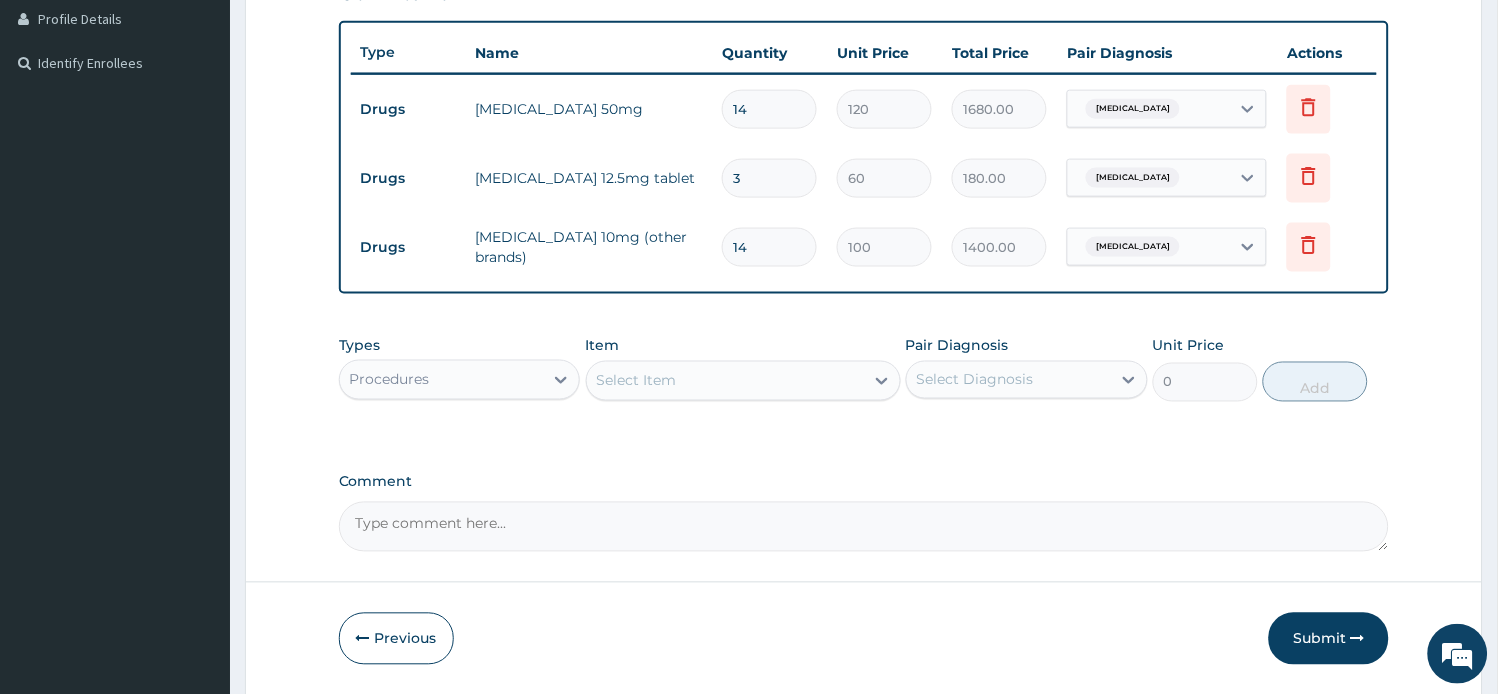 type on "30" 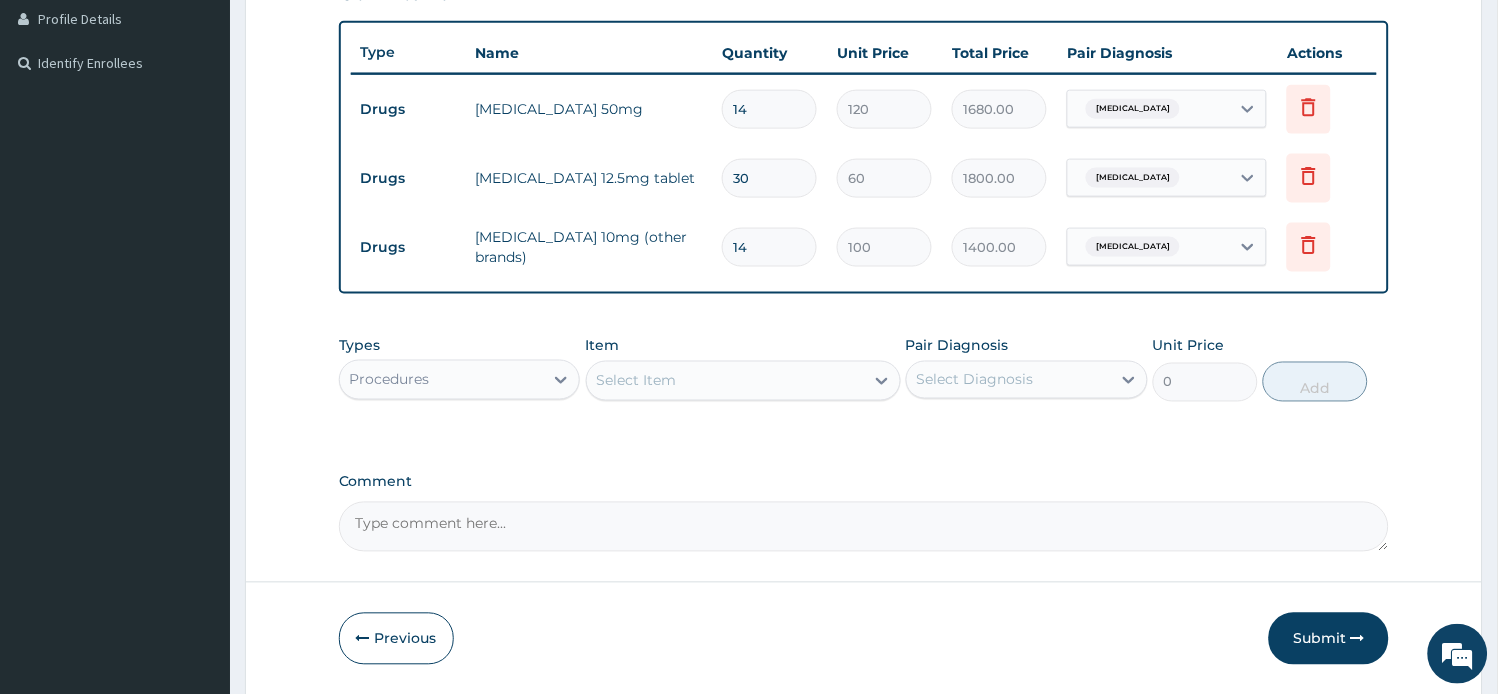 type on "30" 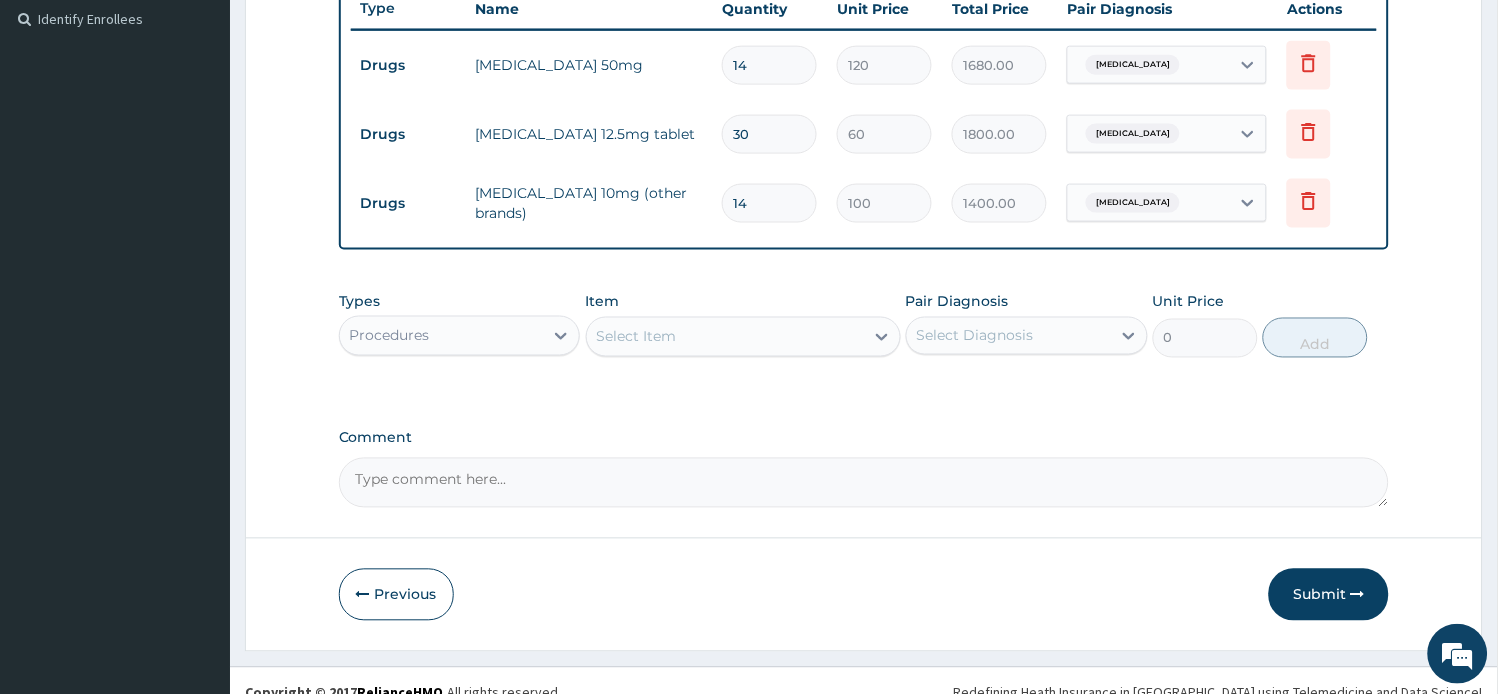 scroll, scrollTop: 574, scrollLeft: 0, axis: vertical 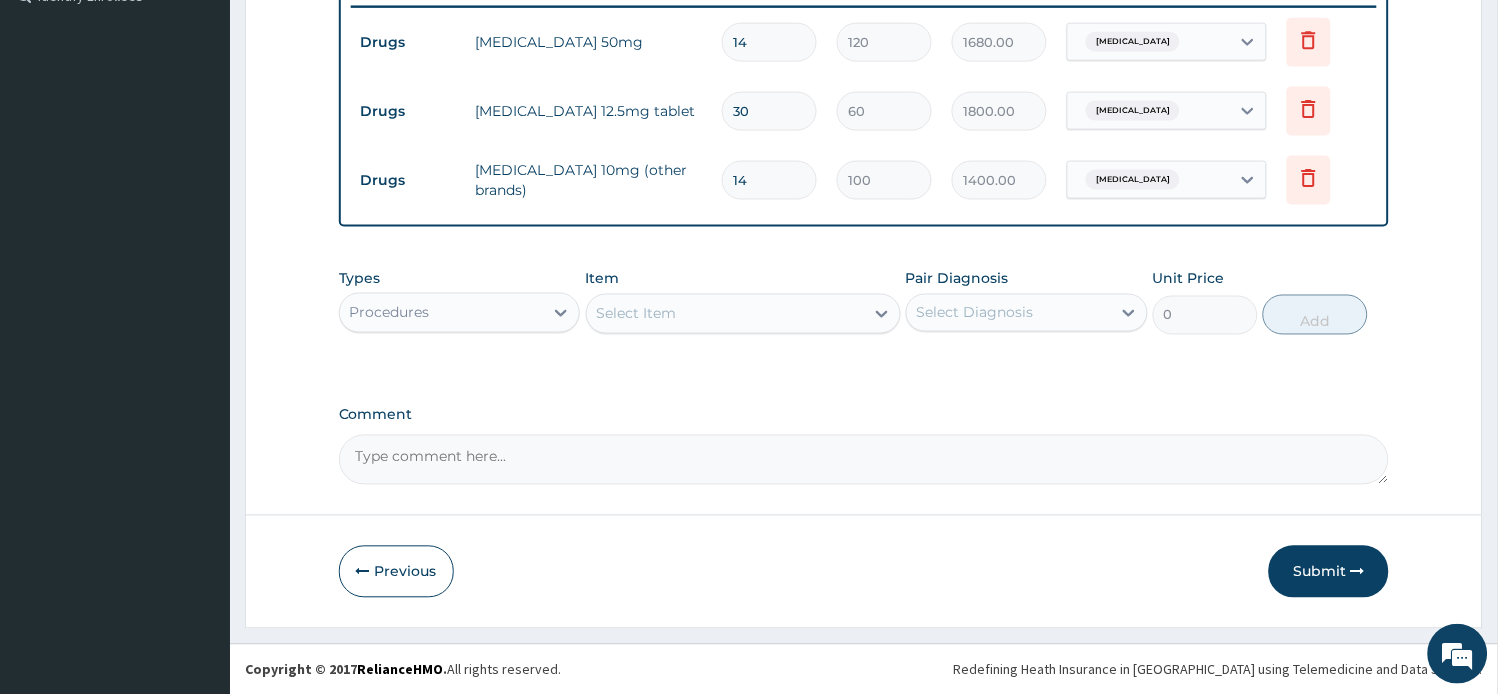 click on "Select Item" at bounding box center [725, 314] 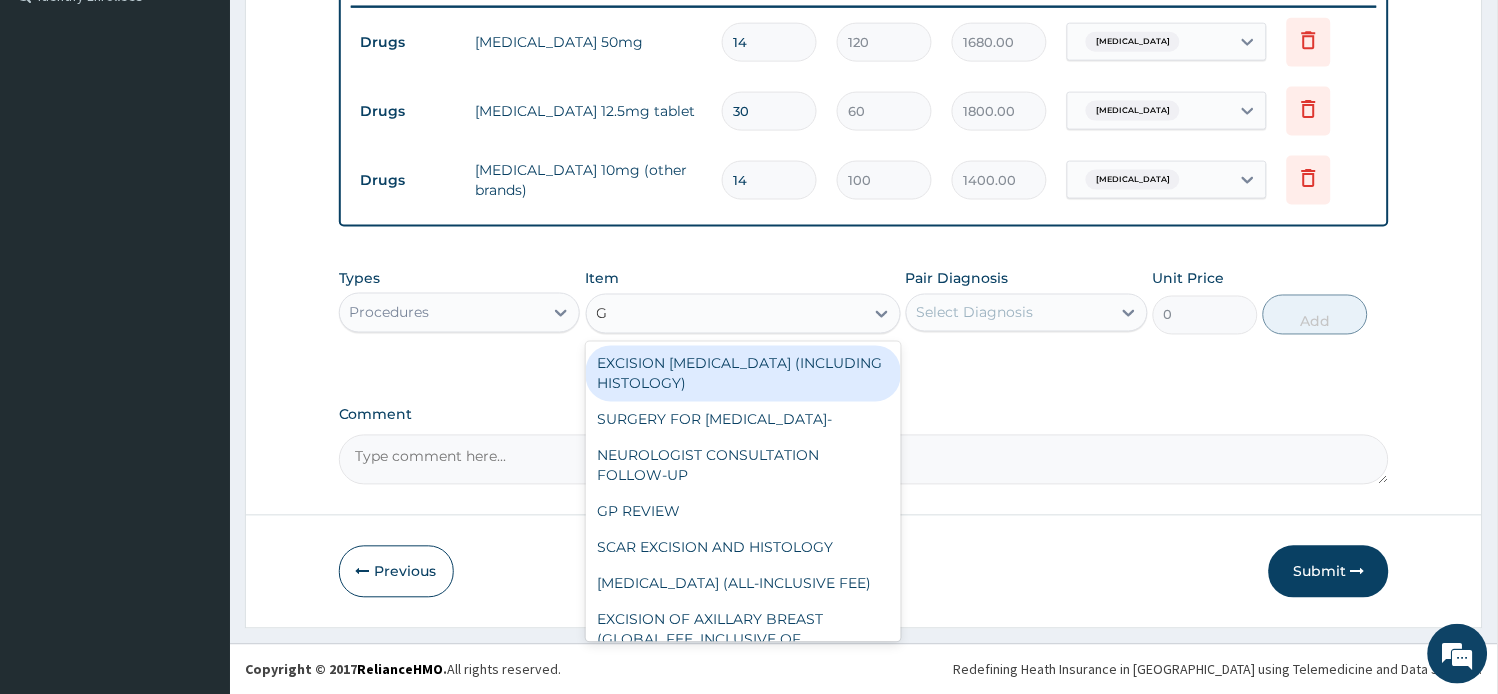type on "GP" 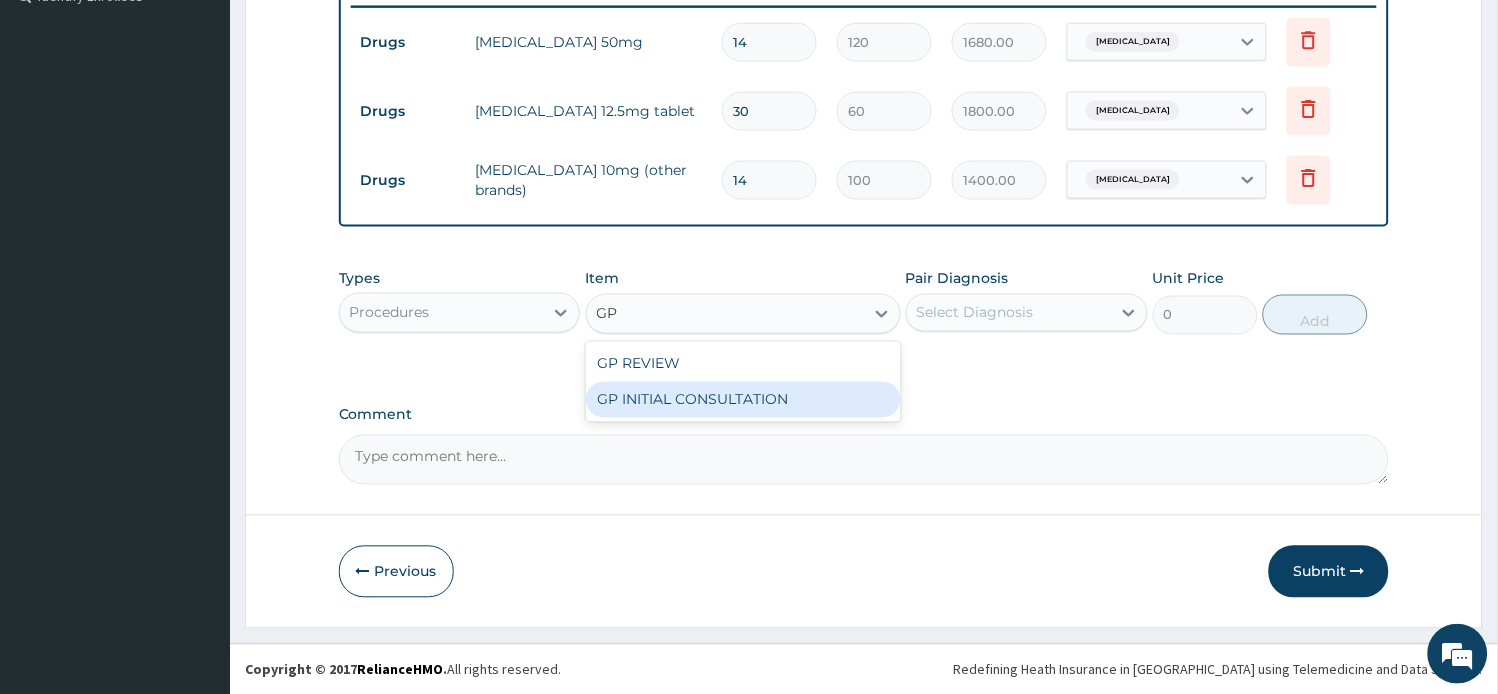 click on "GP INITIAL CONSULTATION" at bounding box center [743, 400] 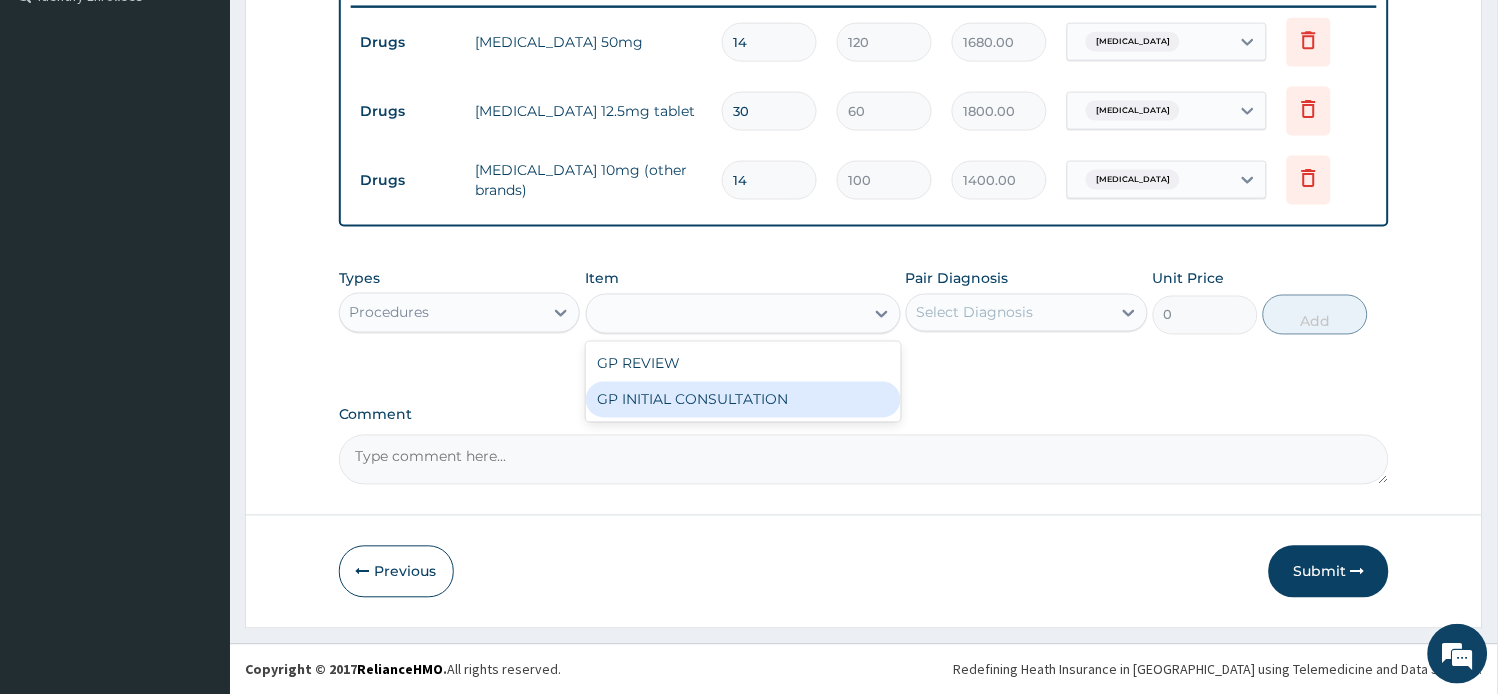 type on "2000" 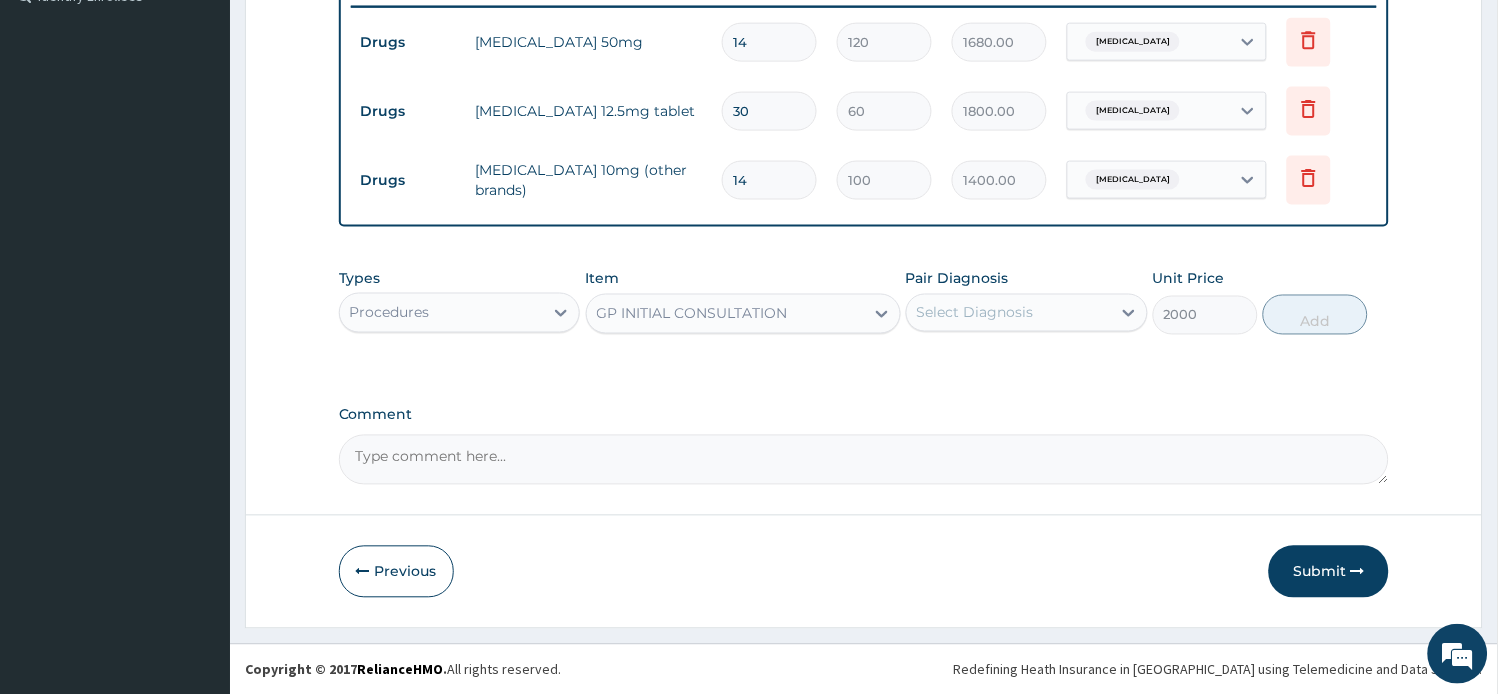 click on "Select Diagnosis" at bounding box center (975, 313) 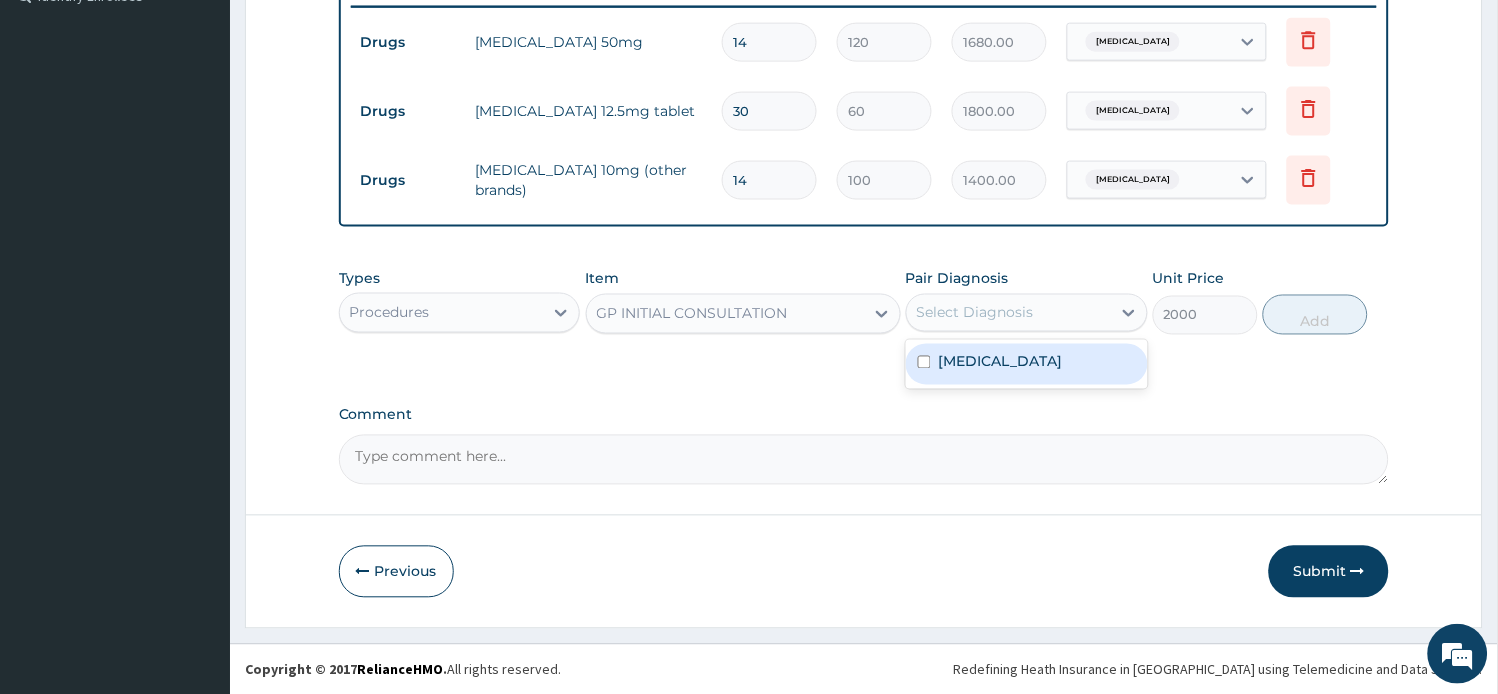click on "[MEDICAL_DATA]" at bounding box center (1001, 362) 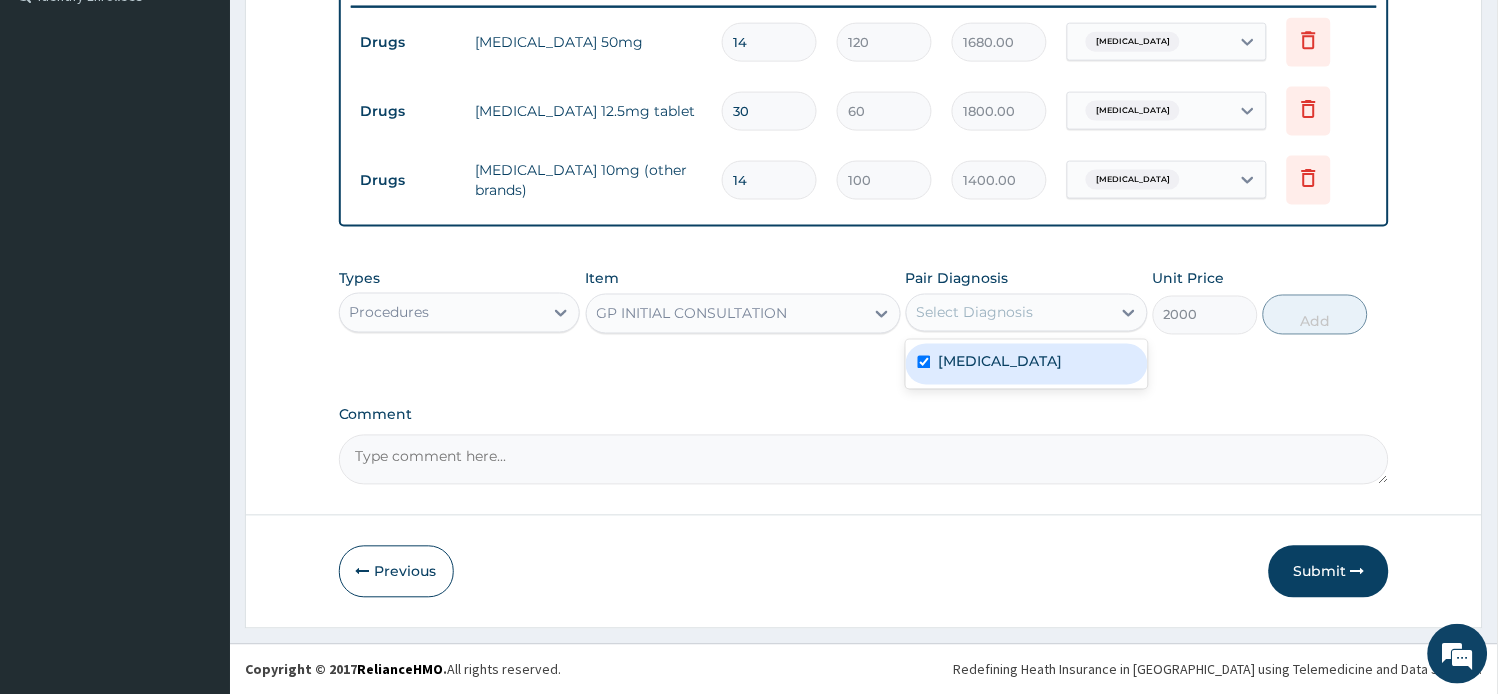 checkbox on "true" 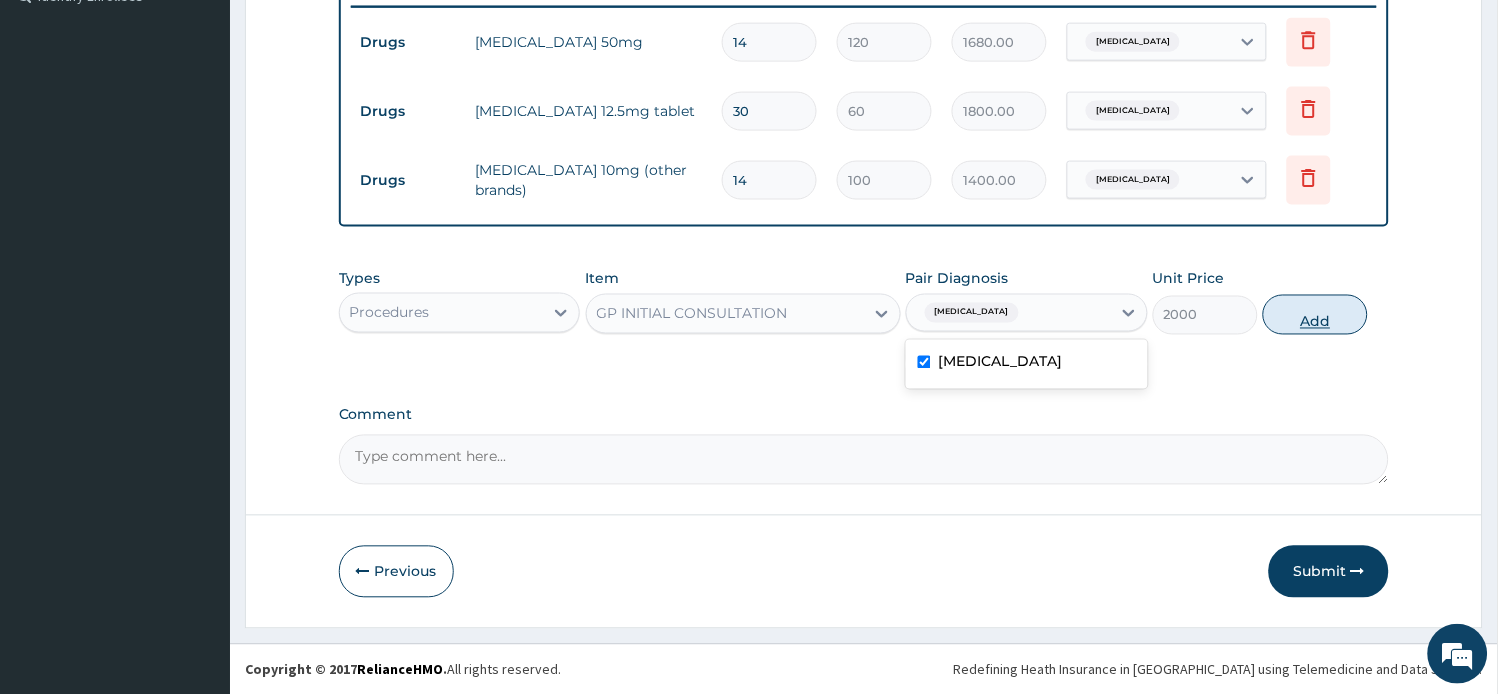 click on "Add" at bounding box center [1315, 315] 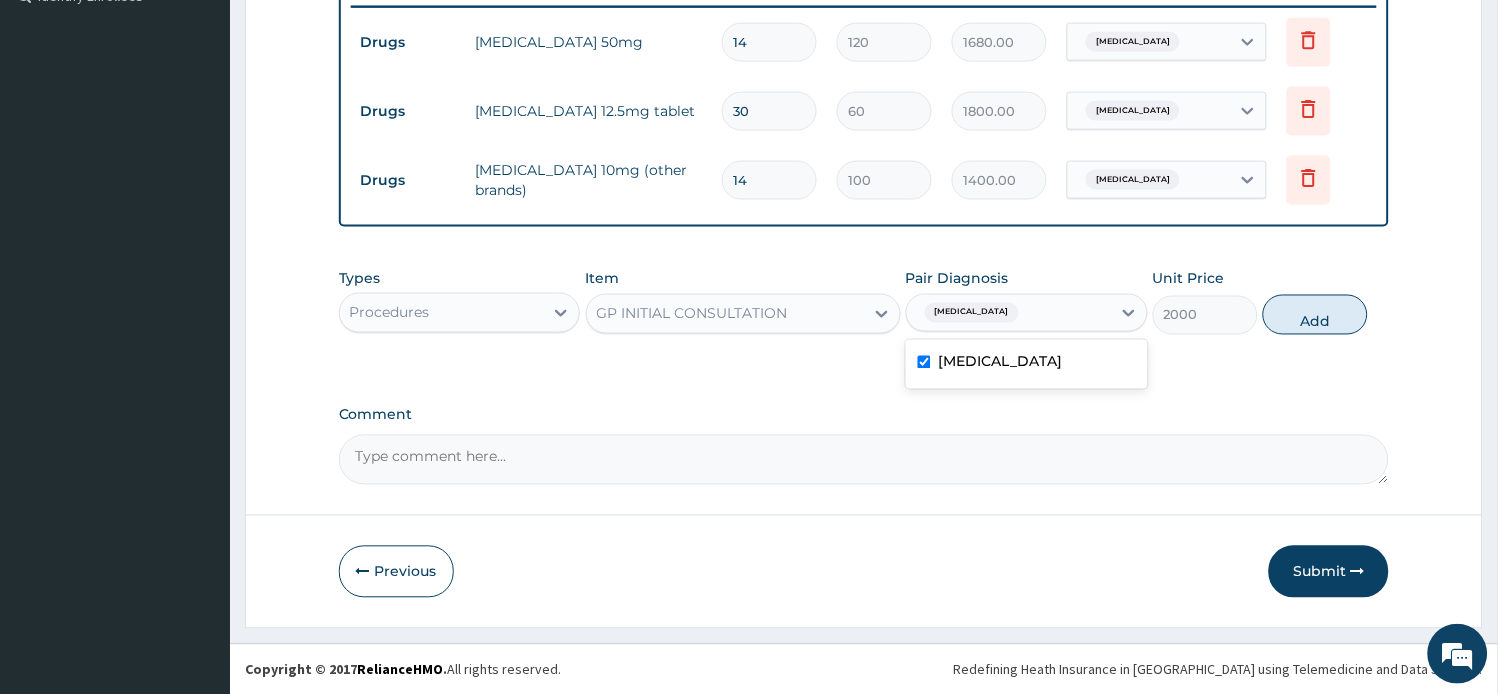 type on "0" 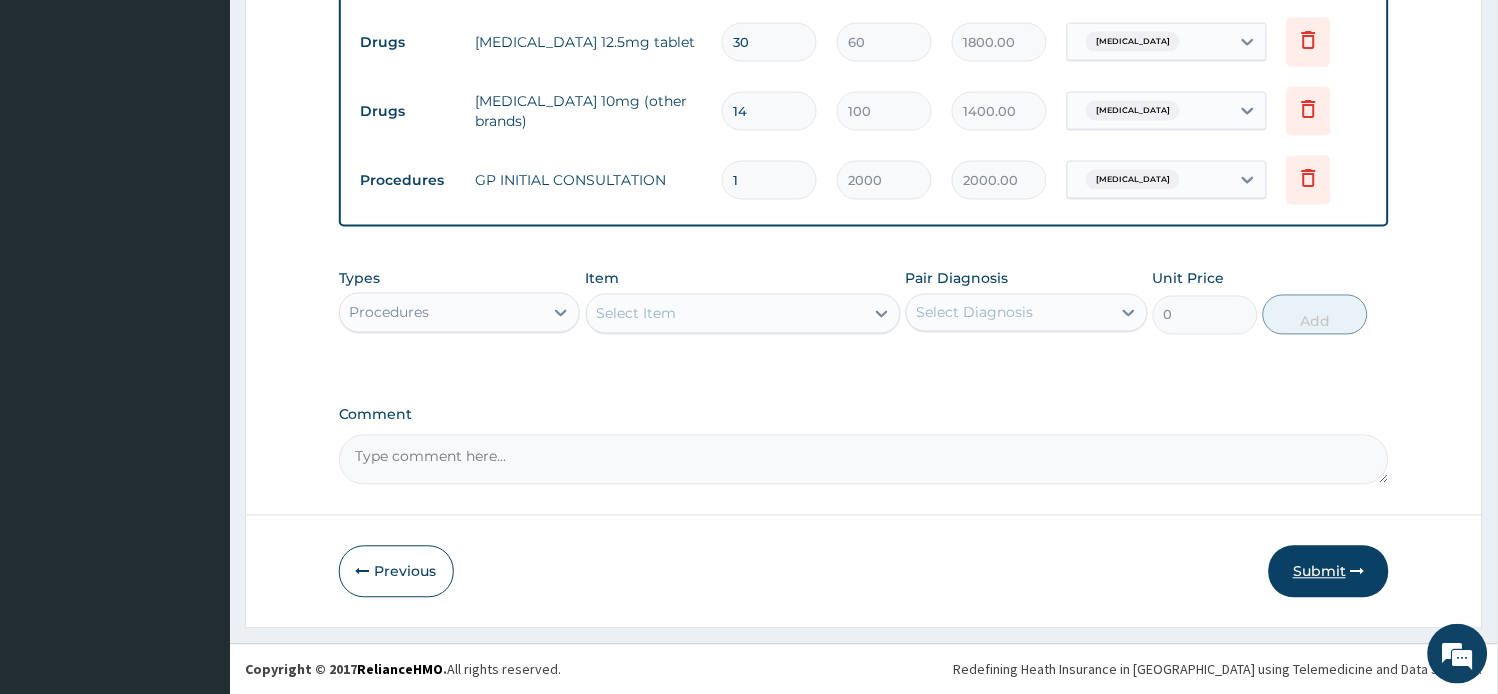 click on "Submit" at bounding box center (1329, 572) 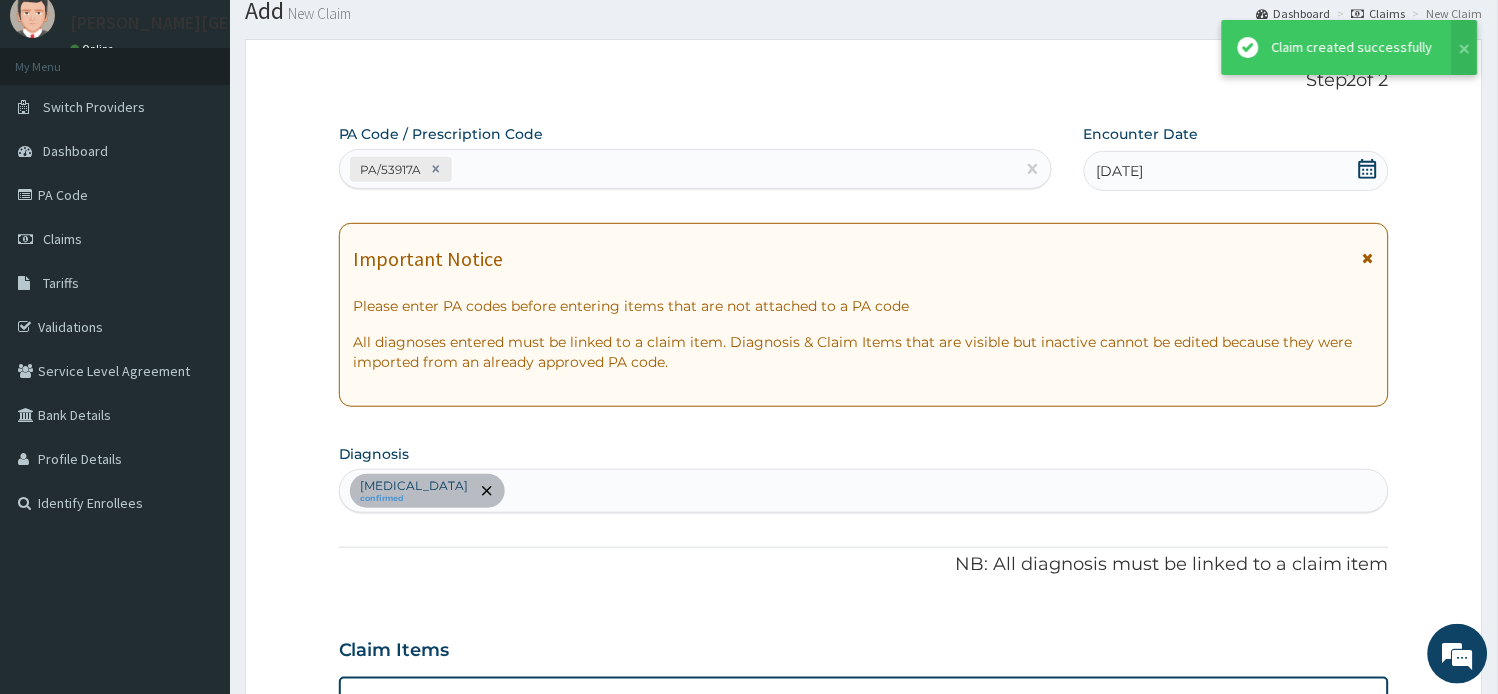 scroll, scrollTop: 643, scrollLeft: 0, axis: vertical 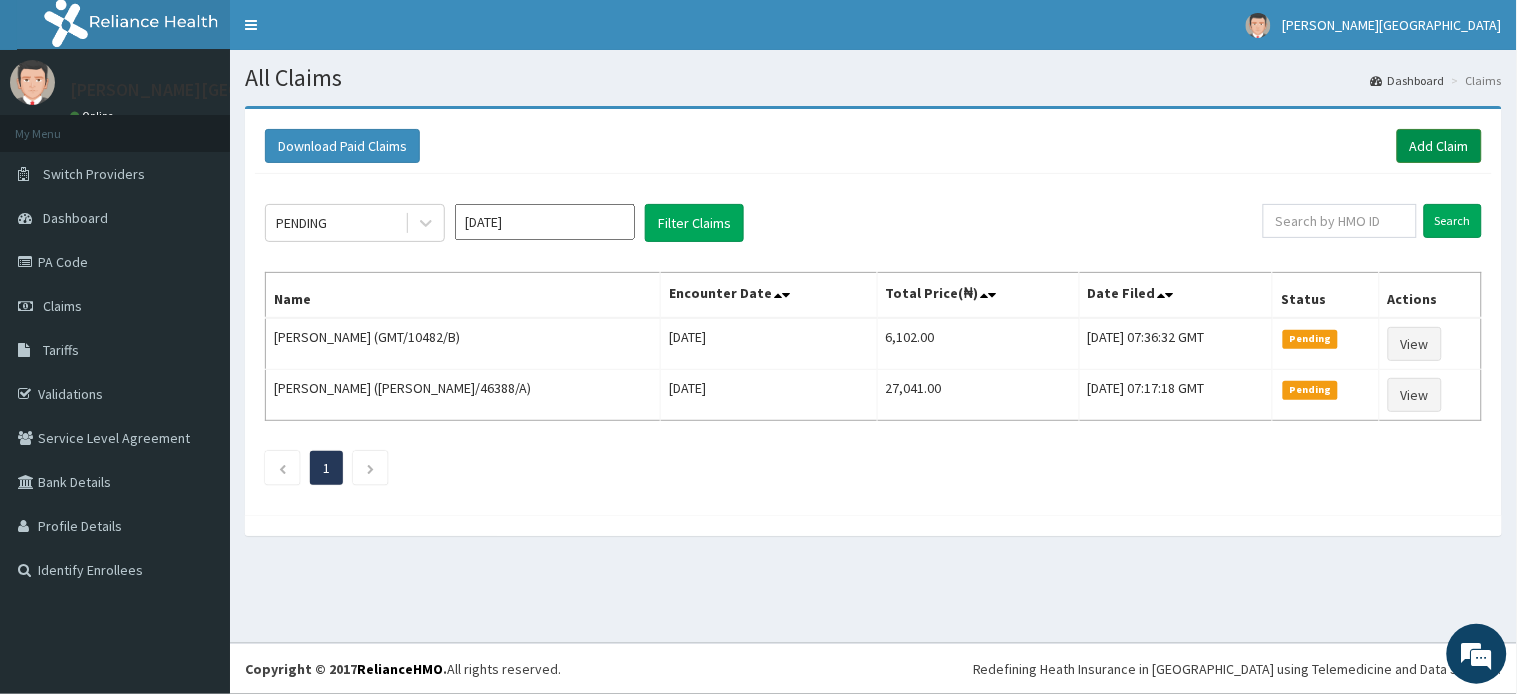 click on "Add Claim" at bounding box center [1439, 146] 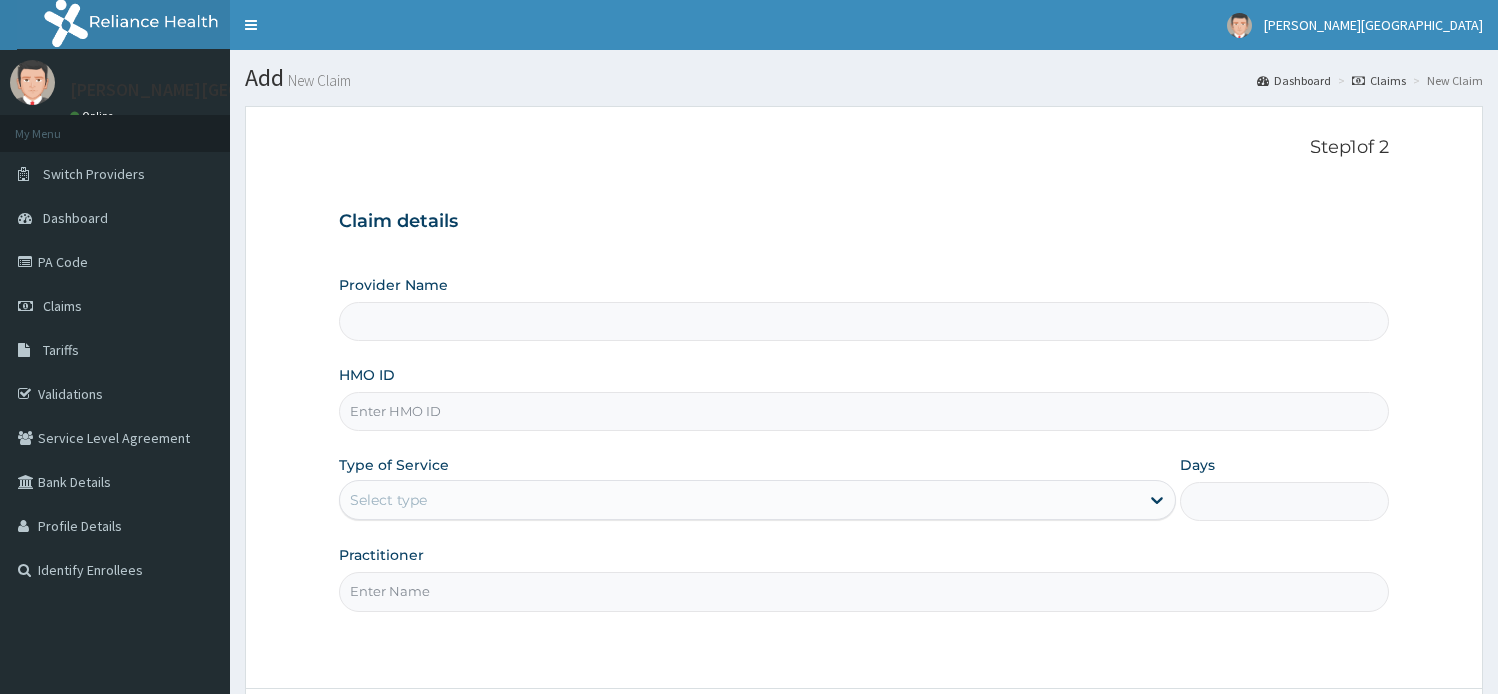 click on "HMO ID" at bounding box center [864, 411] 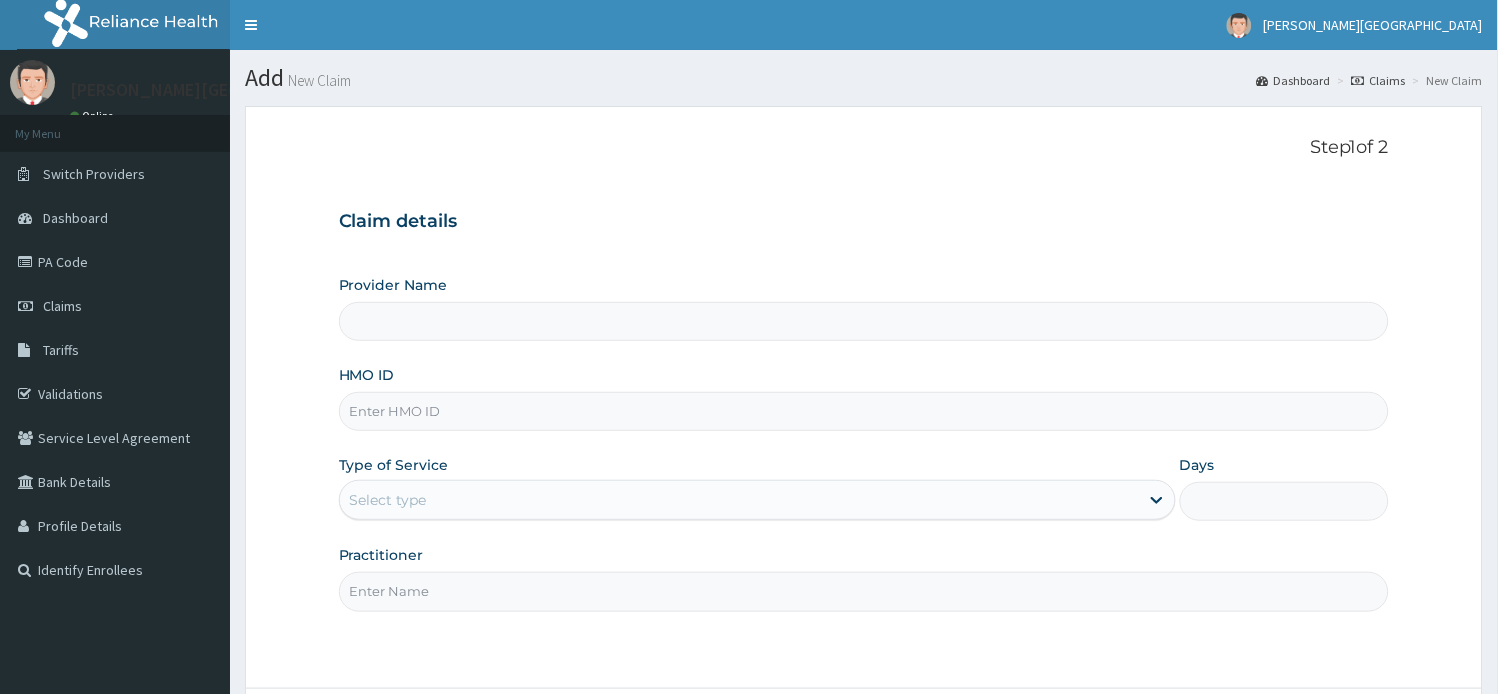 paste on "mbs/10055/a" 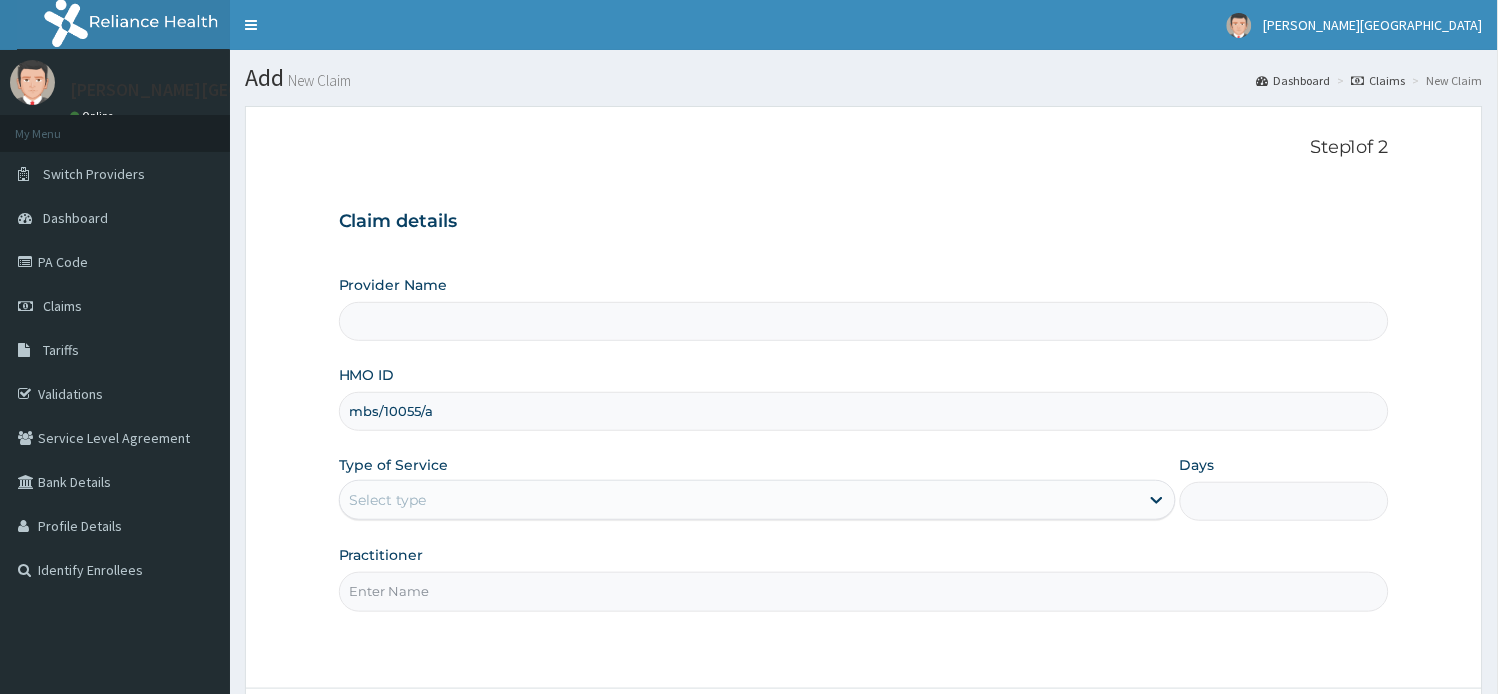 scroll, scrollTop: 0, scrollLeft: 0, axis: both 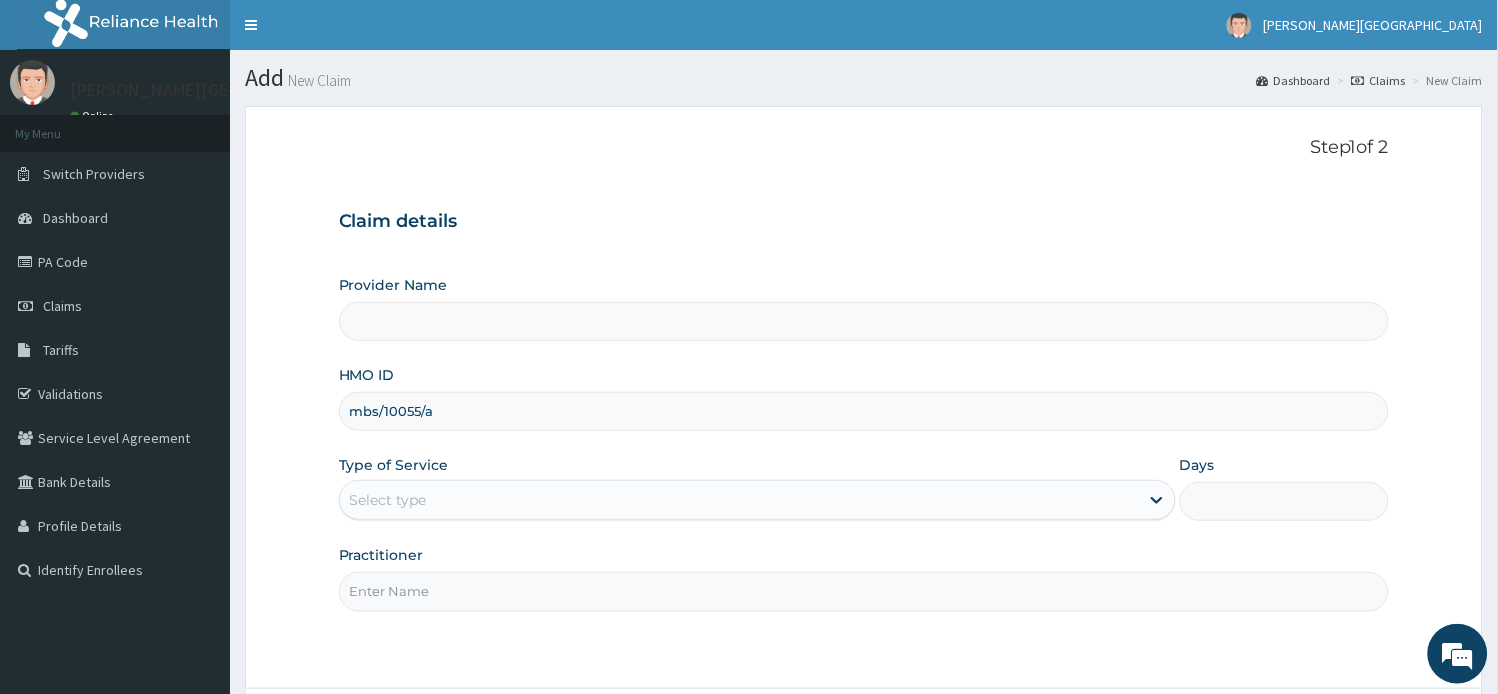 type on "[PERSON_NAME][GEOGRAPHIC_DATA]" 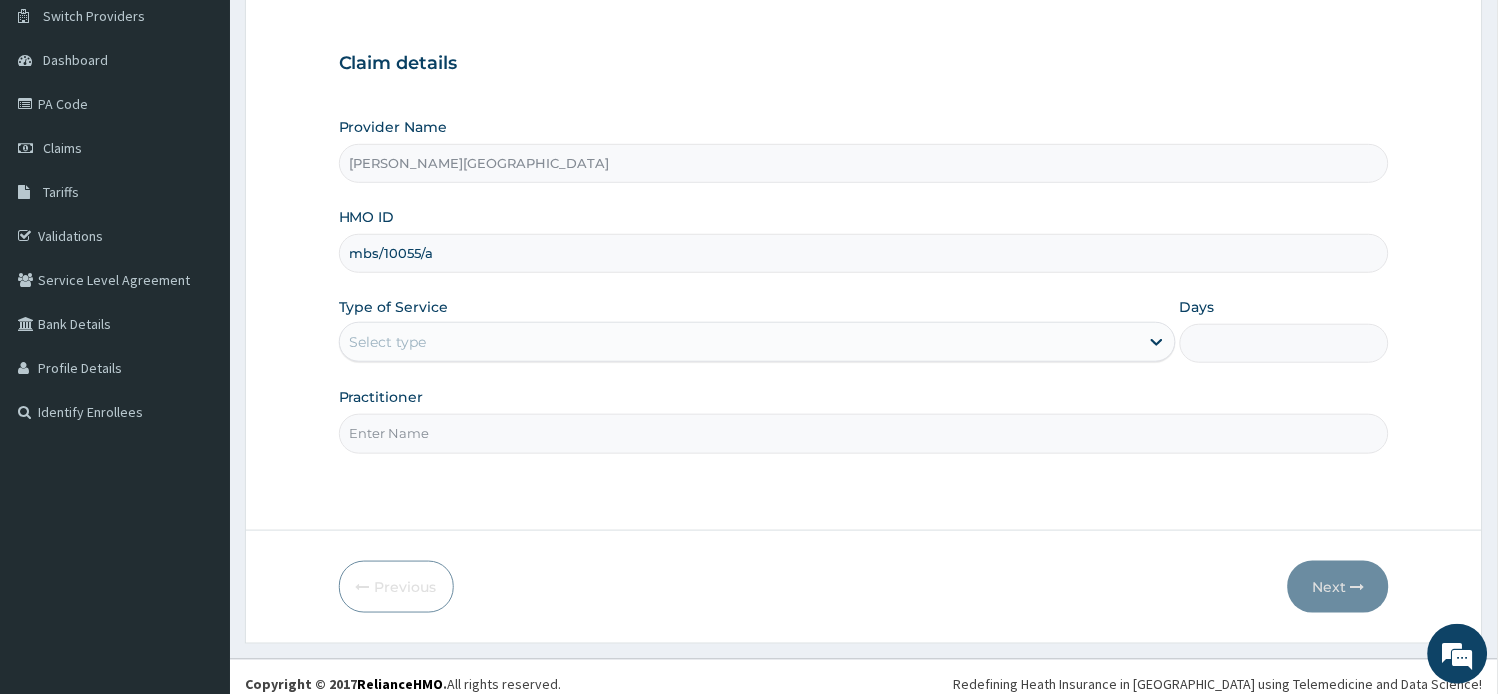 scroll, scrollTop: 174, scrollLeft: 0, axis: vertical 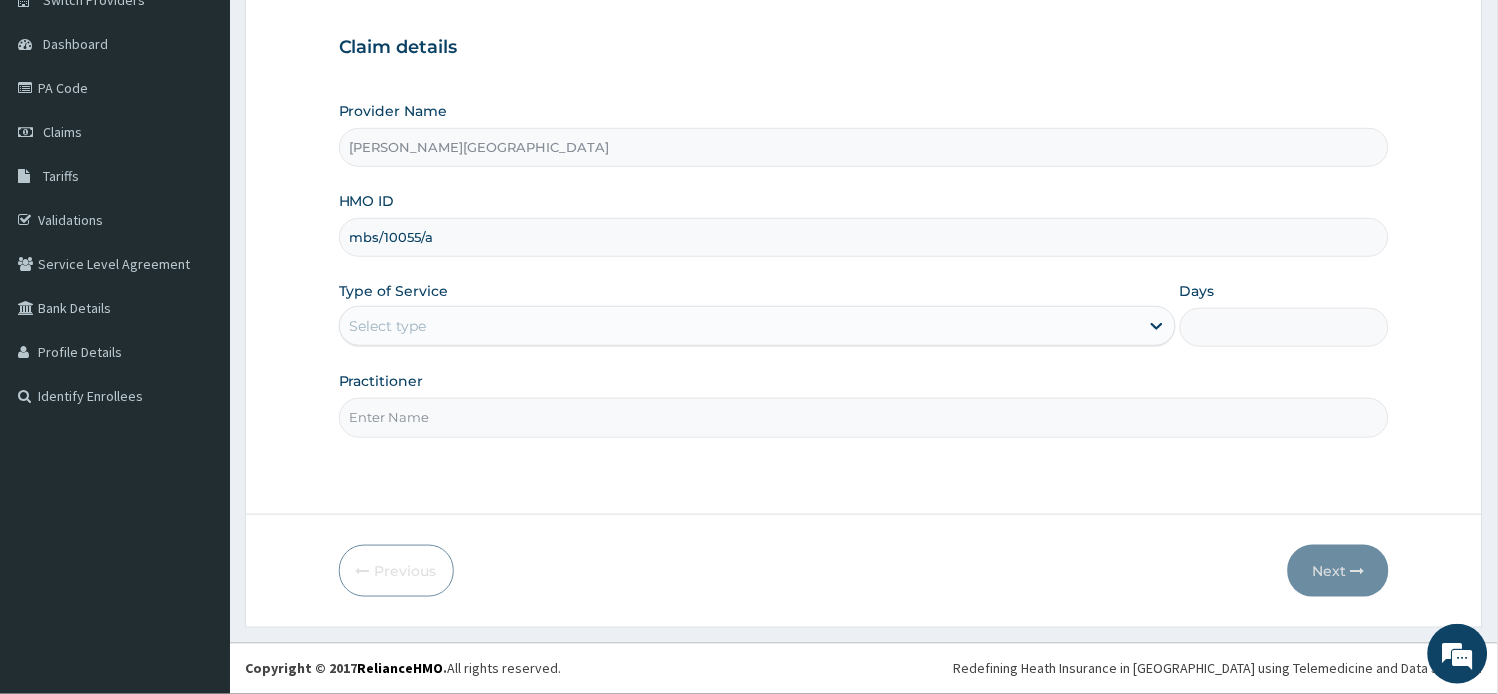 type on "mbs/10055/a" 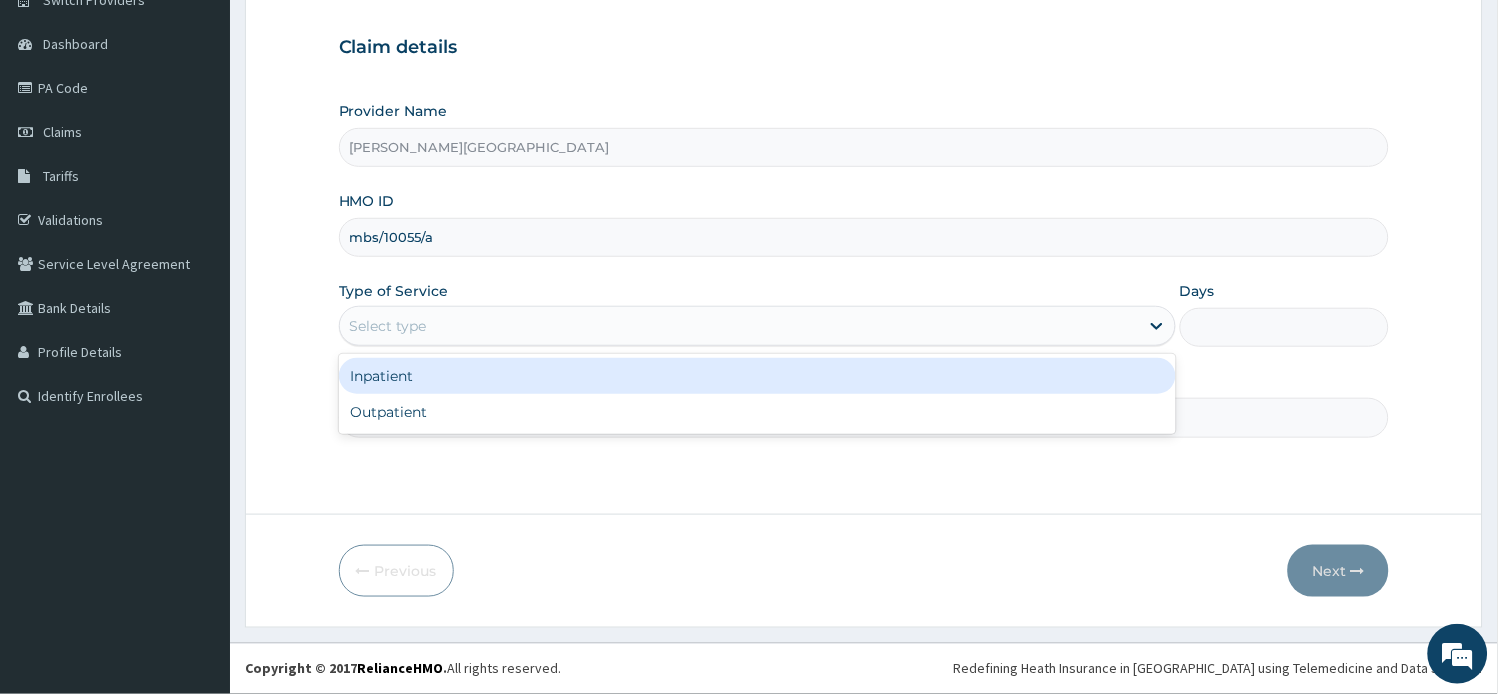 click on "Select type" at bounding box center (739, 326) 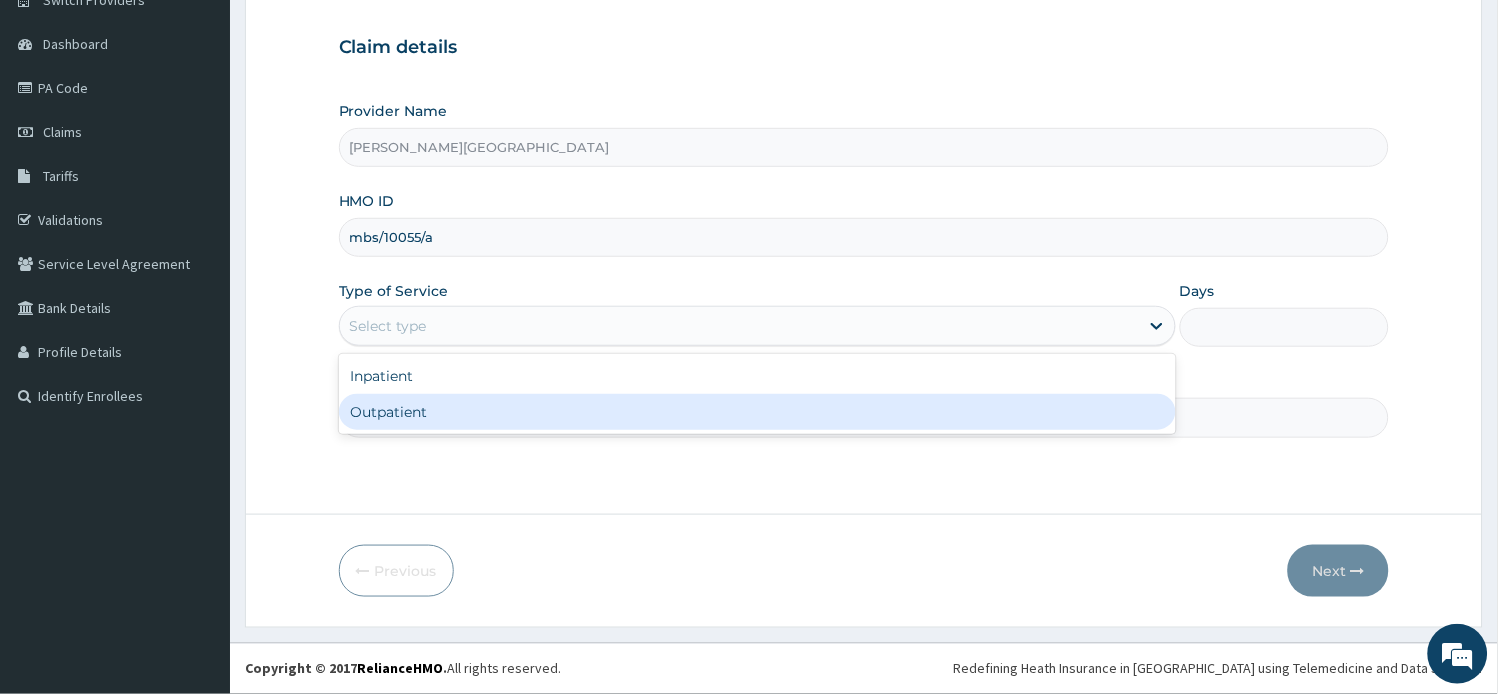 click on "Outpatient" at bounding box center [757, 412] 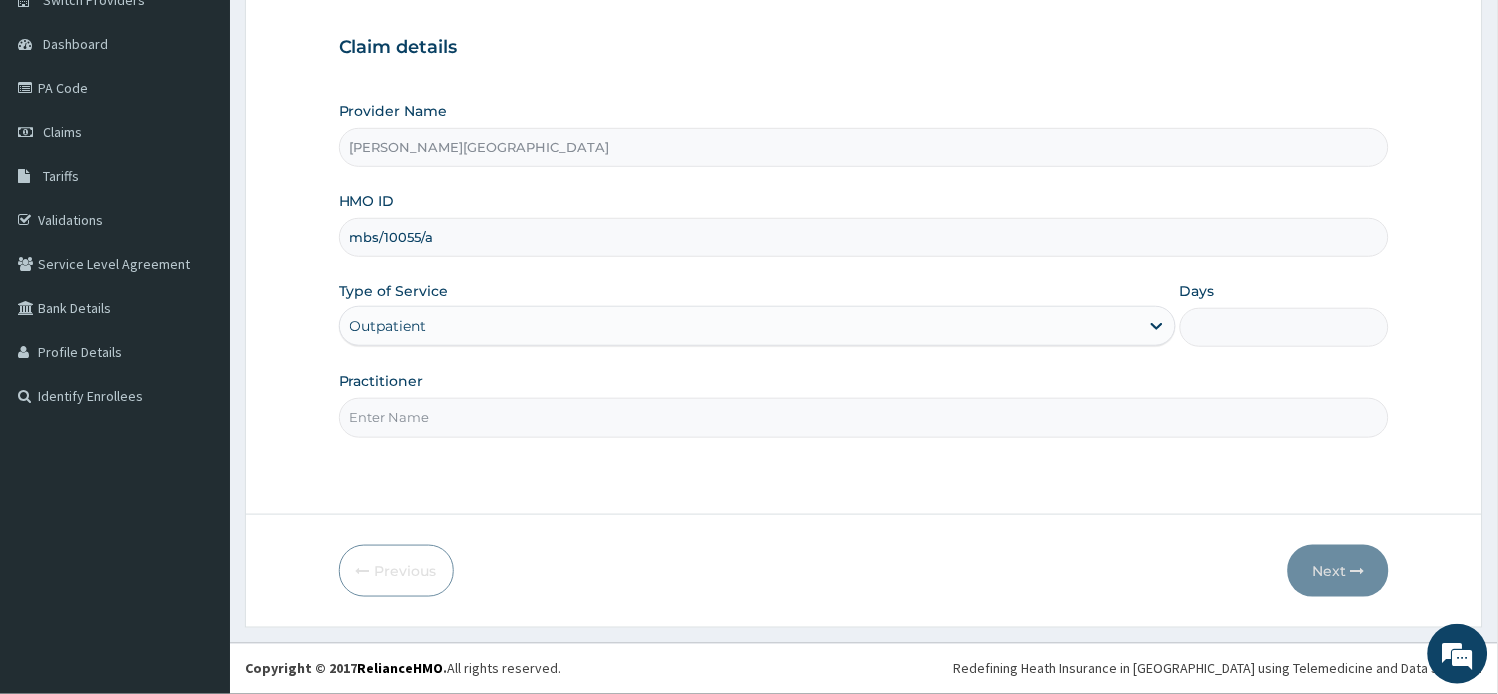 type on "1" 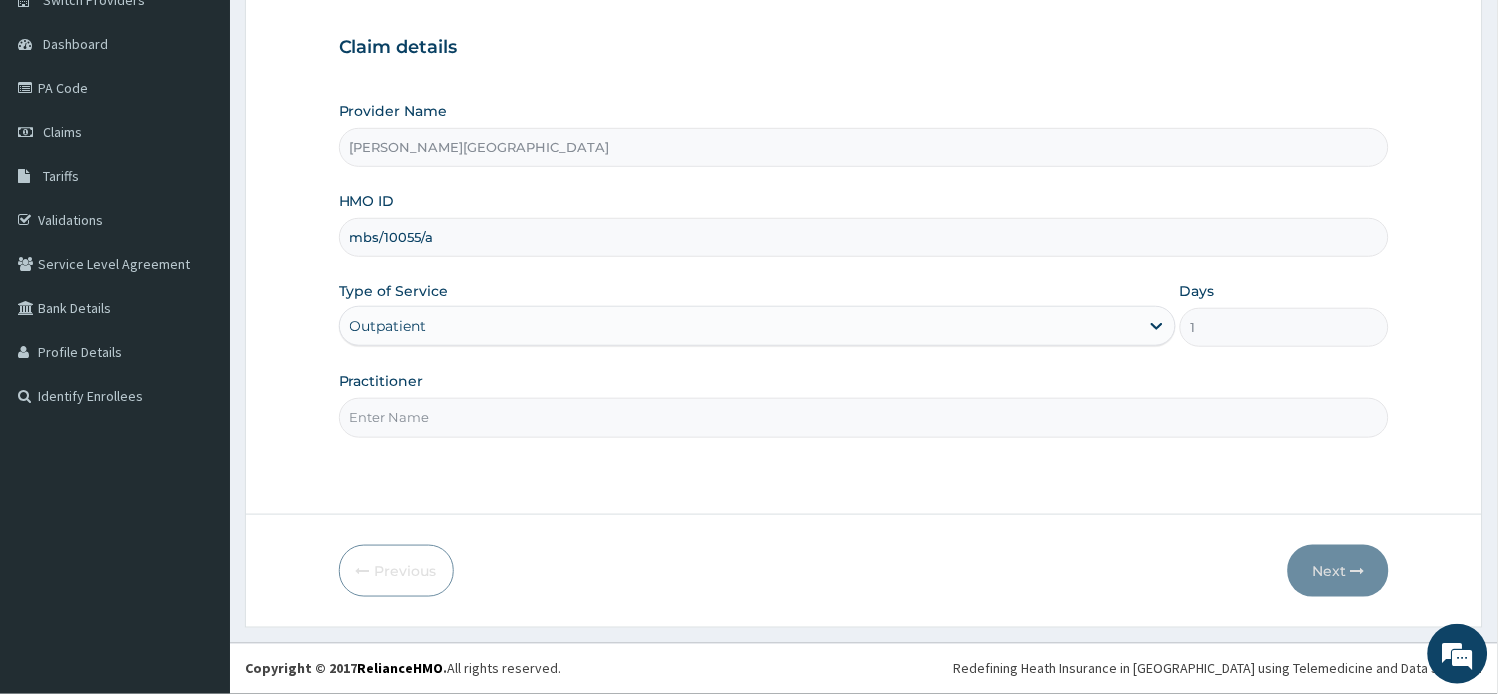 click on "Practitioner" at bounding box center (864, 417) 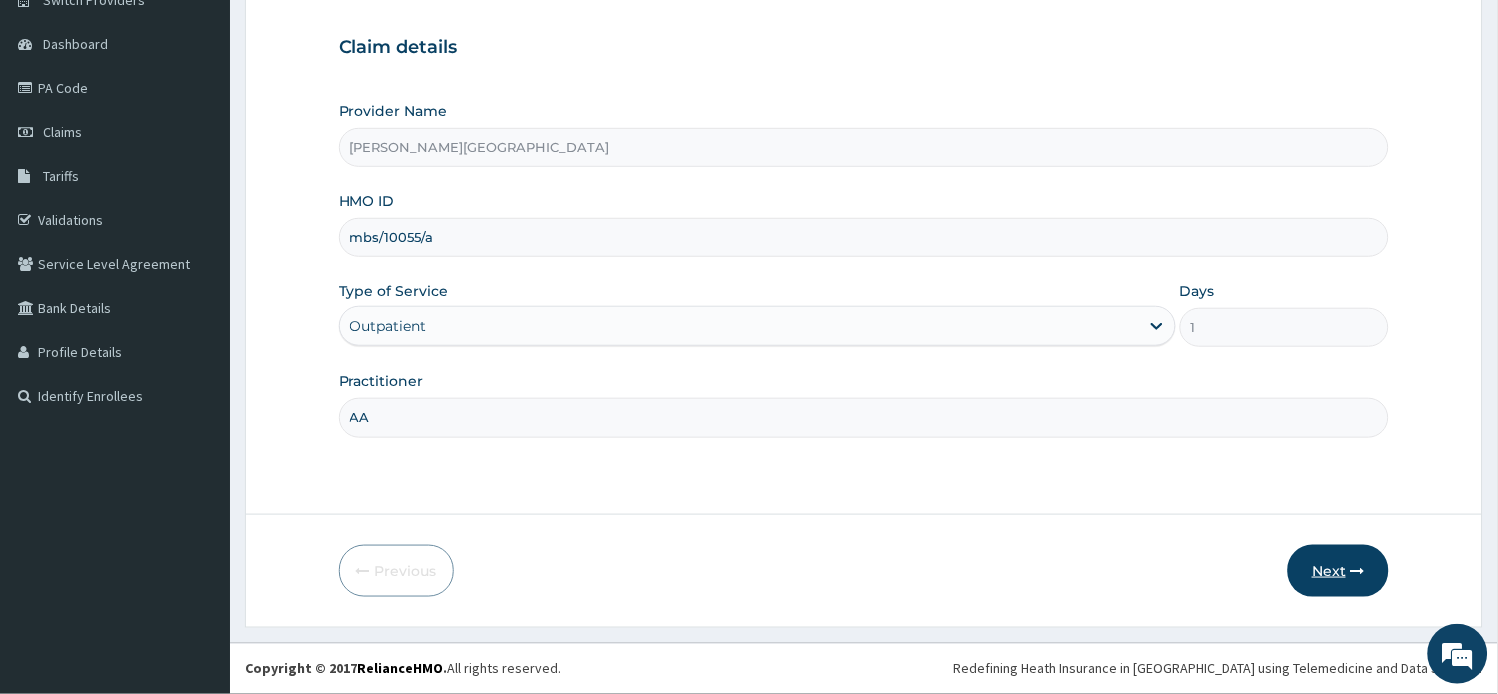 type on "AA" 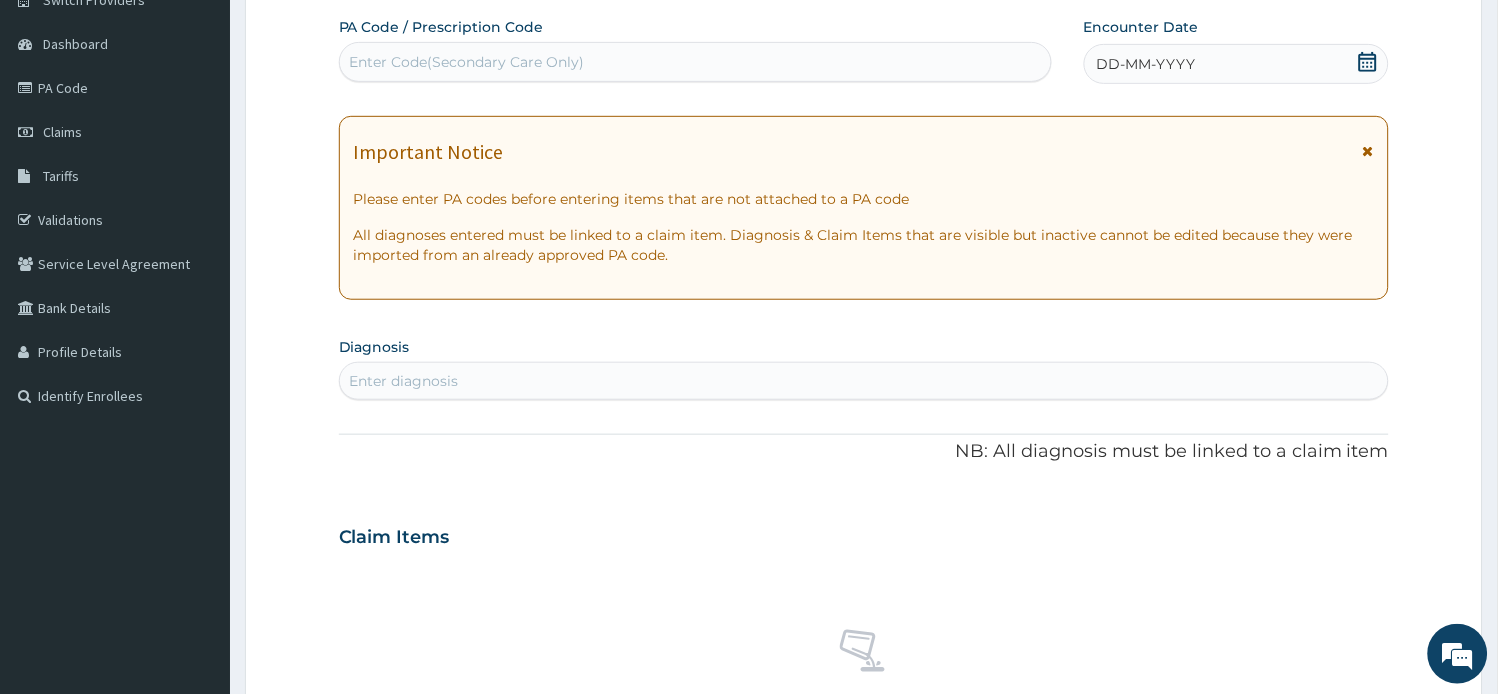 click at bounding box center [1368, 151] 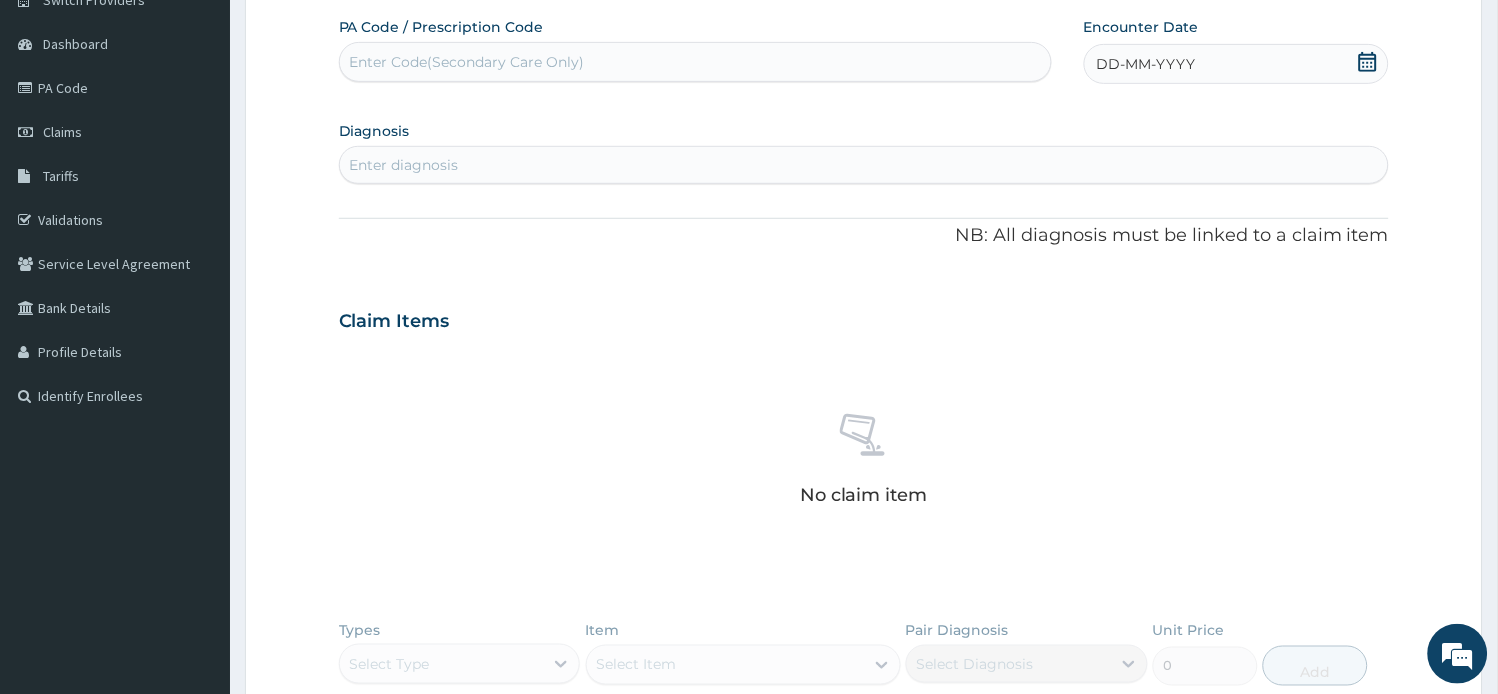 scroll, scrollTop: 0, scrollLeft: 0, axis: both 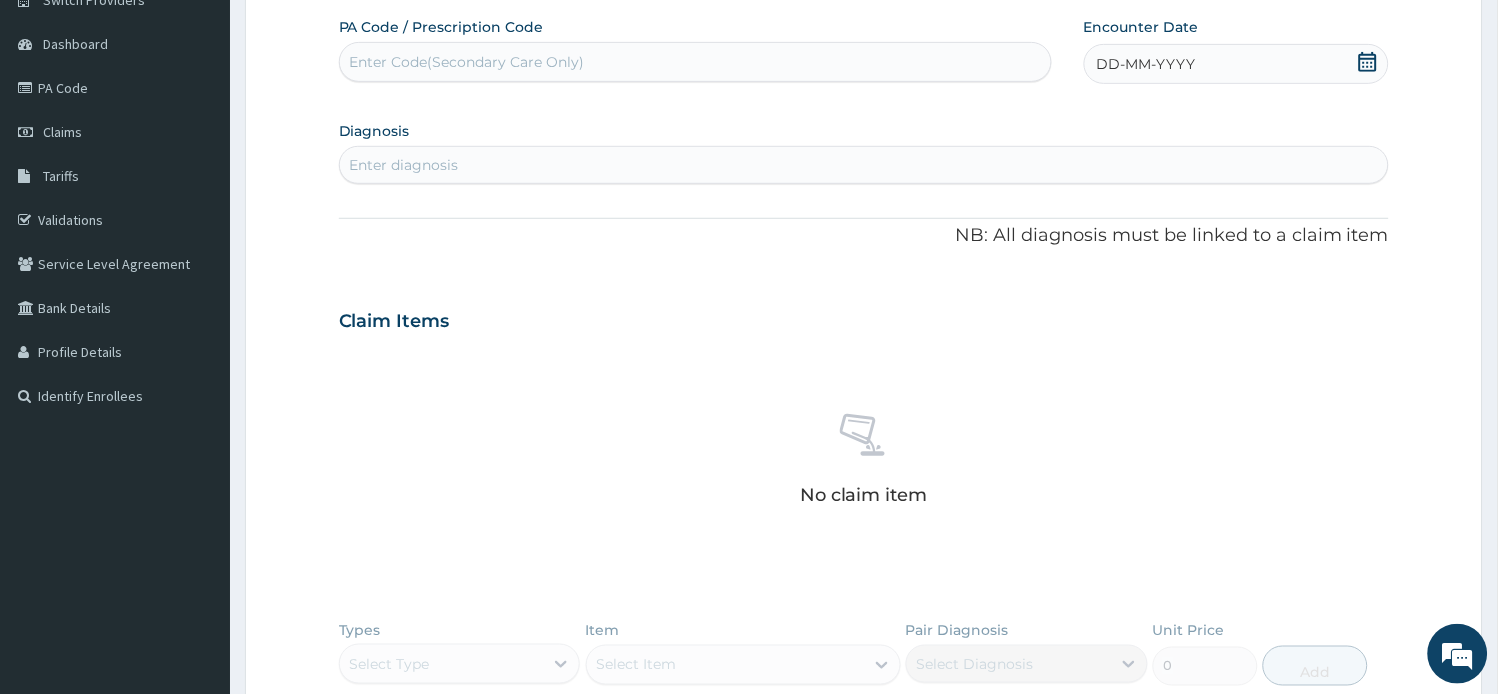 click on "Enter Code(Secondary Care Only)" at bounding box center [695, 62] 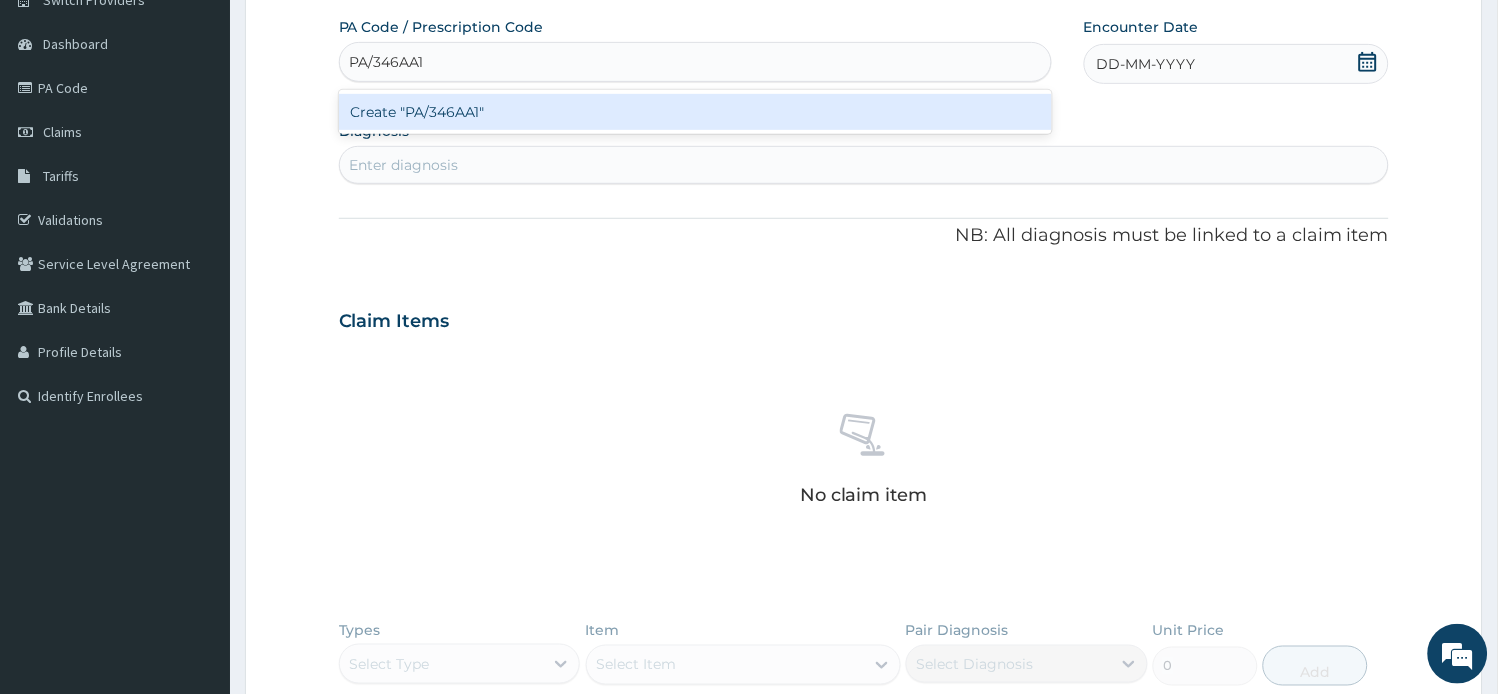 click on "Create "PA/346AA1"" at bounding box center [695, 112] 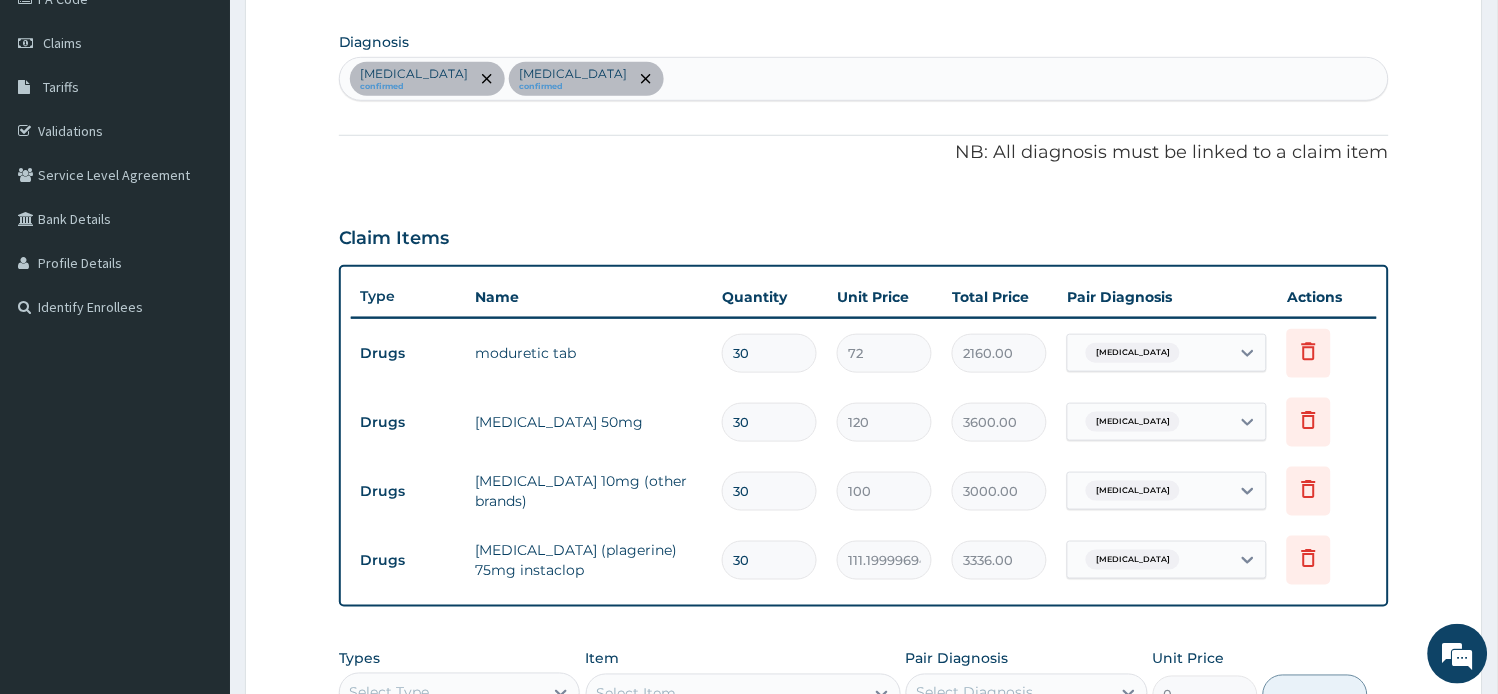 scroll, scrollTop: 396, scrollLeft: 0, axis: vertical 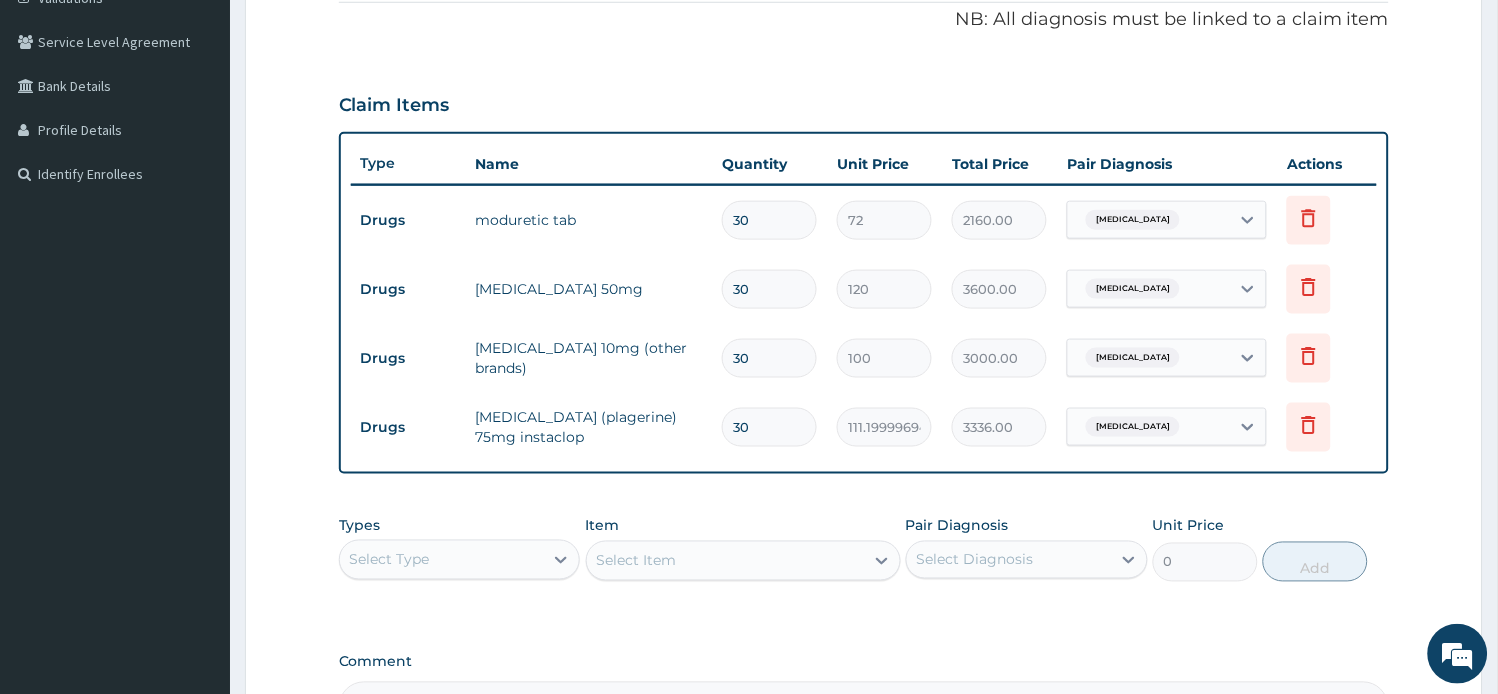 drag, startPoint x: 763, startPoint y: 222, endPoint x: 672, endPoint y: 216, distance: 91.197586 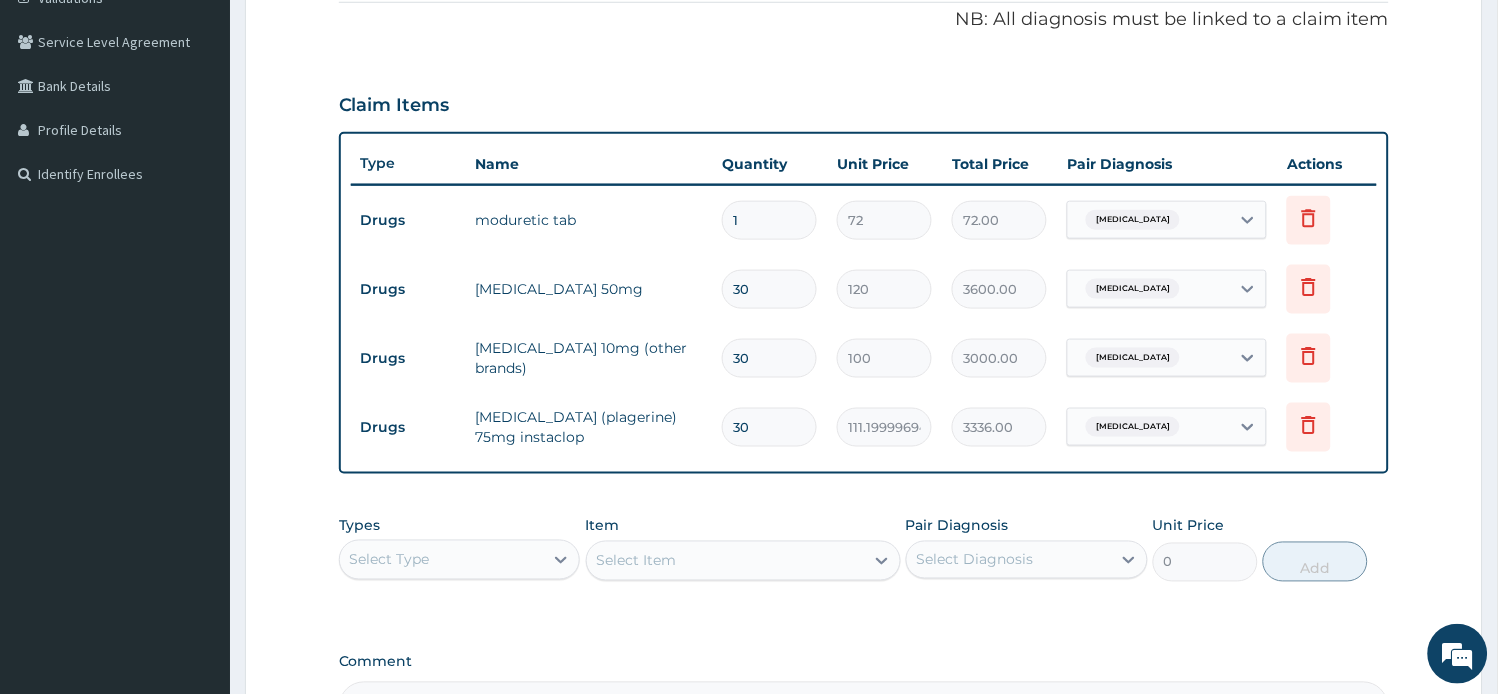 type on "14" 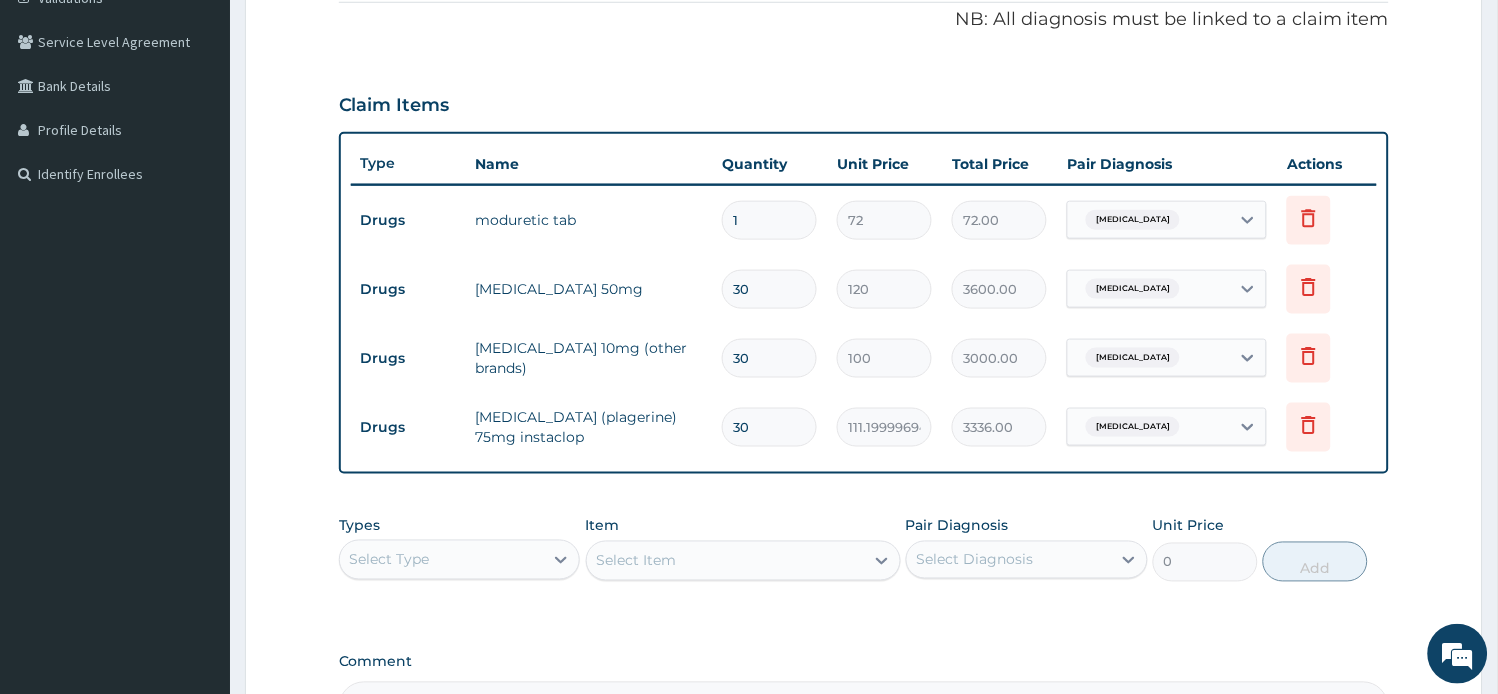 type on "1008.00" 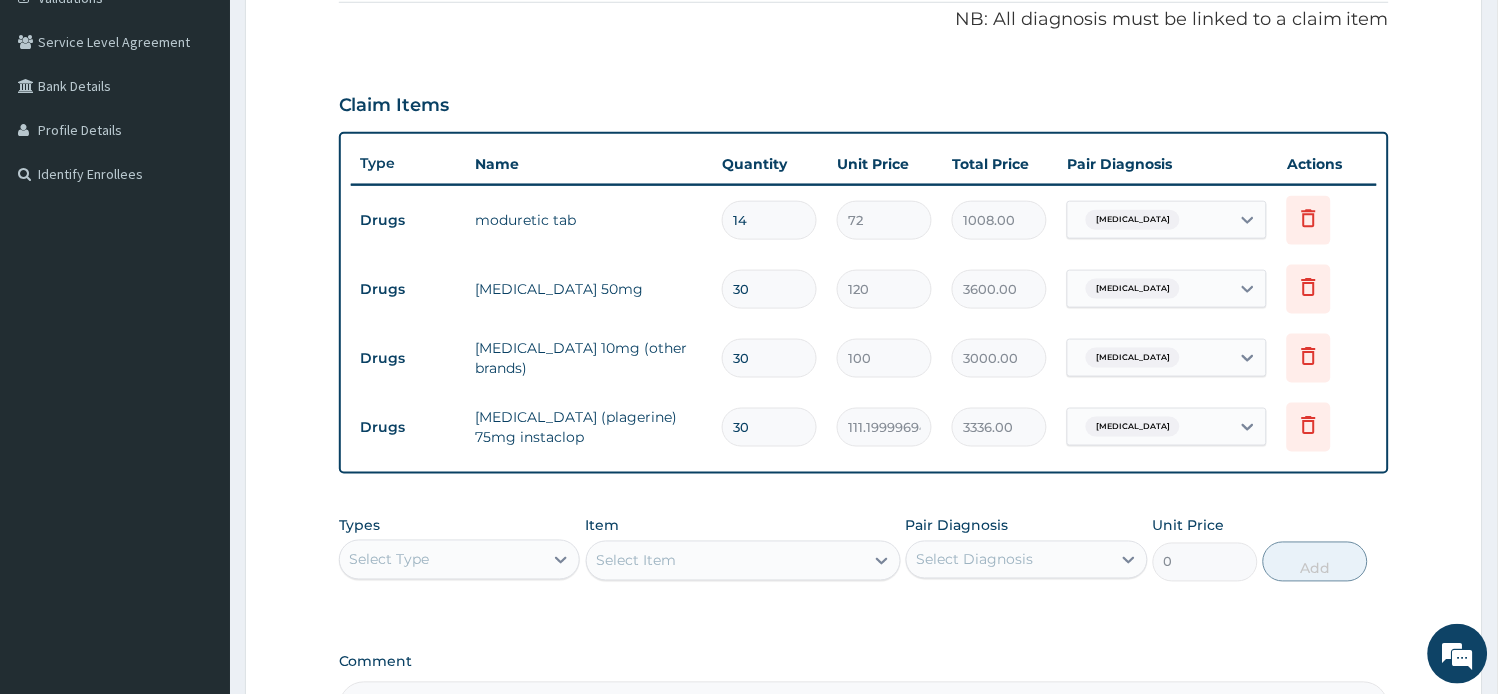 drag, startPoint x: 786, startPoint y: 223, endPoint x: 708, endPoint y: 216, distance: 78.31347 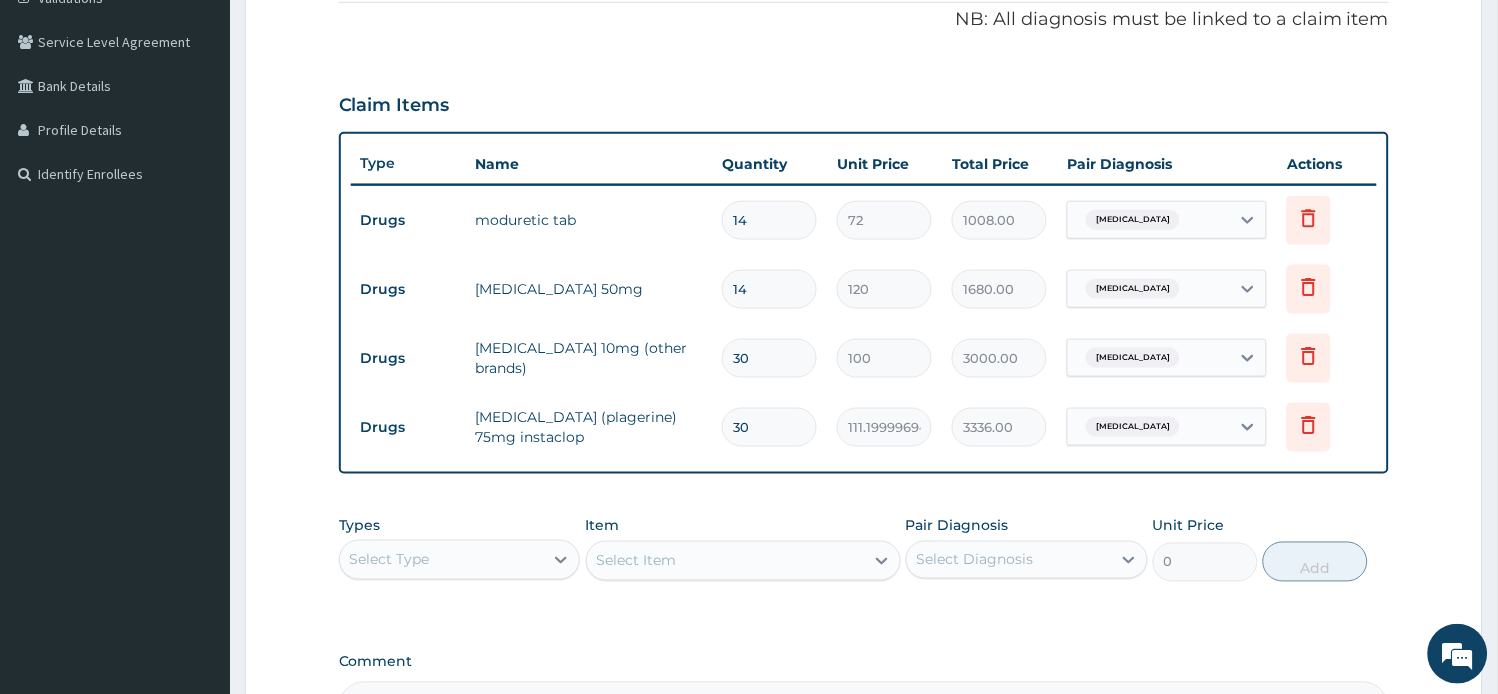 type on "14" 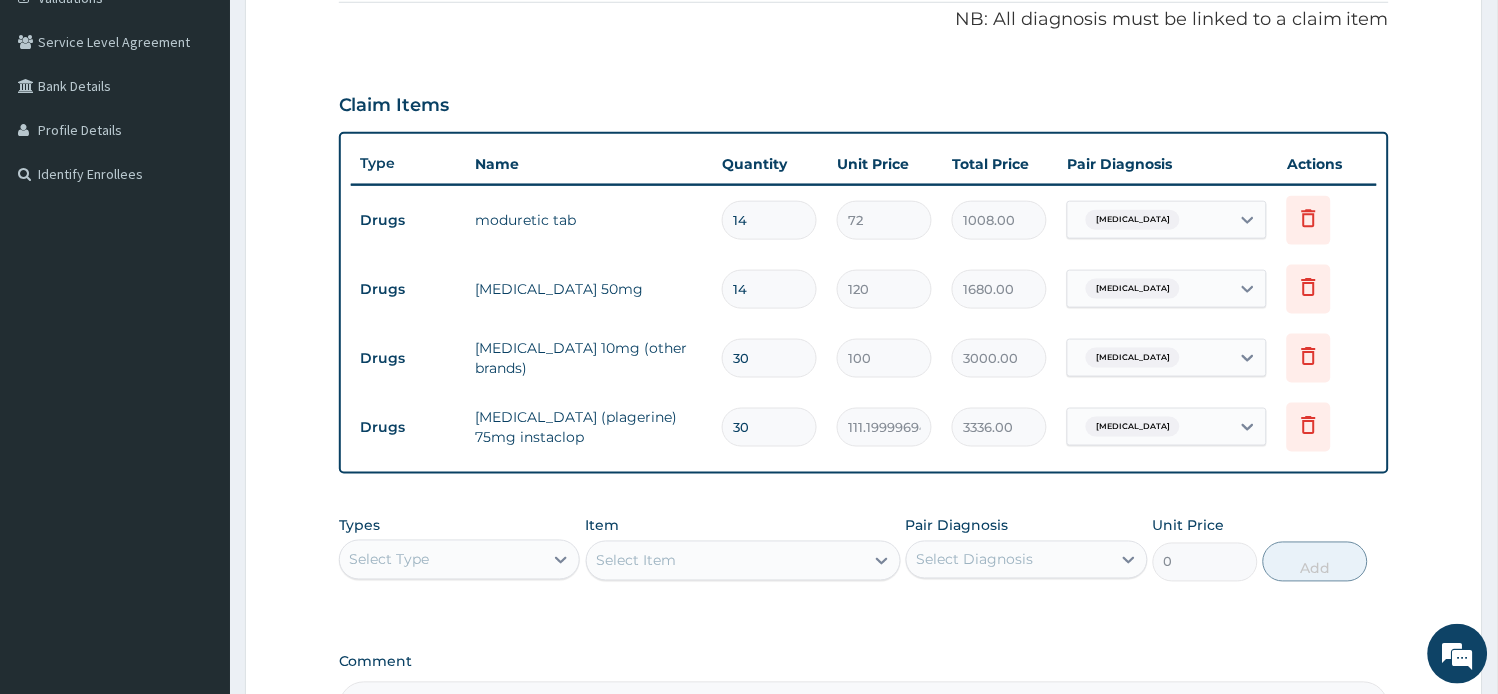 paste on "14" 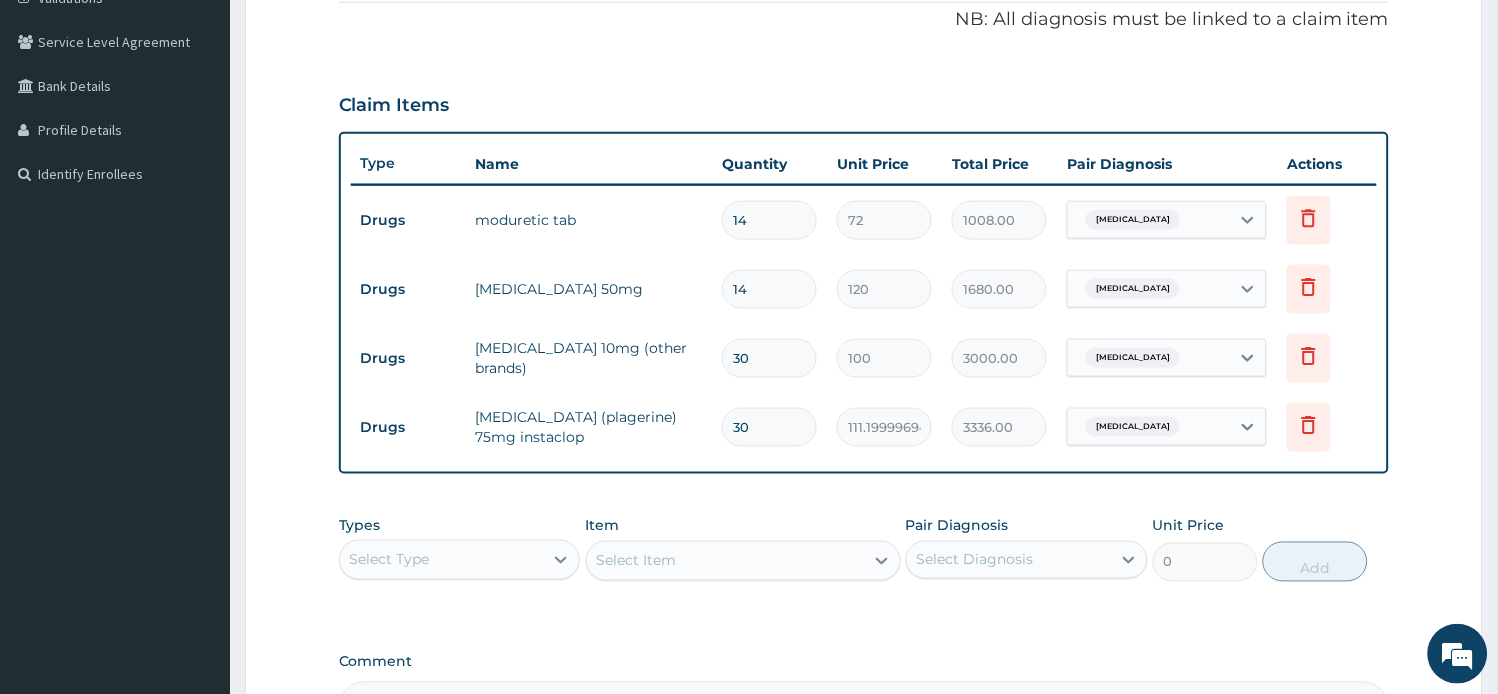 type on "14" 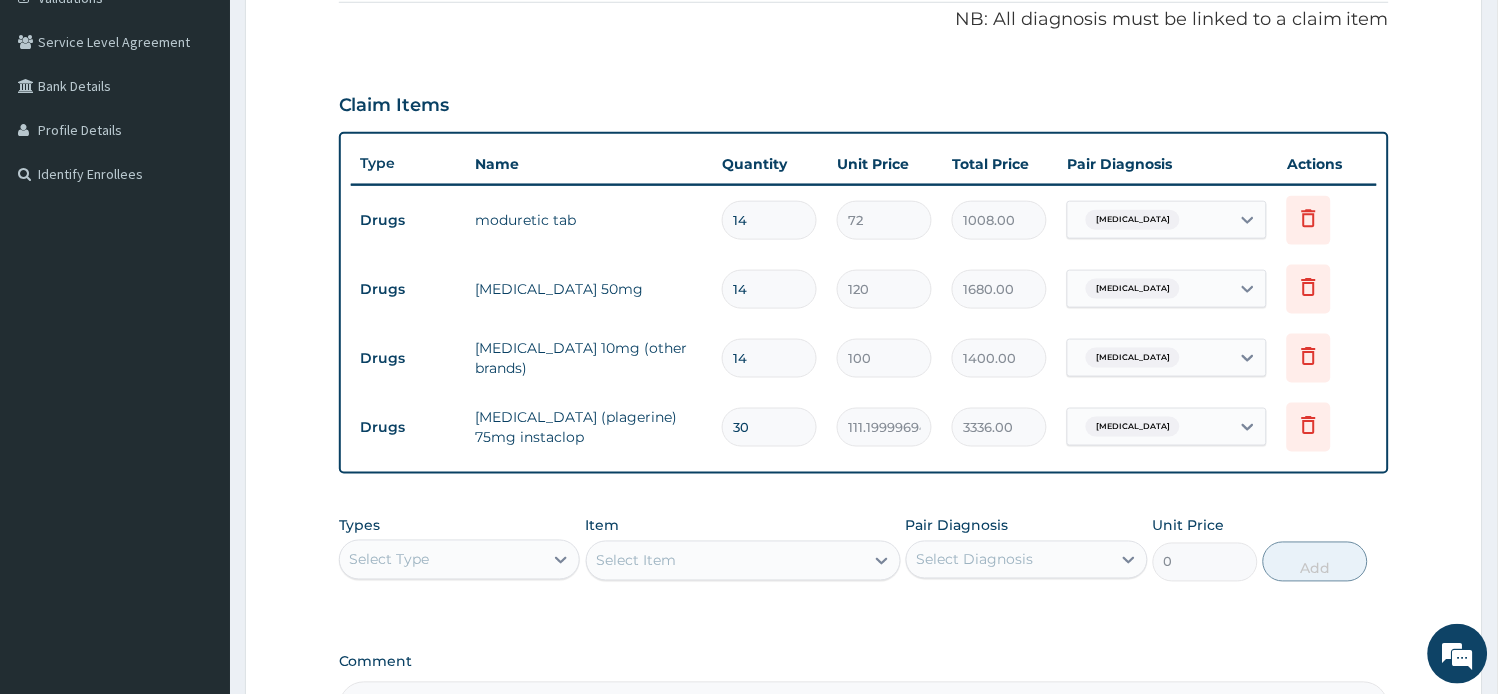 type on "14" 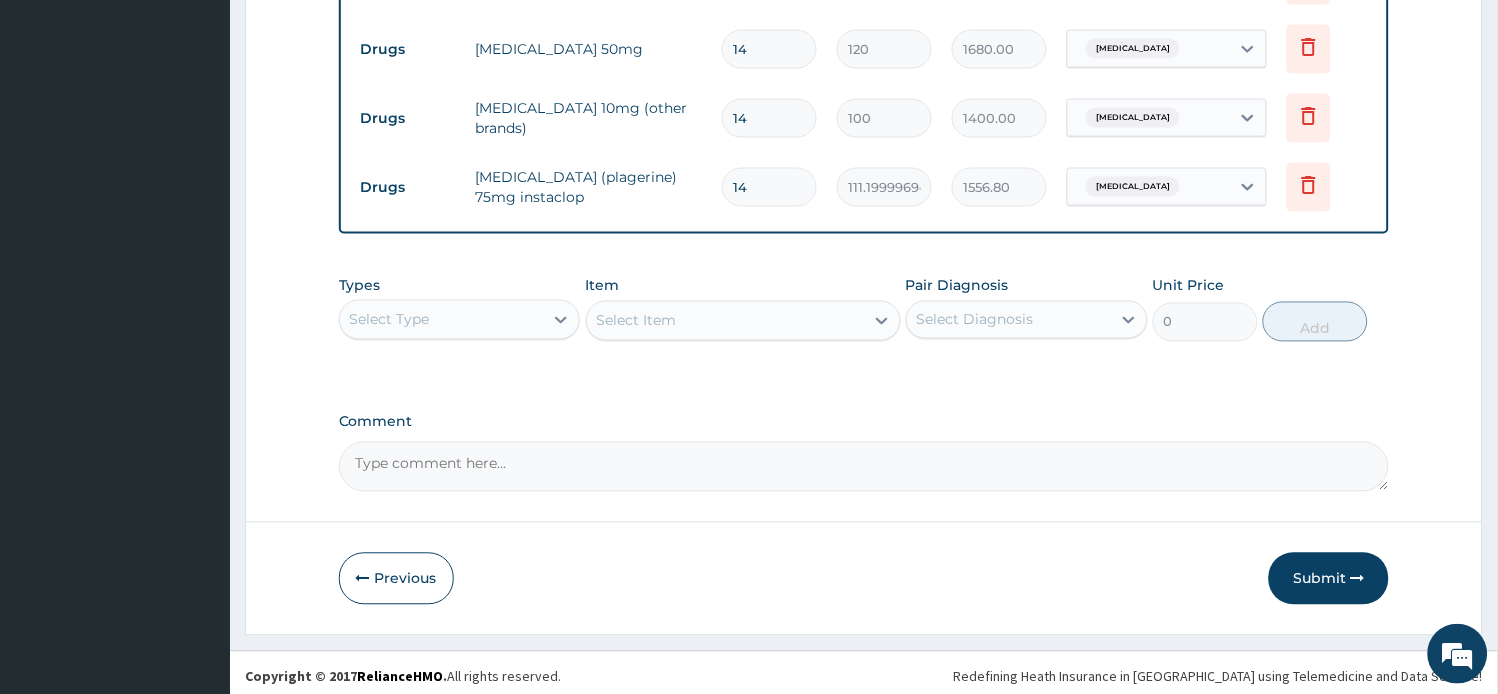 scroll, scrollTop: 643, scrollLeft: 0, axis: vertical 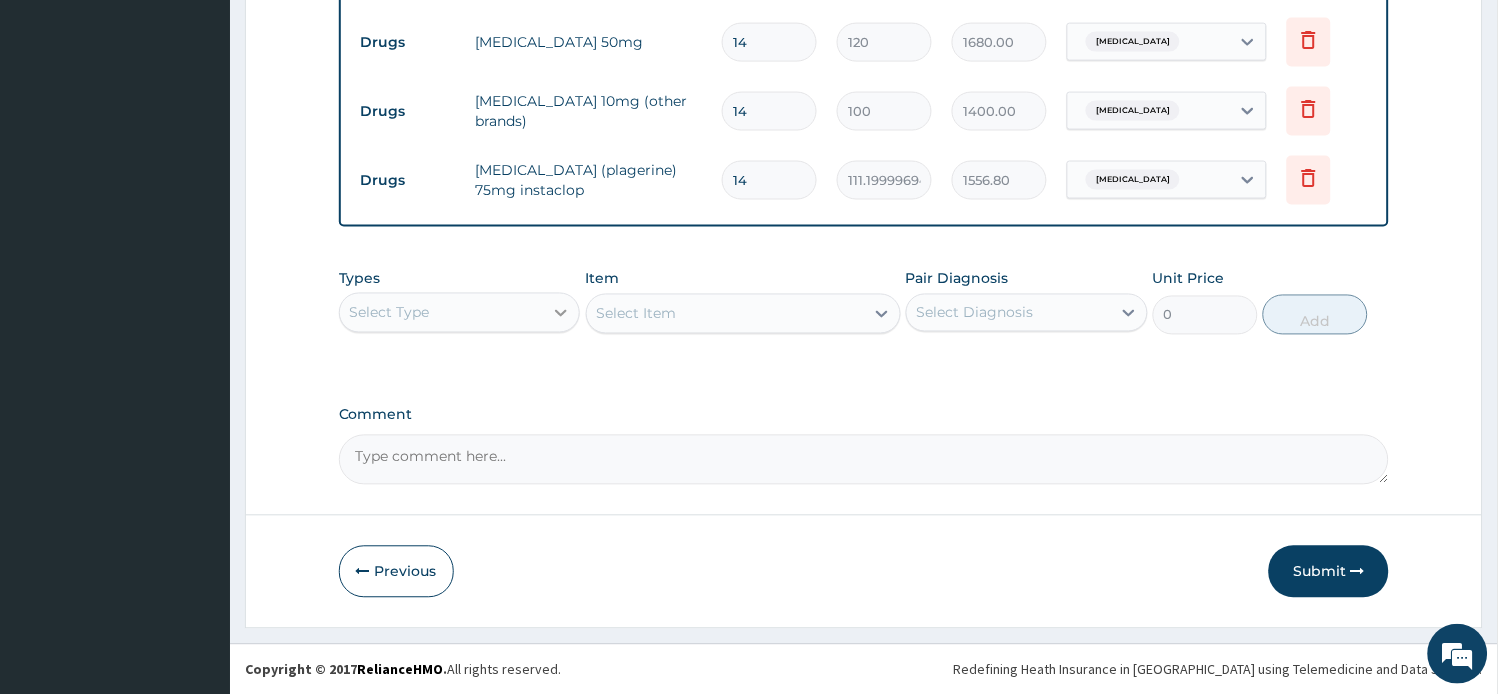 type on "14" 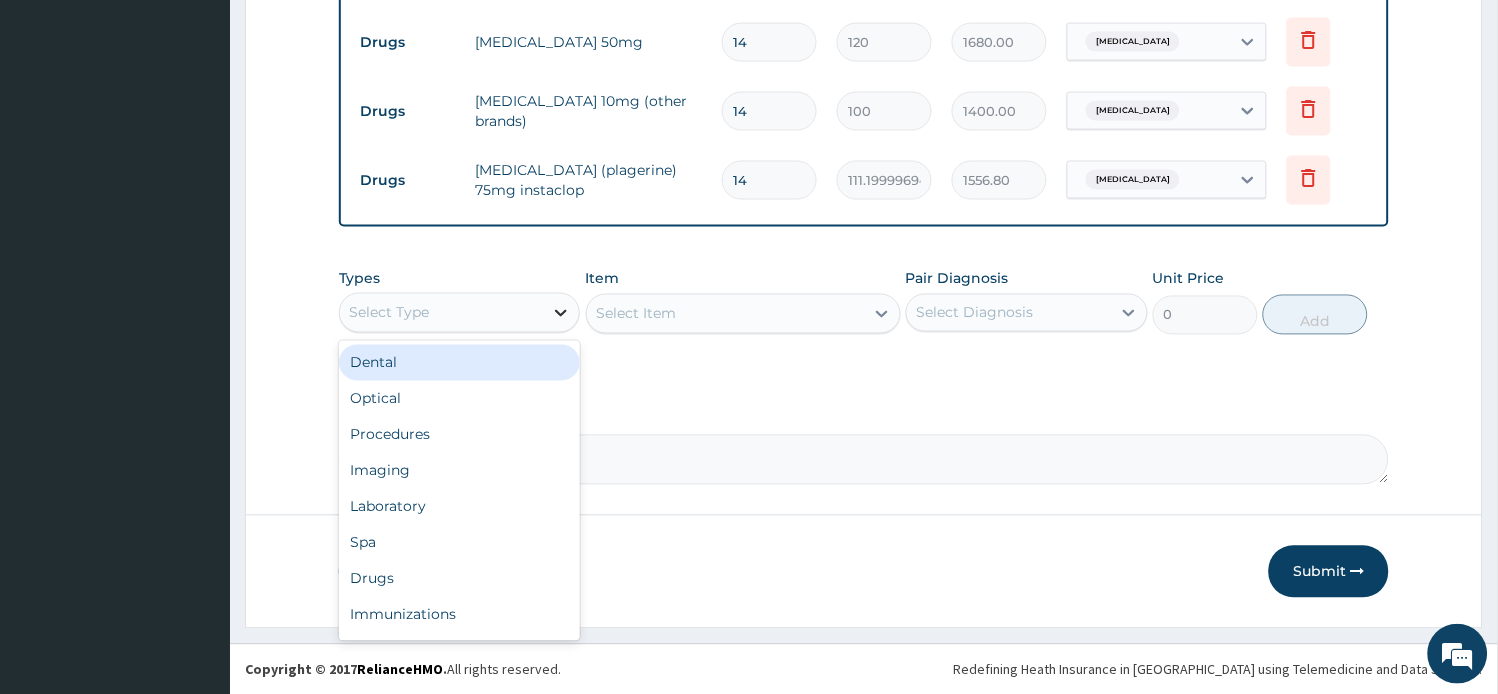 click 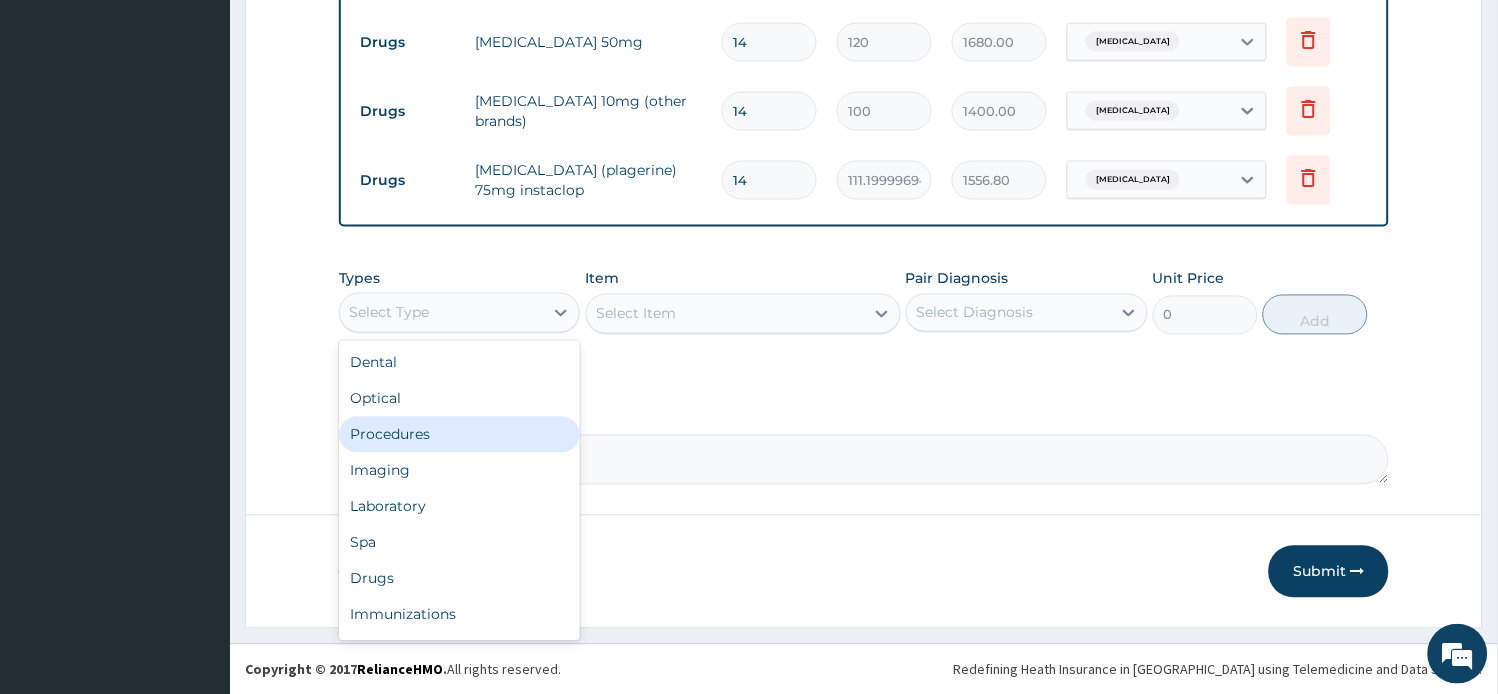 click on "Procedures" at bounding box center (460, 435) 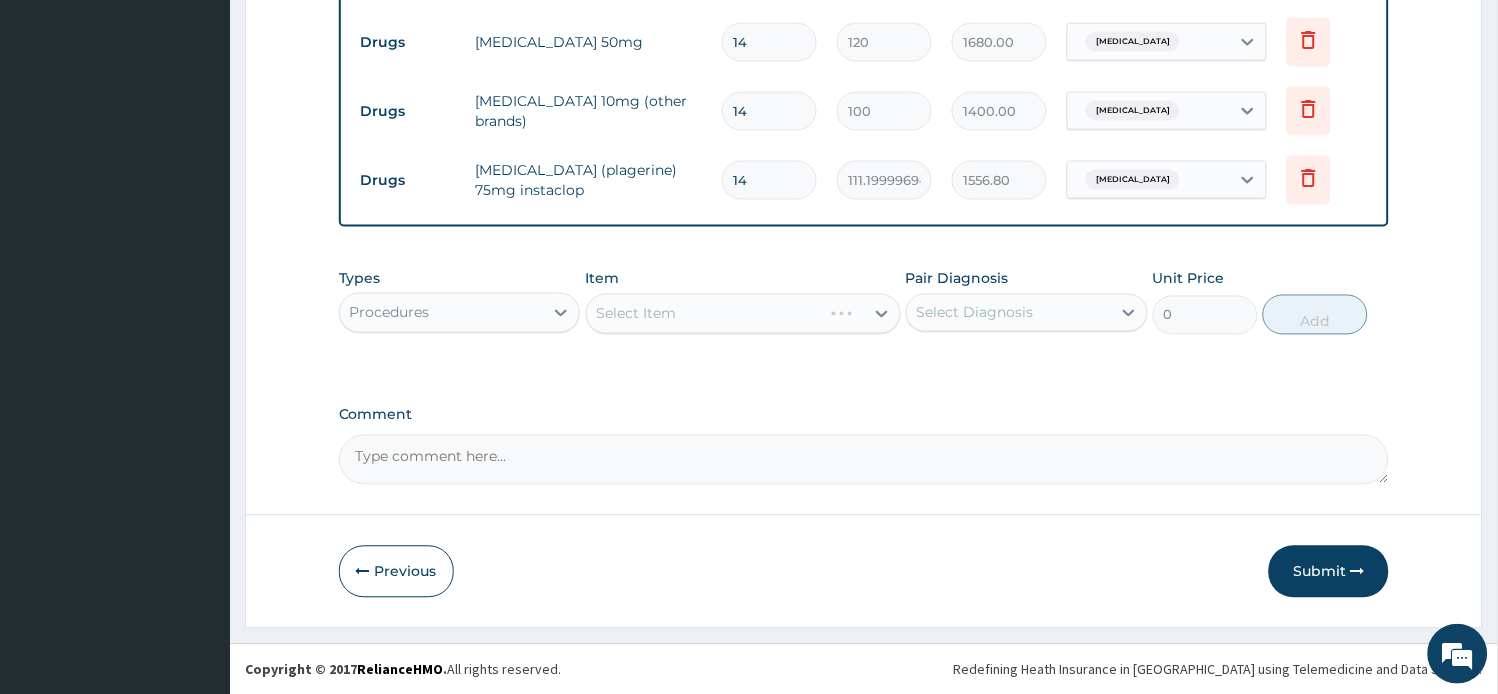 click on "Select Item" at bounding box center (704, 314) 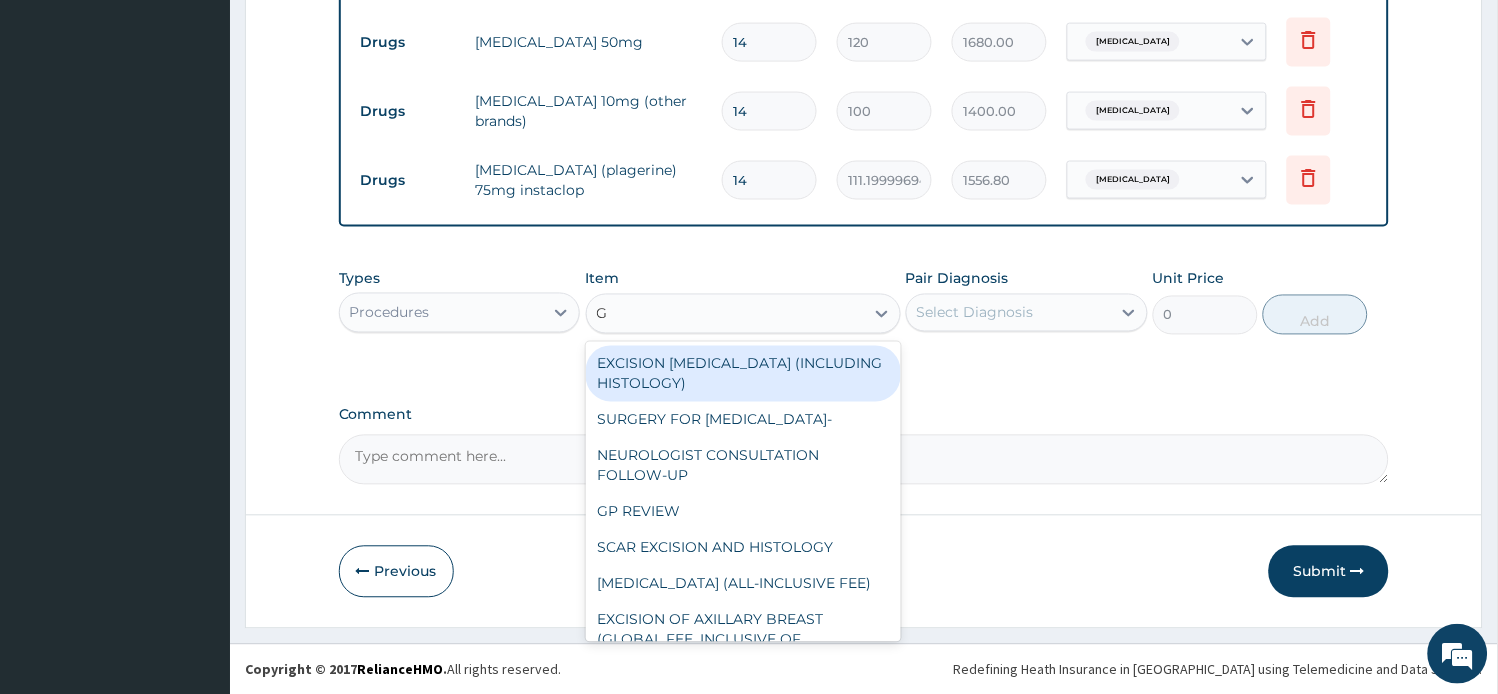 type on "GP" 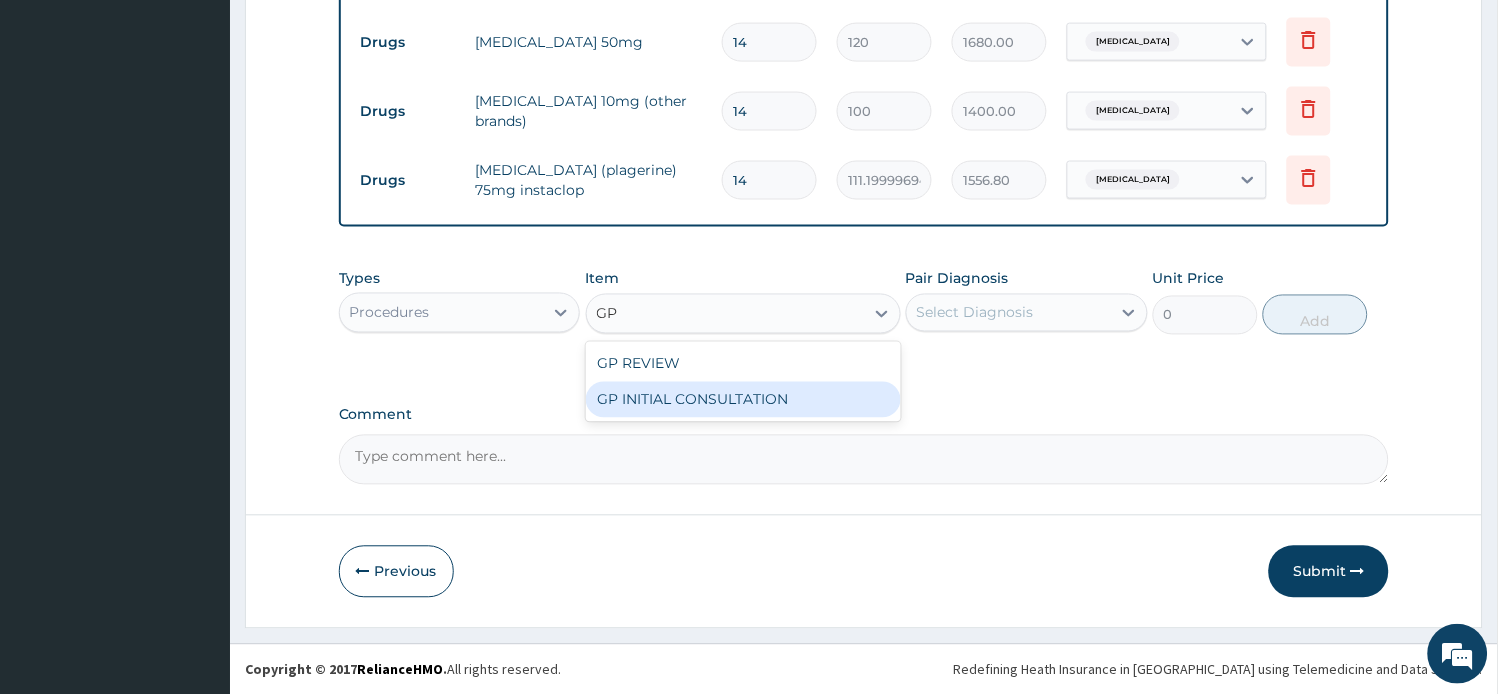 click on "GP INITIAL CONSULTATION" at bounding box center [743, 400] 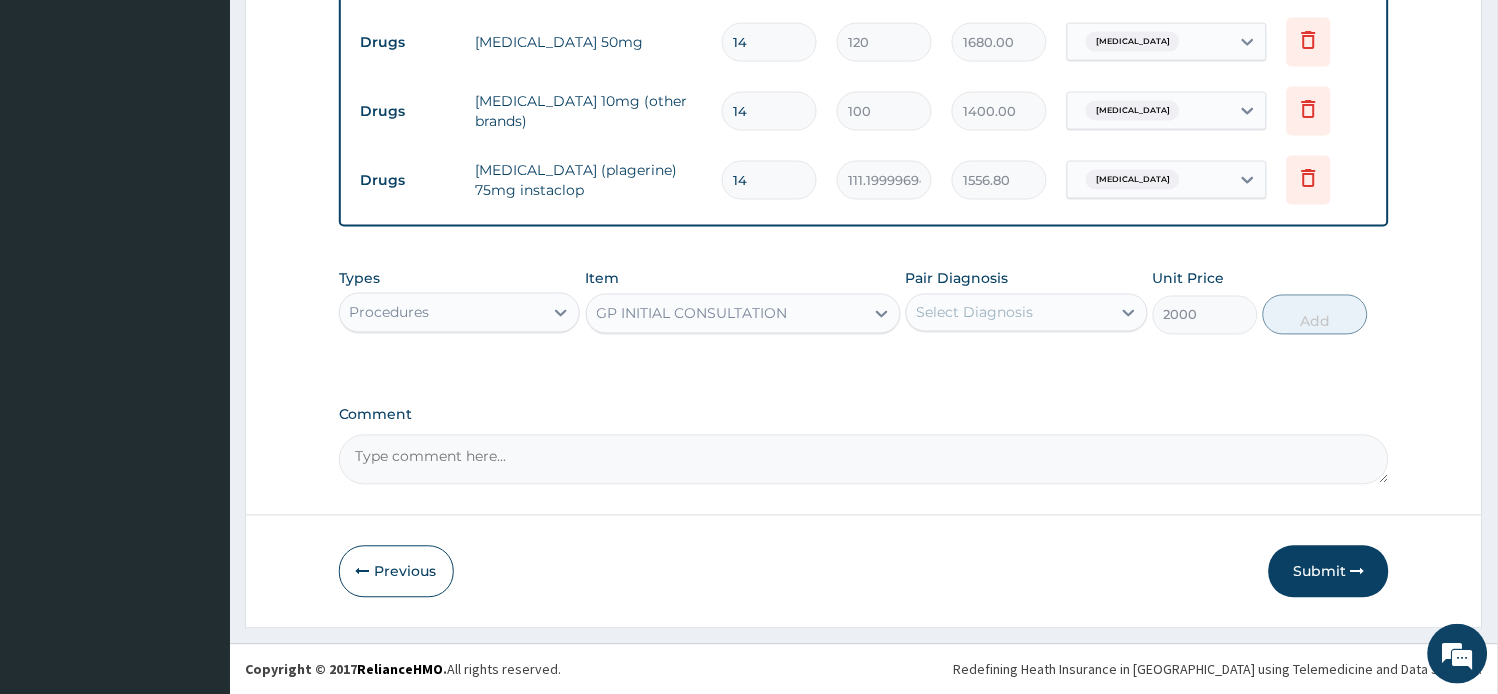 drag, startPoint x: 928, startPoint y: 338, endPoint x: 934, endPoint y: 328, distance: 11.661903 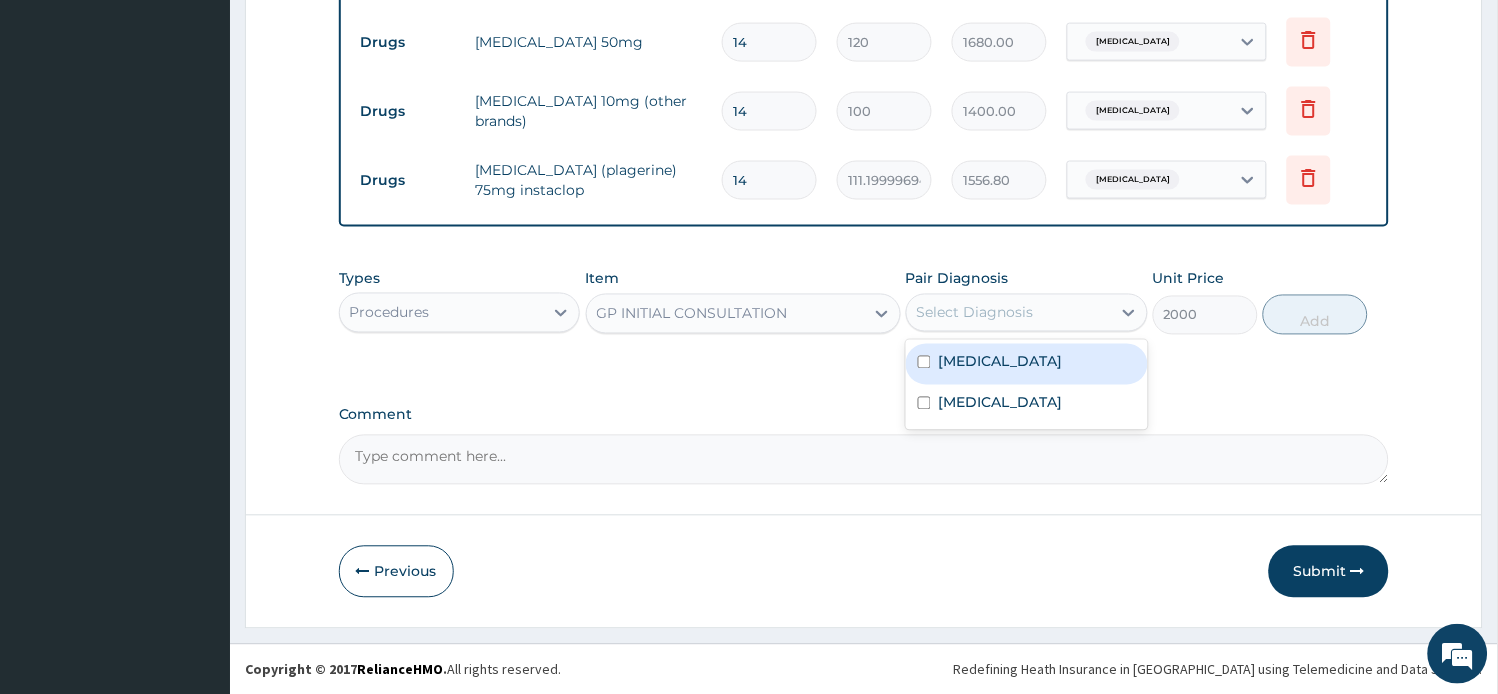 drag, startPoint x: 943, startPoint y: 371, endPoint x: 956, endPoint y: 385, distance: 19.104973 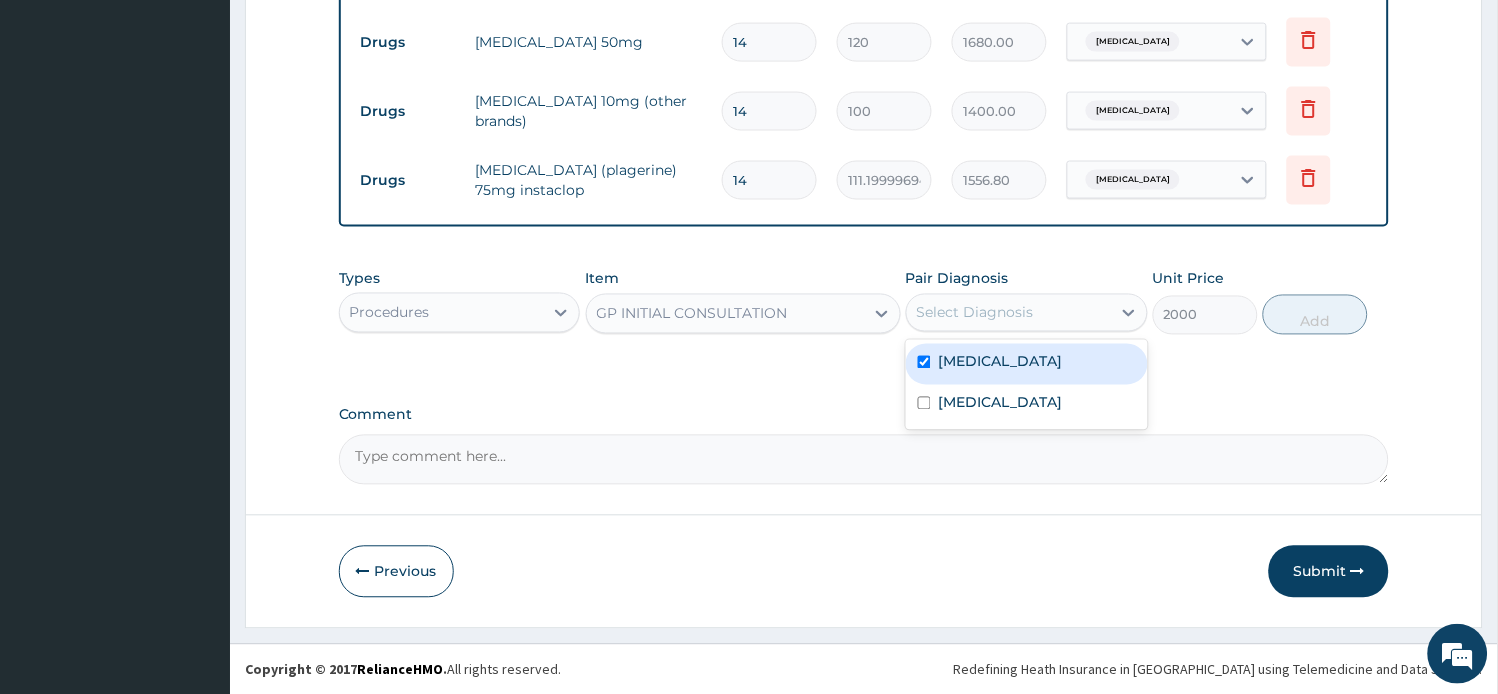 checkbox on "true" 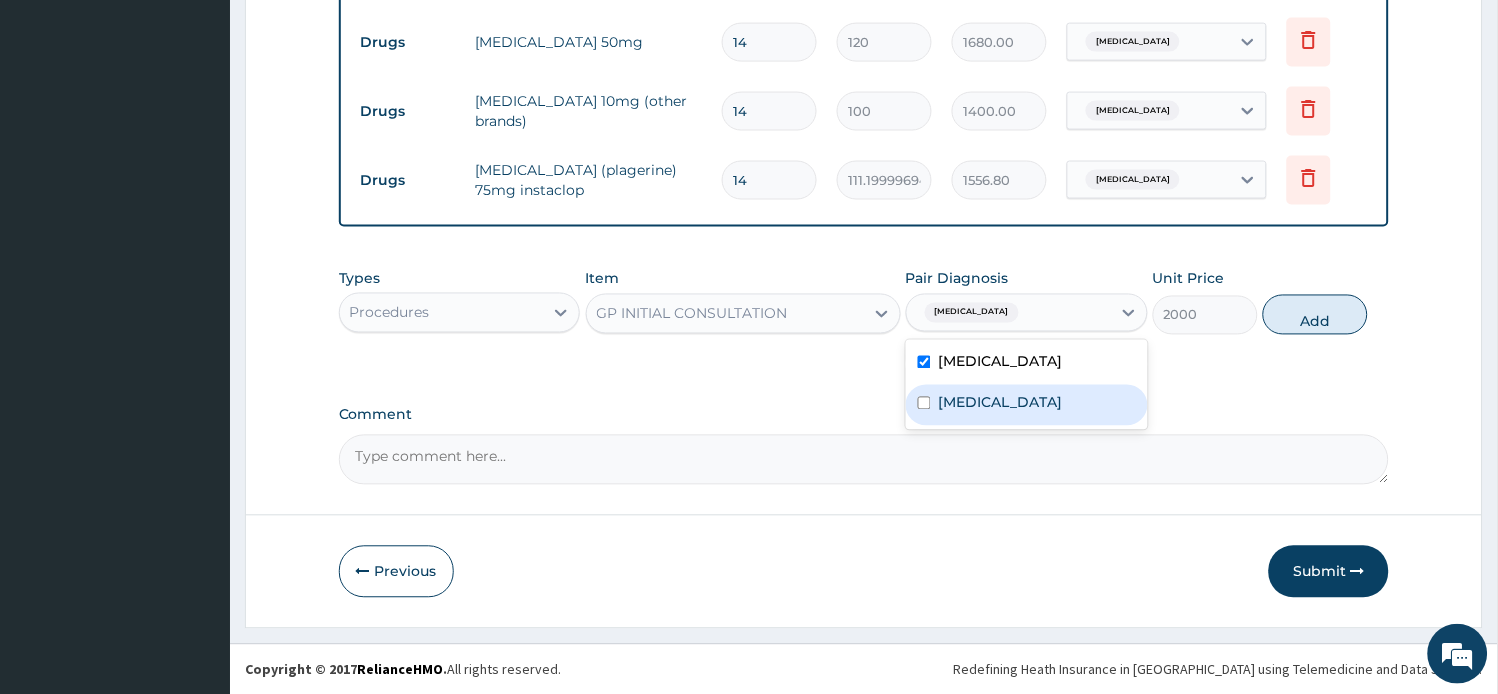 click on "[MEDICAL_DATA]" at bounding box center (1001, 403) 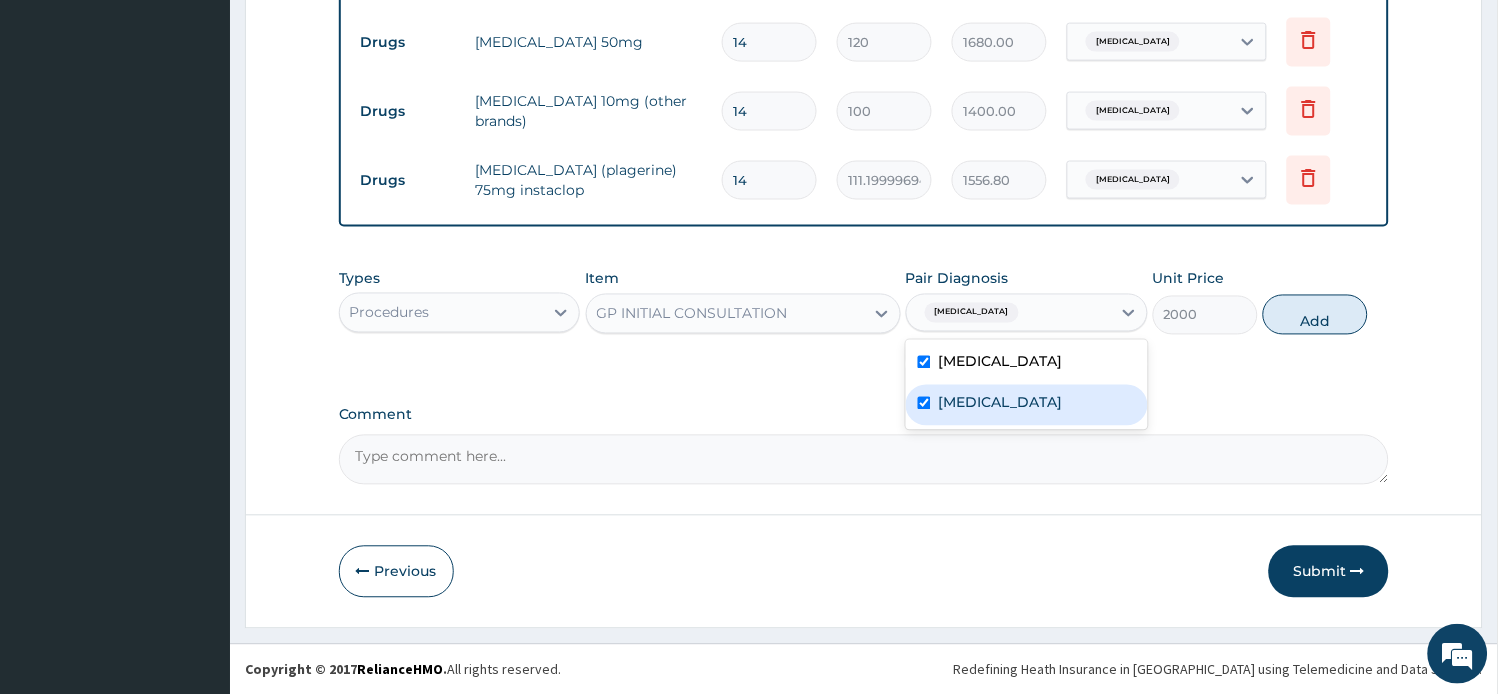 checkbox on "true" 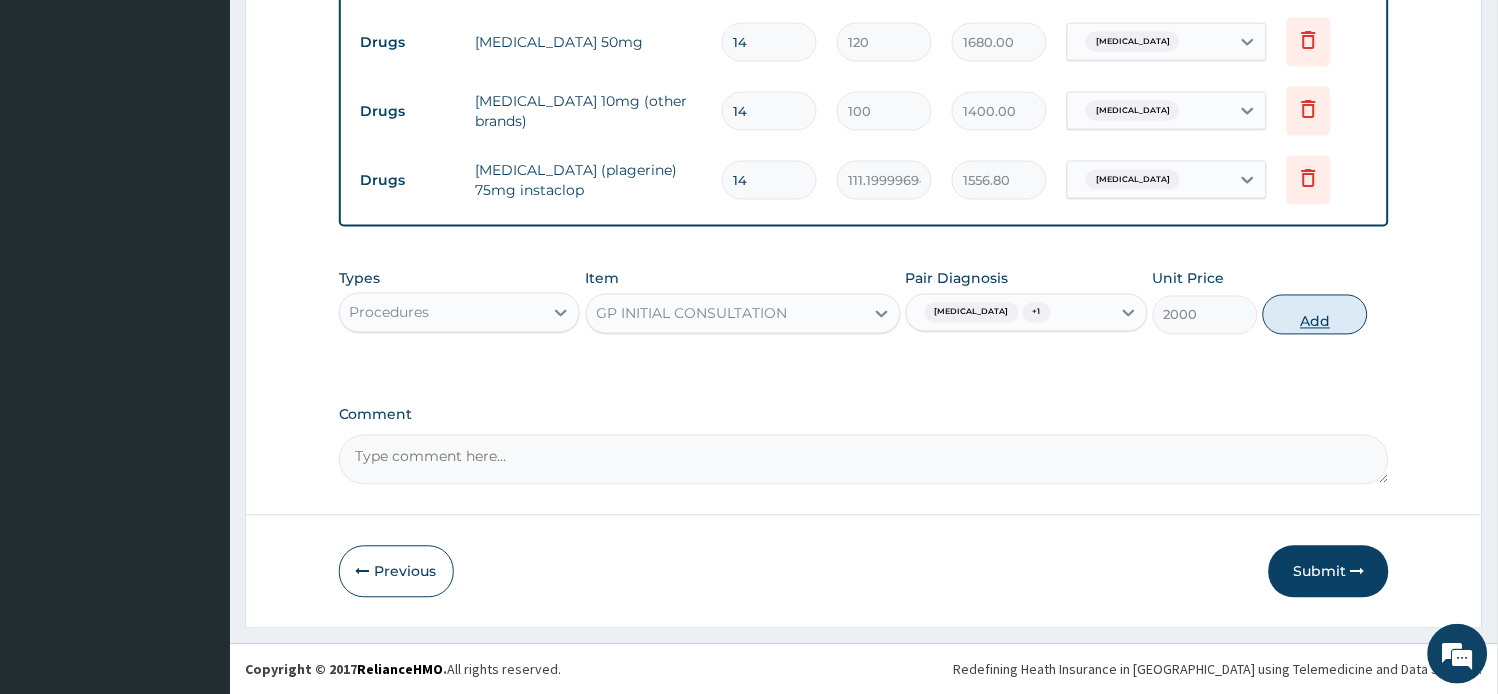 click on "Add" at bounding box center (1315, 315) 